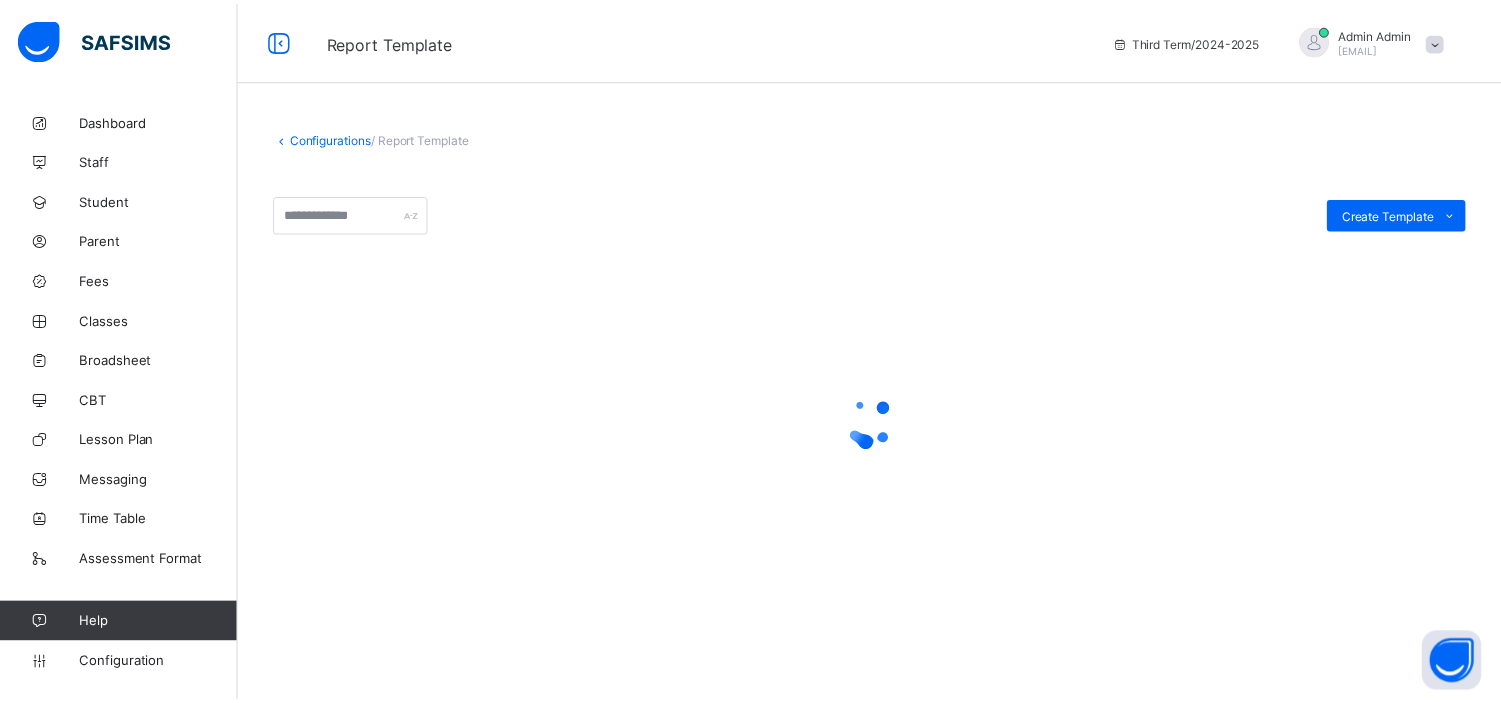 scroll, scrollTop: 0, scrollLeft: 0, axis: both 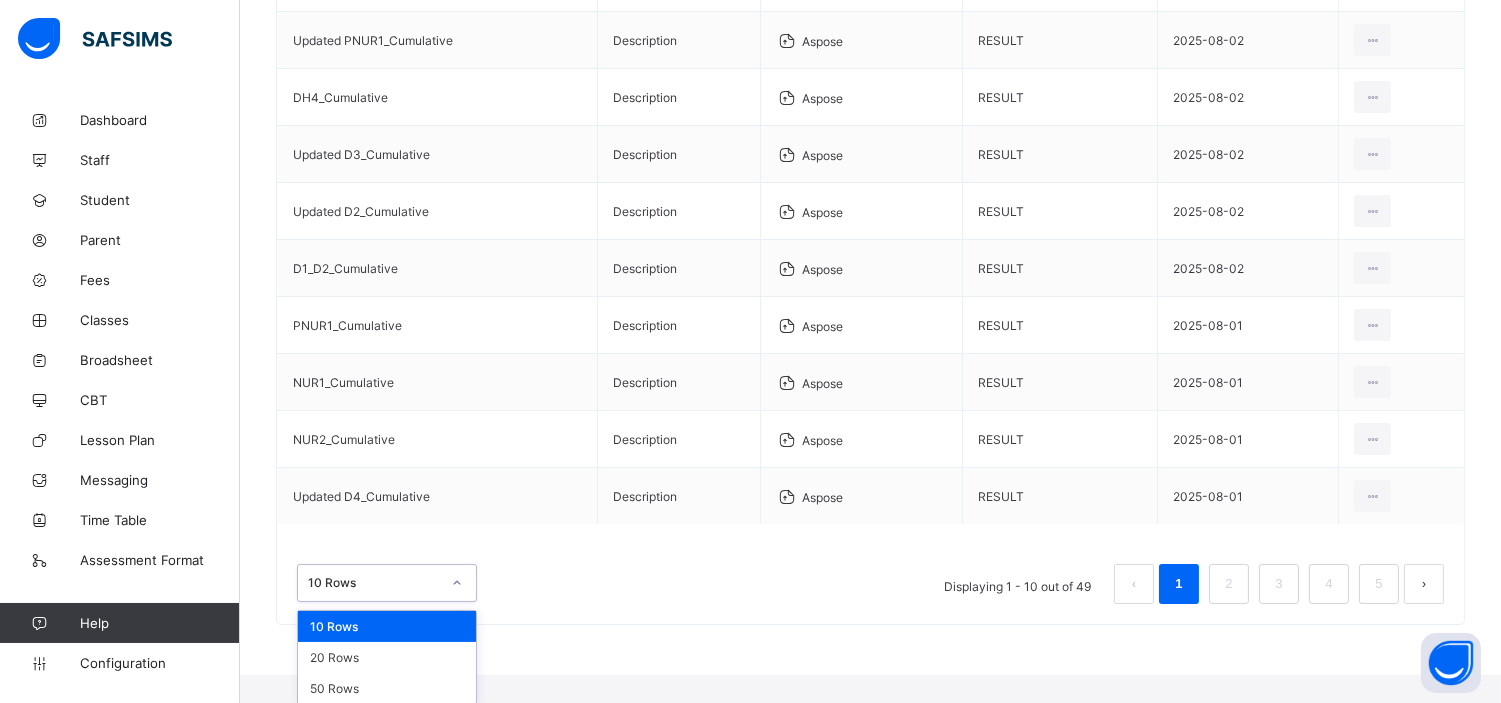 click on "option 10 Rows focused, 1 of 3. 3 results available. Use Up and Down to choose options, press Enter to select the currently focused option, press Escape to exit the menu, press Tab to select the option and exit the menu. 10 Rows 10 Rows 20 Rows 50 Rows" at bounding box center [387, 583] 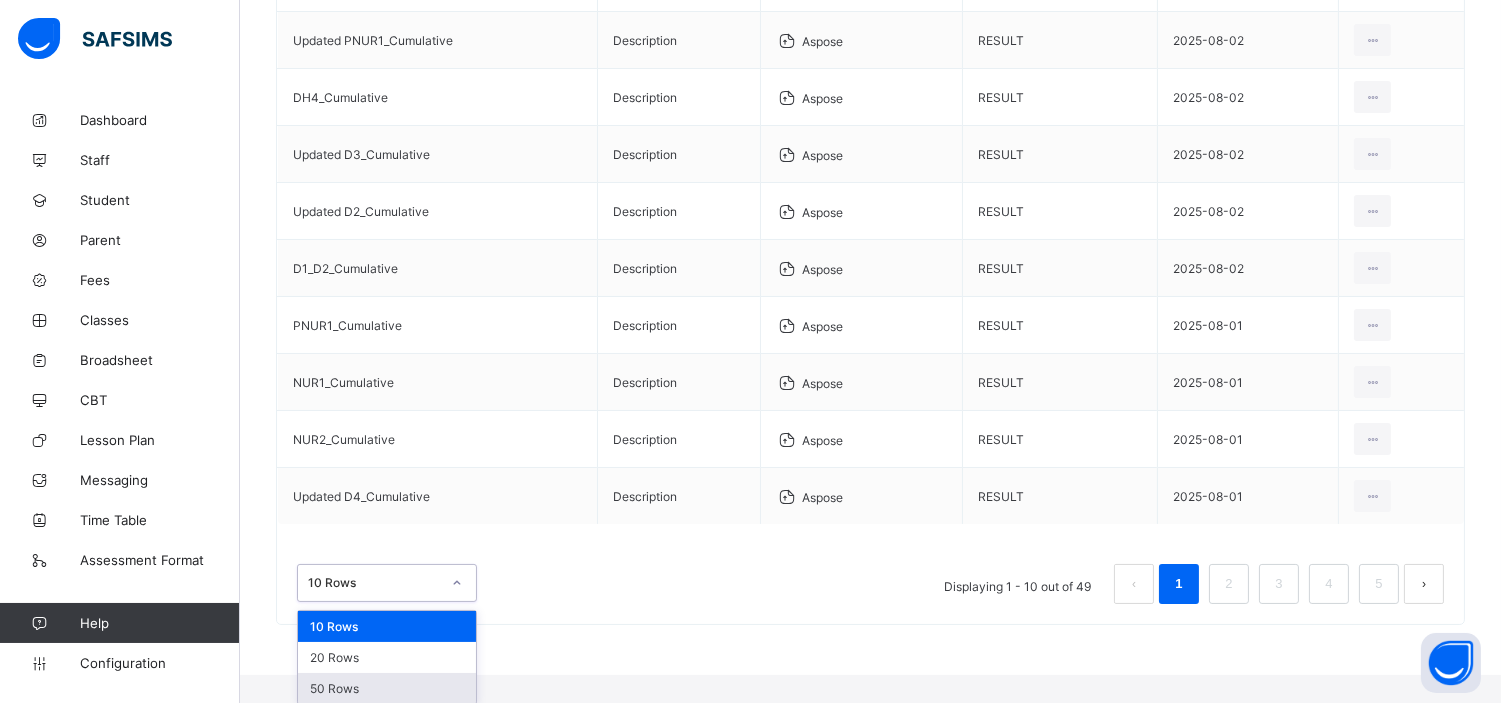 click on "50 Rows" at bounding box center [387, 688] 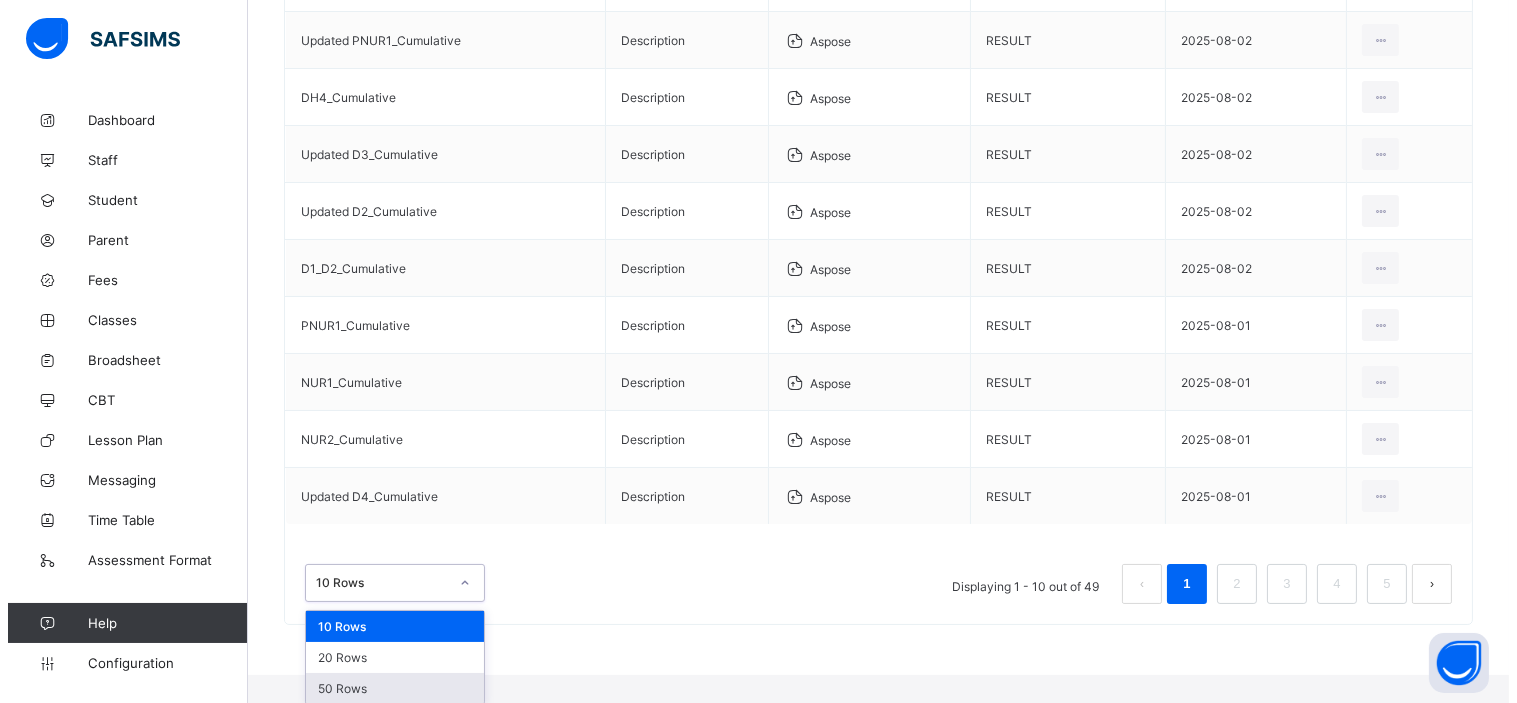 scroll, scrollTop: 0, scrollLeft: 0, axis: both 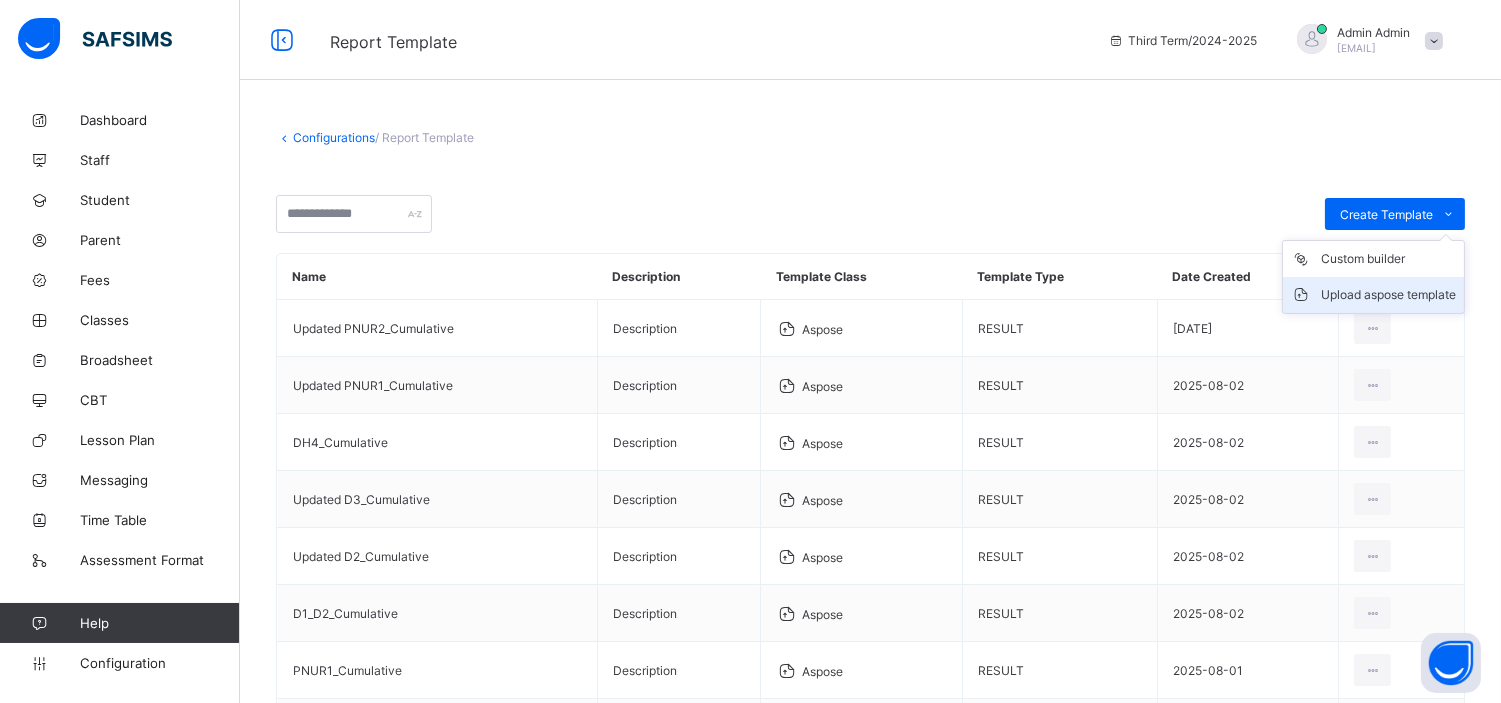 click on "Upload aspose template" at bounding box center (1388, 295) 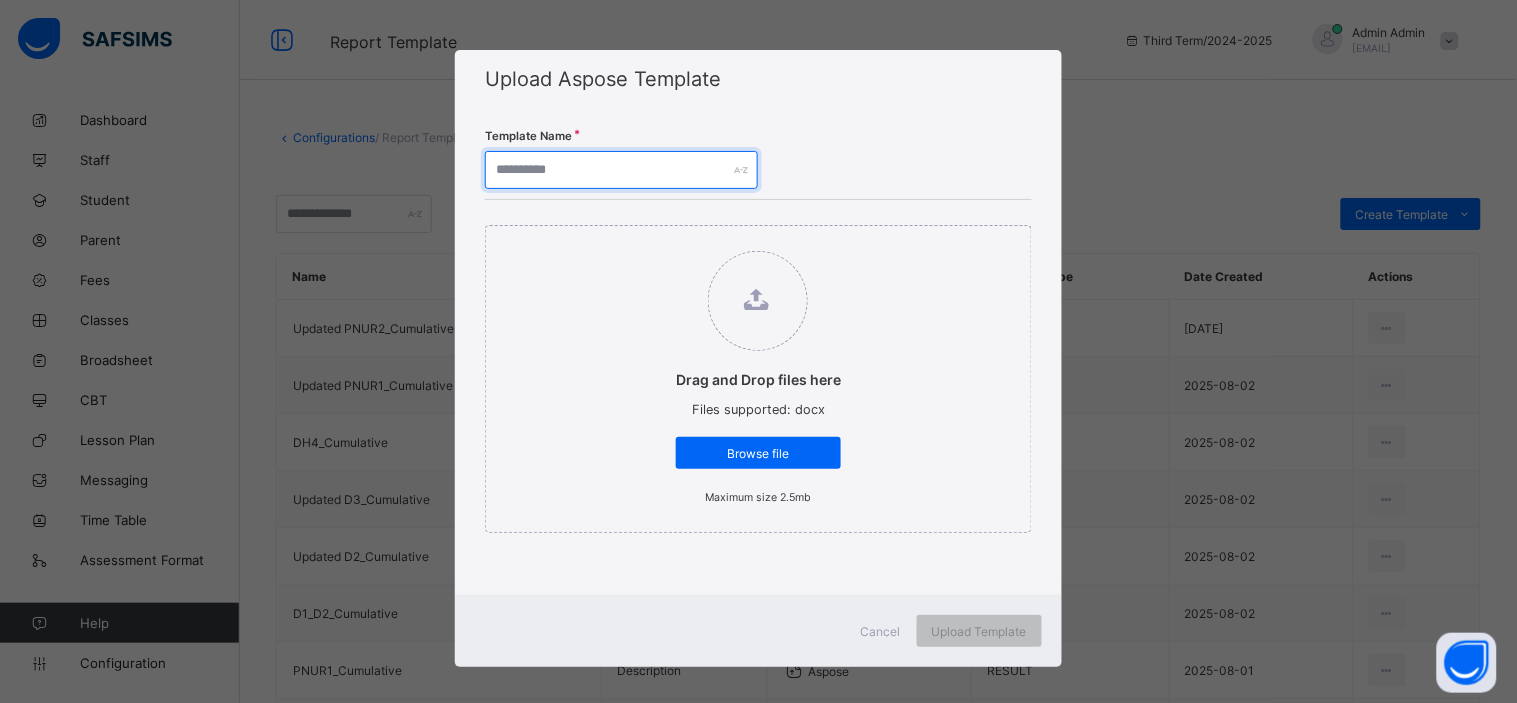 click at bounding box center (621, 170) 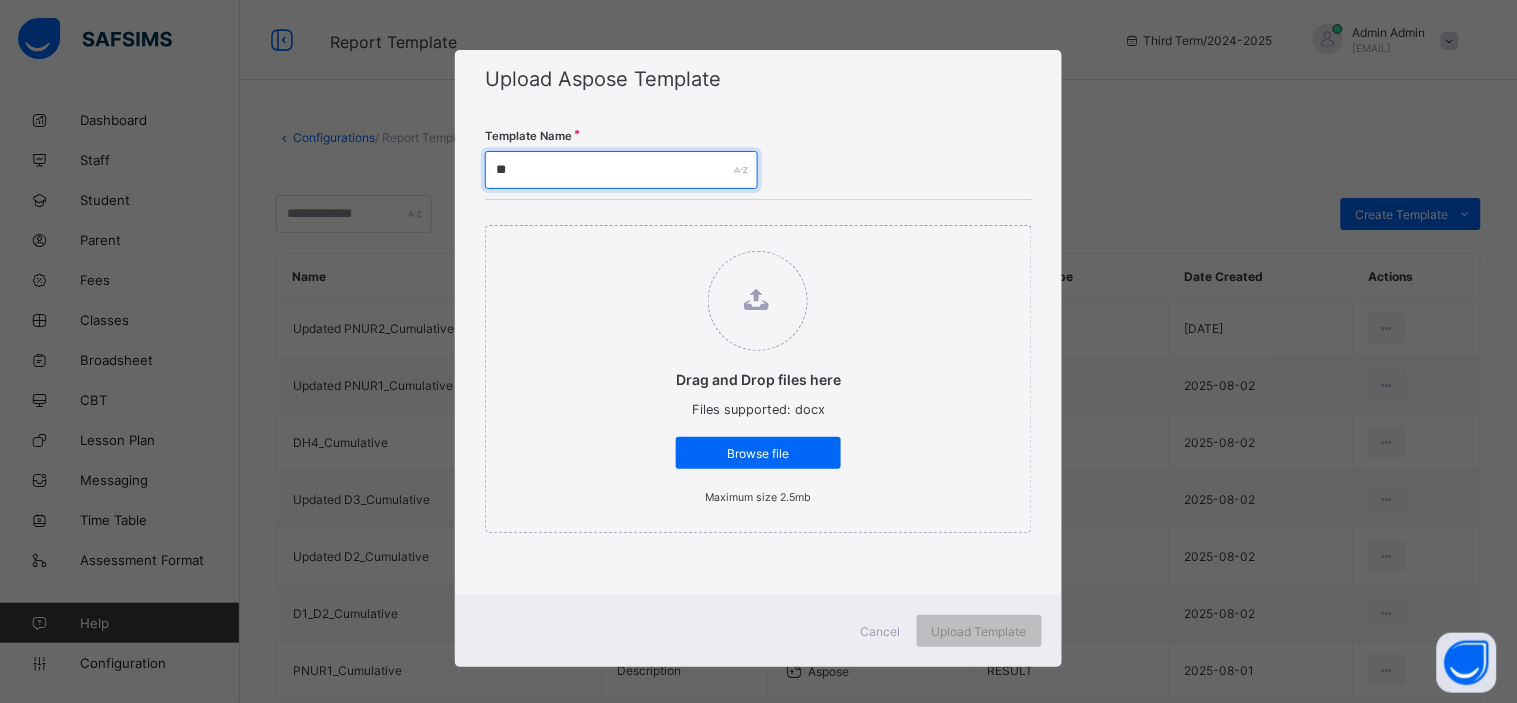 type on "*" 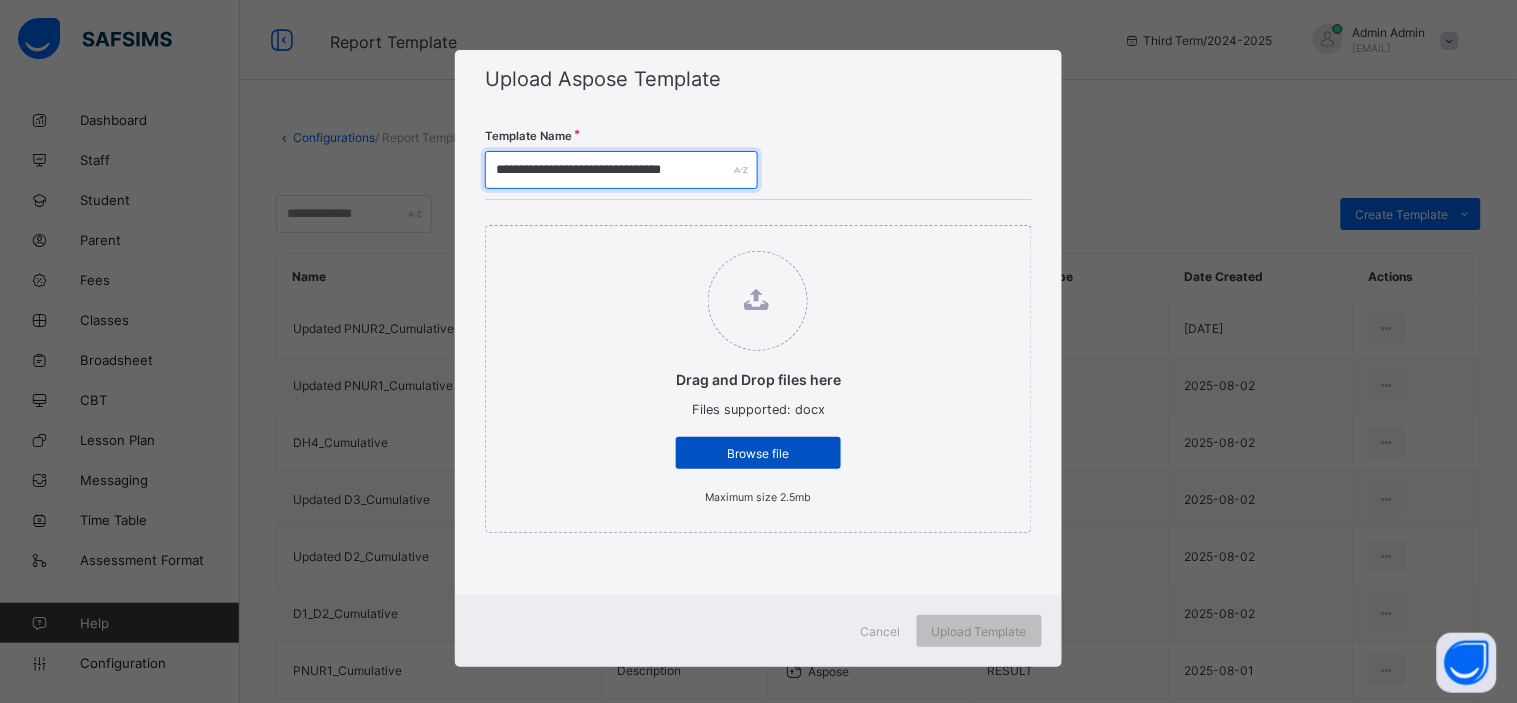 type on "**********" 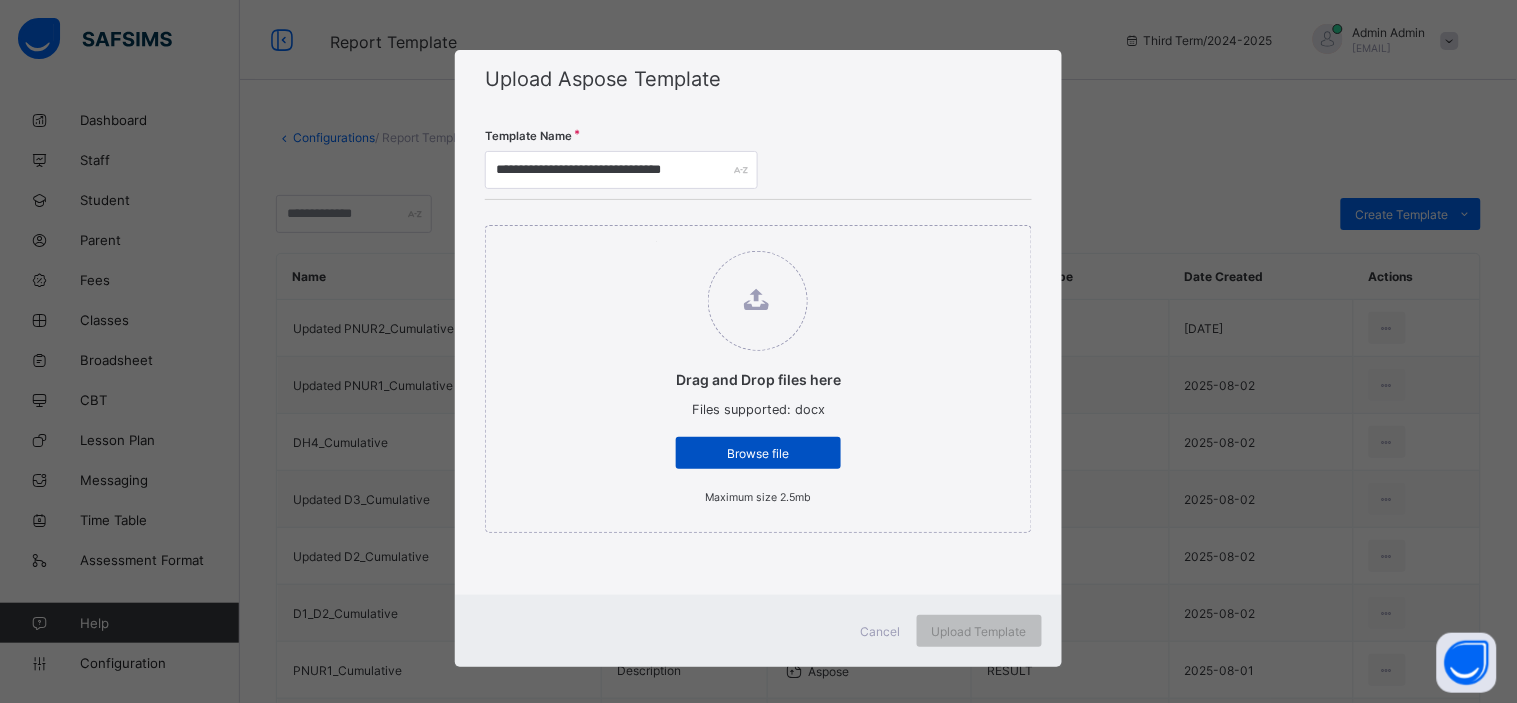 click on "Browse file" at bounding box center (758, 453) 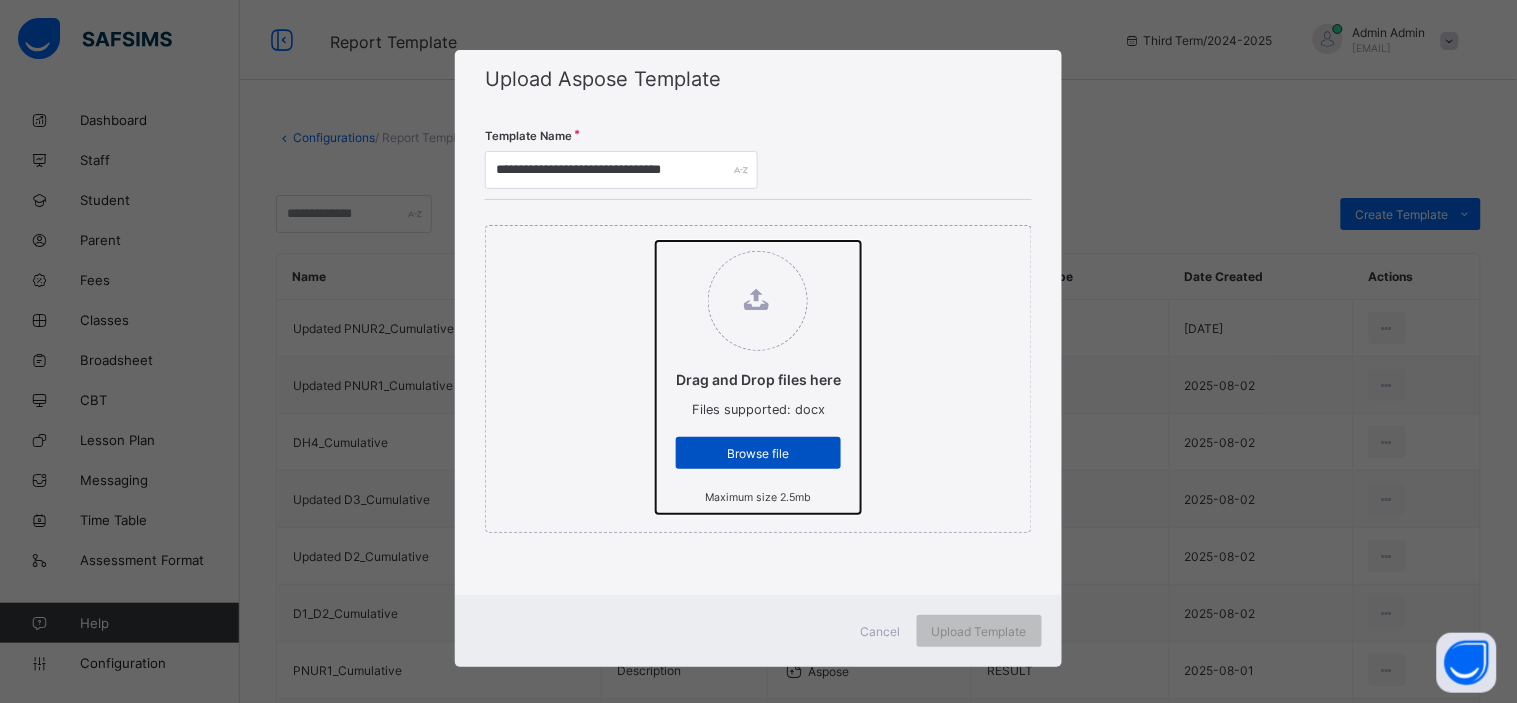 click on "Drag and Drop files here Files supported: docx Browse file Maximum size 2.5mb" at bounding box center (656, 241) 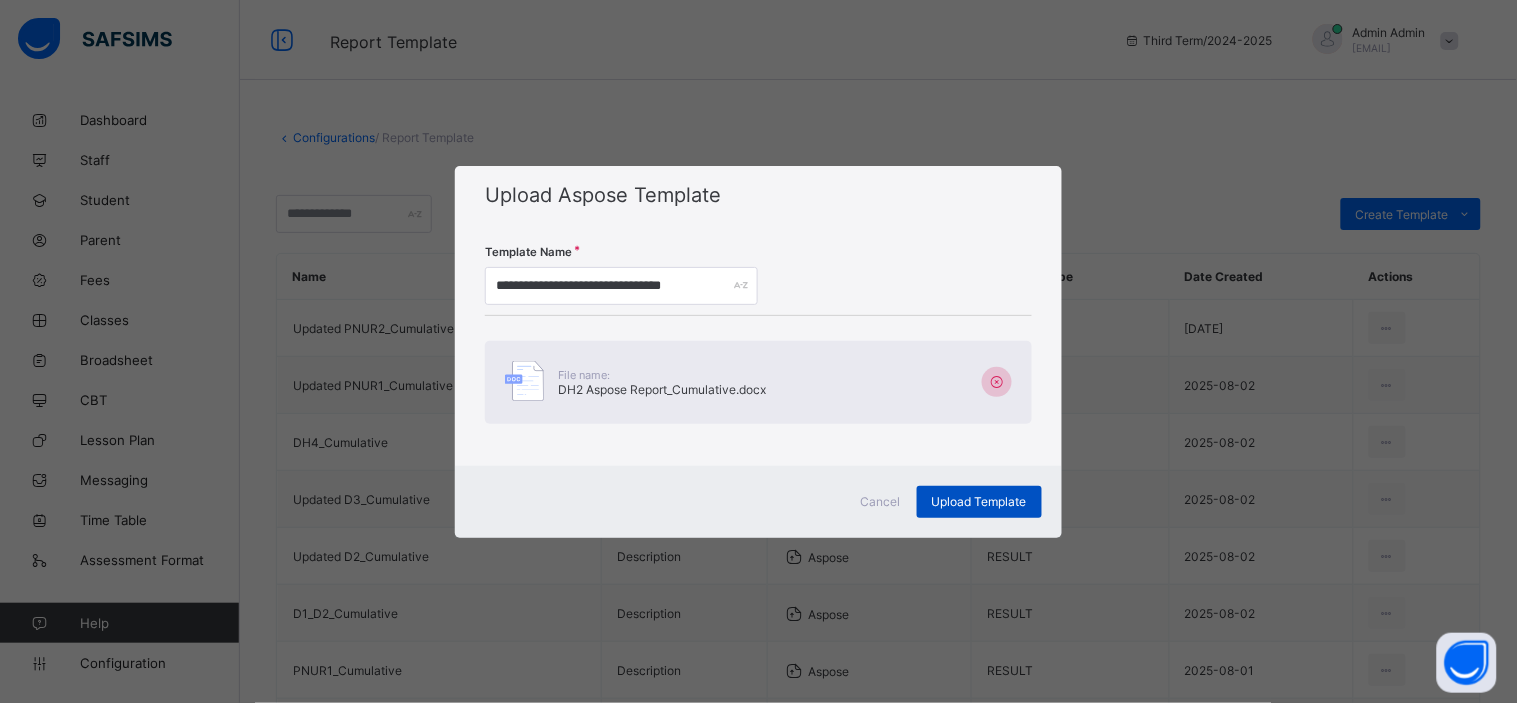 click on "Upload Template" at bounding box center [979, 501] 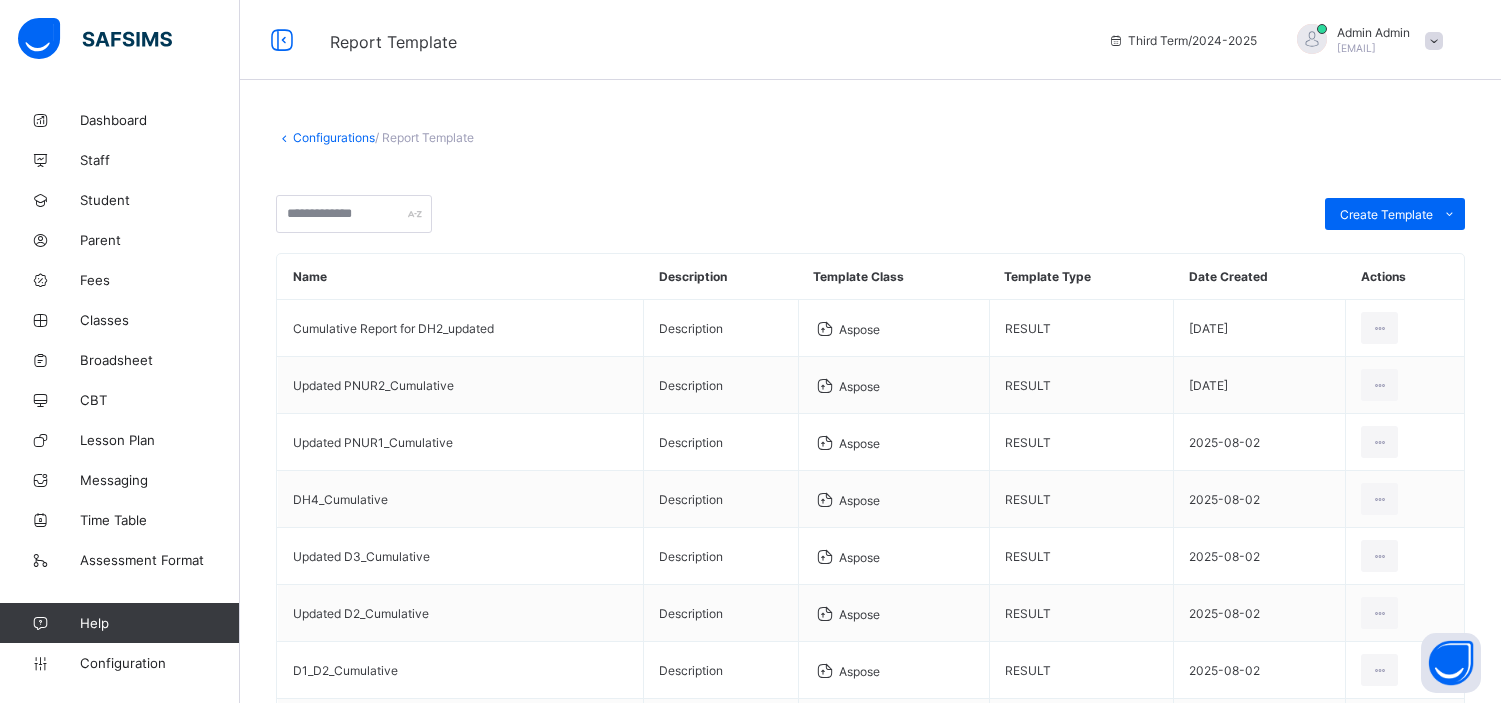 scroll, scrollTop: 0, scrollLeft: 0, axis: both 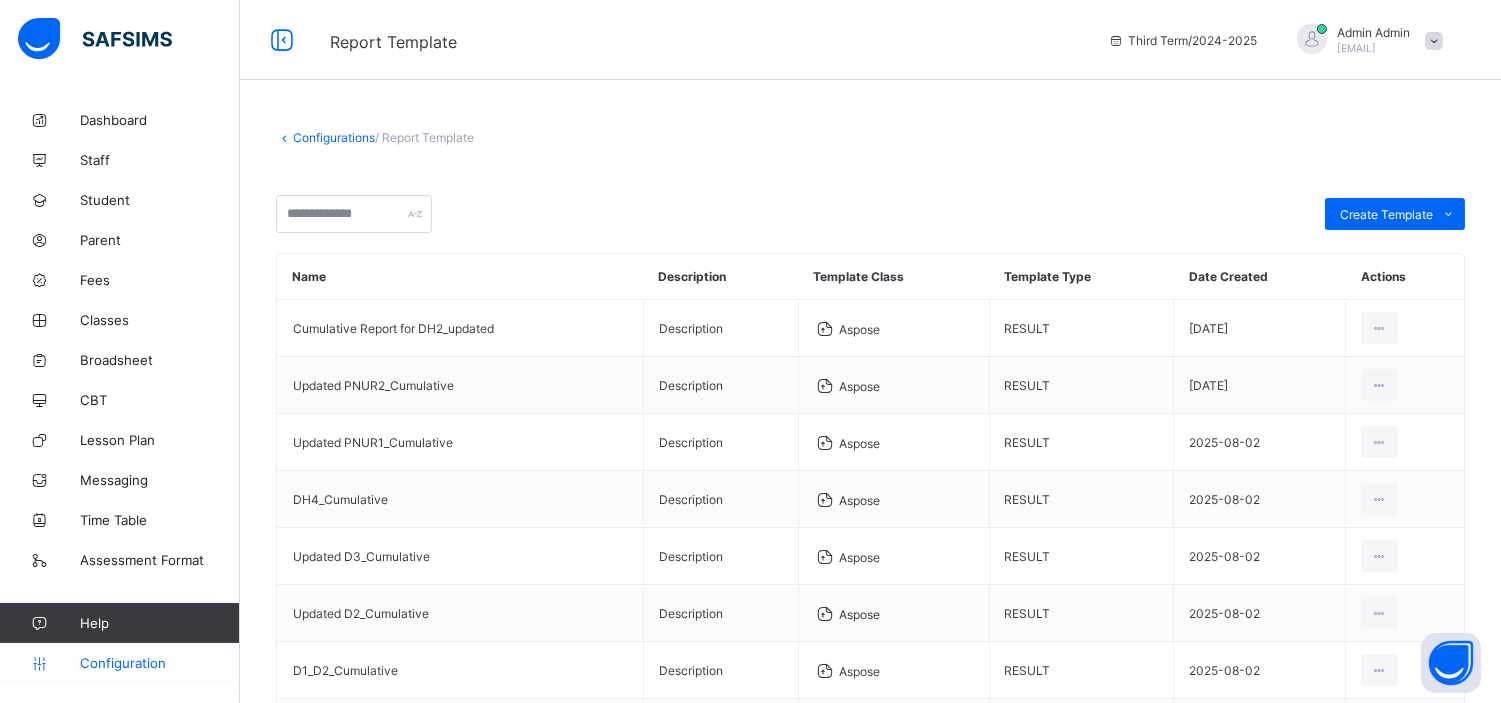 click on "Configuration" at bounding box center [119, 663] 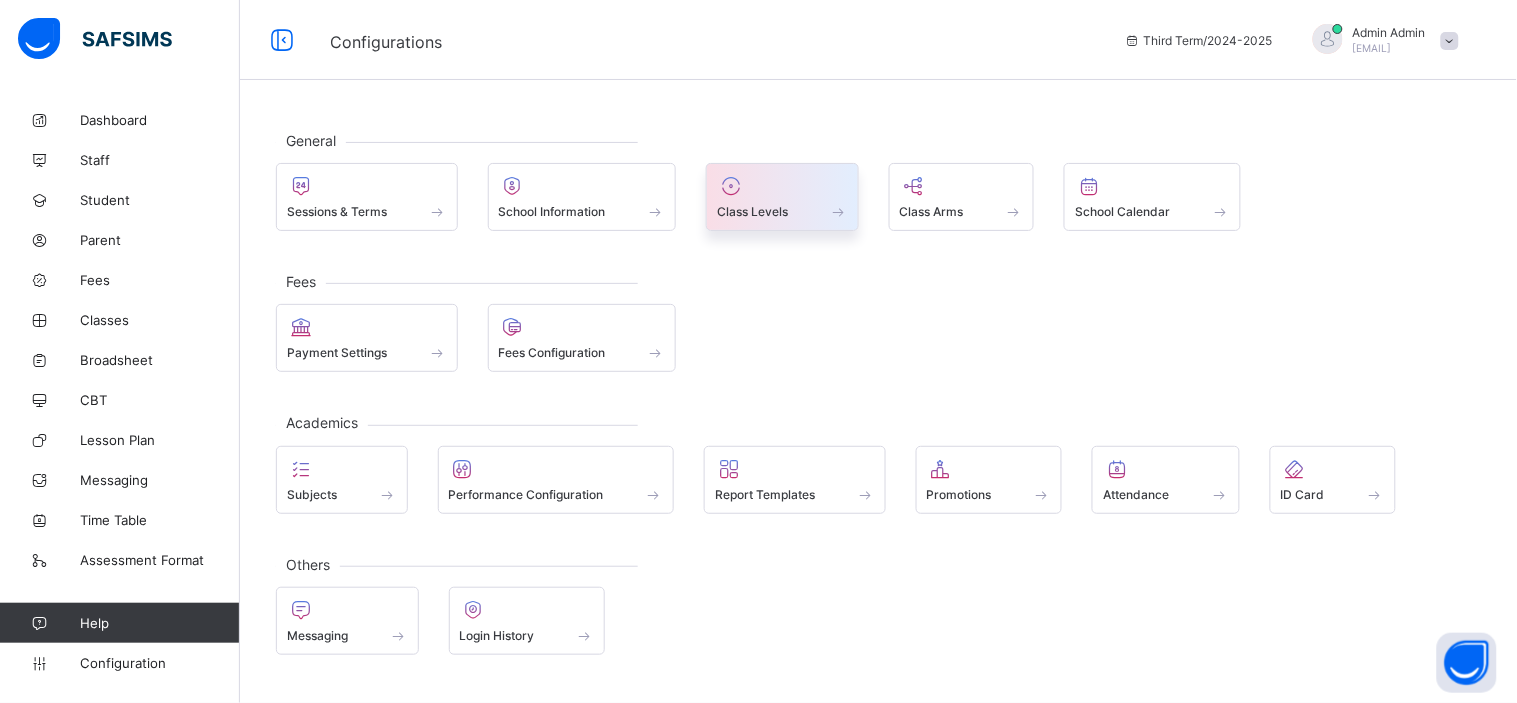 click on "Class Levels" at bounding box center [752, 211] 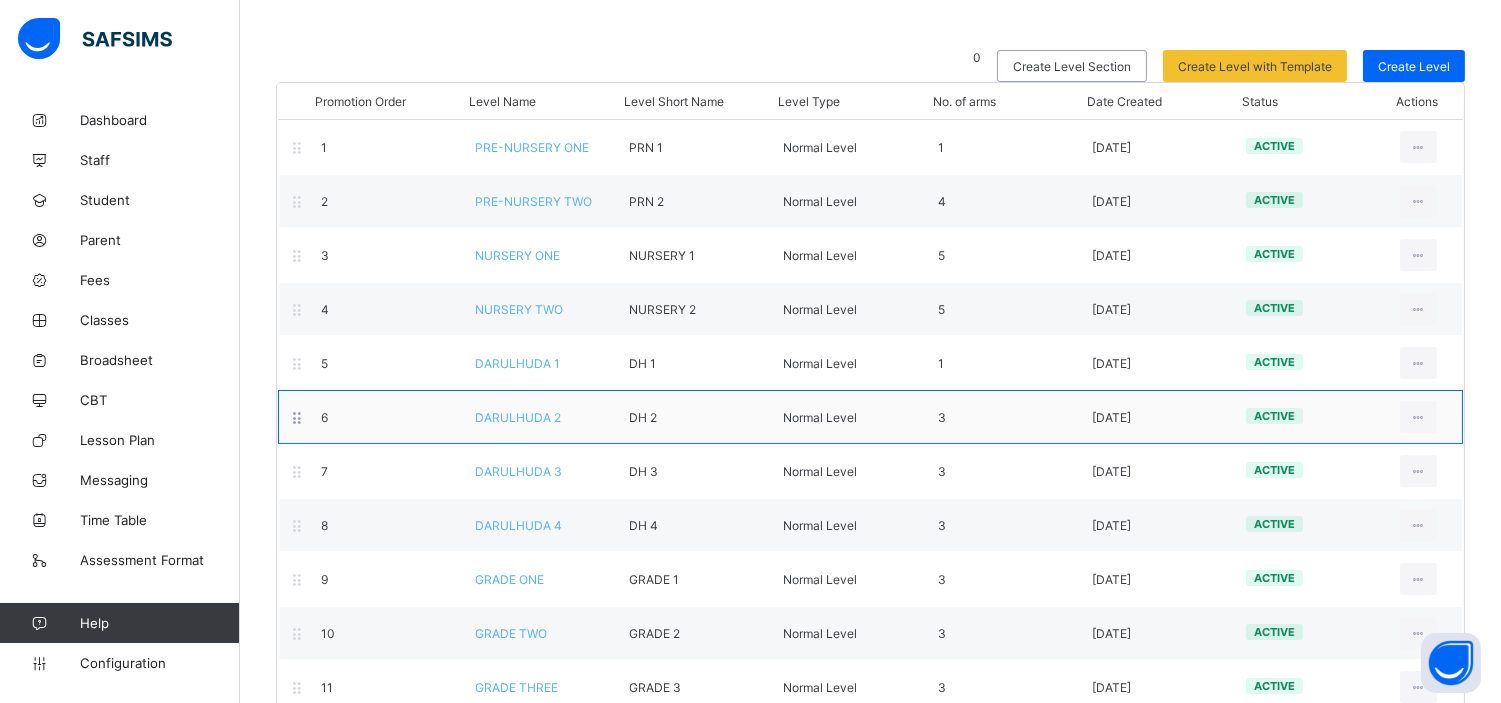 scroll, scrollTop: 146, scrollLeft: 0, axis: vertical 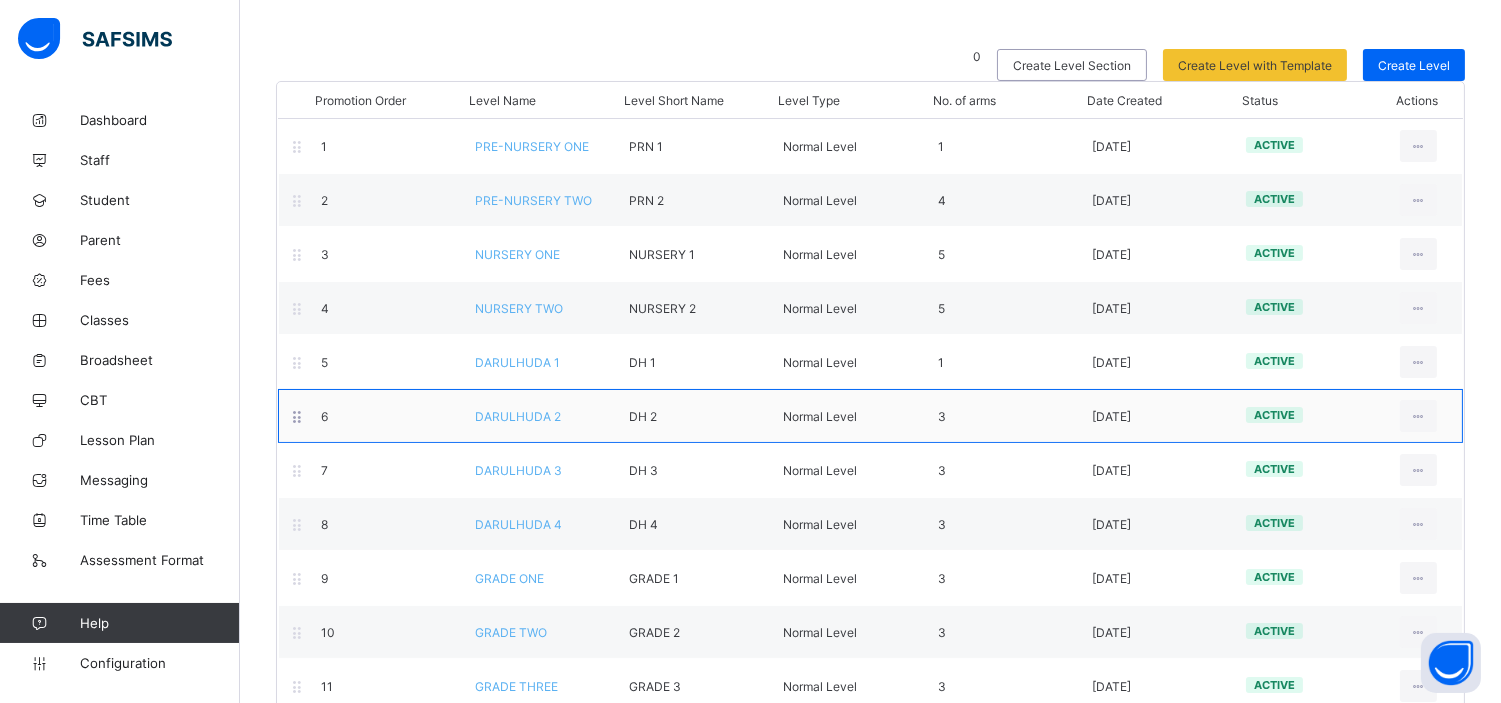 click on "DARULHUDA 2" at bounding box center [518, 416] 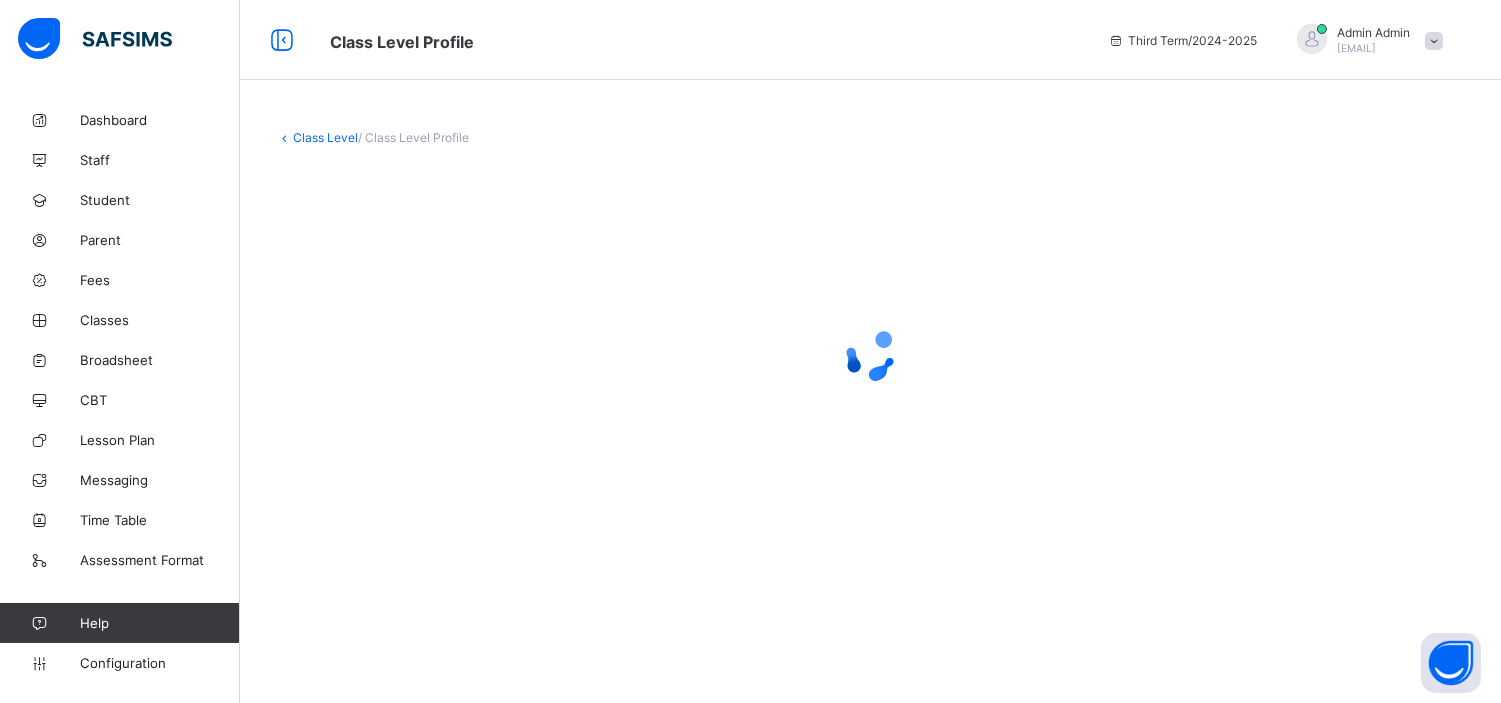 scroll, scrollTop: 0, scrollLeft: 0, axis: both 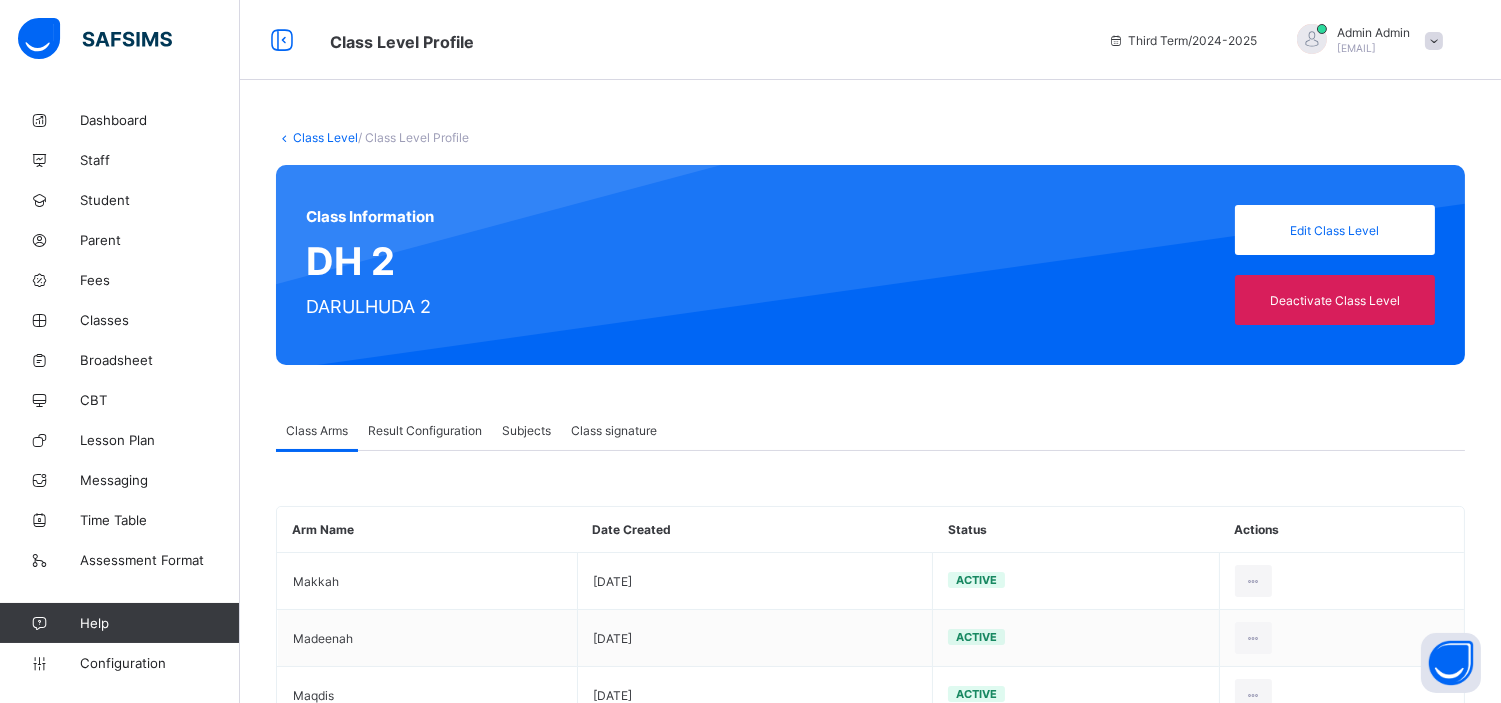 click on "Result Configuration" at bounding box center (425, 430) 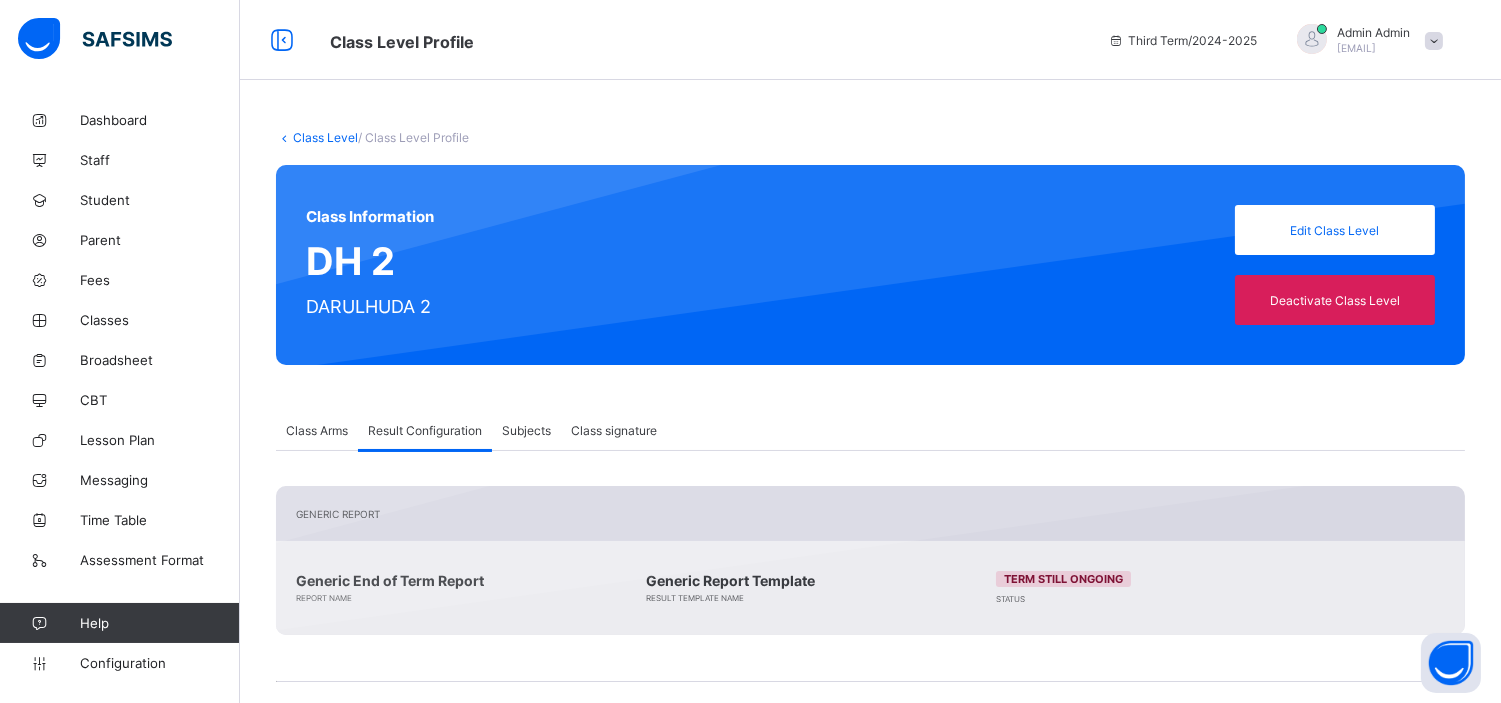 scroll, scrollTop: 350, scrollLeft: 0, axis: vertical 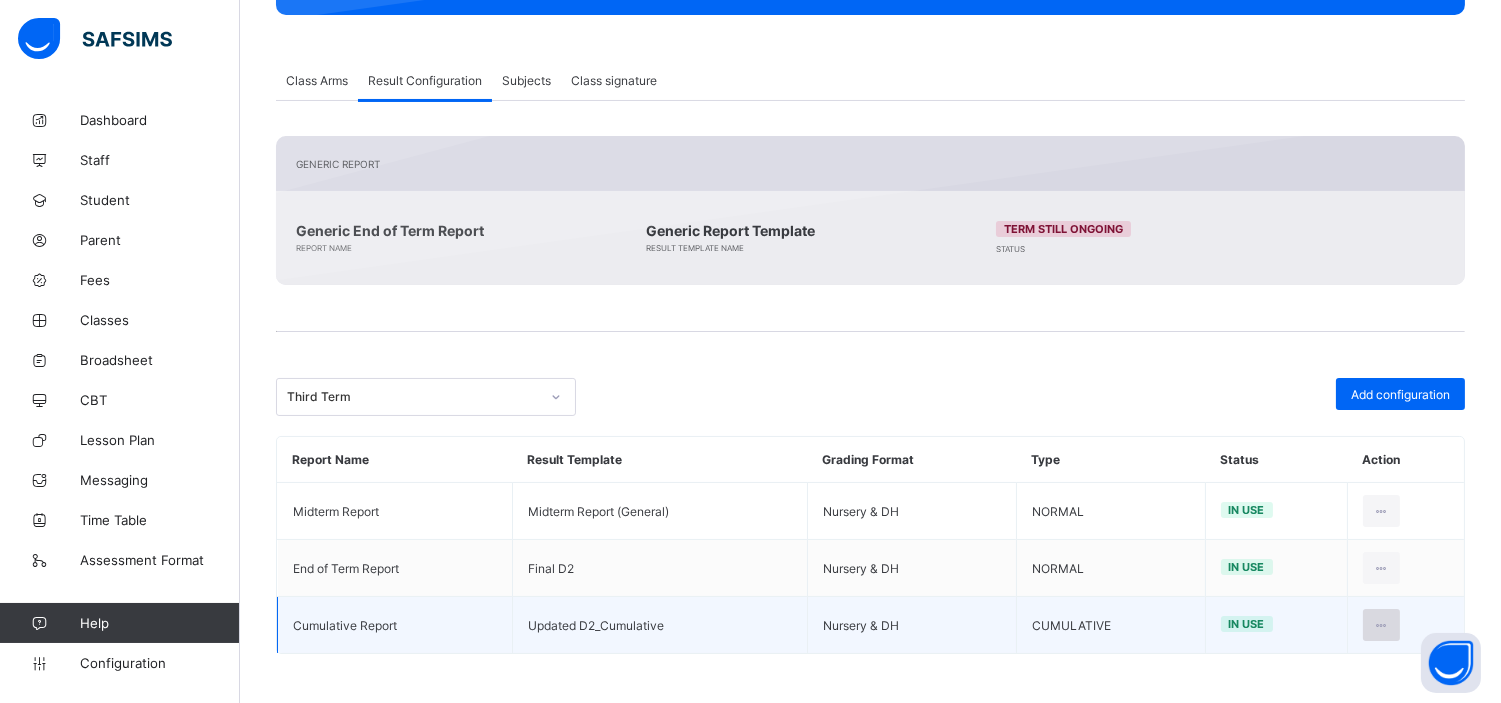 click at bounding box center [1381, 625] 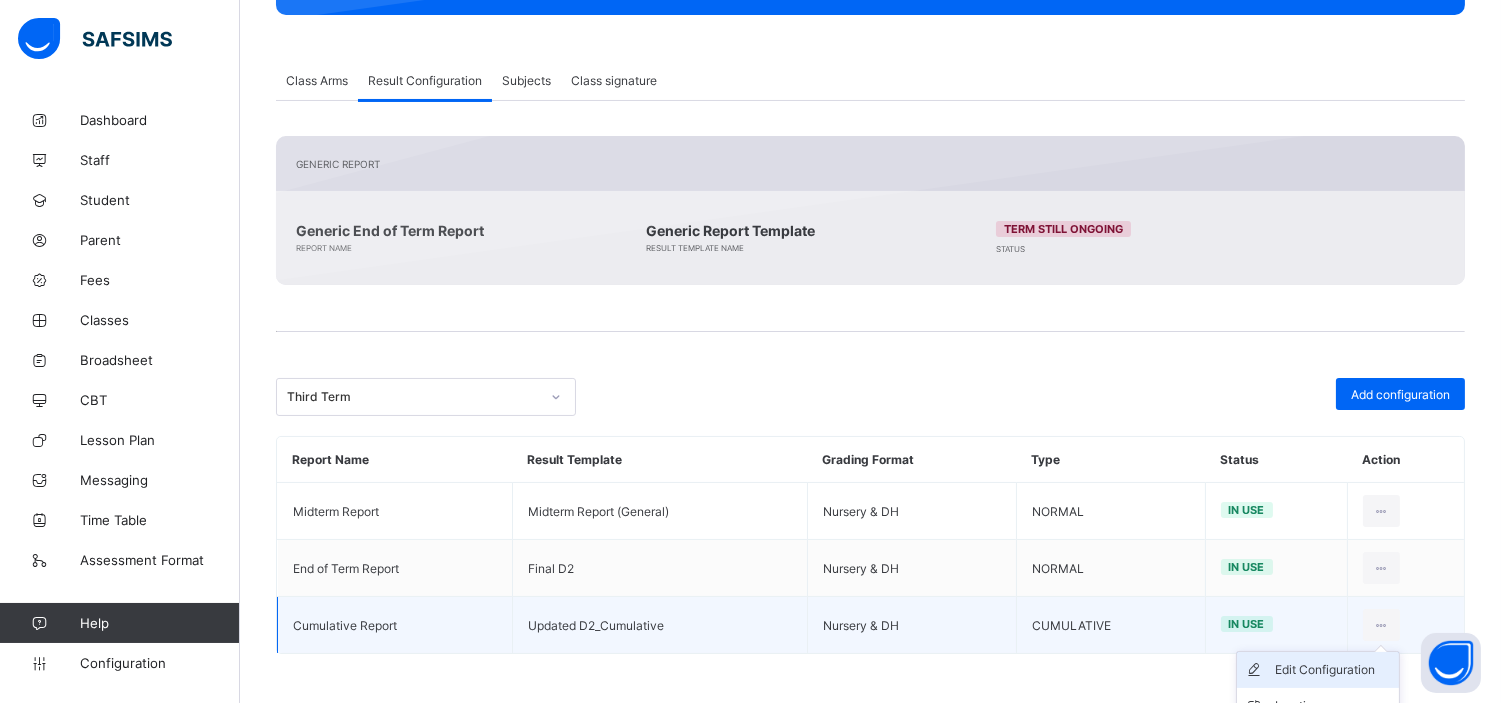 click on "Edit Configuration" at bounding box center [1333, 670] 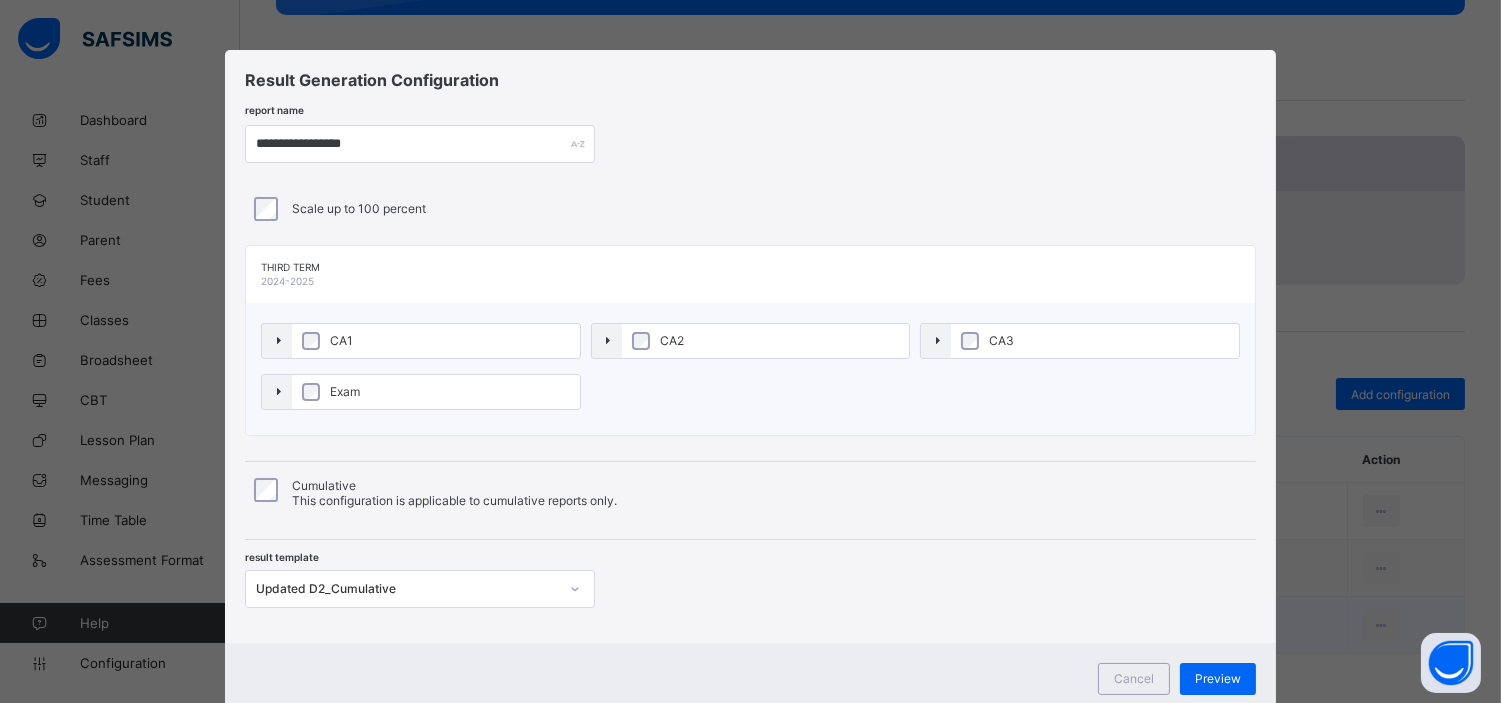 scroll, scrollTop: 61, scrollLeft: 0, axis: vertical 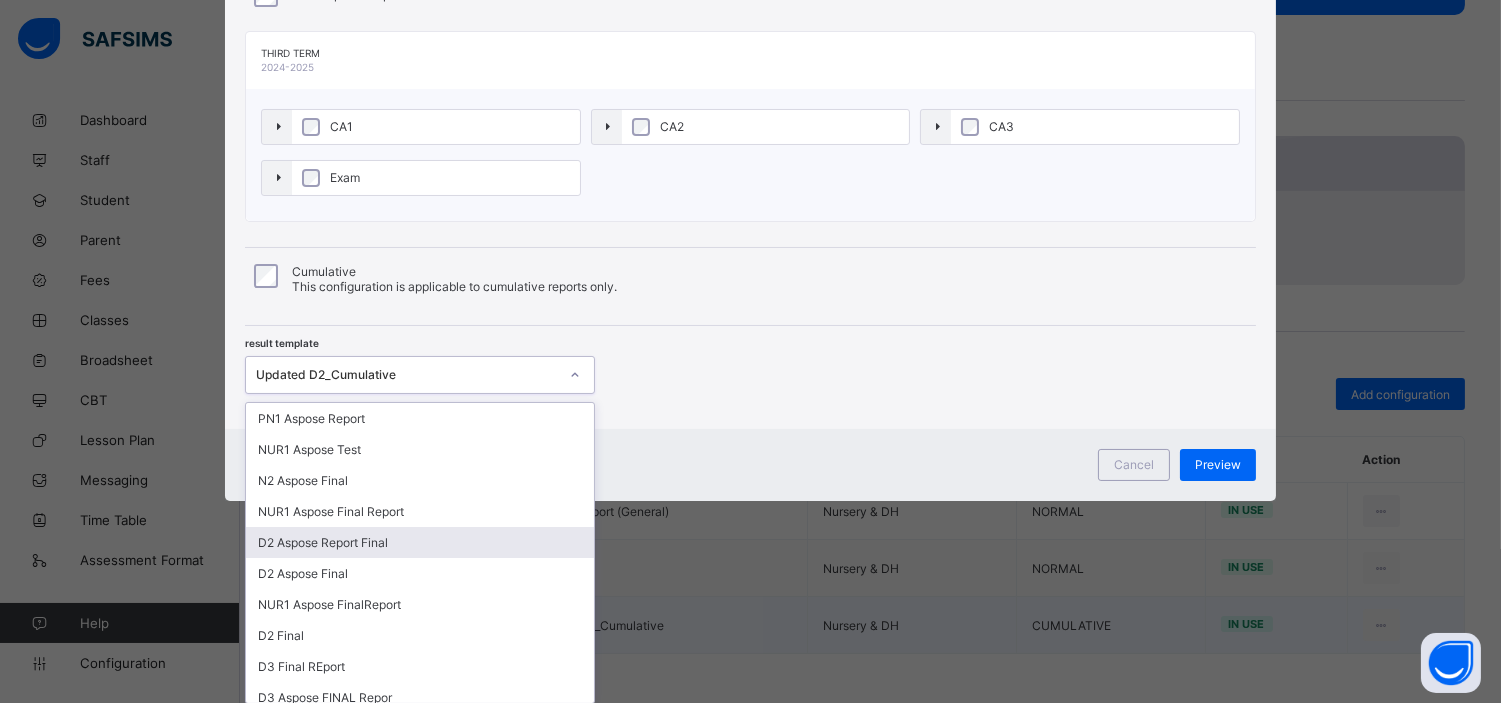 click on "option D2 Aspose Report Final focused, 5 of 50. 50 results available. Use Up and Down to choose options, press Enter to select the currently focused option, press Escape to exit the menu, press Tab to select the option and exit the menu. Updated D2_Cumulative PN1 Aspose Report NUR1 Aspose Test N2 Aspose Final NUR1 Aspose Final Report D2 Aspose Report Final D2 Aspose Final NUR1 Aspose FinalReport D2 Final D3 Final REport D3 Aspose FINAL Repor D4 Aspose FINAL Default-template Midterm Report D4 Final Final Final D1 Final NUR1 Aspose Aspose for D1 Default-template (SS) Final D4 D2 Final D3 Final NUR2 Final PNUR1 Final PNUR2 Final D2 D2 Report Final D2 D1 D2 Aspose Report D4 Aspose Report Final D3 Aspose Report Final D4 Report Template N1 Aspose Report Final N1 Aspose Report N2 Report PNUR 2 REPORT Midterm Report (General) DEFAULT (Cumulative) Updated D4_Cumulative NUR2_Cumulative NUR1_Cumulative PNUR1_Cumulative D1_D2_Cumulative Updated D2_Cumulative Updated D3_Cumulative DH4_Cumulative" at bounding box center [420, 375] 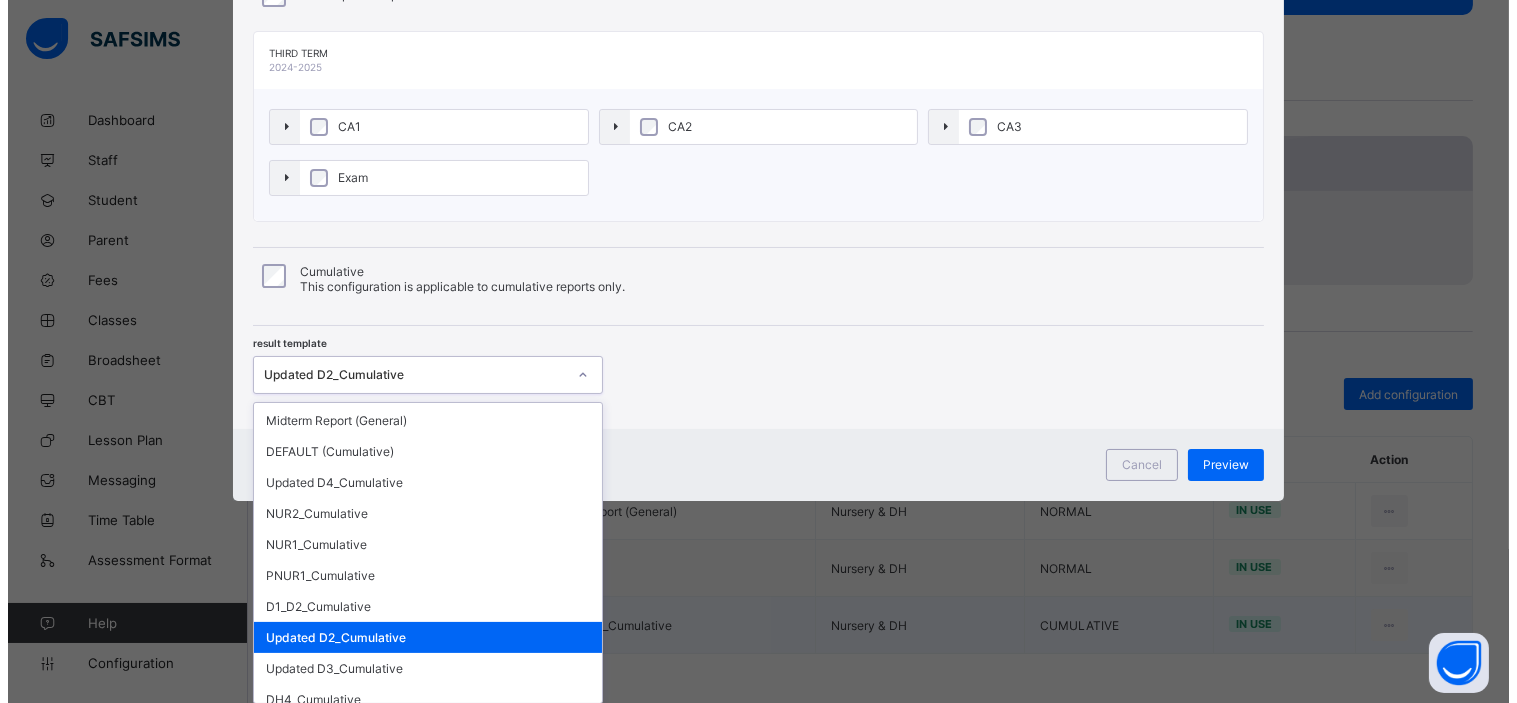 scroll, scrollTop: 1221, scrollLeft: 0, axis: vertical 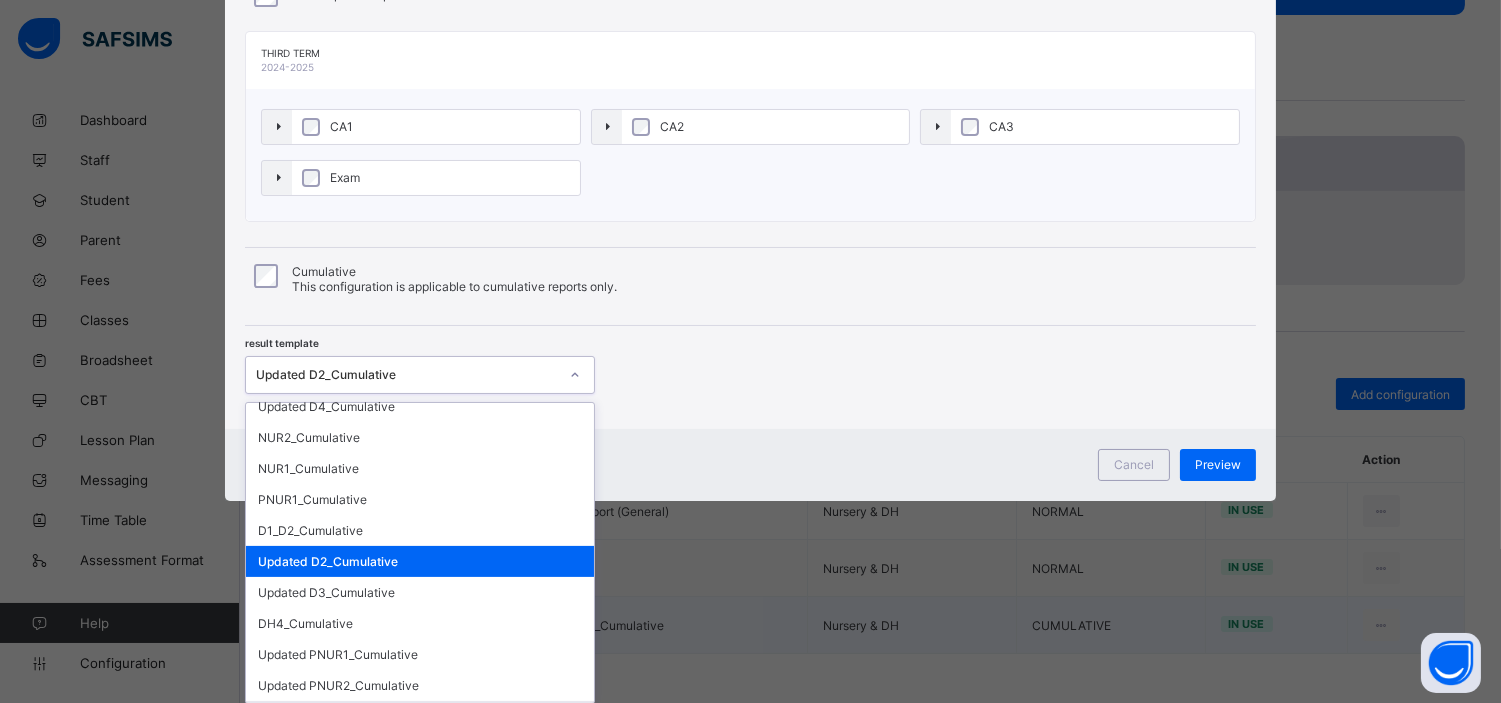 click on "Cumulative Report for DH2_updated" at bounding box center [420, 716] 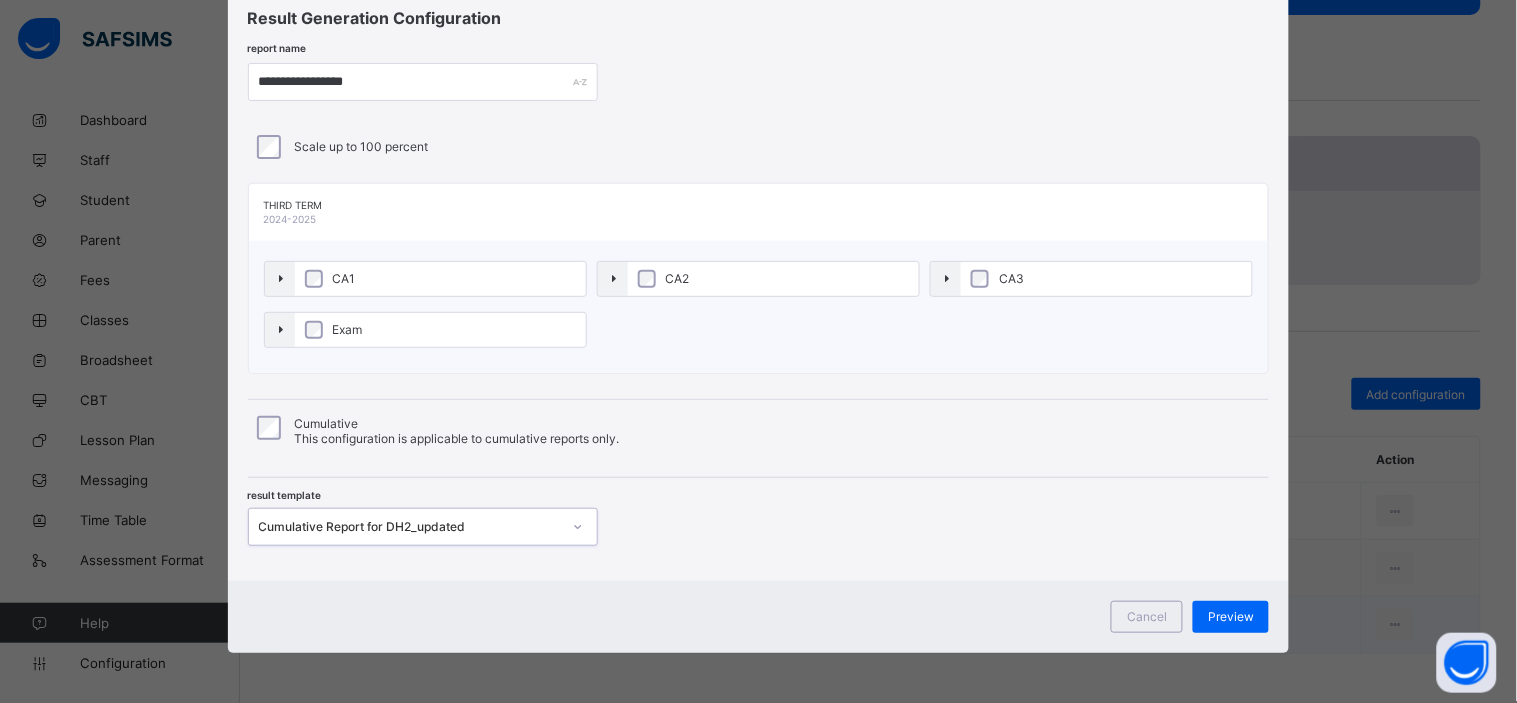 scroll, scrollTop: 61, scrollLeft: 0, axis: vertical 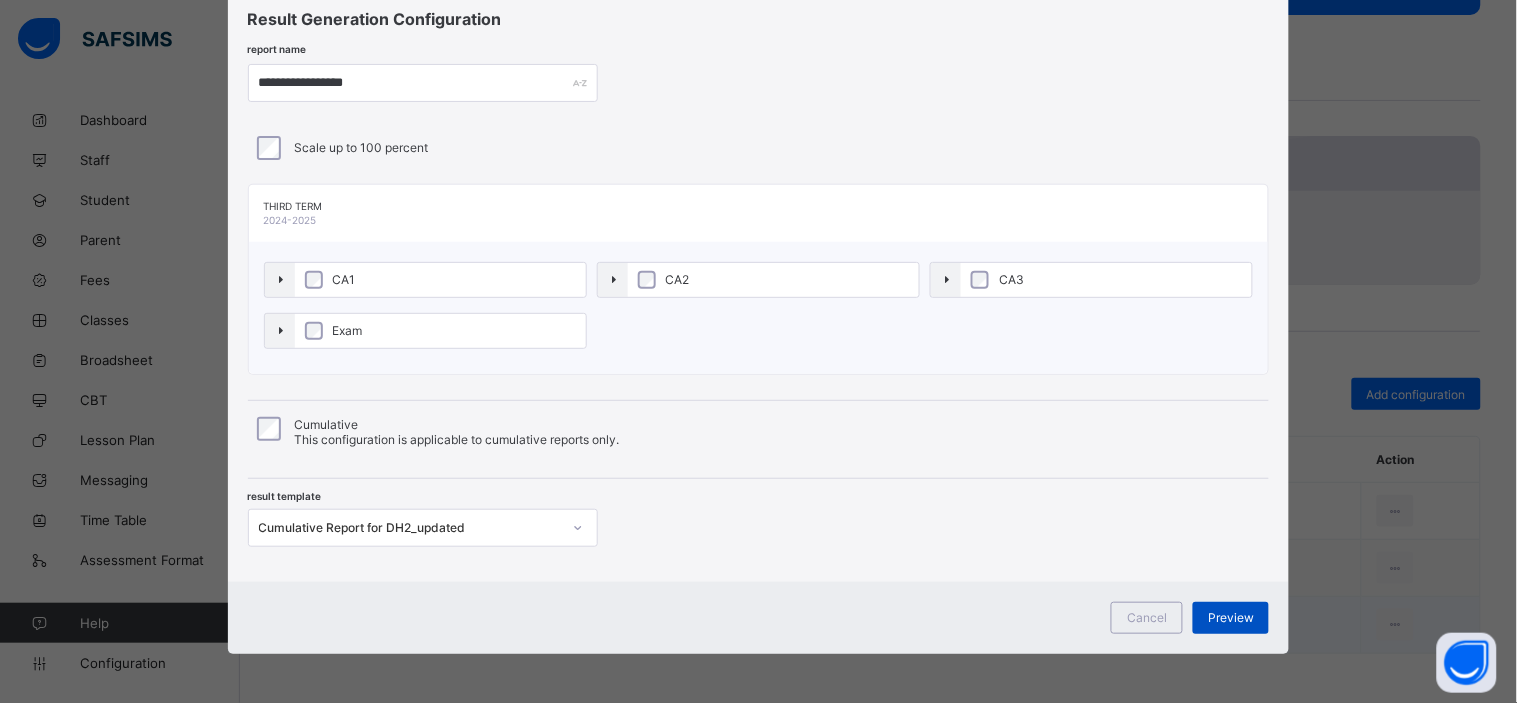 click on "Preview" at bounding box center [1231, 617] 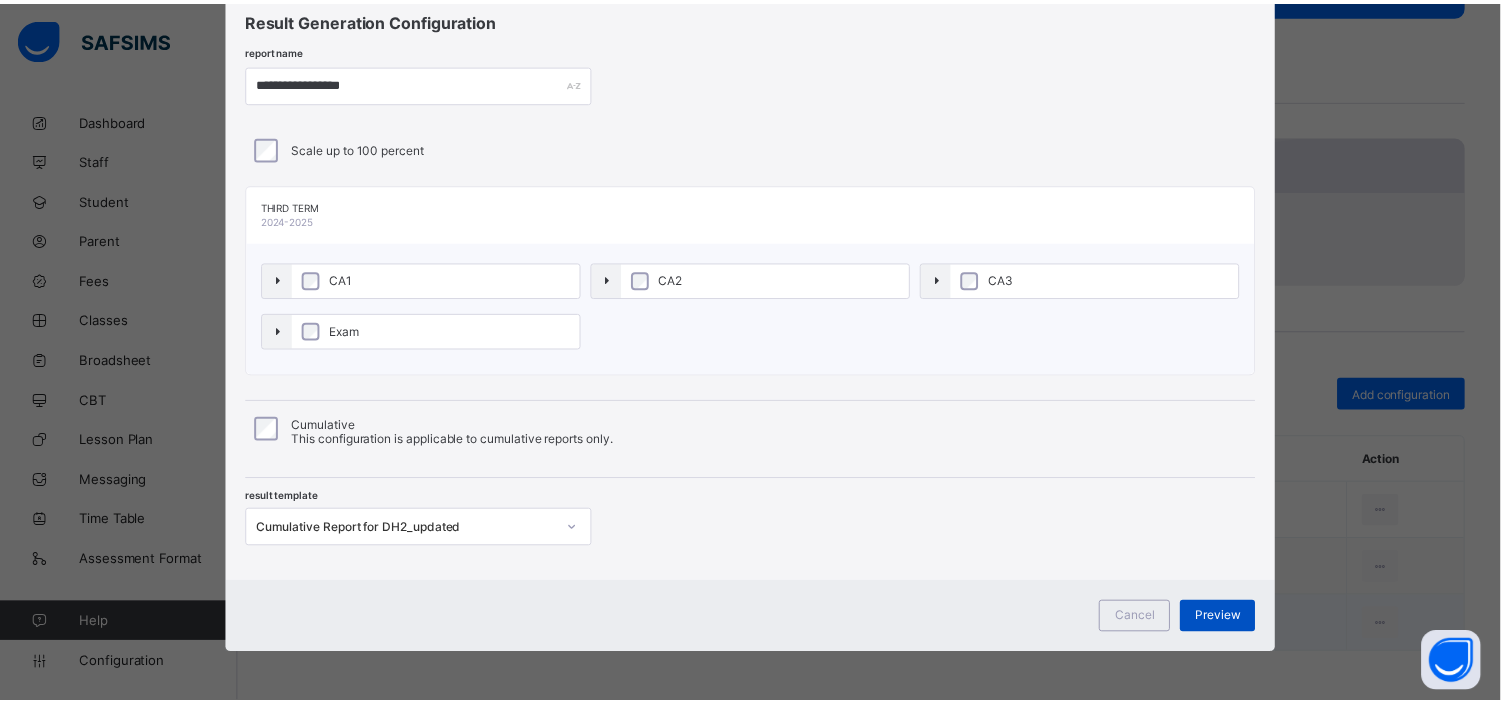 scroll, scrollTop: 0, scrollLeft: 0, axis: both 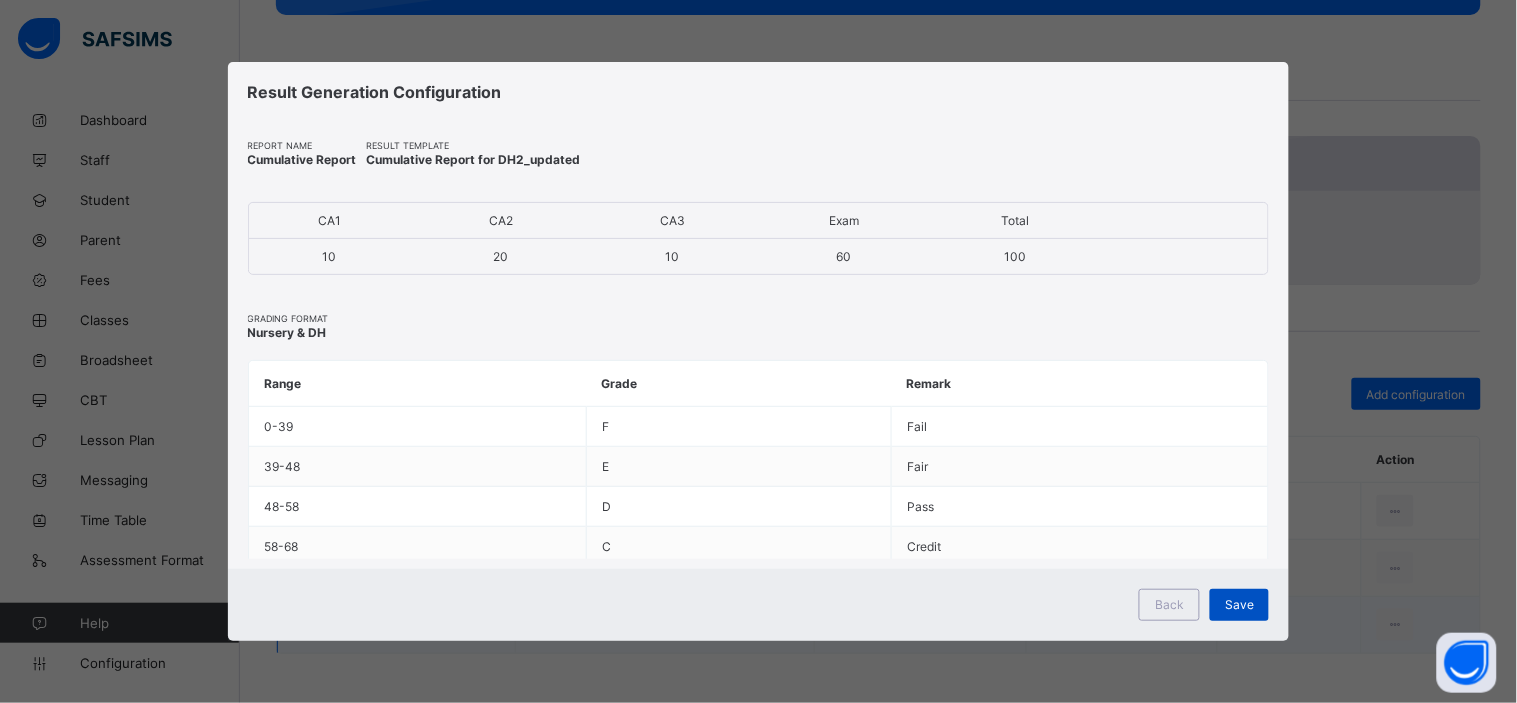 click on "Save" at bounding box center [1239, 604] 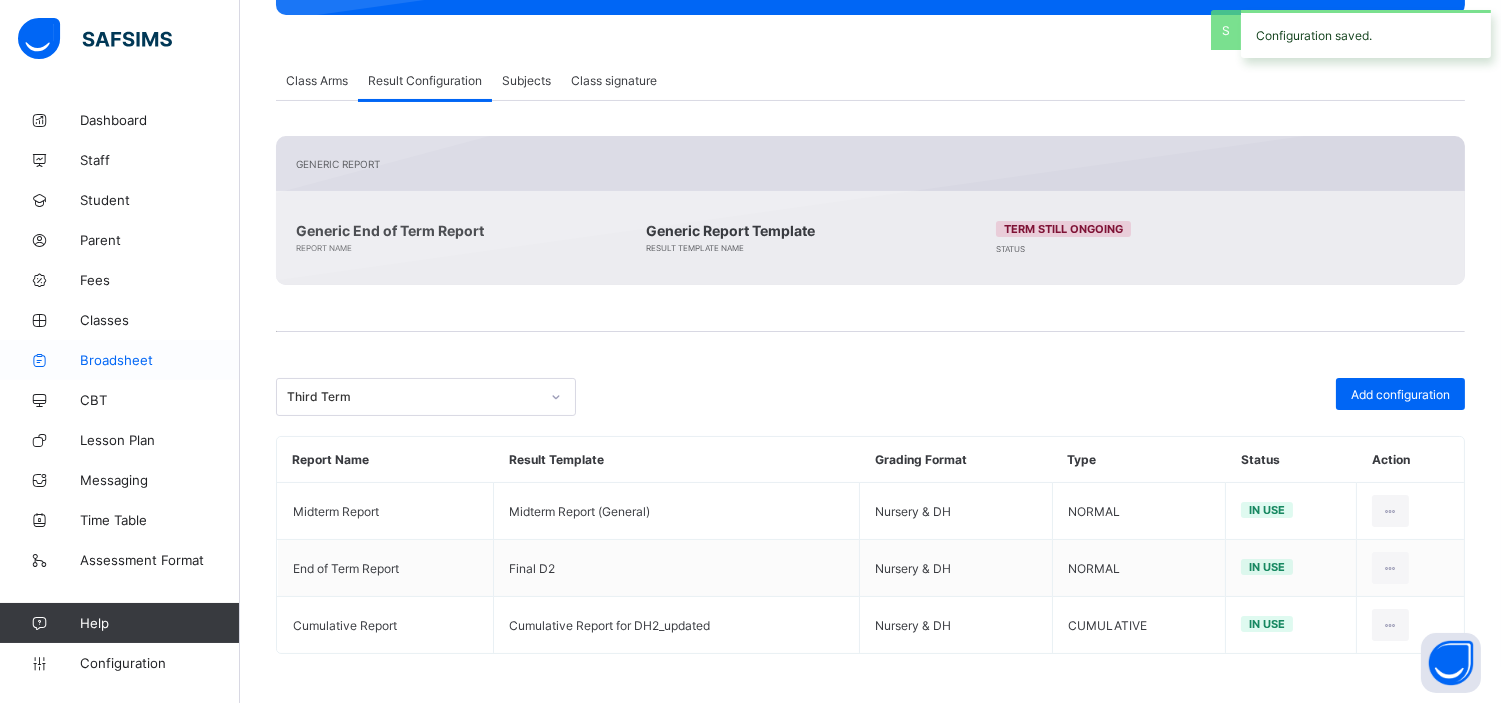 click on "Broadsheet" at bounding box center (160, 360) 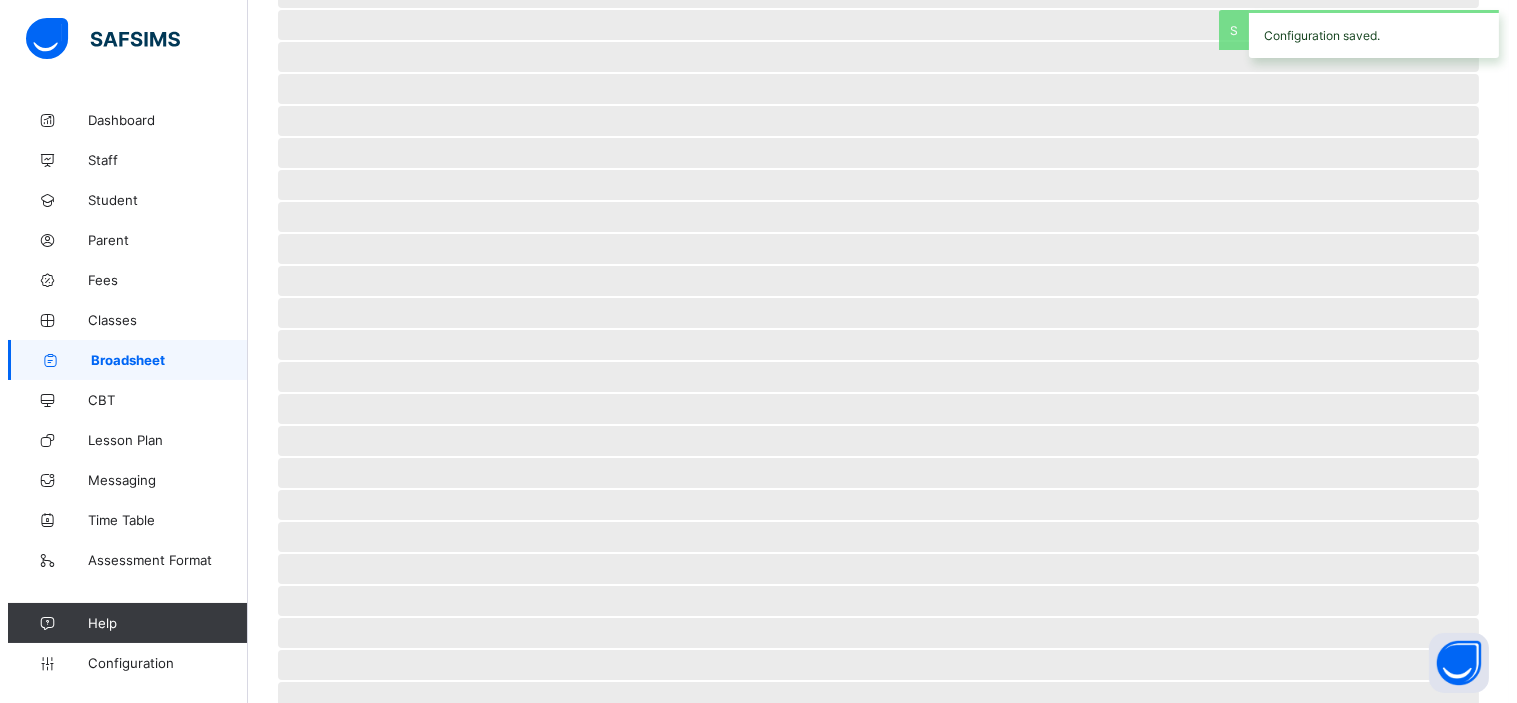scroll, scrollTop: 0, scrollLeft: 0, axis: both 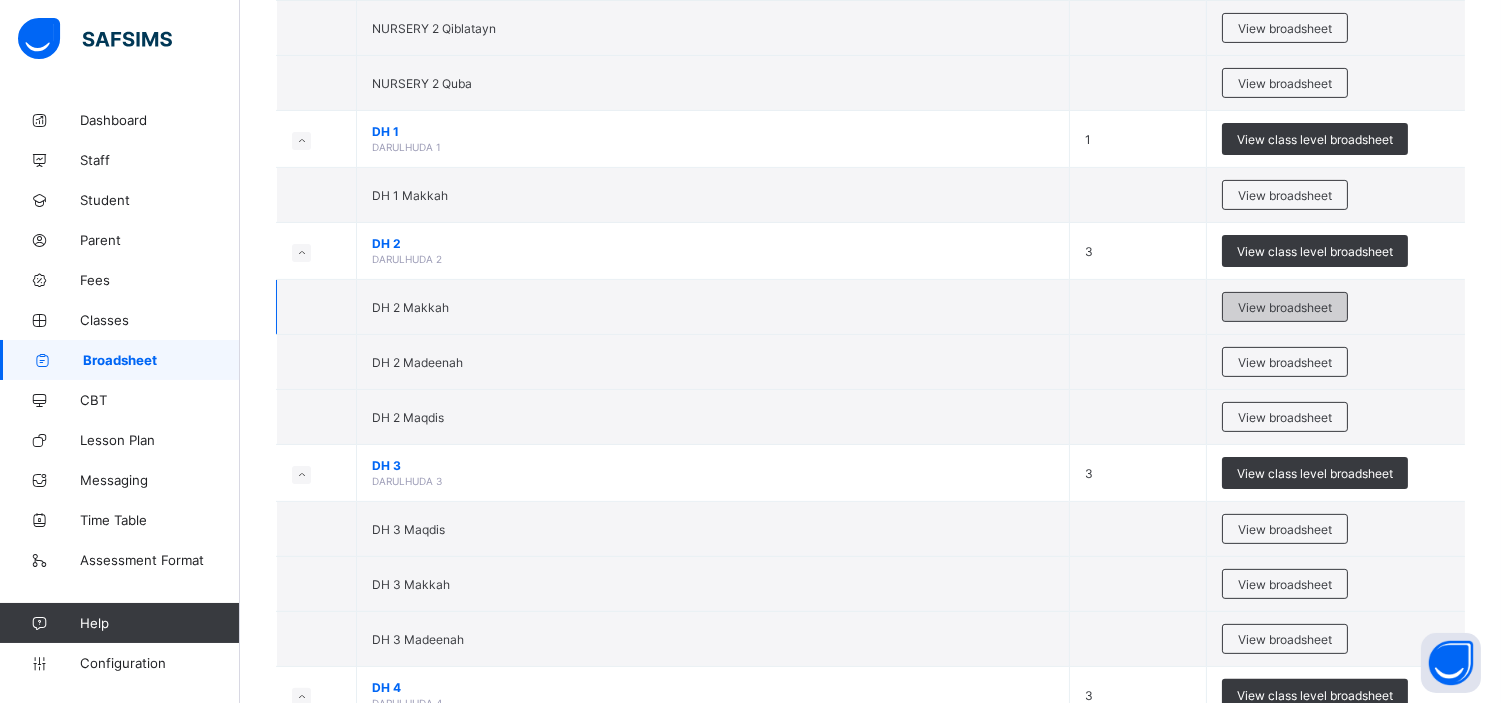 click on "View broadsheet" at bounding box center [1285, 307] 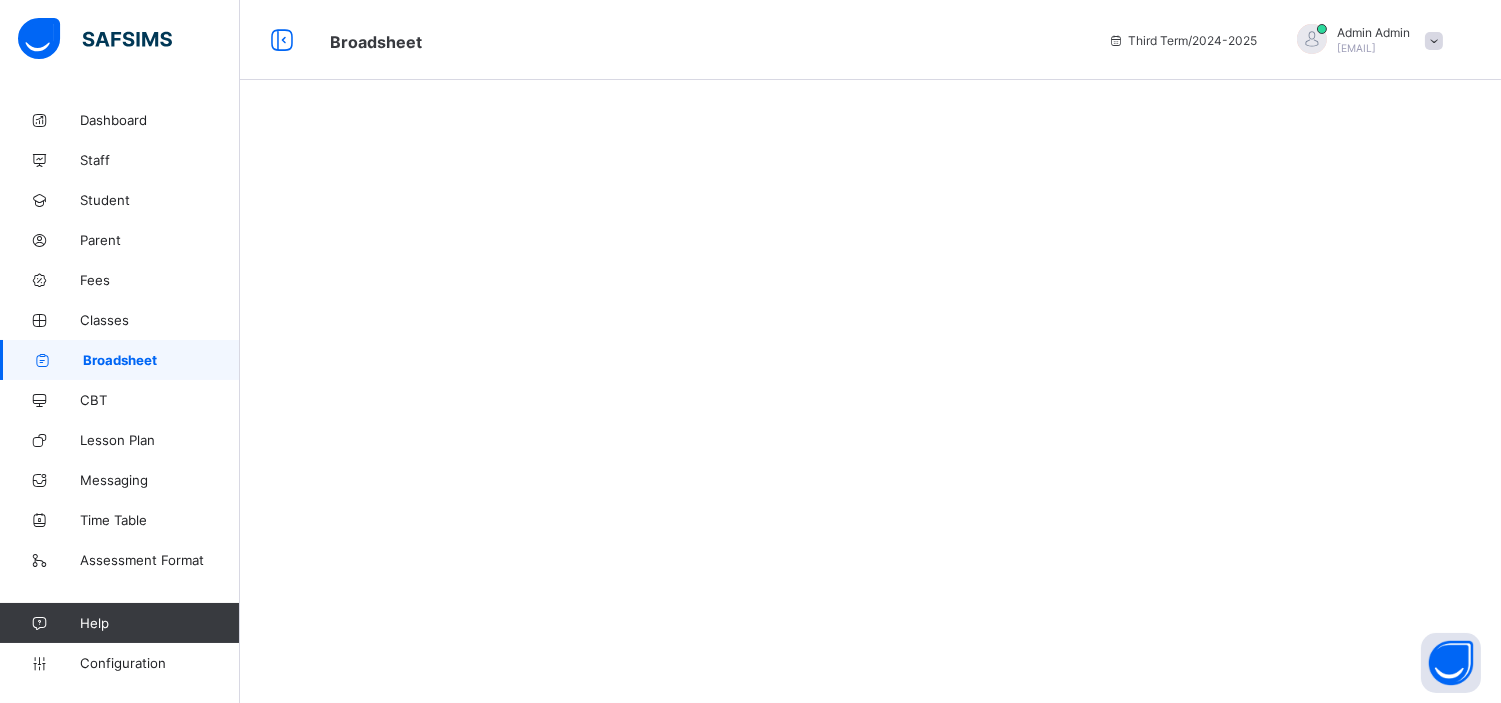 scroll, scrollTop: 0, scrollLeft: 0, axis: both 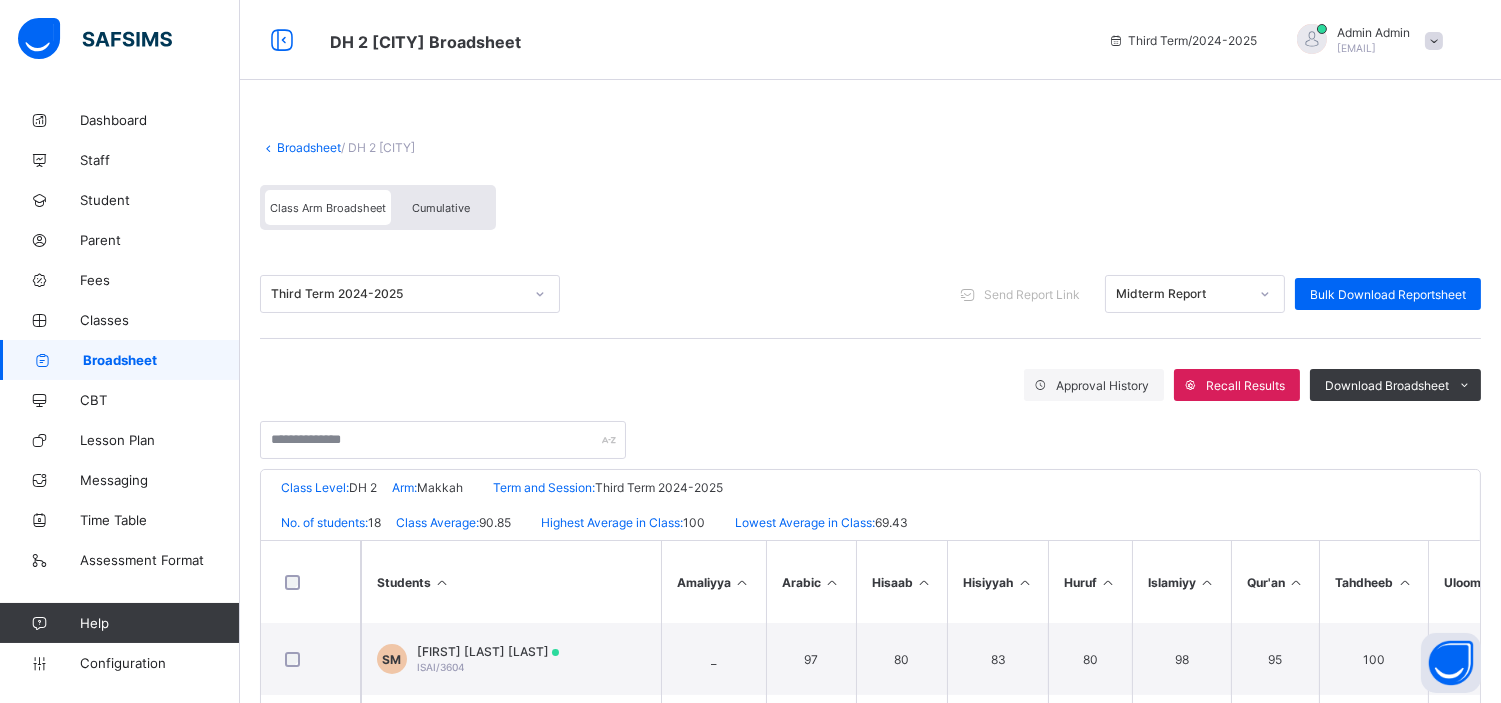 click on "Cumulative" at bounding box center (441, 208) 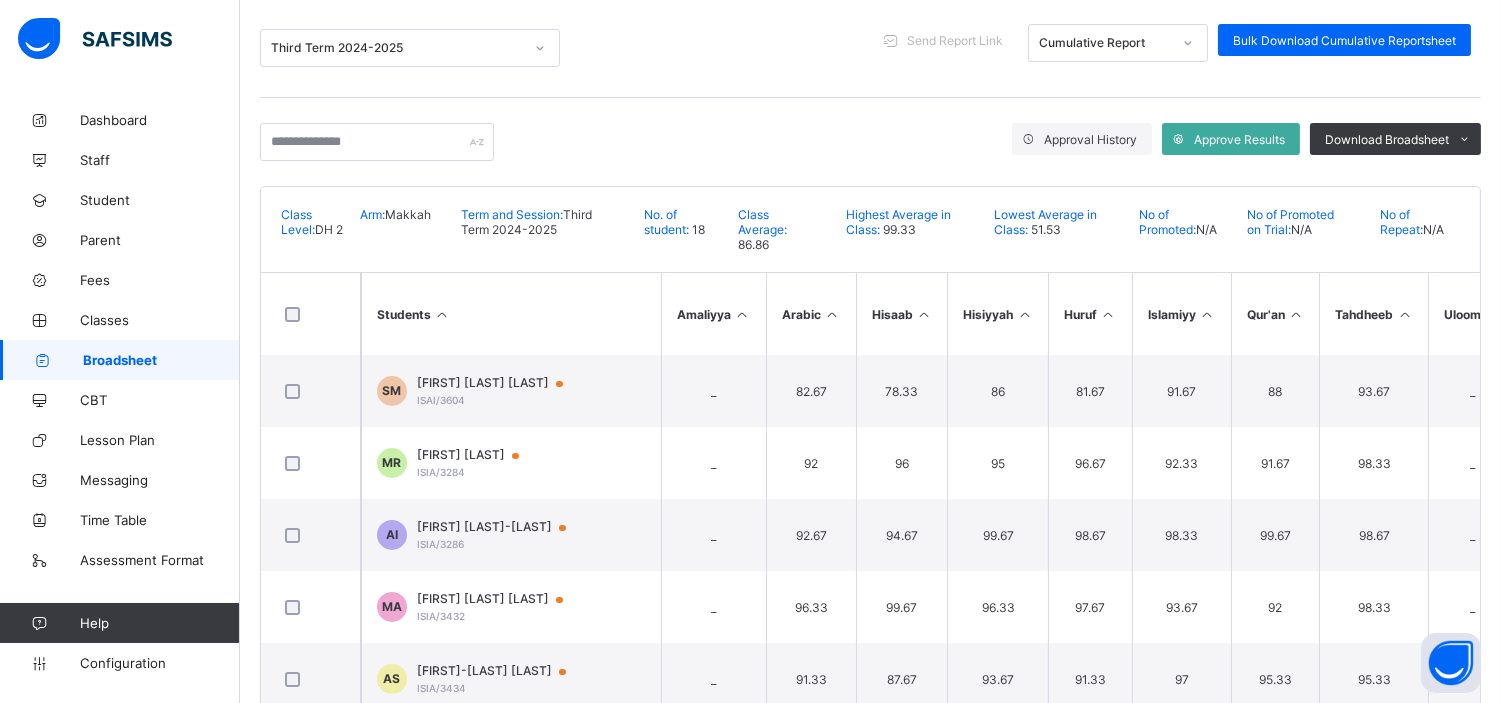 scroll, scrollTop: 256, scrollLeft: 0, axis: vertical 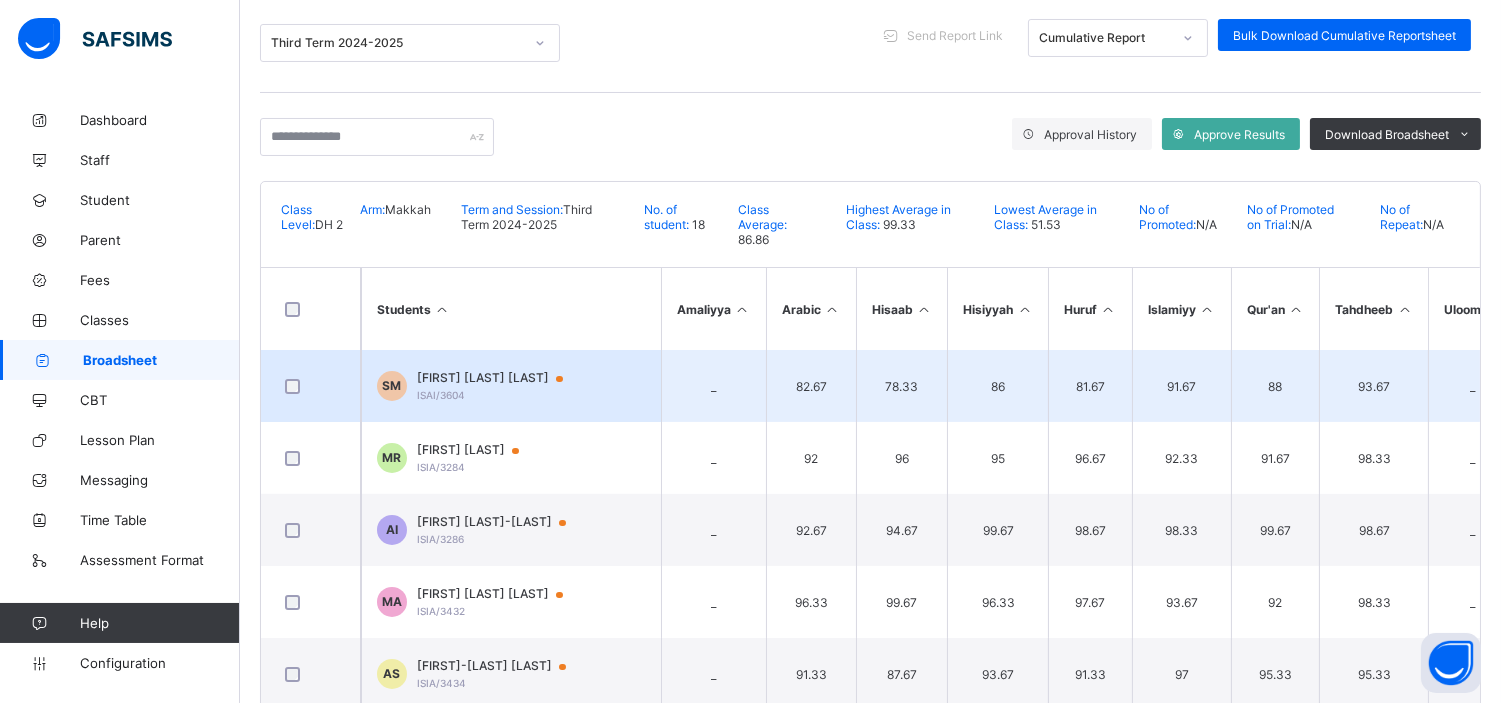 click on "SHAHEED KUDU MOHAMMED" at bounding box center [499, 378] 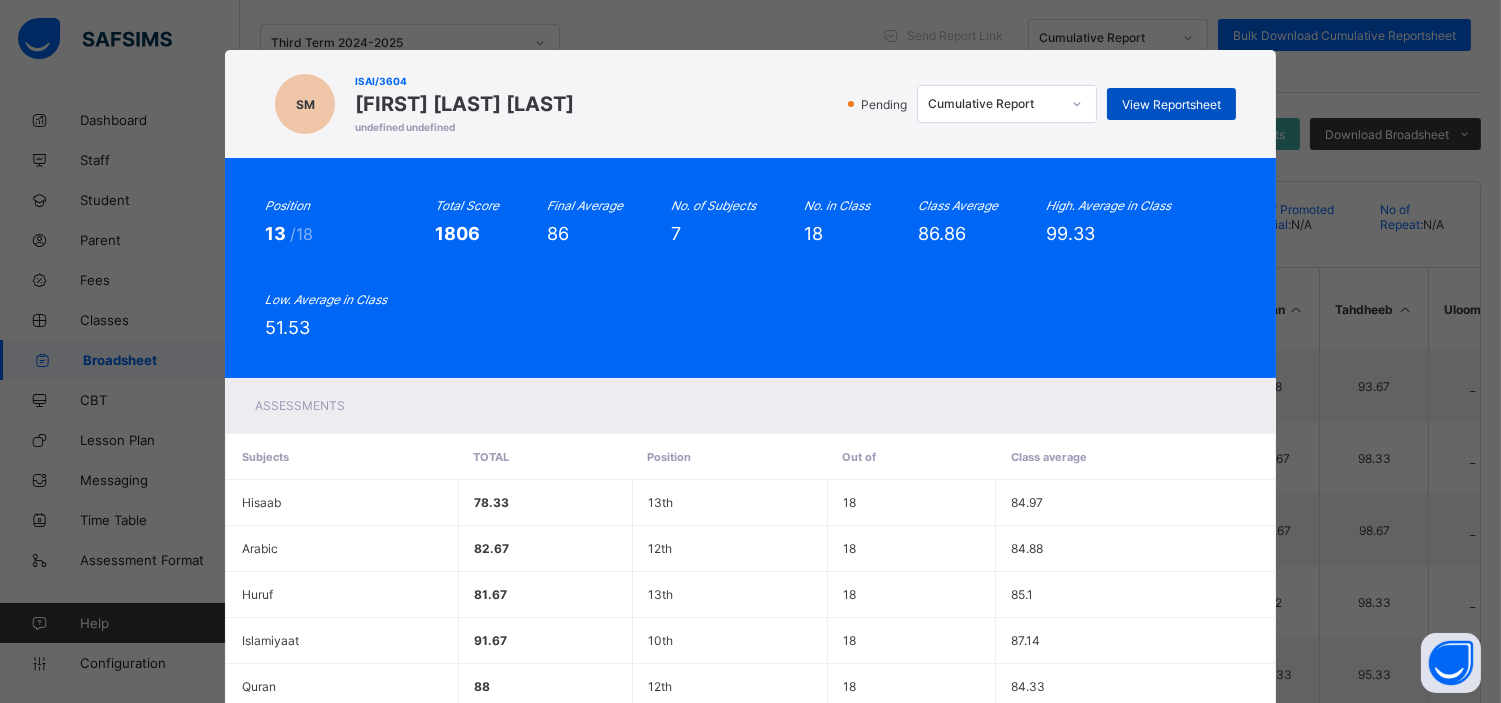 click on "View Reportsheet" at bounding box center [1171, 104] 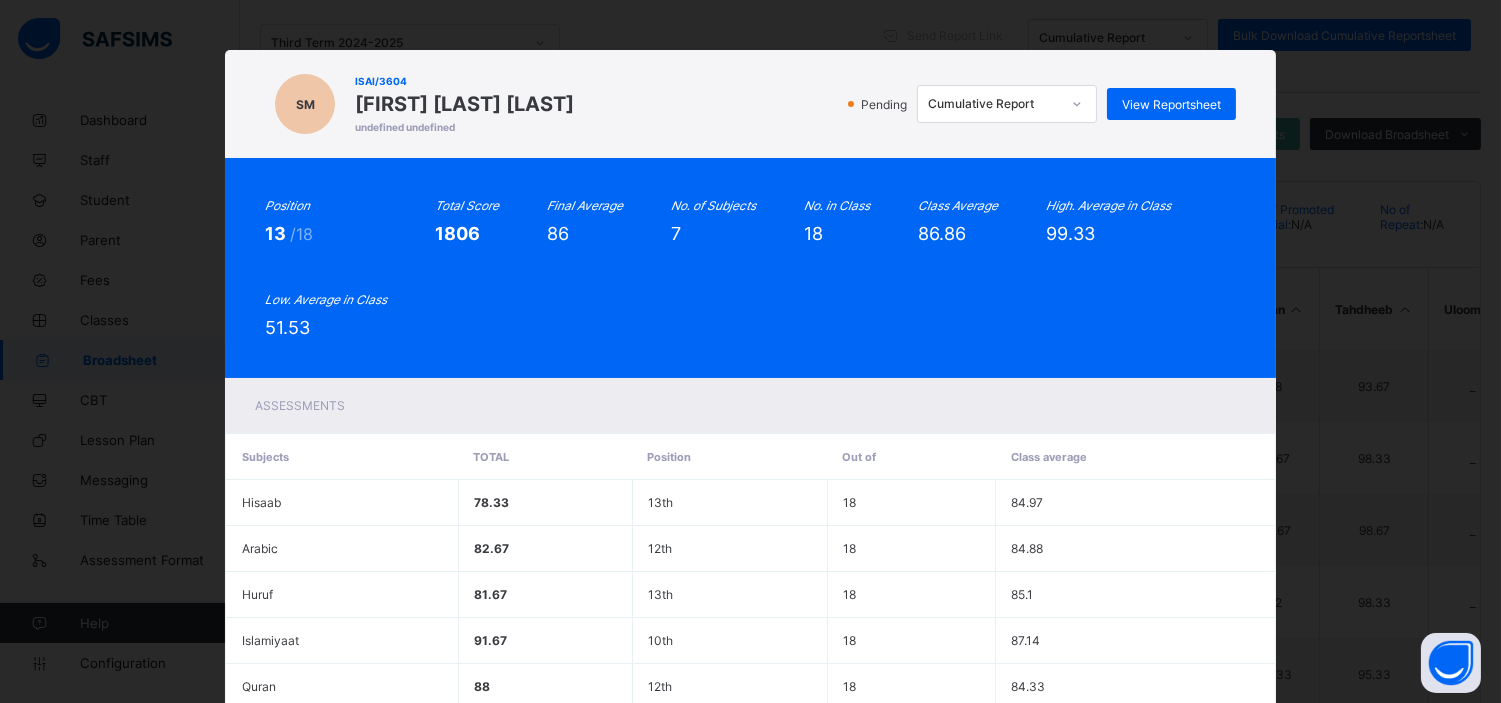 scroll, scrollTop: 276, scrollLeft: 0, axis: vertical 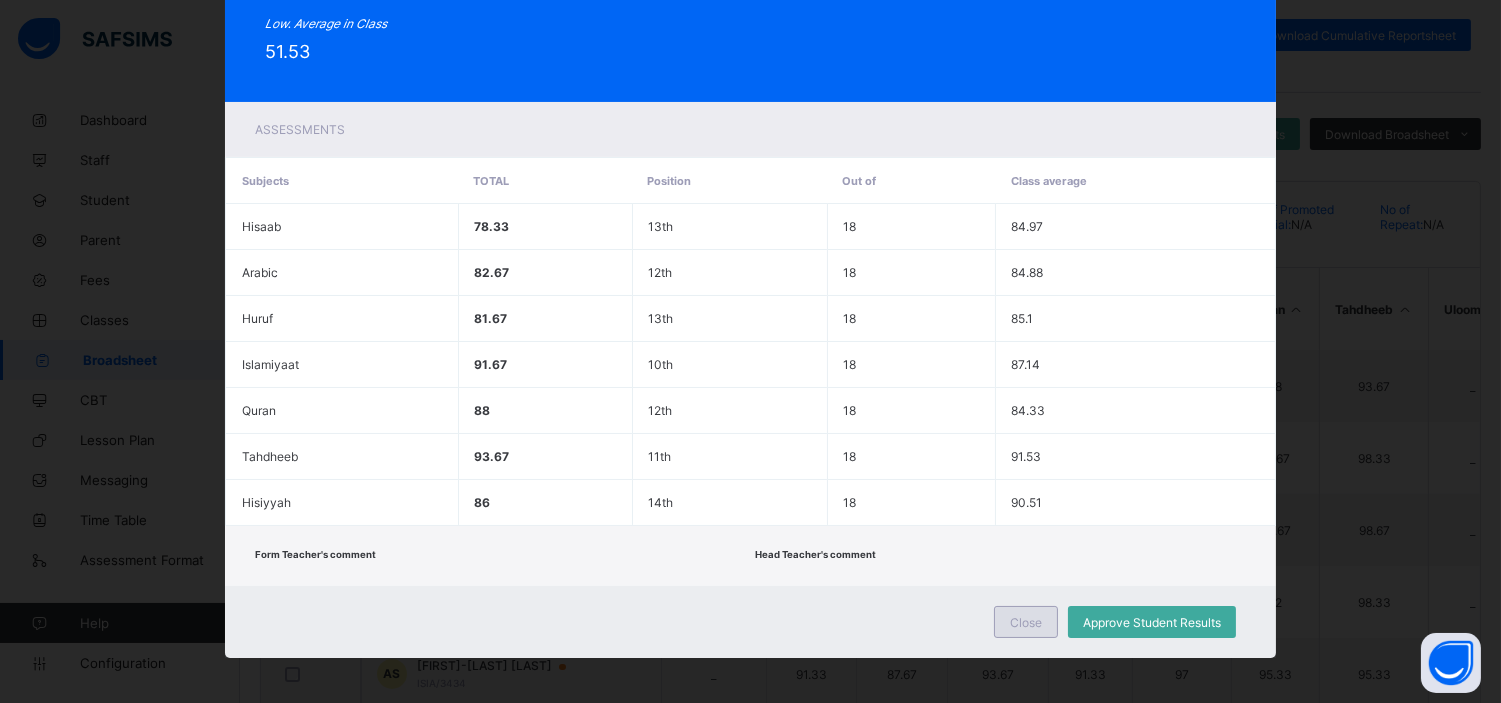 click on "Close" at bounding box center [1026, 622] 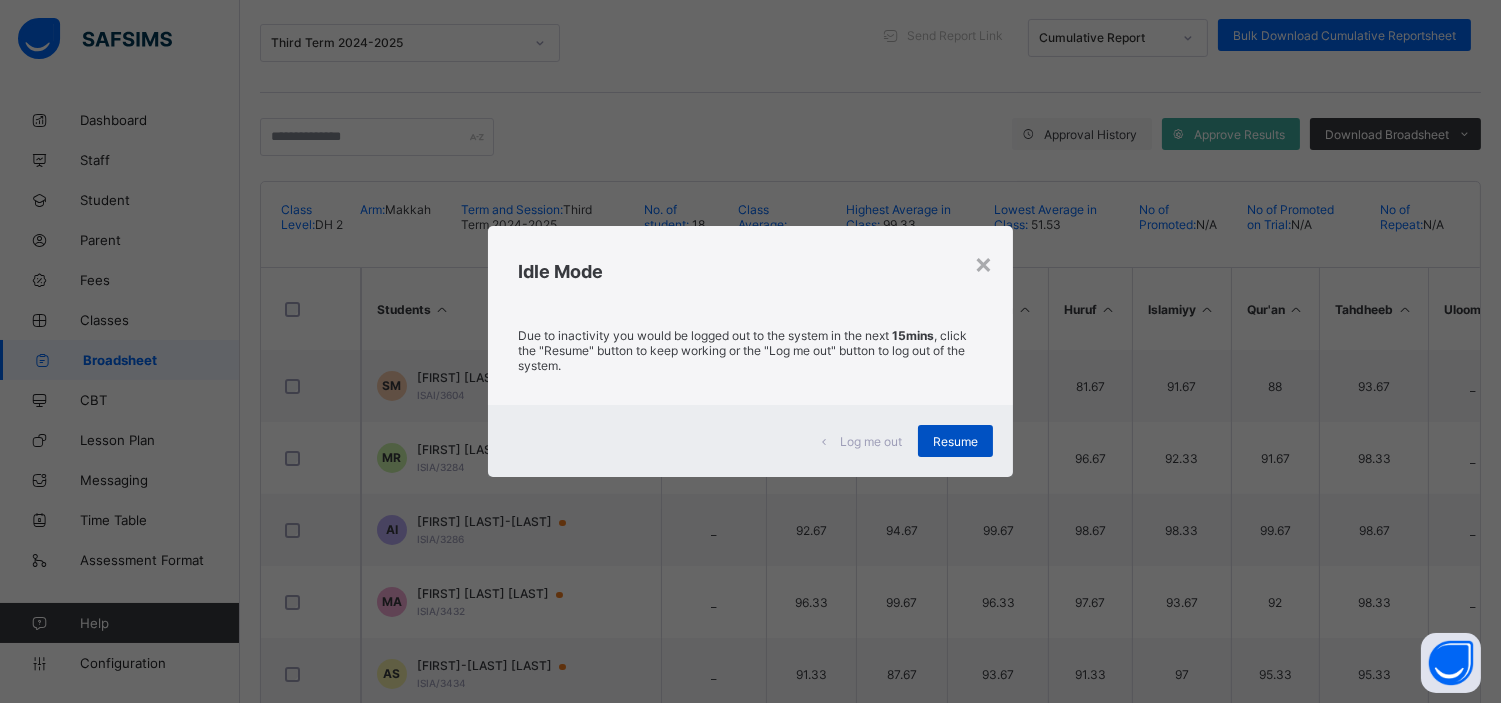 click on "Resume" at bounding box center (955, 441) 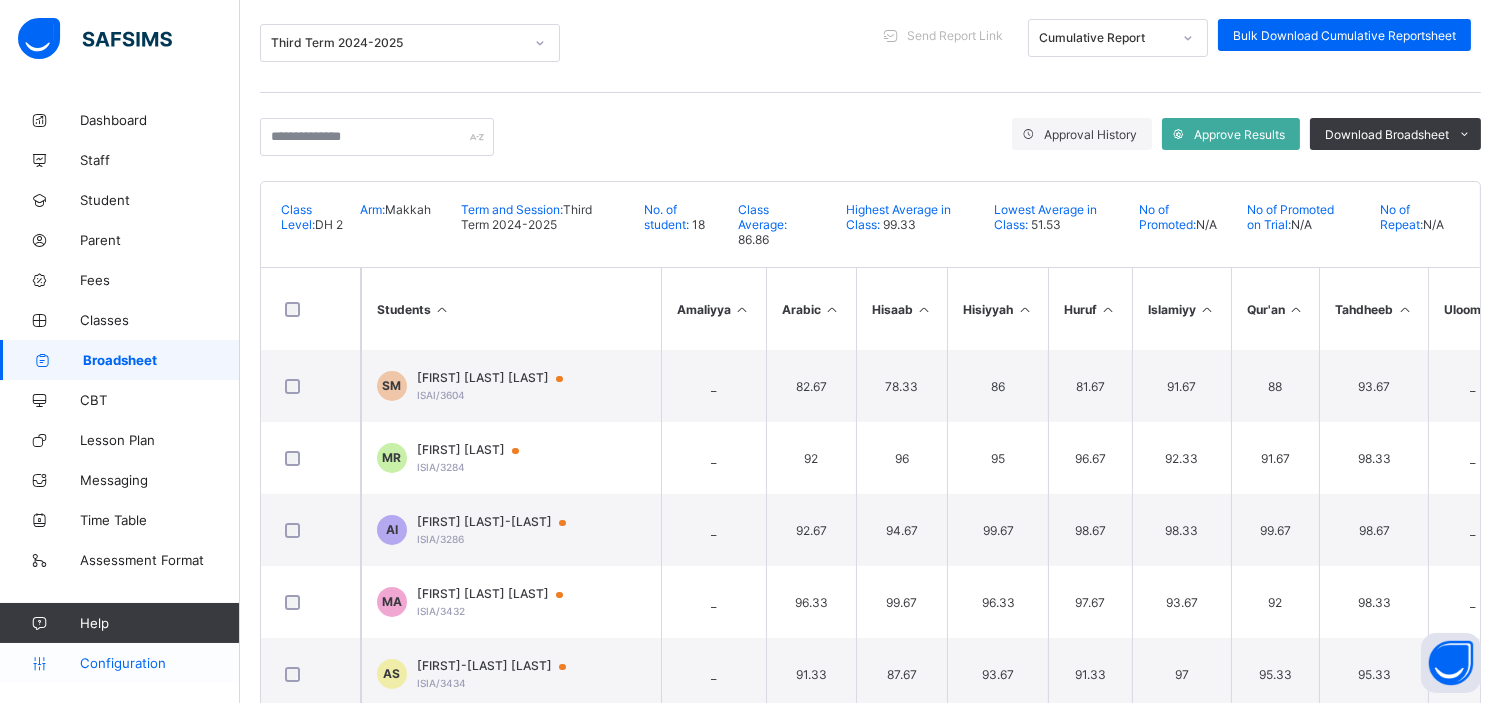 click on "Configuration" at bounding box center [159, 663] 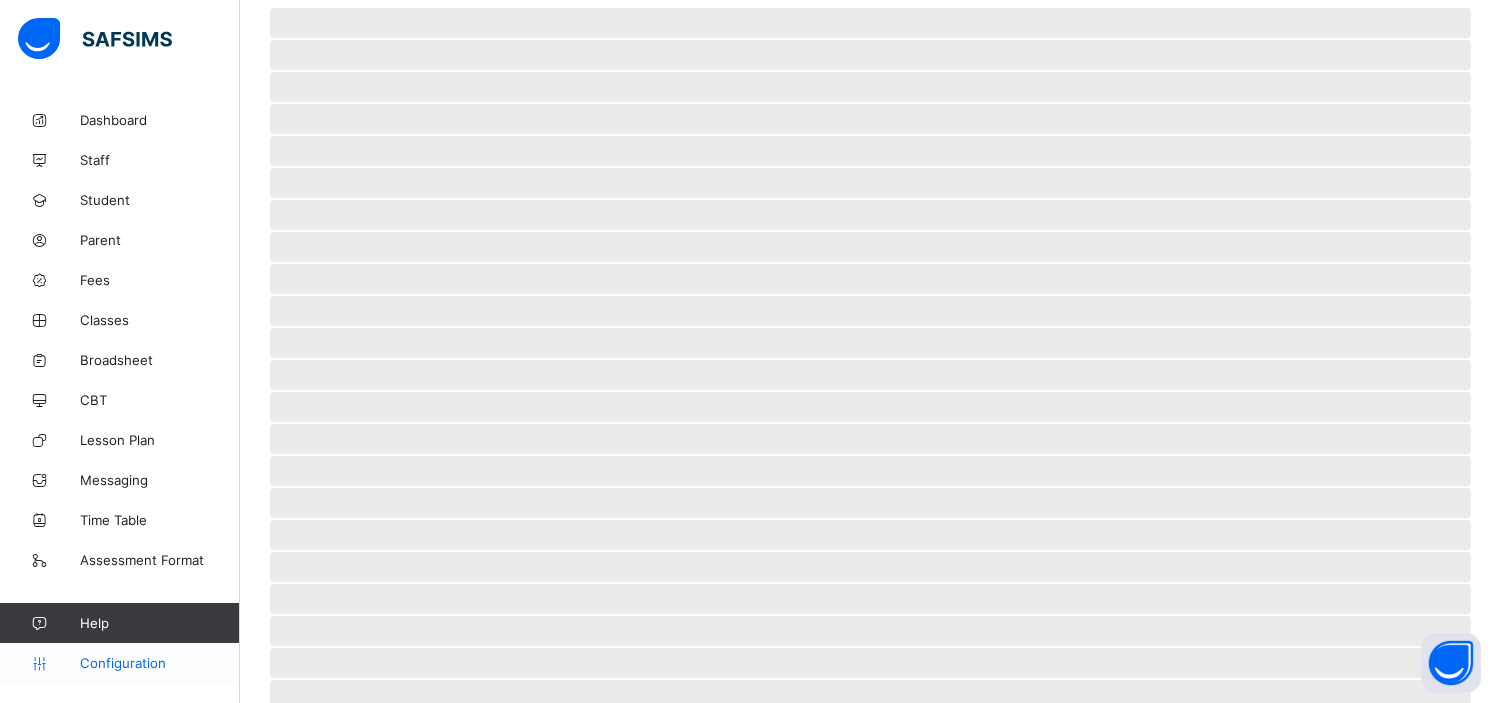 scroll, scrollTop: 0, scrollLeft: 0, axis: both 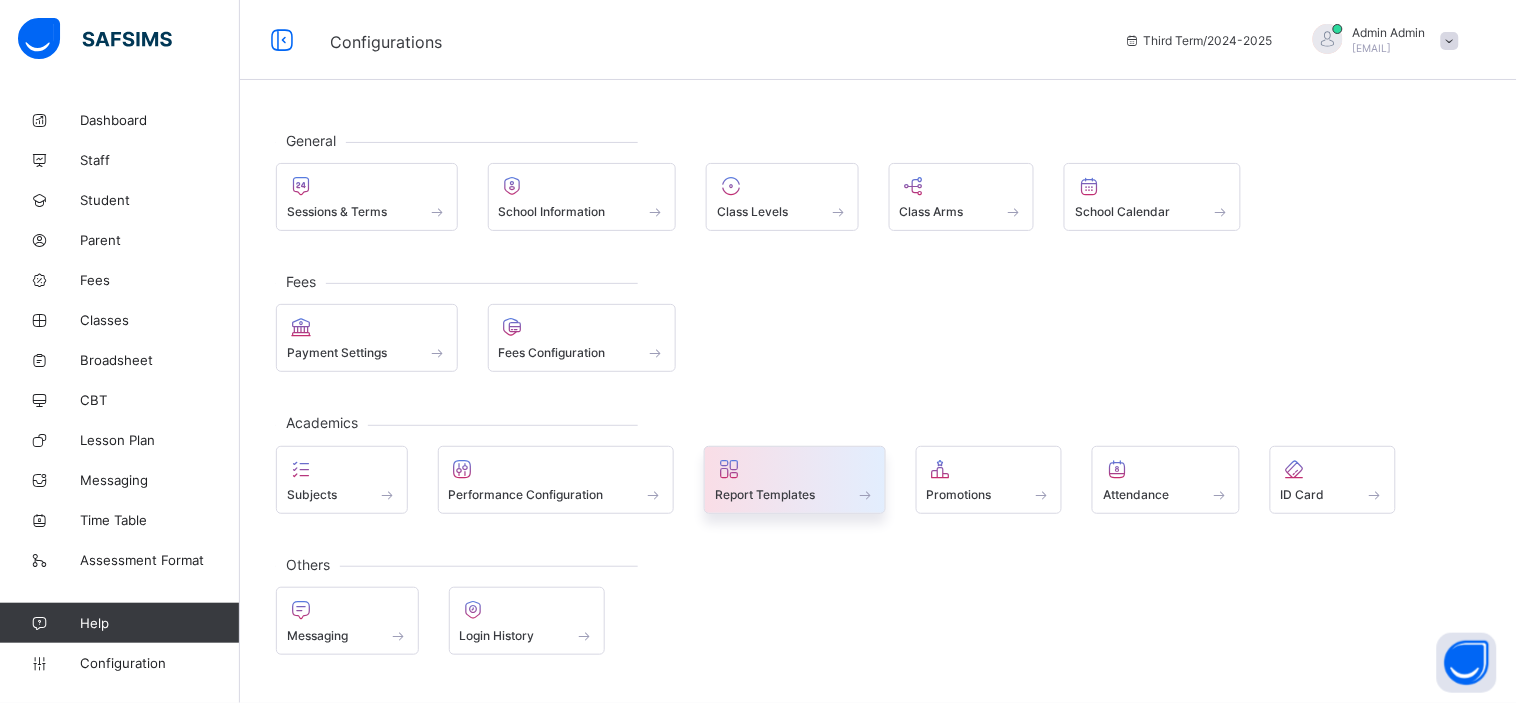 click on "Report Templates" at bounding box center (765, 494) 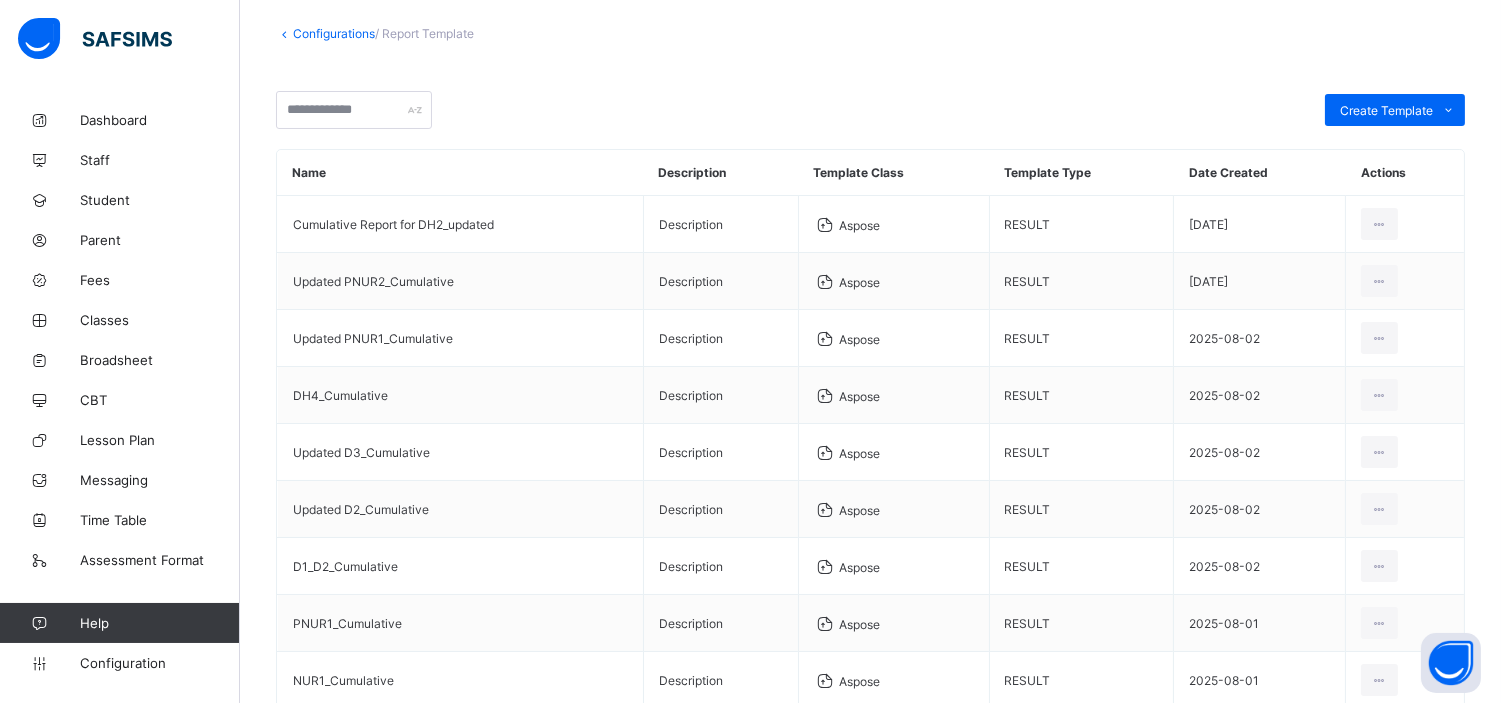 scroll, scrollTop: 121, scrollLeft: 0, axis: vertical 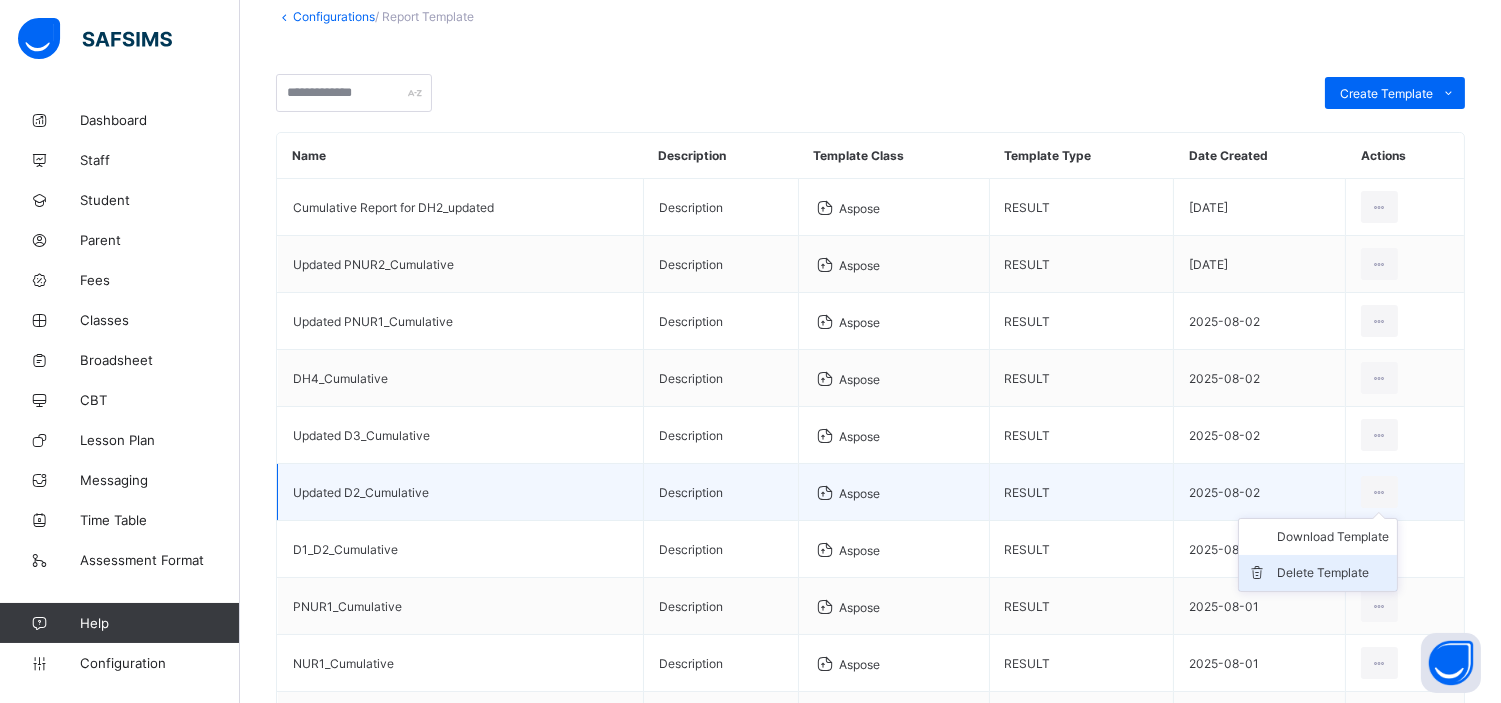 click on "Delete Template" at bounding box center (1333, 573) 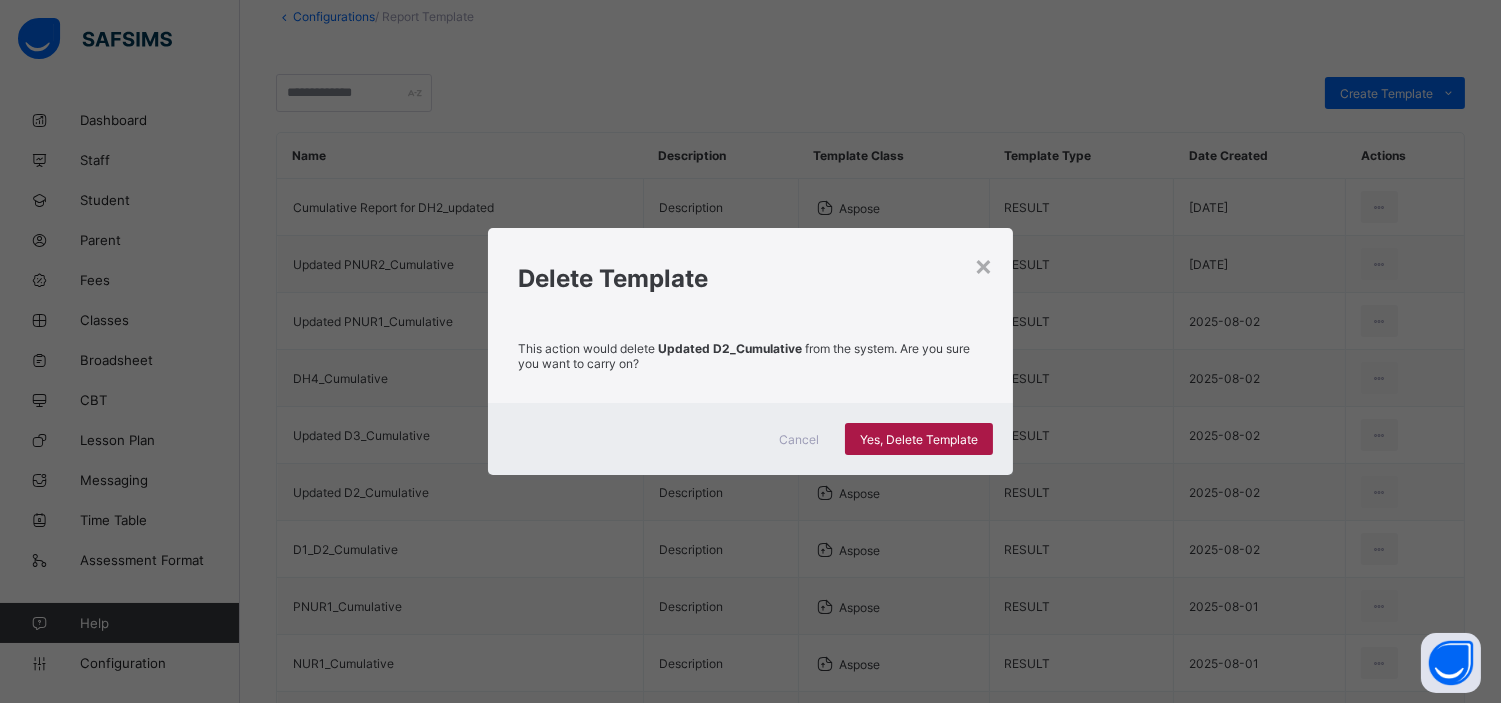 click on "Yes, Delete Template" at bounding box center (919, 439) 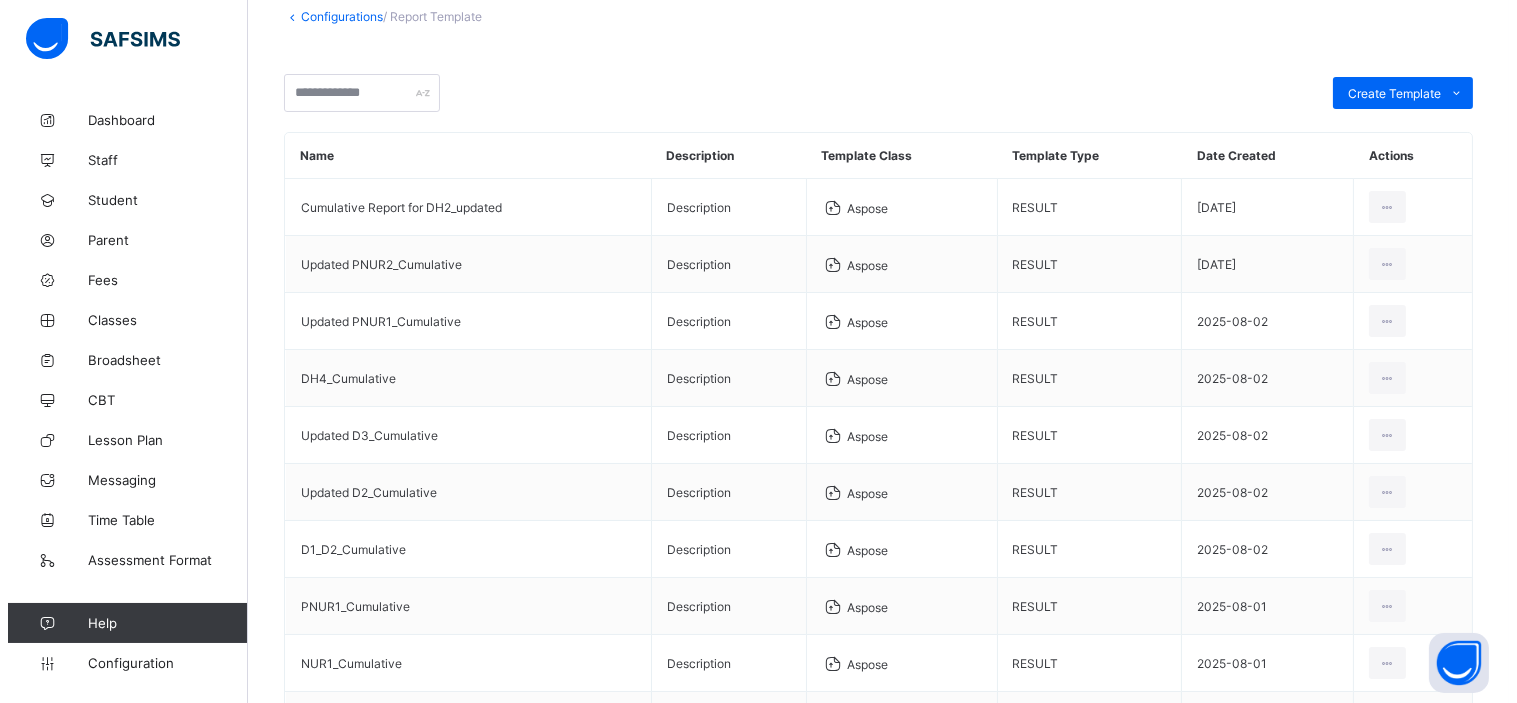 scroll, scrollTop: 0, scrollLeft: 0, axis: both 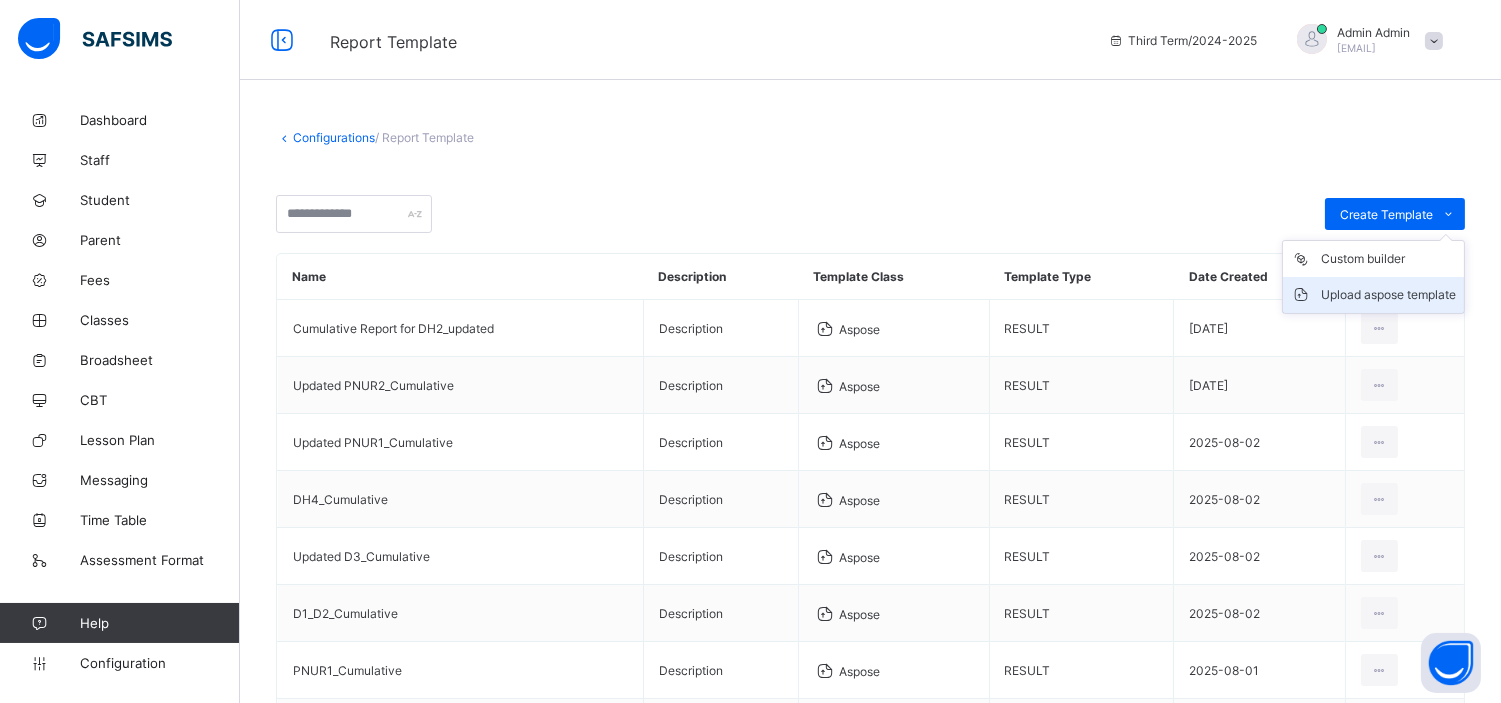 click on "Upload aspose template" at bounding box center [1388, 295] 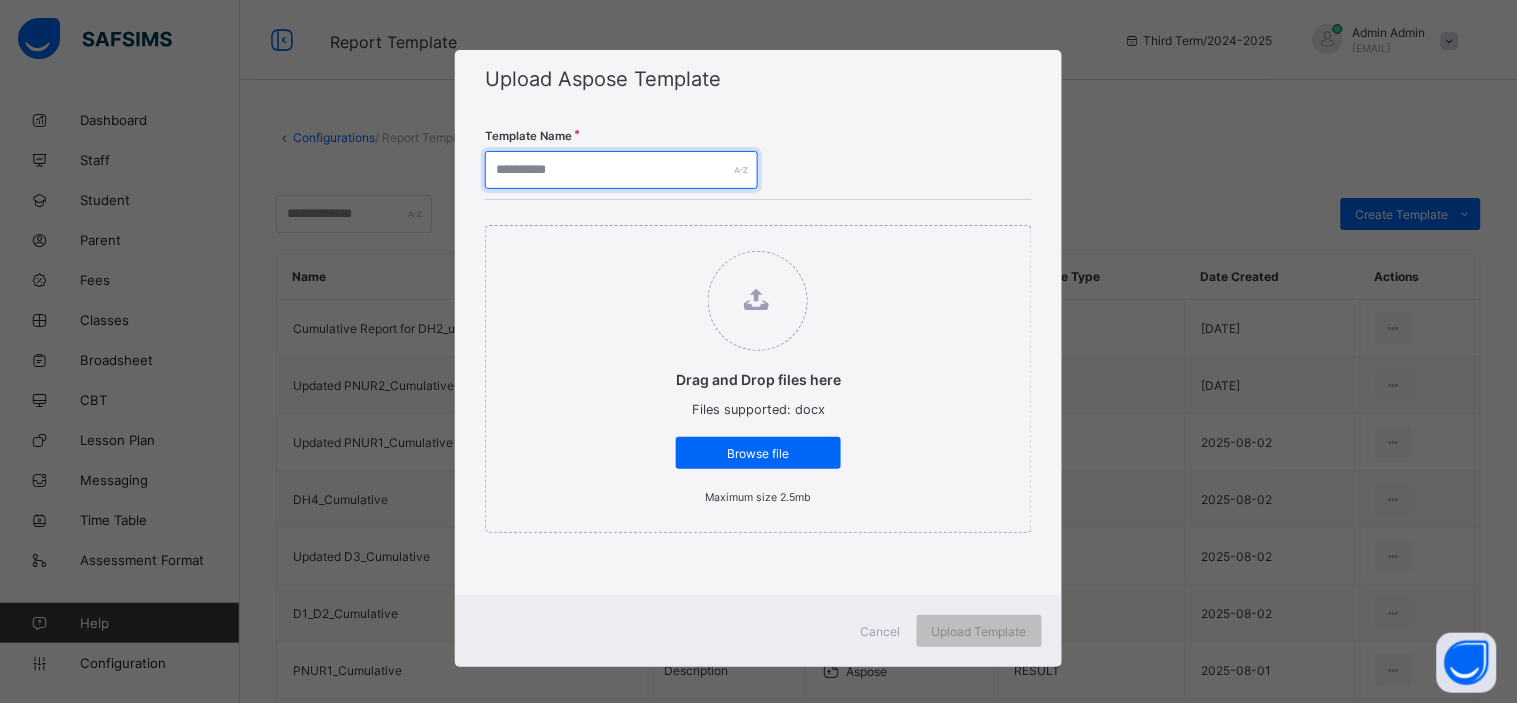 click at bounding box center (621, 170) 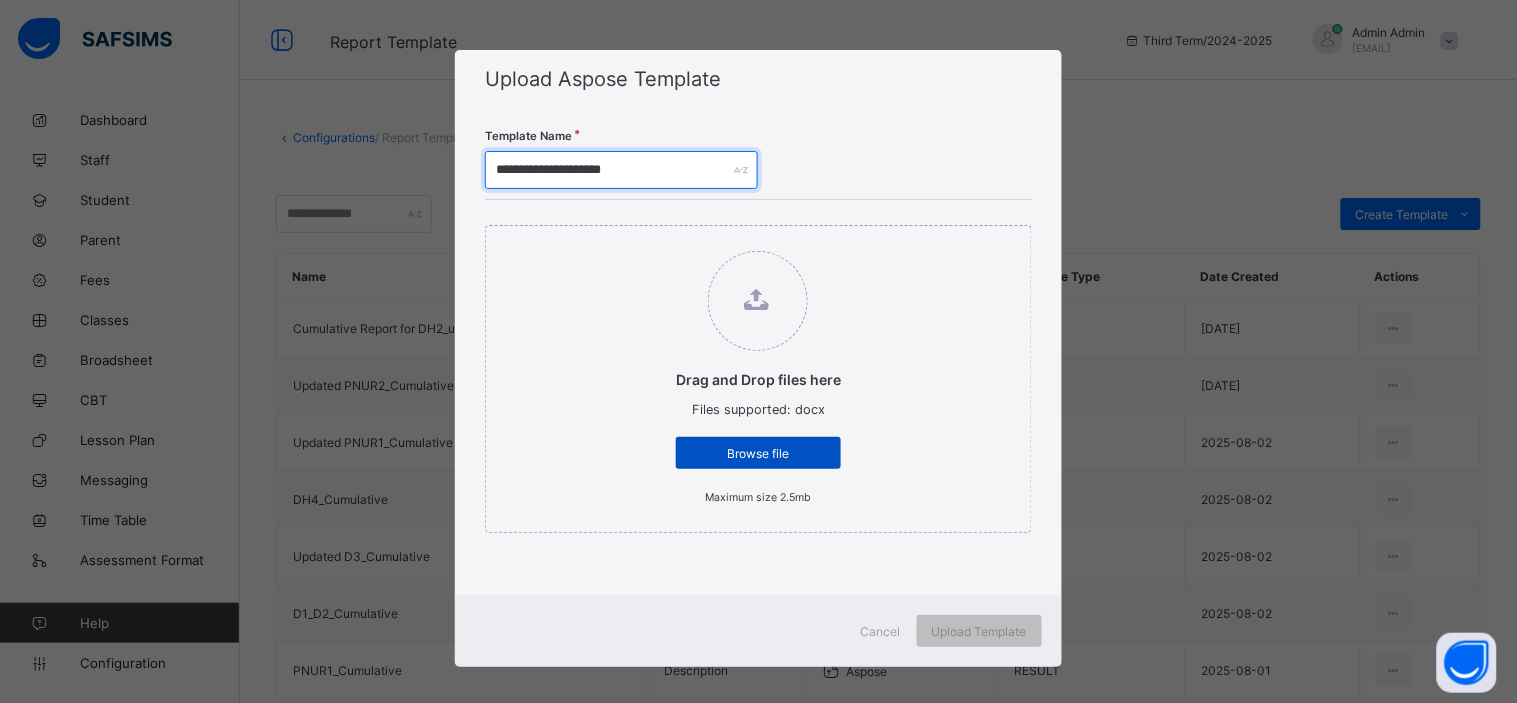 type on "**********" 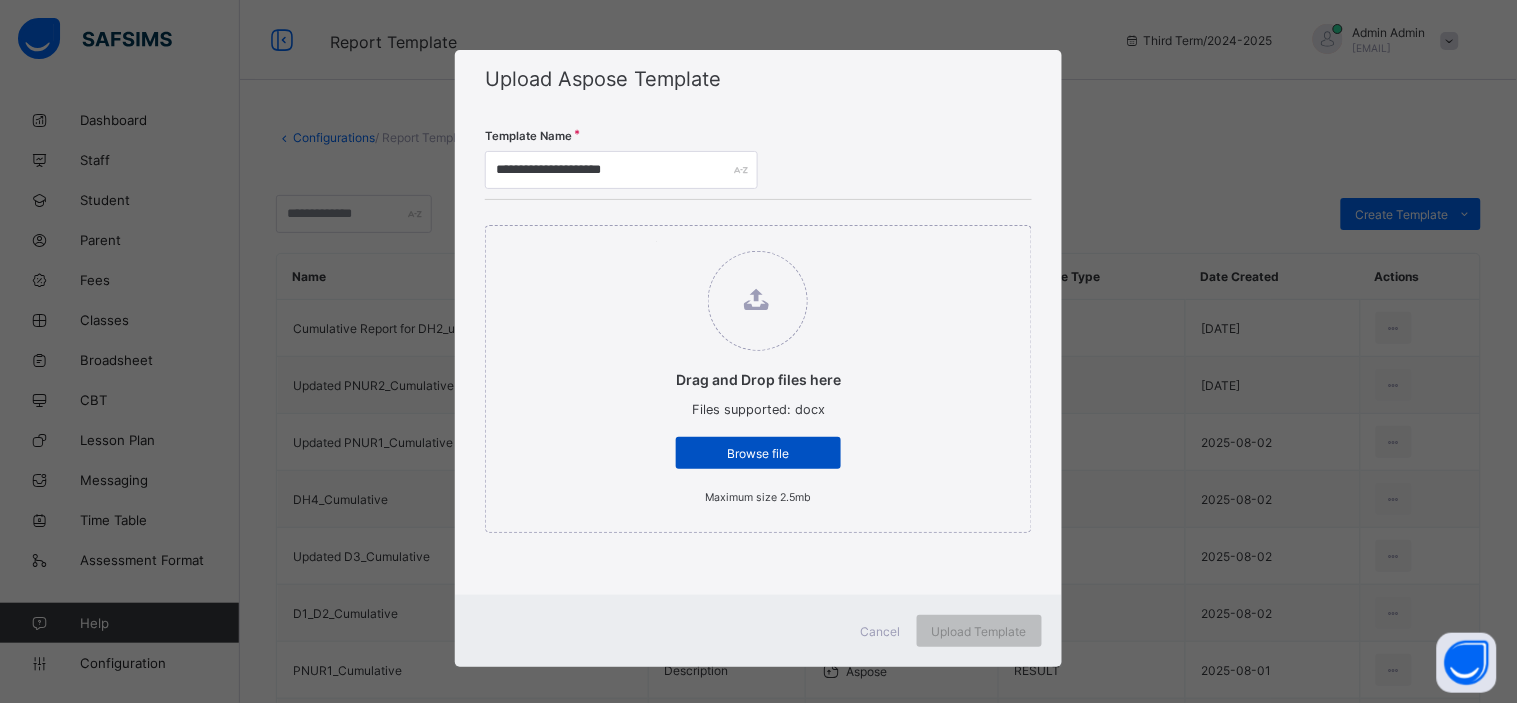 click on "Browse file" at bounding box center (758, 453) 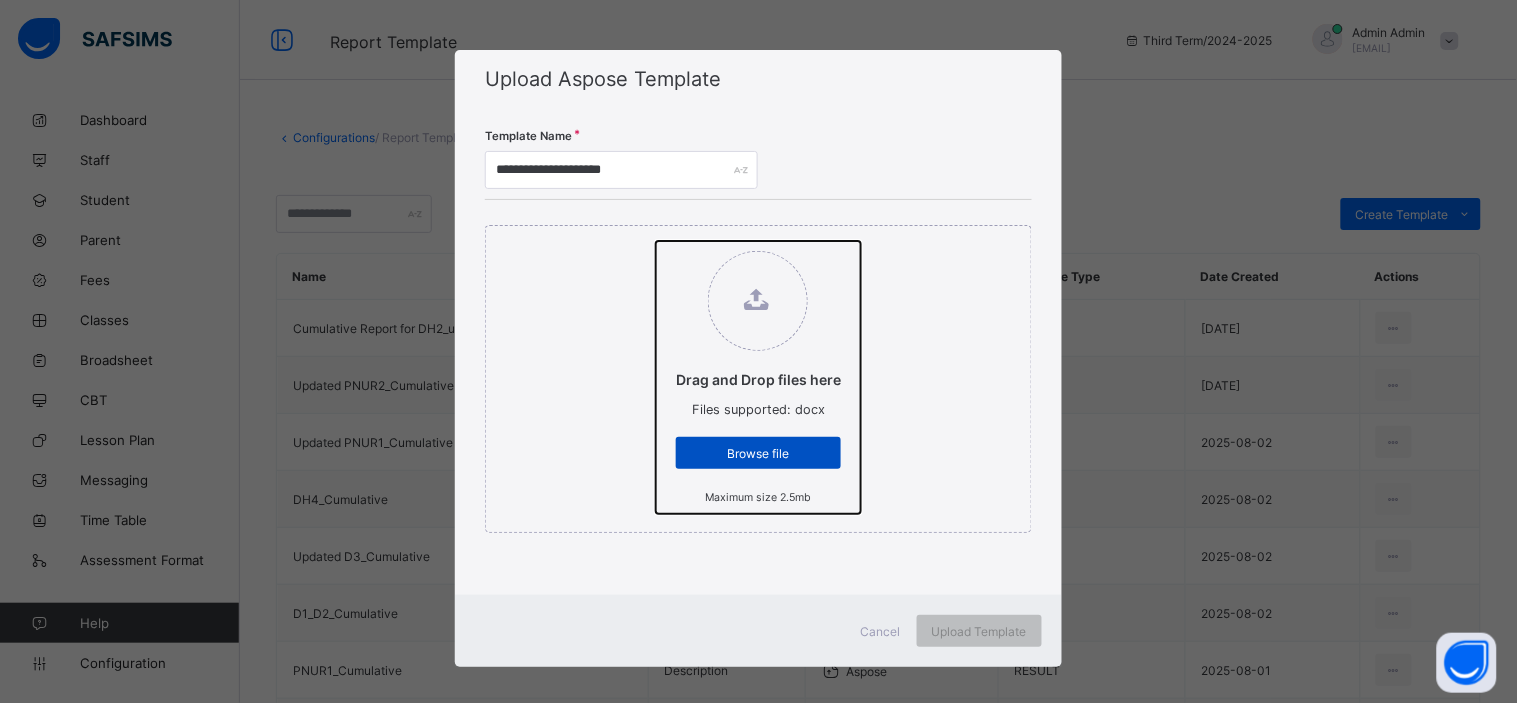 click on "Drag and Drop files here Files supported: docx Browse file Maximum size 2.5mb" at bounding box center [656, 241] 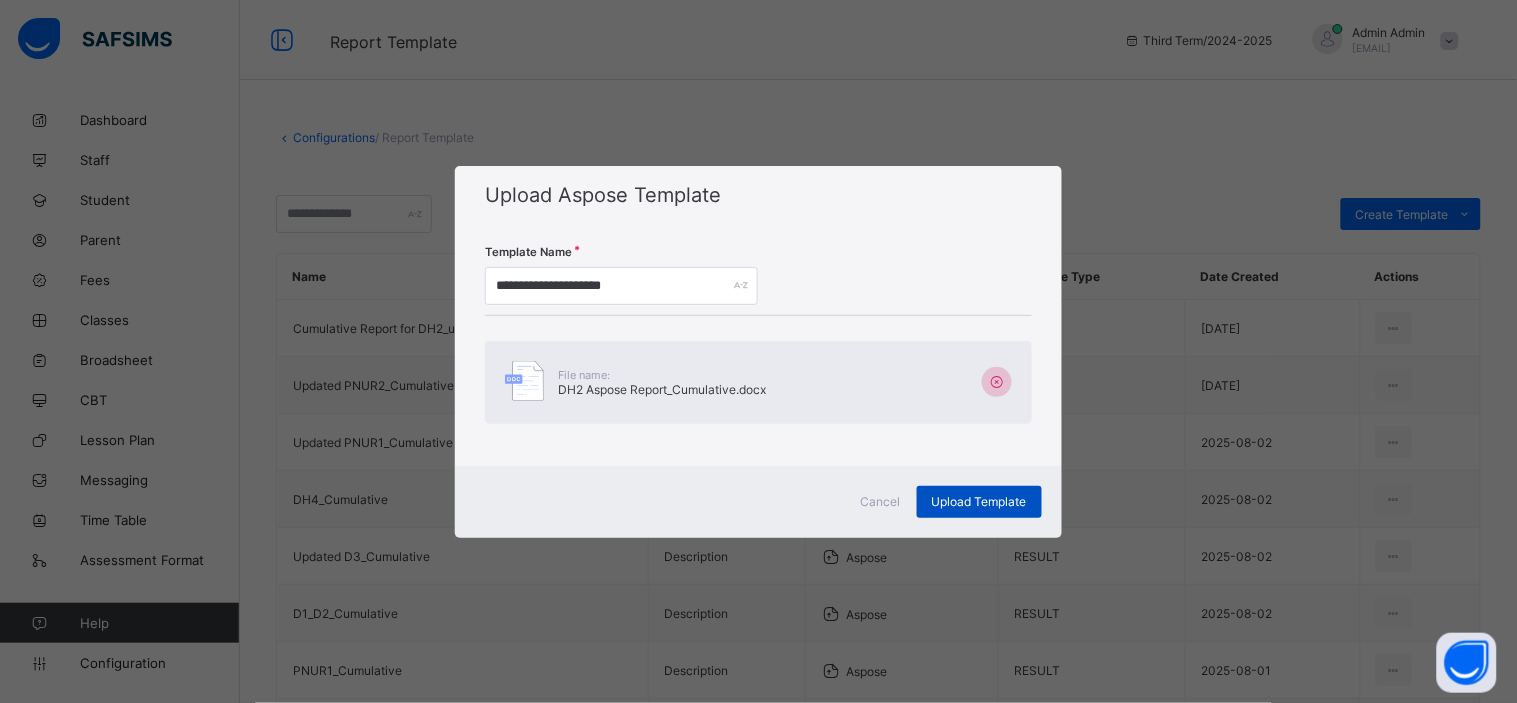 click on "Upload Template" at bounding box center (979, 501) 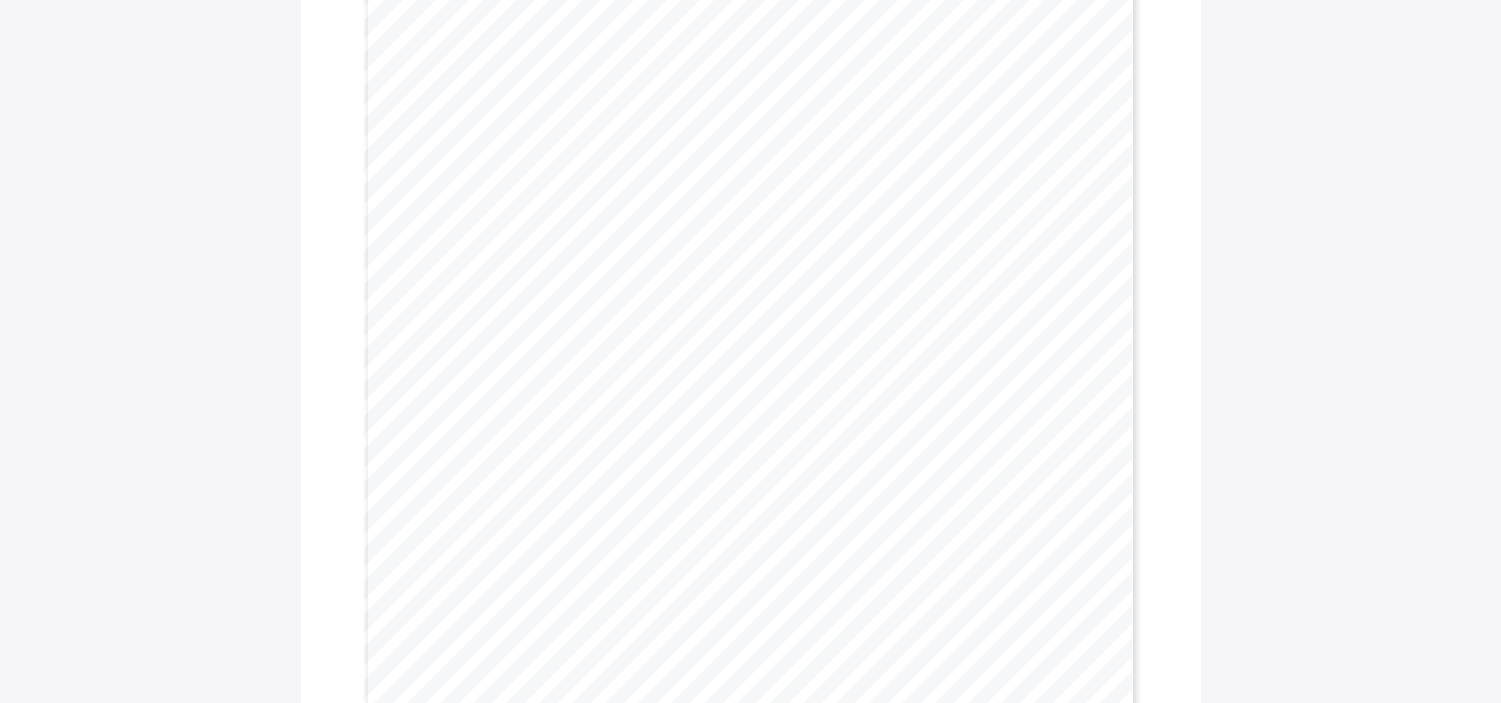 scroll, scrollTop: 331, scrollLeft: 0, axis: vertical 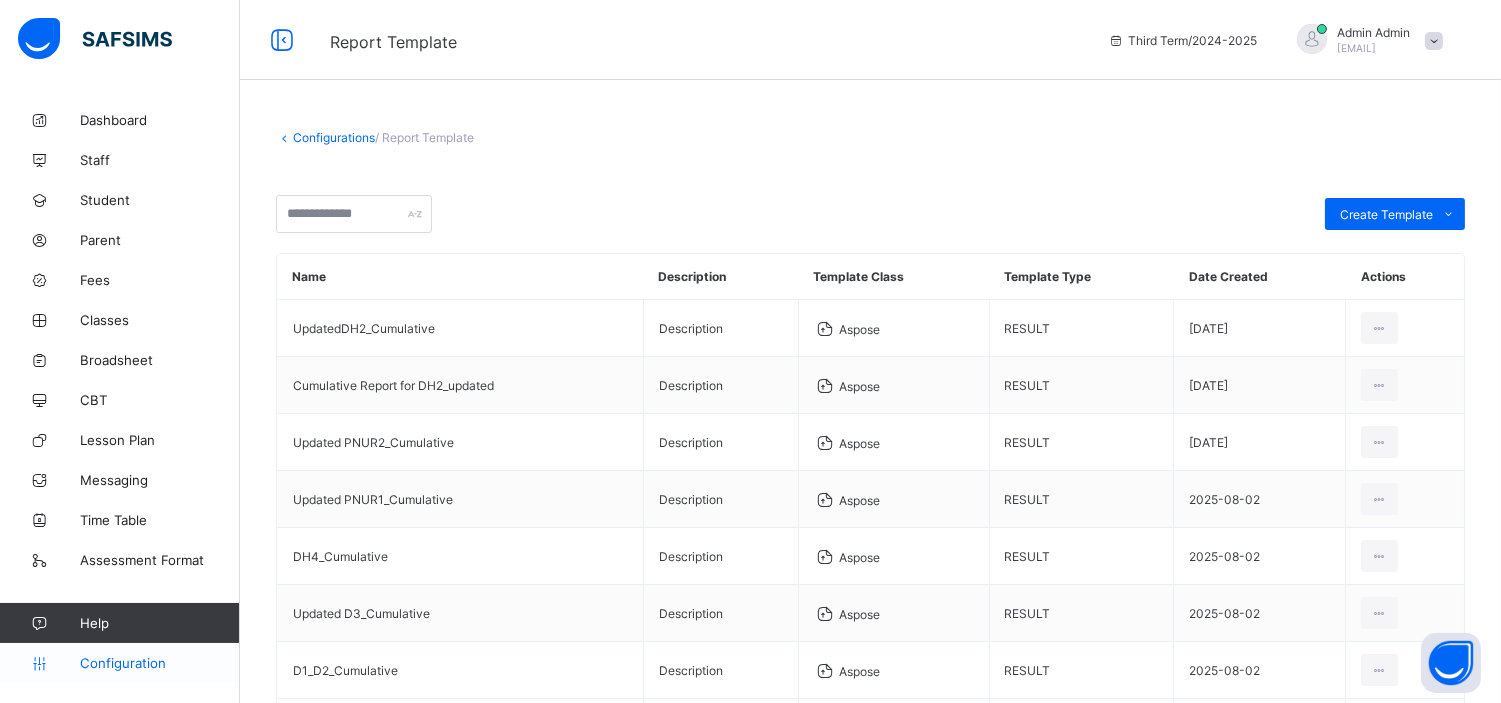 click on "Configuration" at bounding box center (159, 663) 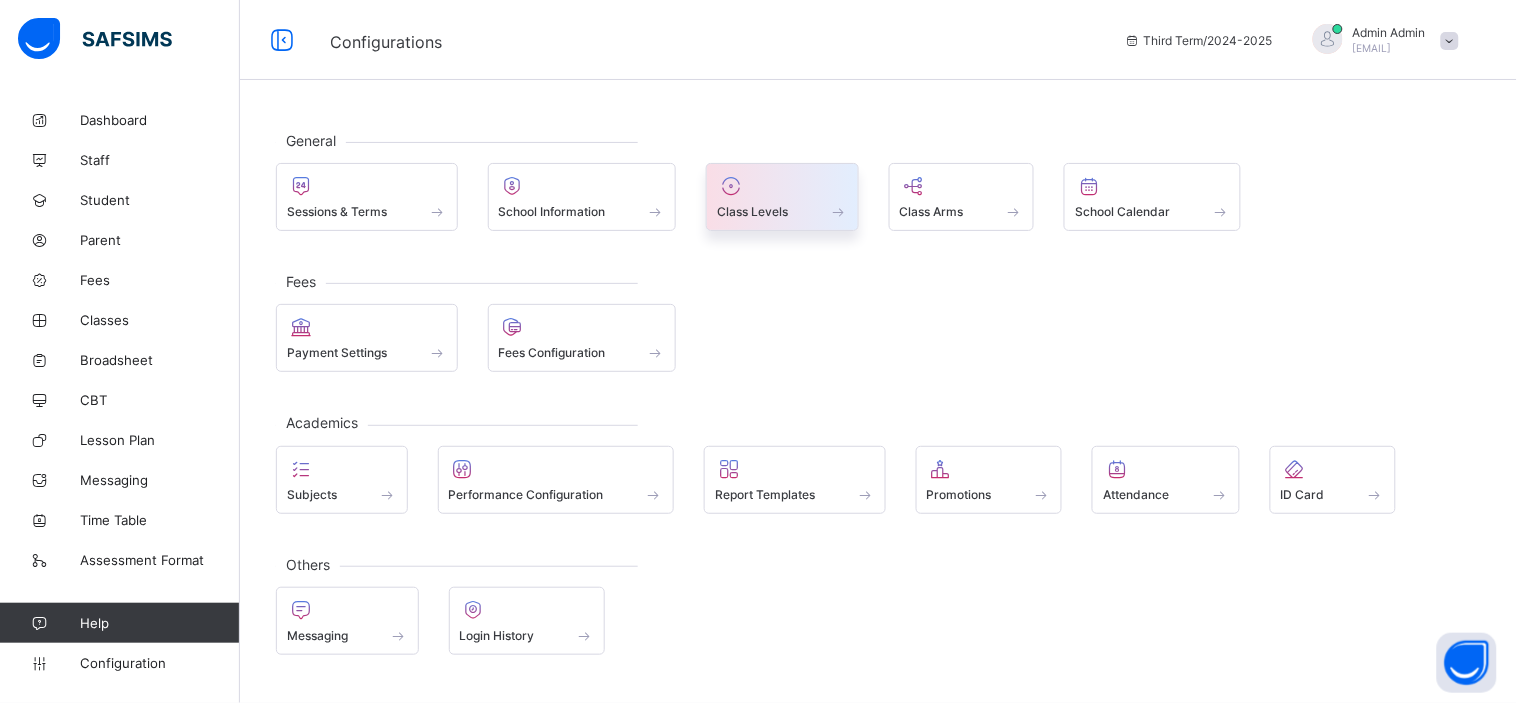click on "Class Levels" at bounding box center [782, 211] 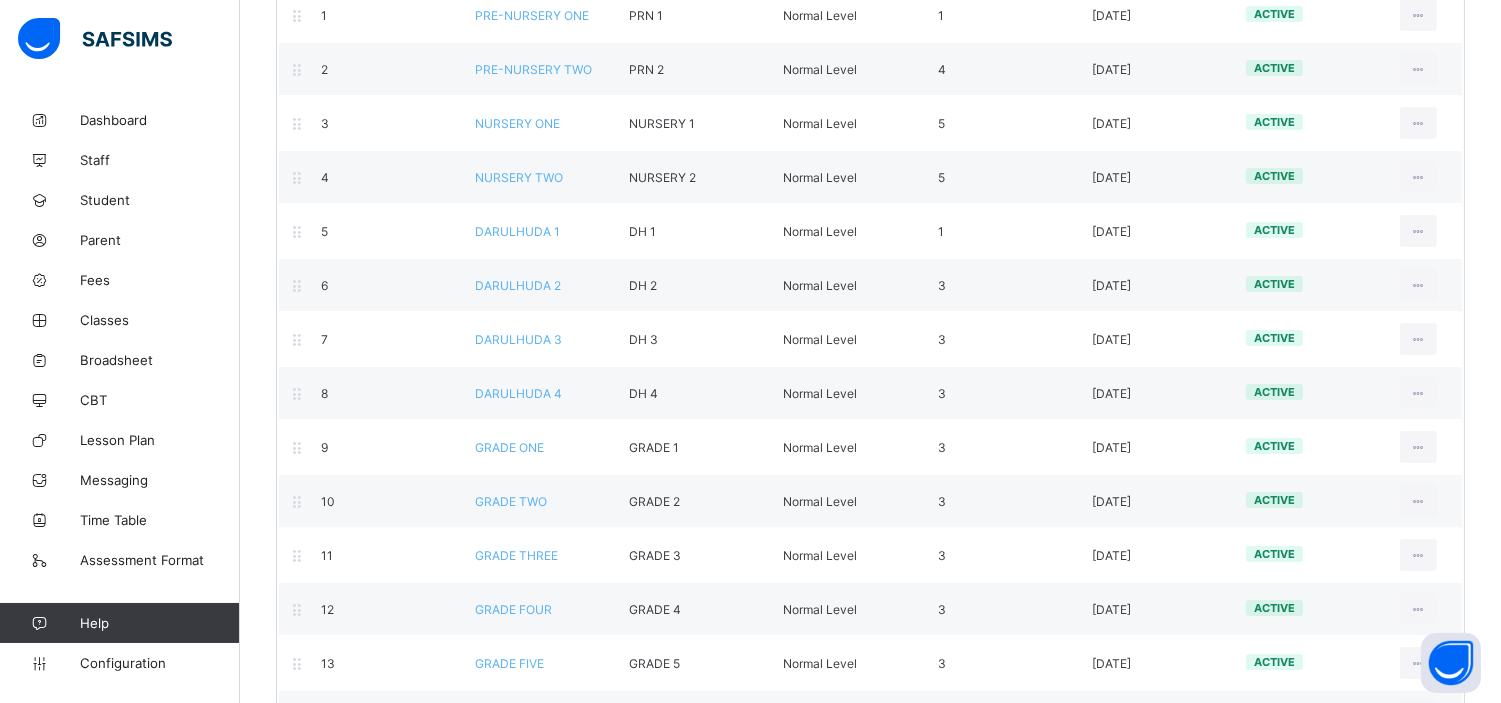 scroll, scrollTop: 278, scrollLeft: 0, axis: vertical 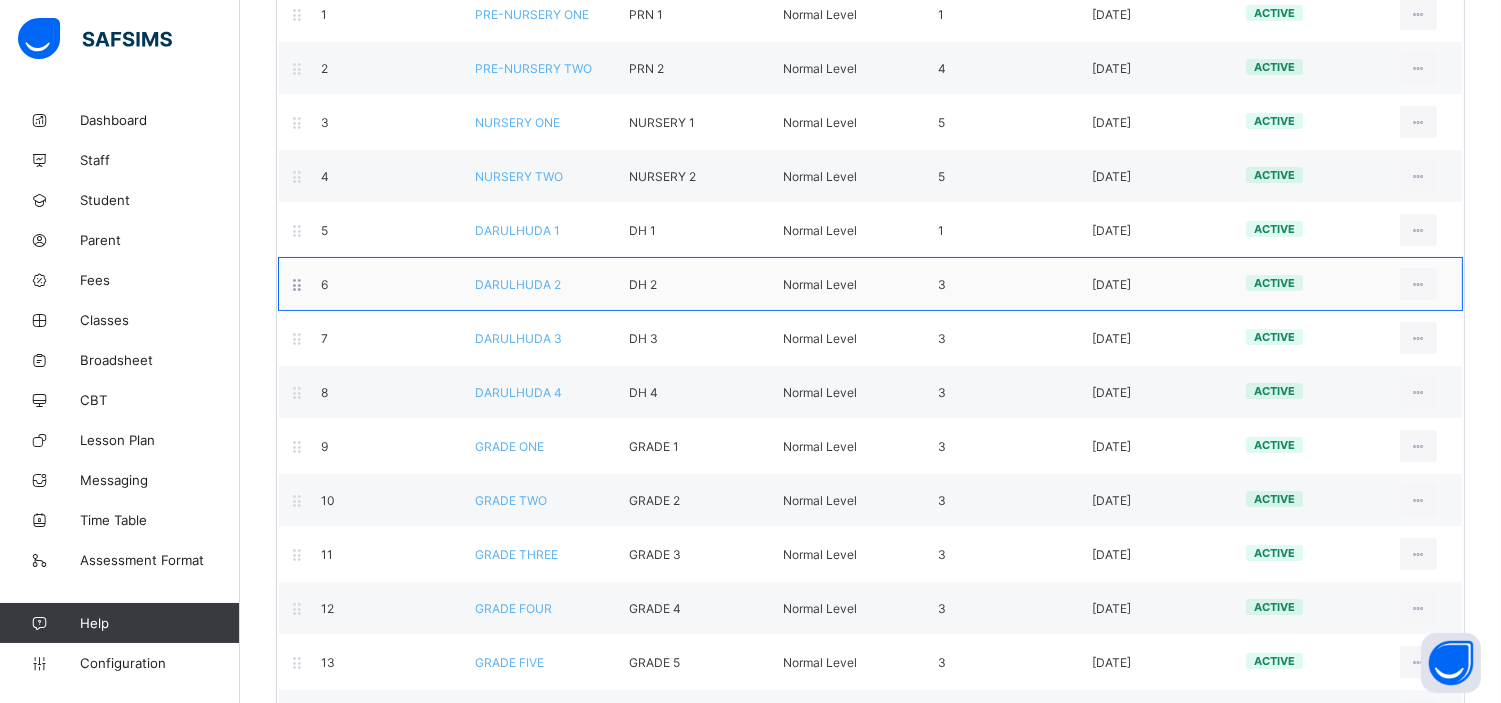 click on "DARULHUDA 2" at bounding box center [518, 284] 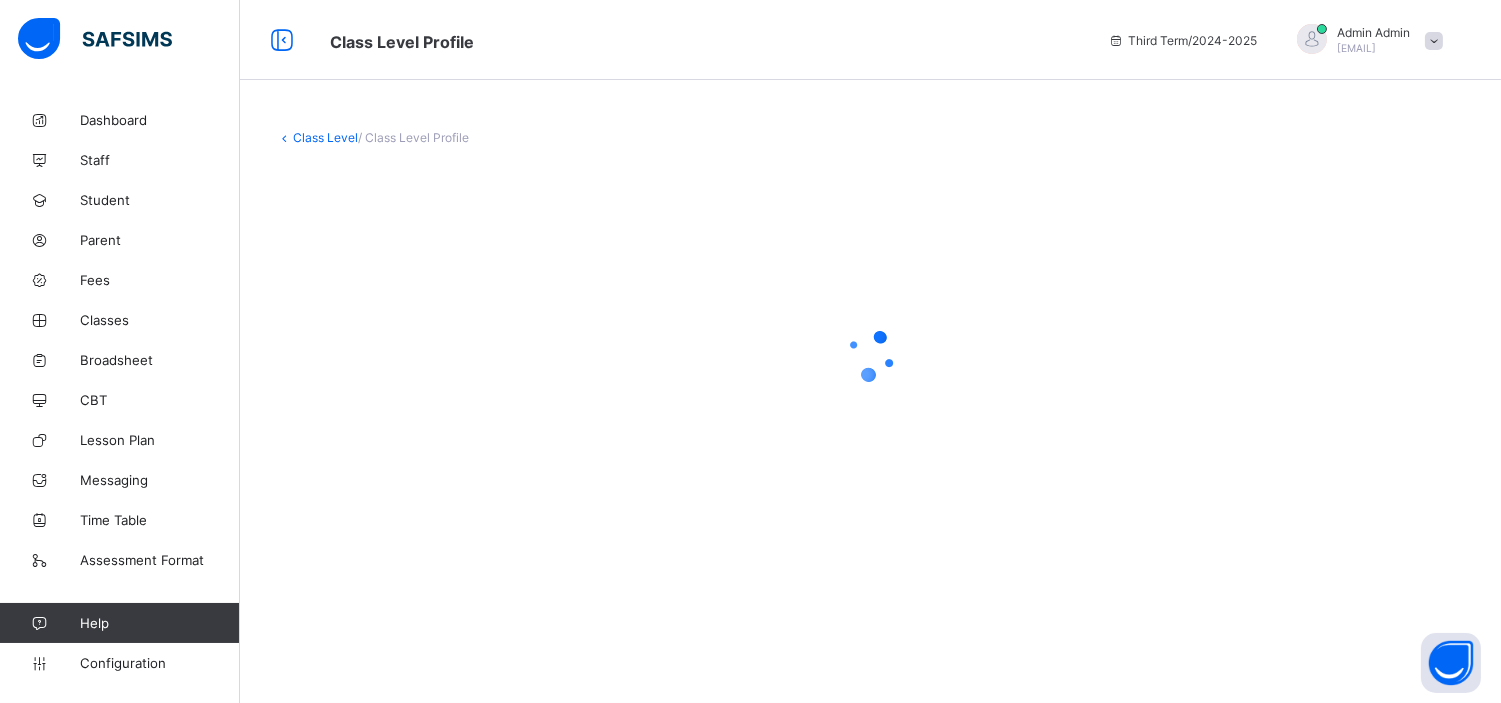 scroll, scrollTop: 0, scrollLeft: 0, axis: both 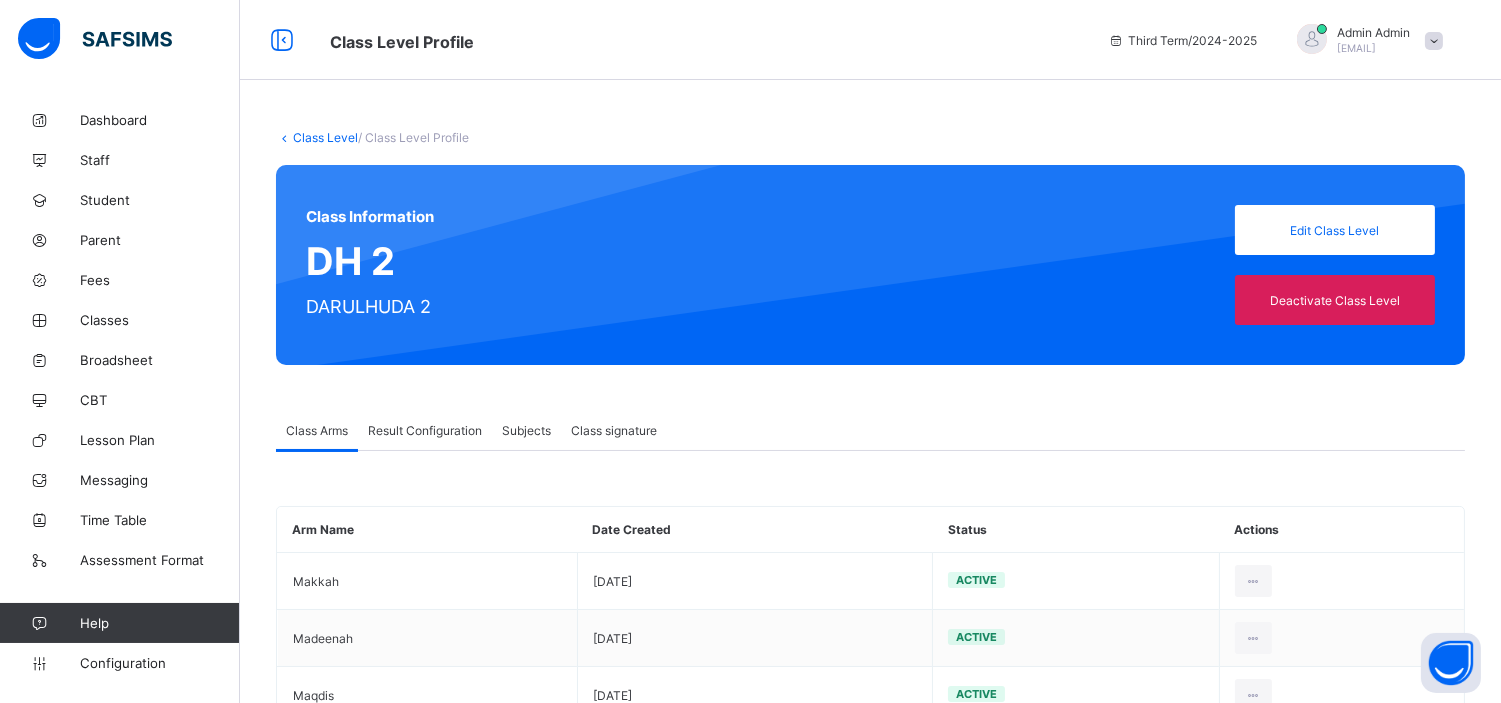 click on "Result Configuration" at bounding box center (425, 430) 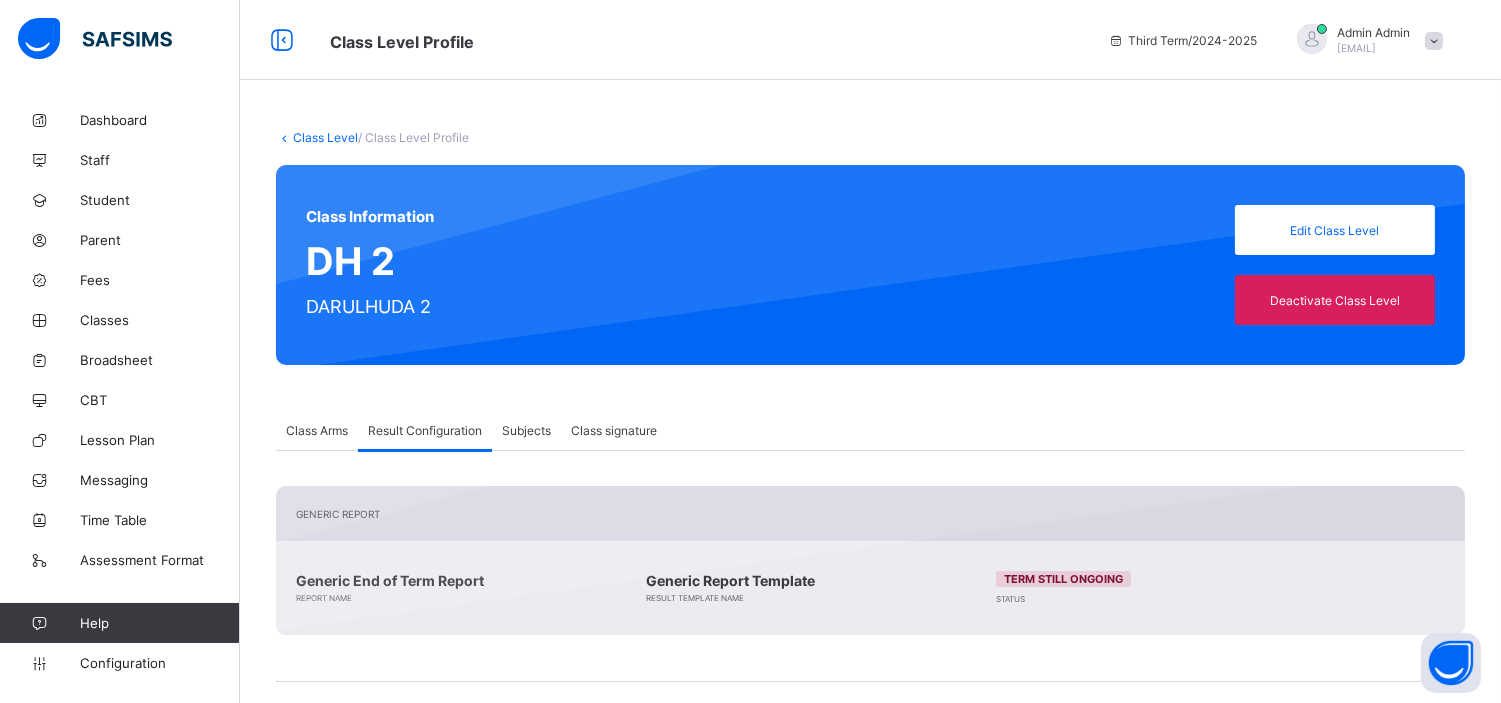 scroll, scrollTop: 350, scrollLeft: 0, axis: vertical 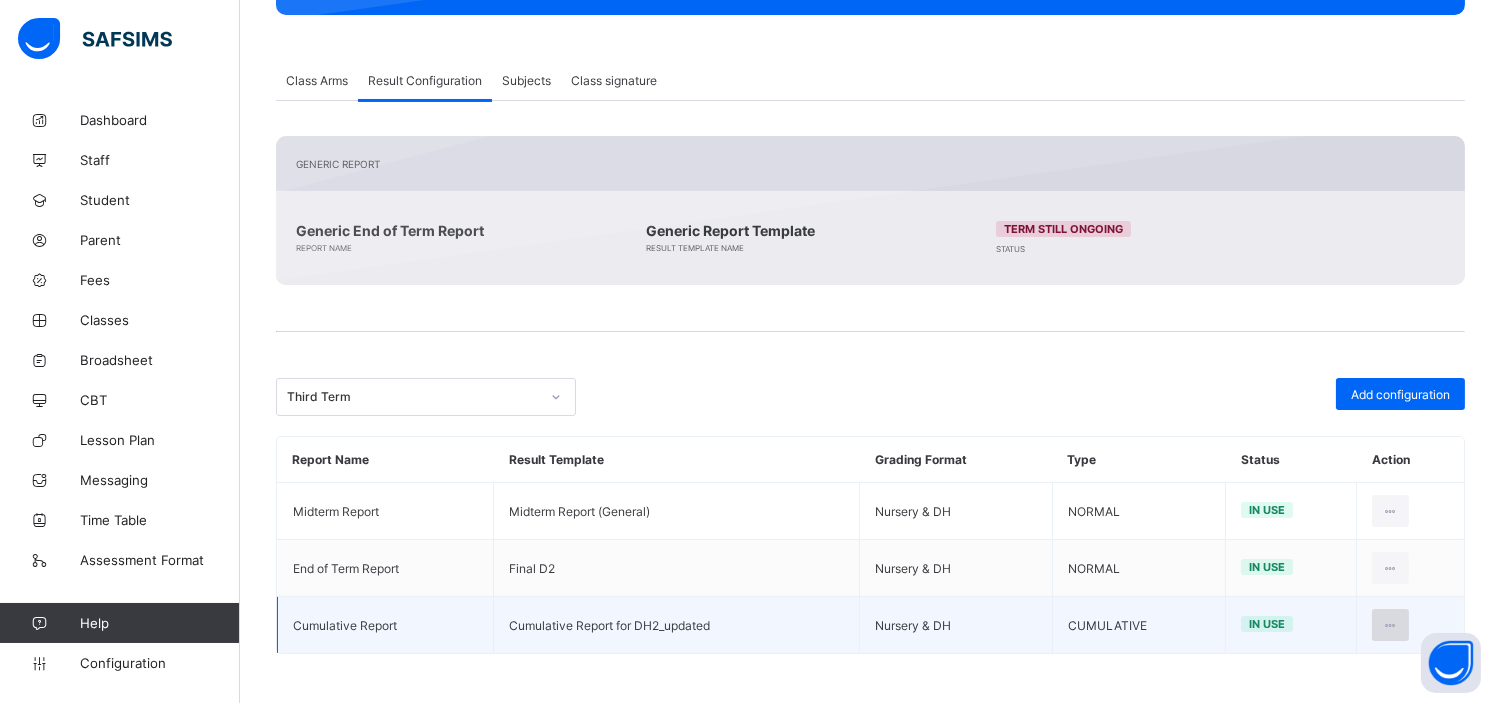 click at bounding box center [1390, 625] 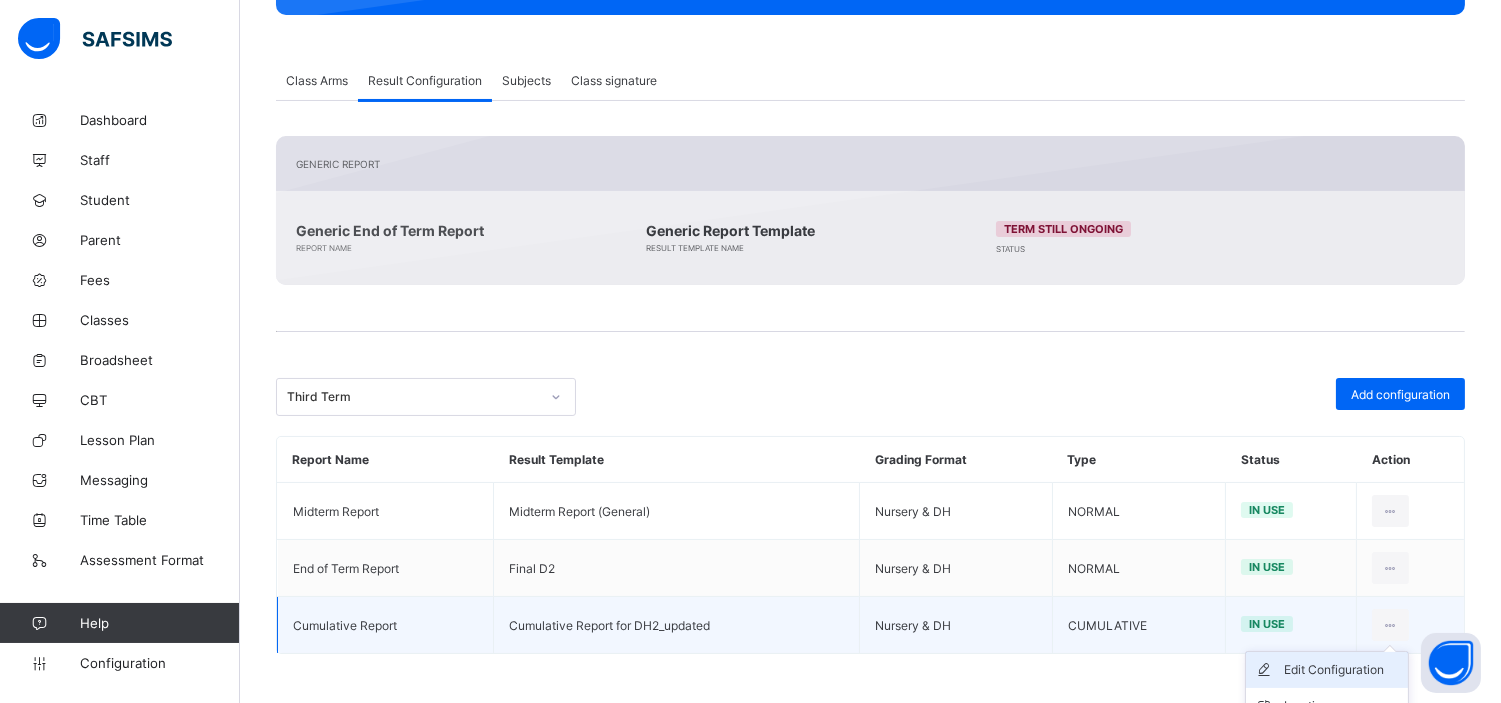 click on "Edit Configuration" at bounding box center [1342, 670] 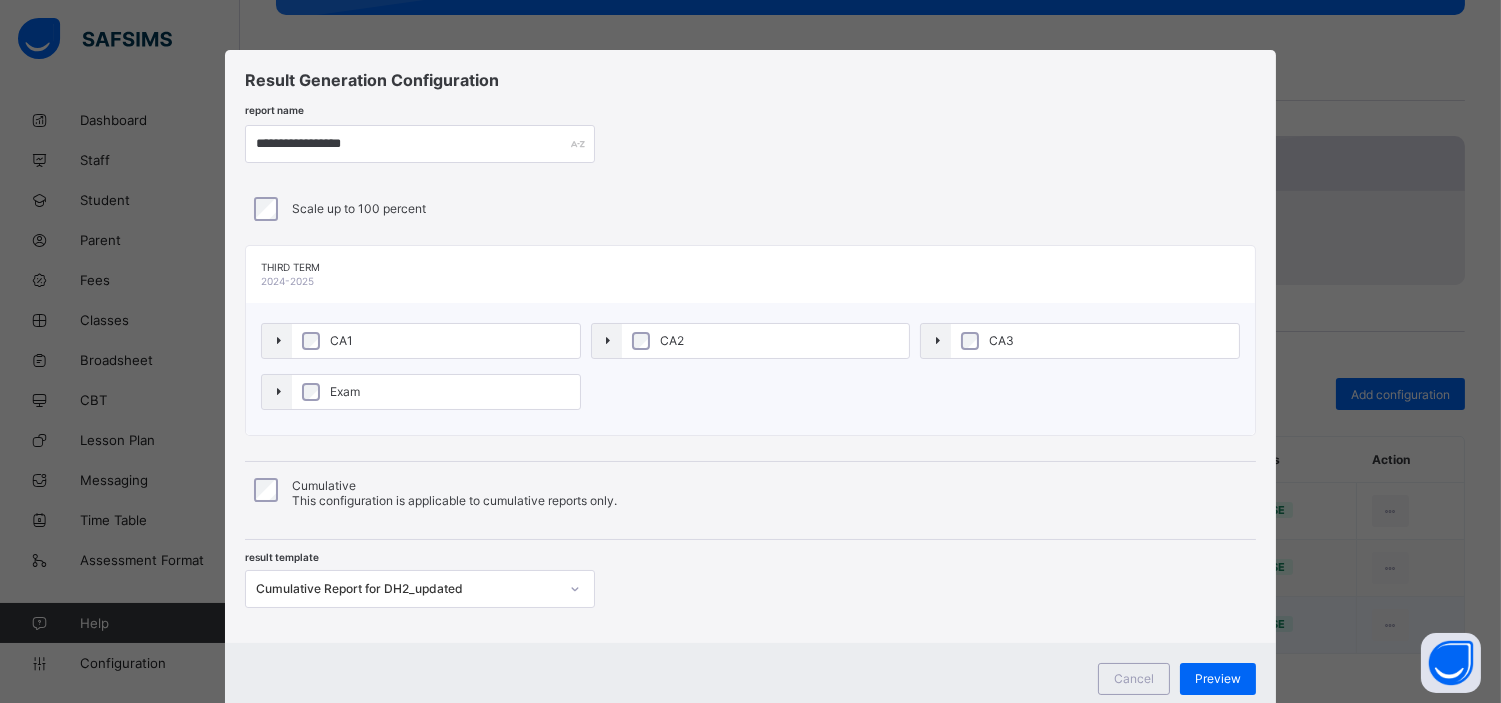 scroll, scrollTop: 61, scrollLeft: 0, axis: vertical 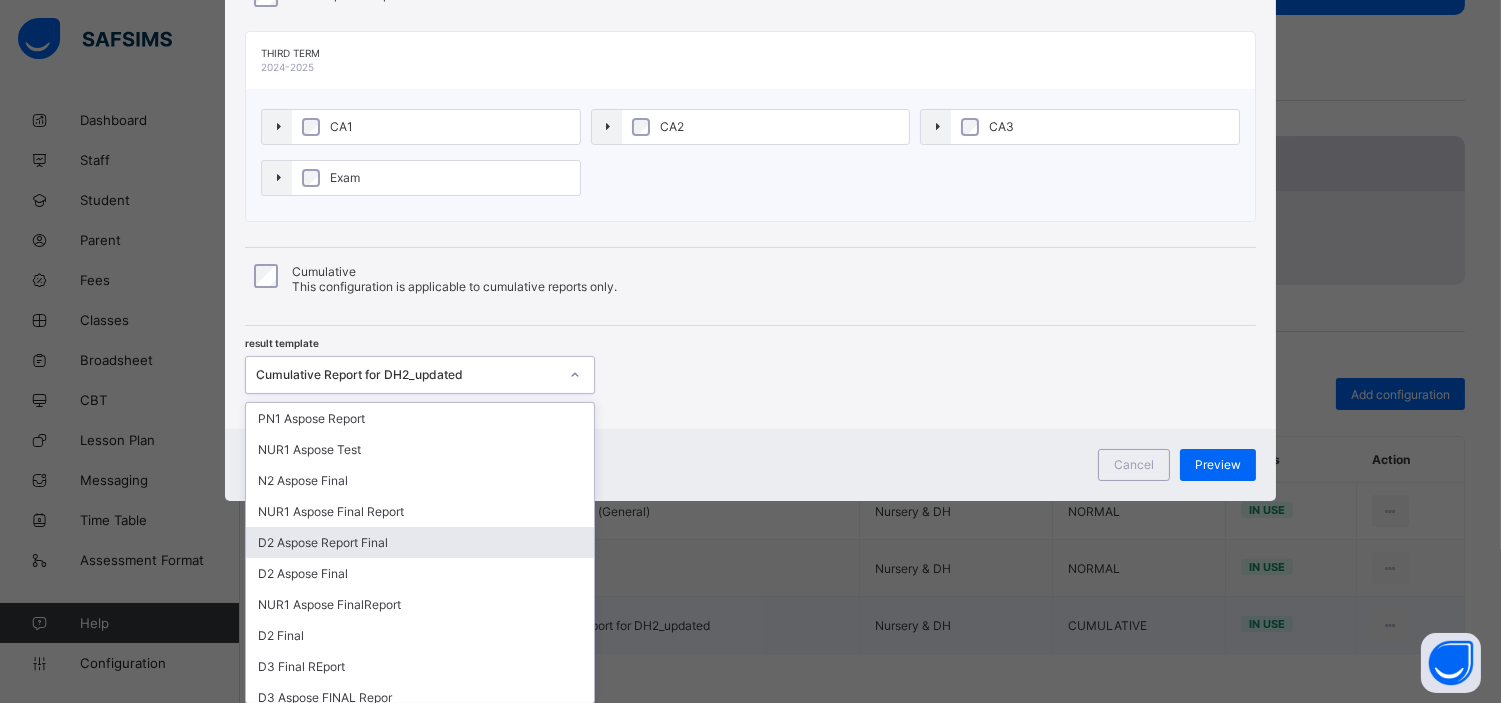 click on "option D2 Aspose Report Final focused, 5 of 50. 50 results available. Use Up and Down to choose options, press Enter to select the currently focused option, press Escape to exit the menu, press Tab to select the option and exit the menu. Cumulative Report for DH2_updated PN1 Aspose Report NUR1 Aspose Test N2 Aspose Final NUR1 Aspose Final Report D2 Aspose Report Final D2 Aspose Final NUR1 Aspose FinalReport D2 Final D3 Final REport D3 Aspose FINAL Repor D4 Aspose FINAL Default-template Midterm Report D4 Final Final Final D1 Final NUR1 Aspose Aspose for D1 Default-template (SS) Final D4 D2 Final D3 Final NUR2 Final PNUR1 Final PNUR2 Final D2 D2 Report Final D2 D1 D2 Aspose Report D4 Aspose Report Final D3 Aspose Report Final D4 Report Template N1 Aspose Report Final N1 Aspose Report N2 Report PNUR 2 REPORT Midterm Report (General) DEFAULT (Cumulative) Updated D4_Cumulative NUR2_Cumulative NUR1_Cumulative PNUR1_Cumulative D1_D2_Cumulative Updated D3_Cumulative DH4_Cumulative Updated PNUR1_Cumulative" at bounding box center (420, 375) 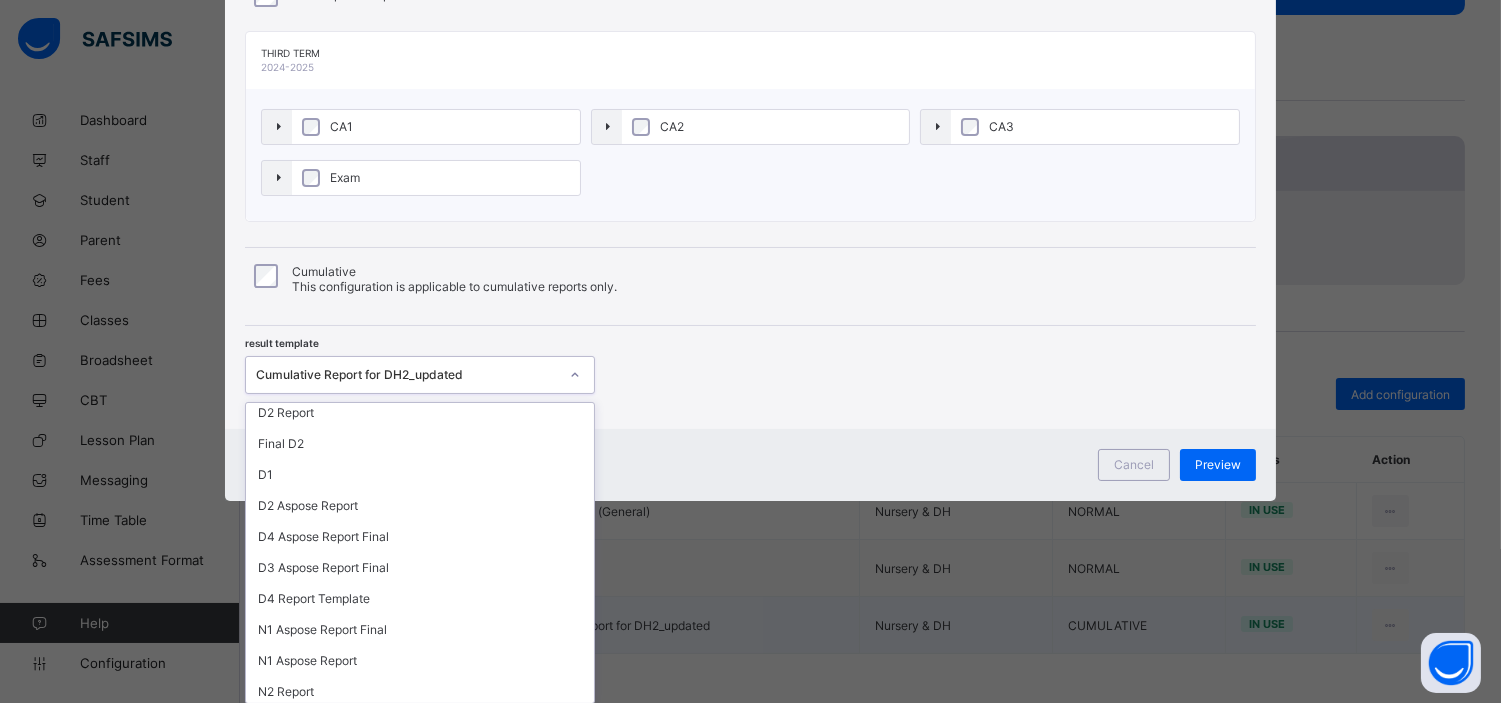 scroll, scrollTop: 1221, scrollLeft: 0, axis: vertical 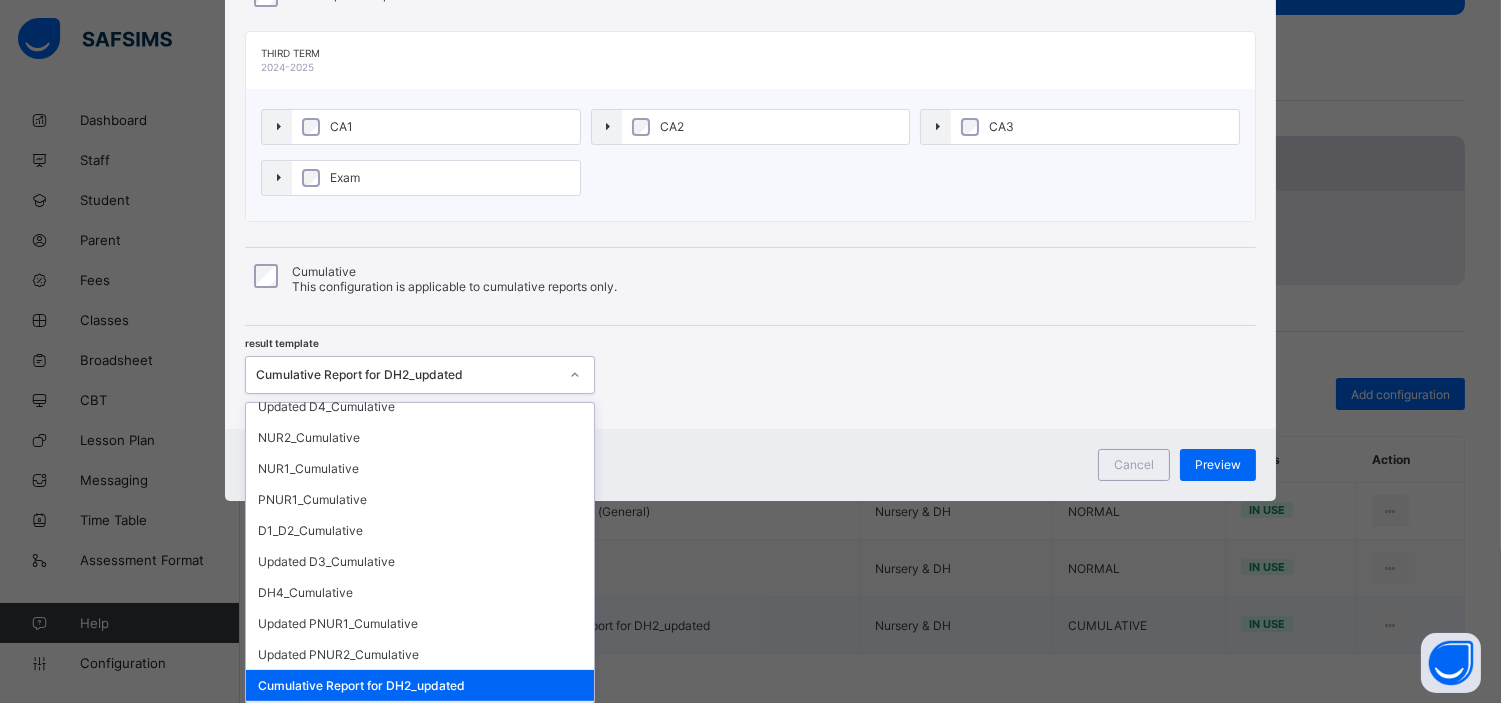 click on "UpdatedDH2_Cumulative" at bounding box center (420, 716) 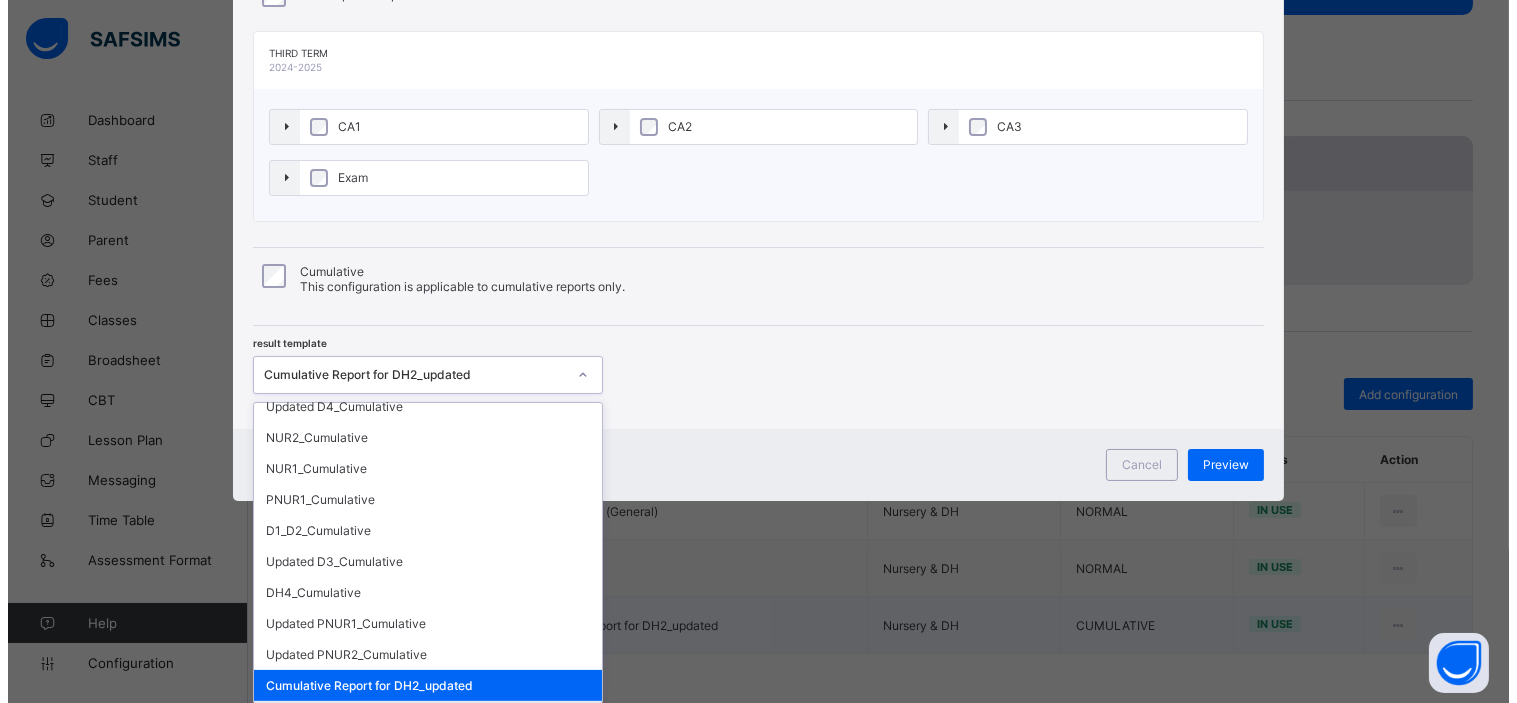 scroll, scrollTop: 61, scrollLeft: 0, axis: vertical 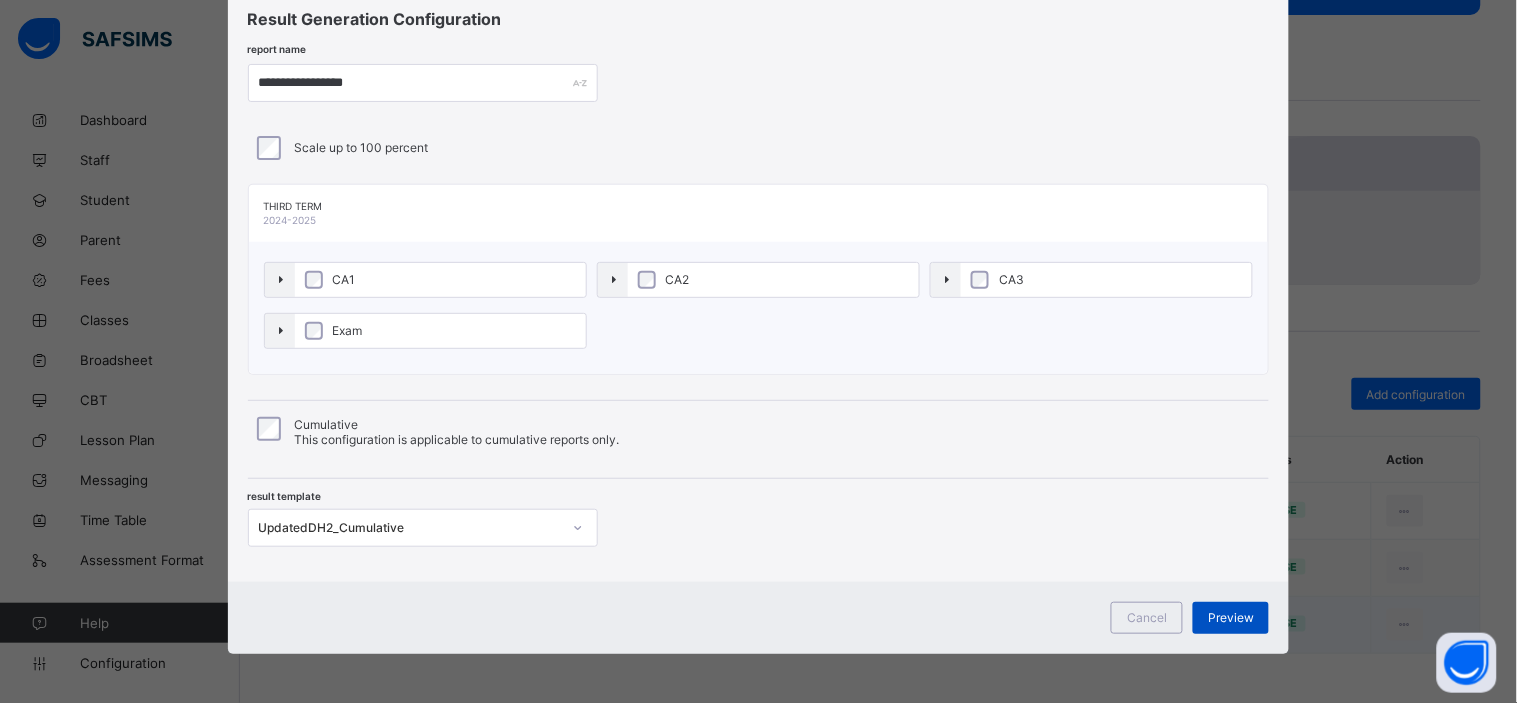 click on "Preview" at bounding box center (1231, 617) 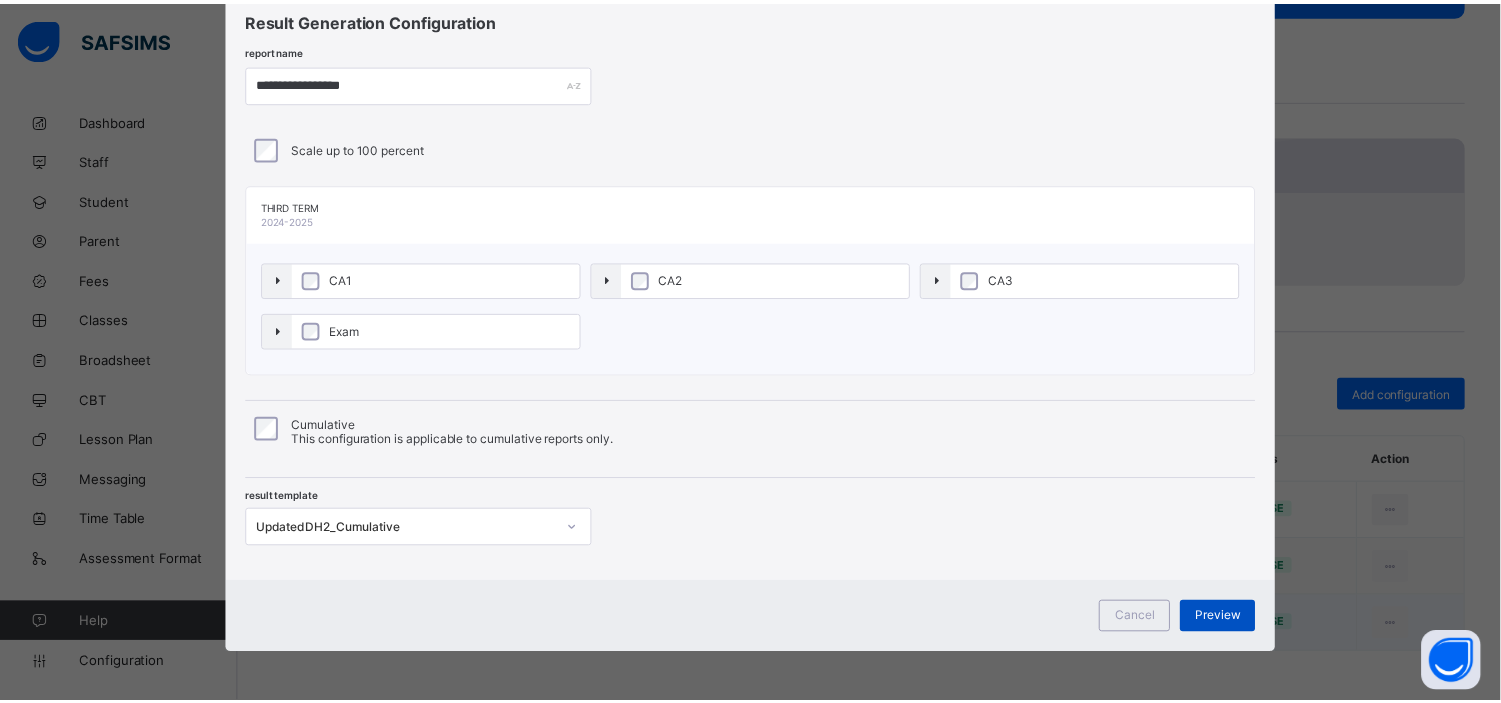 scroll, scrollTop: 0, scrollLeft: 0, axis: both 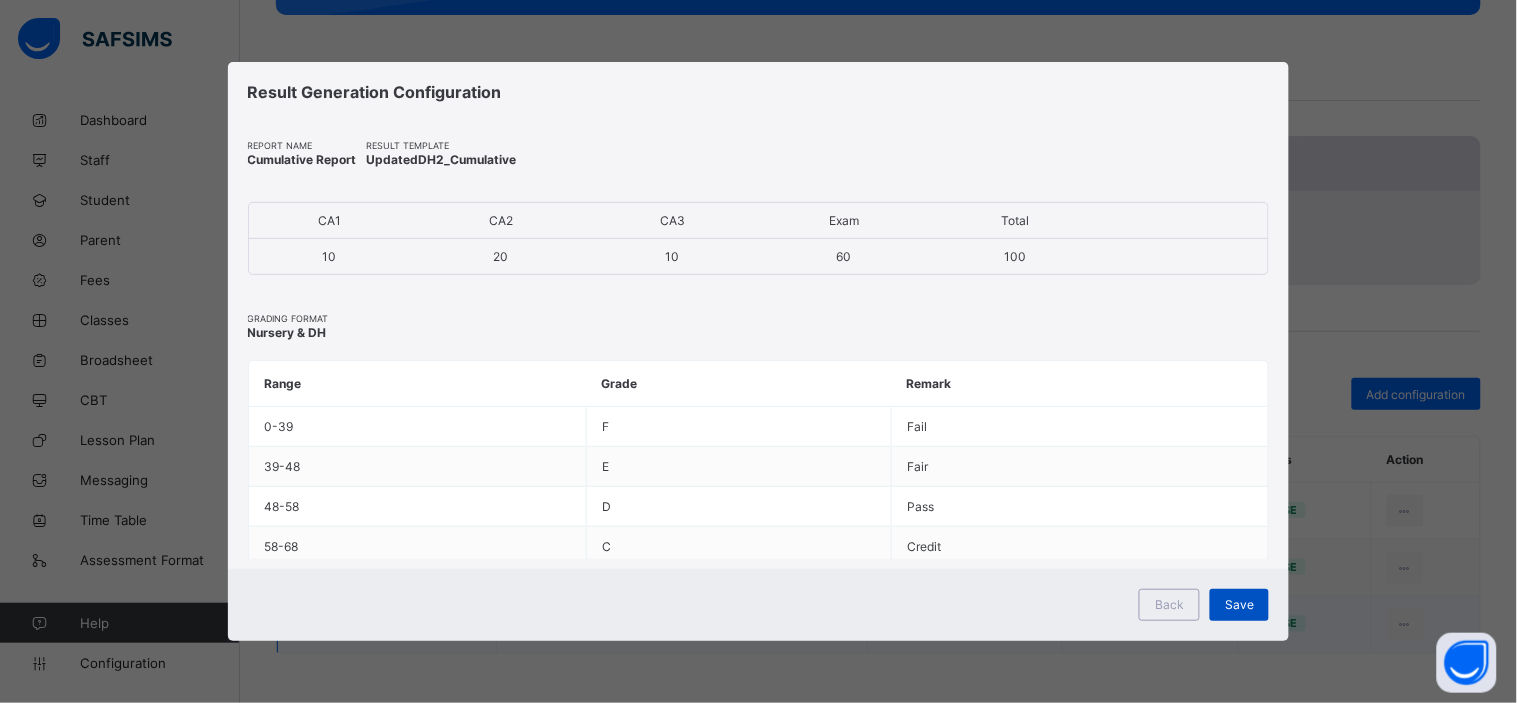 click on "Save" at bounding box center (1239, 604) 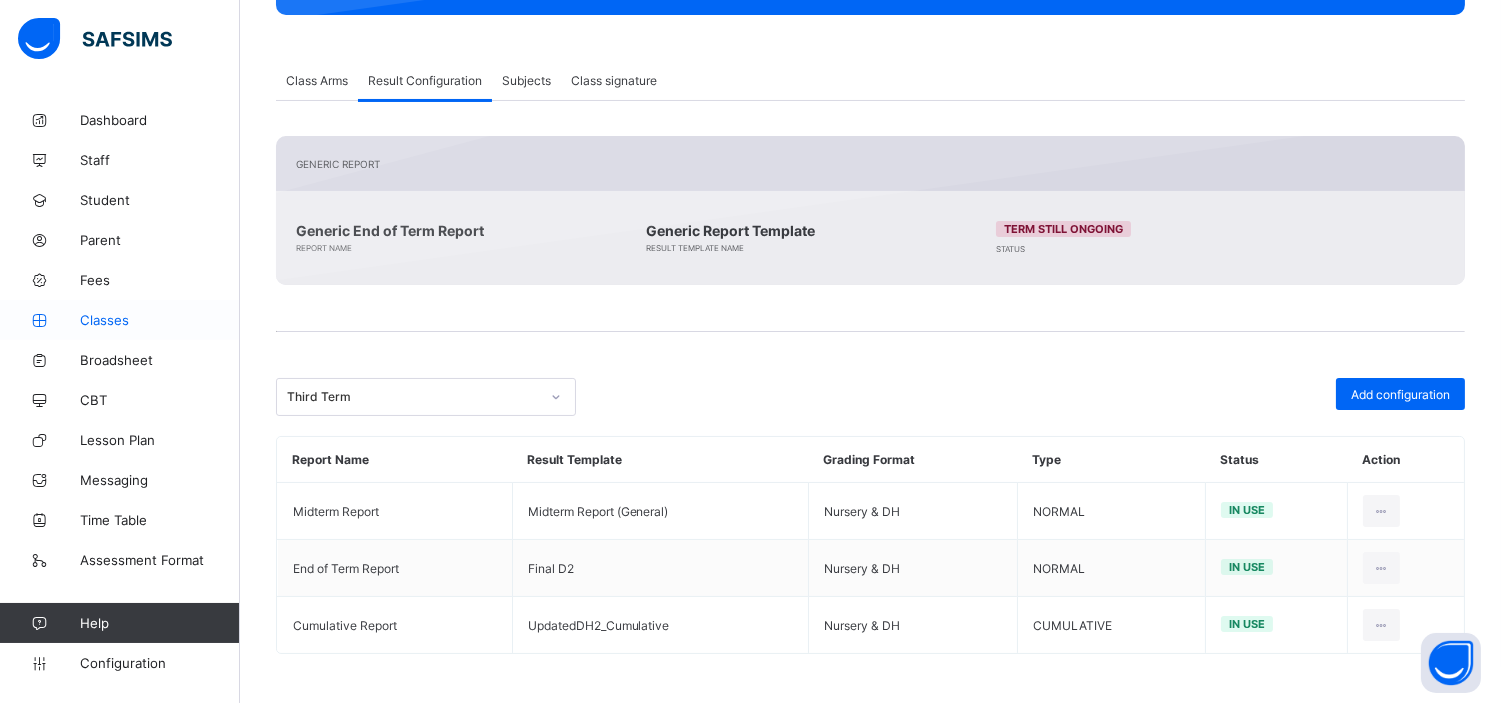 click on "Classes" at bounding box center [160, 320] 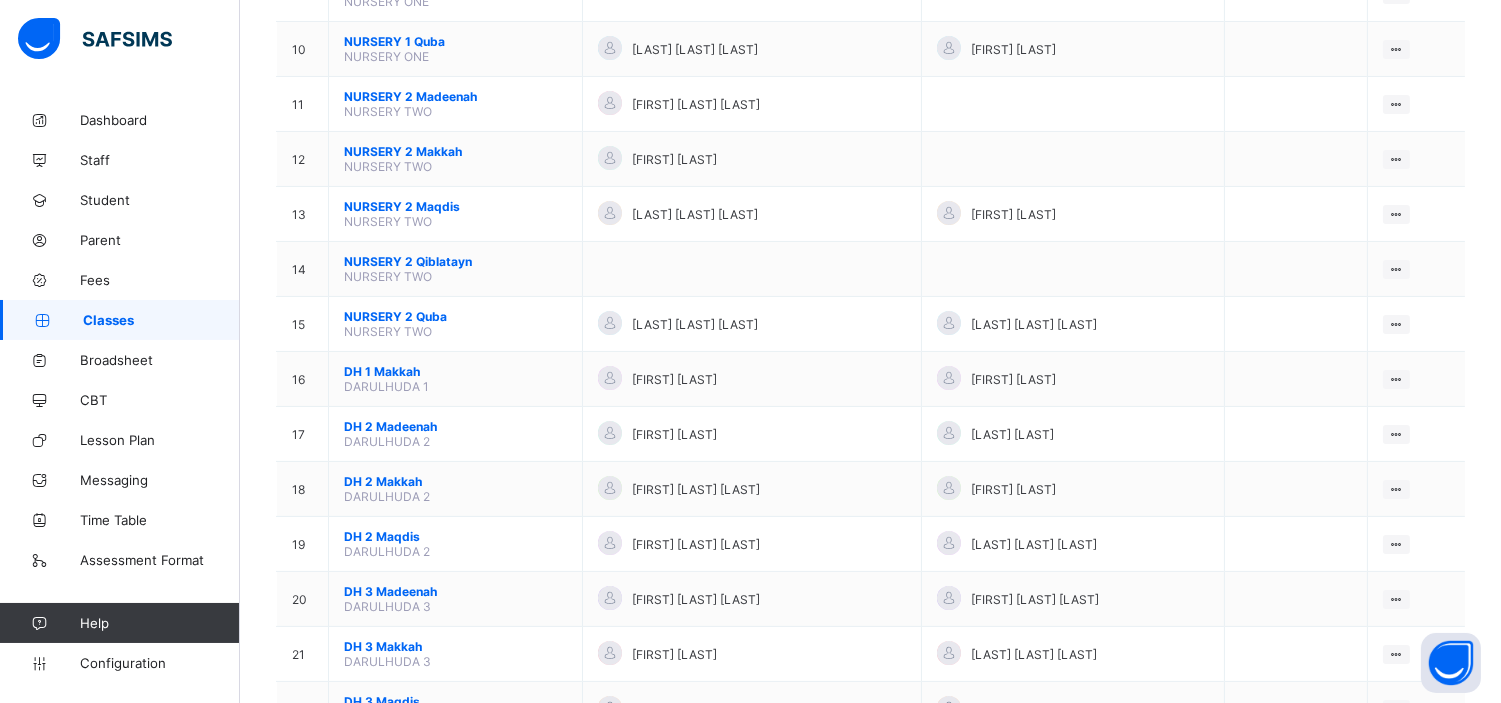 scroll, scrollTop: 710, scrollLeft: 0, axis: vertical 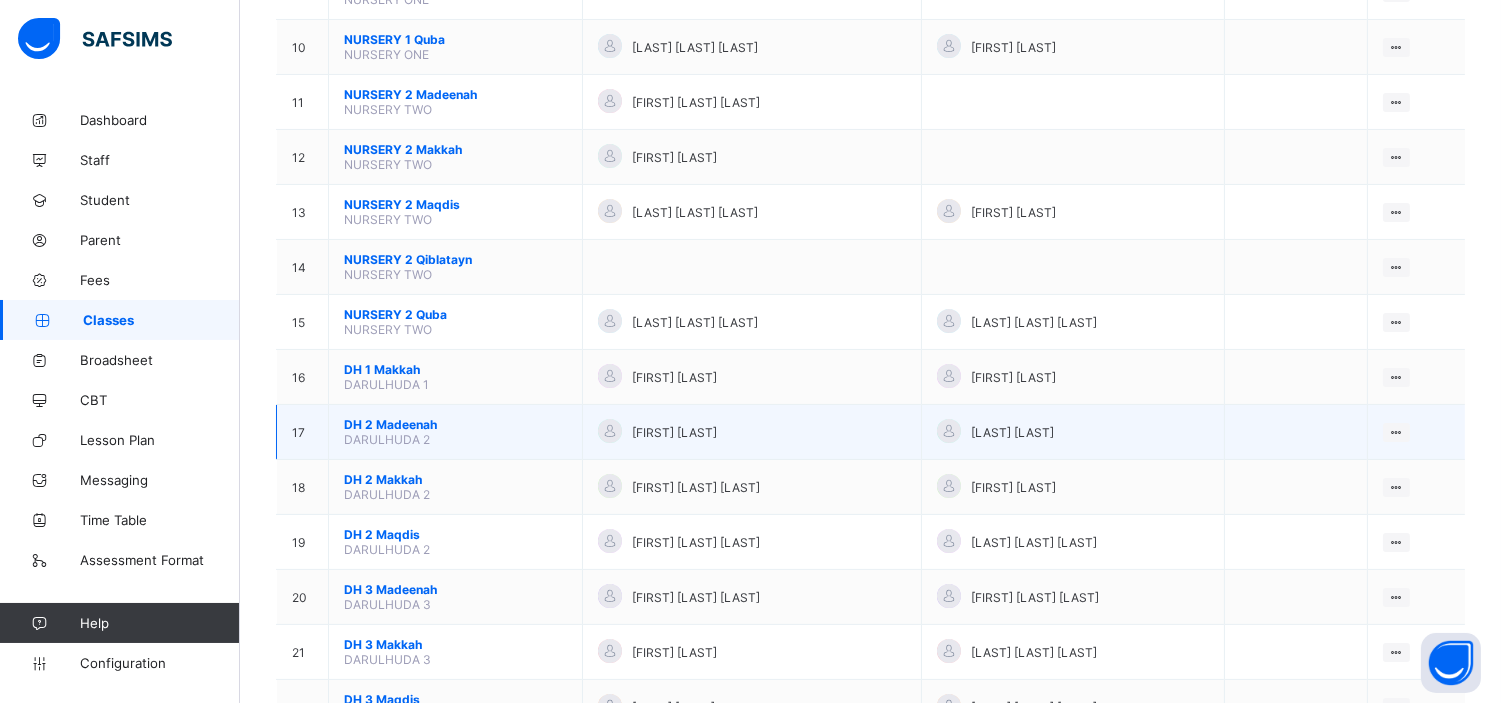 click on "DH 2   Madeenah" at bounding box center [455, 424] 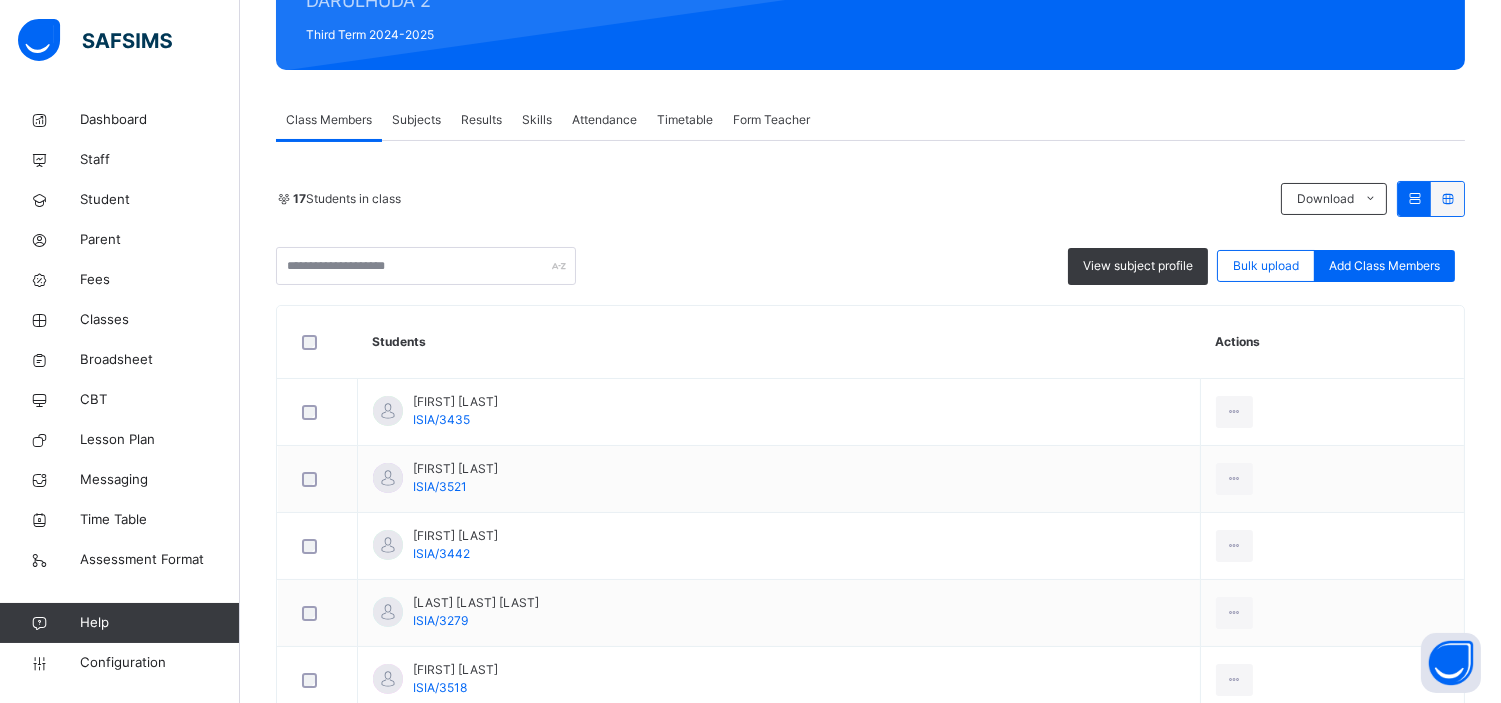 scroll, scrollTop: 277, scrollLeft: 0, axis: vertical 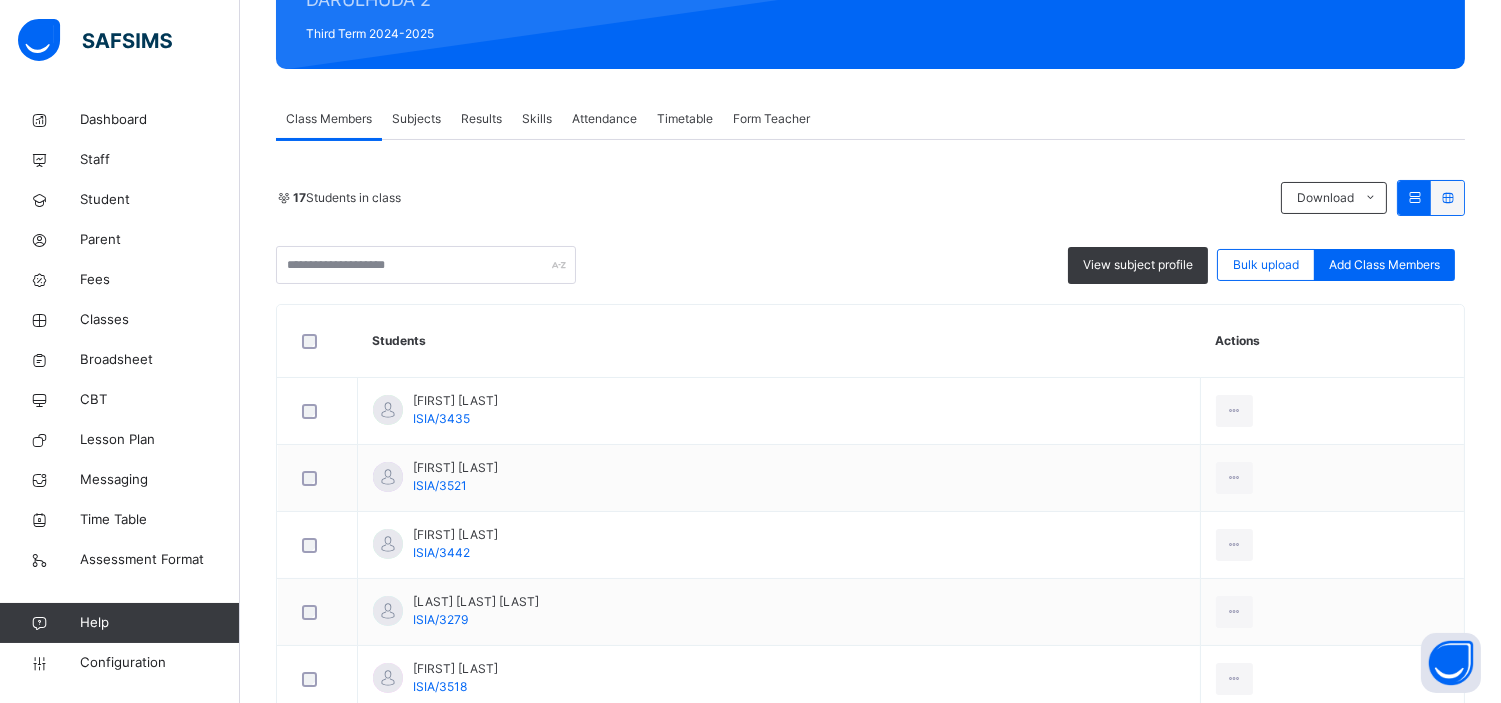click on "Skills" at bounding box center (537, 119) 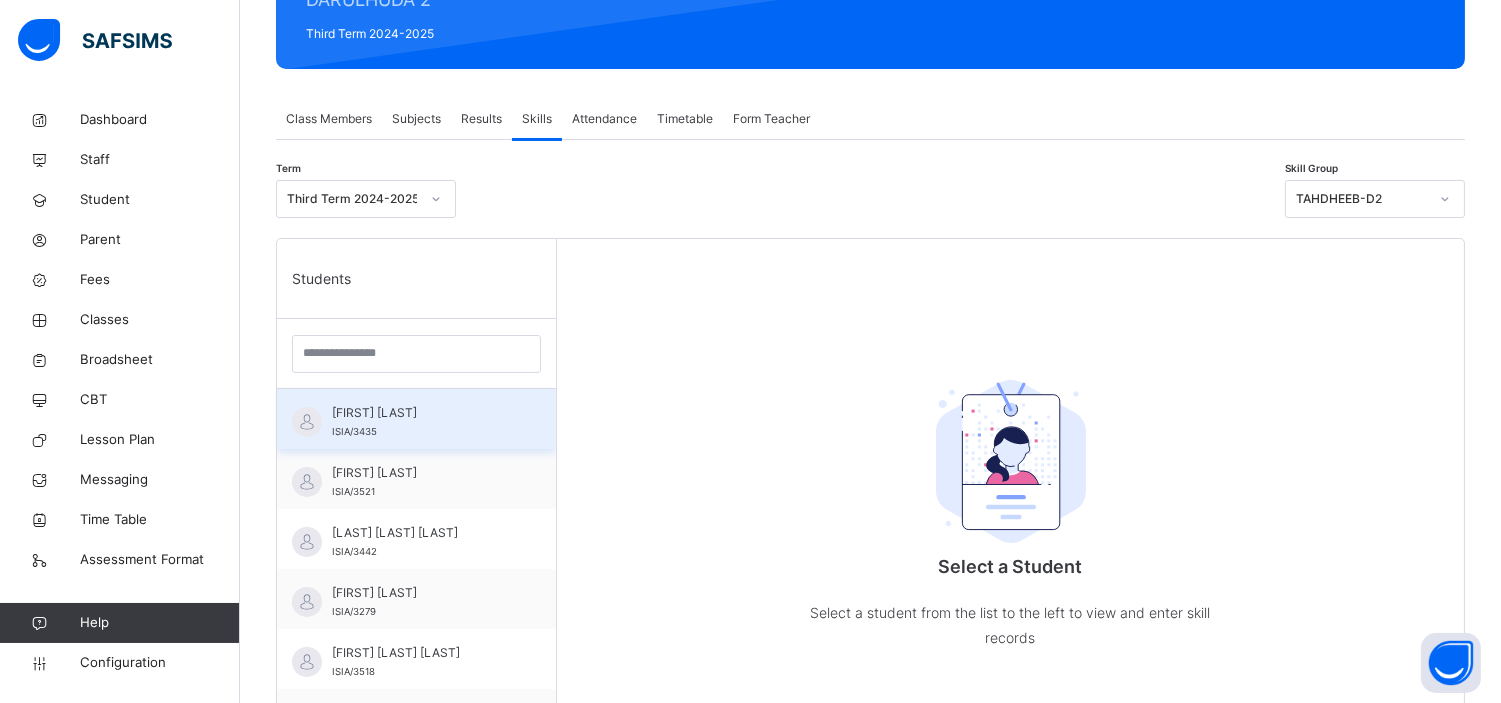 click on "ABDULBARR ADEBARE ADEBAYO" at bounding box center [421, 413] 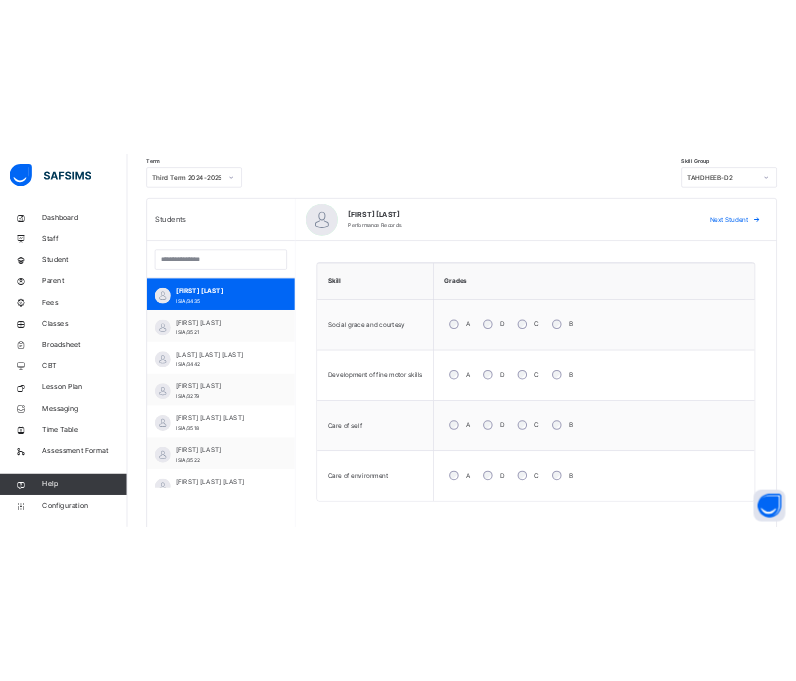 scroll, scrollTop: 432, scrollLeft: 0, axis: vertical 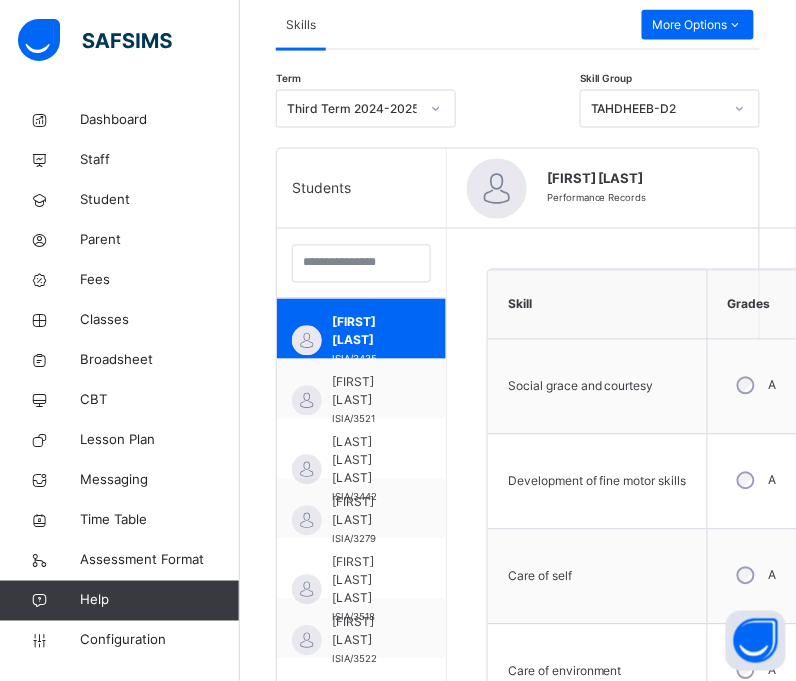 click on "TAHDHEEB-D2" at bounding box center (657, 109) 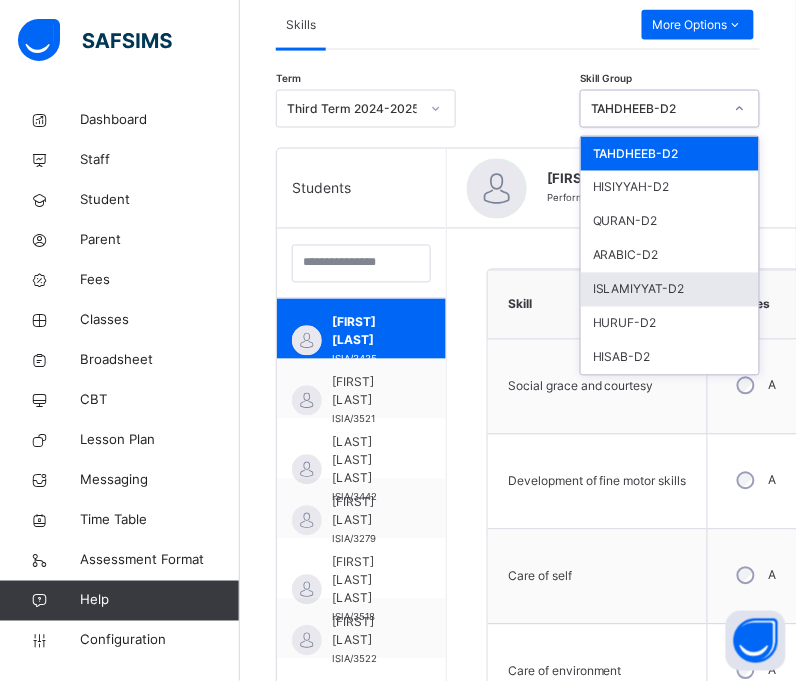 click on "ISLAMIYYAT-D2" at bounding box center [670, 290] 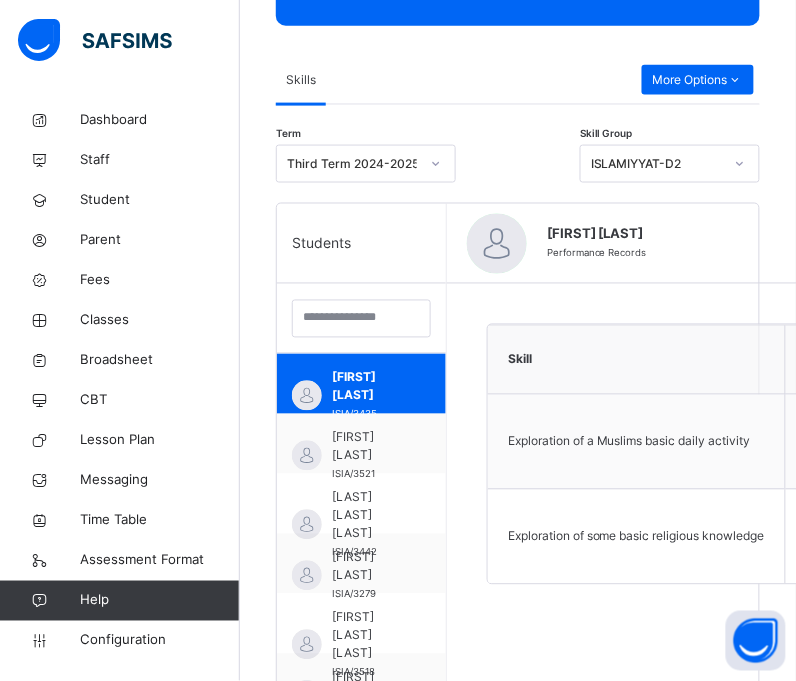 scroll, scrollTop: 376, scrollLeft: 0, axis: vertical 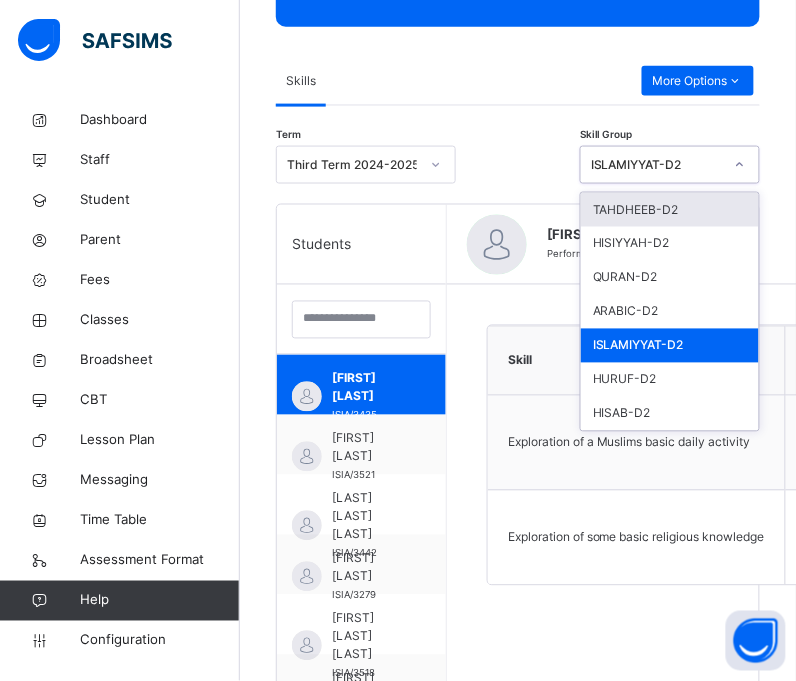 click on "ISLAMIYYAT-D2" at bounding box center (657, 165) 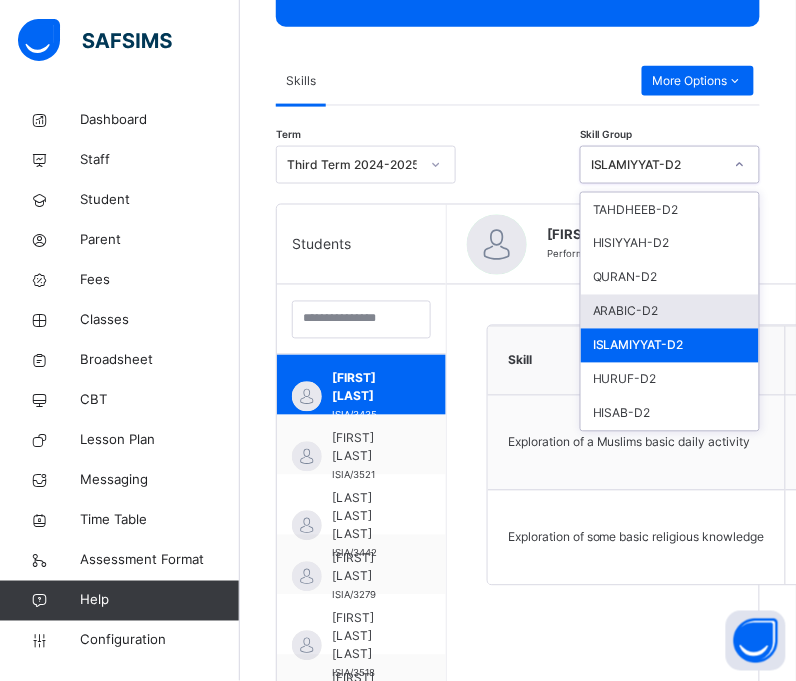 click on "ARABIC-D2" at bounding box center [670, 312] 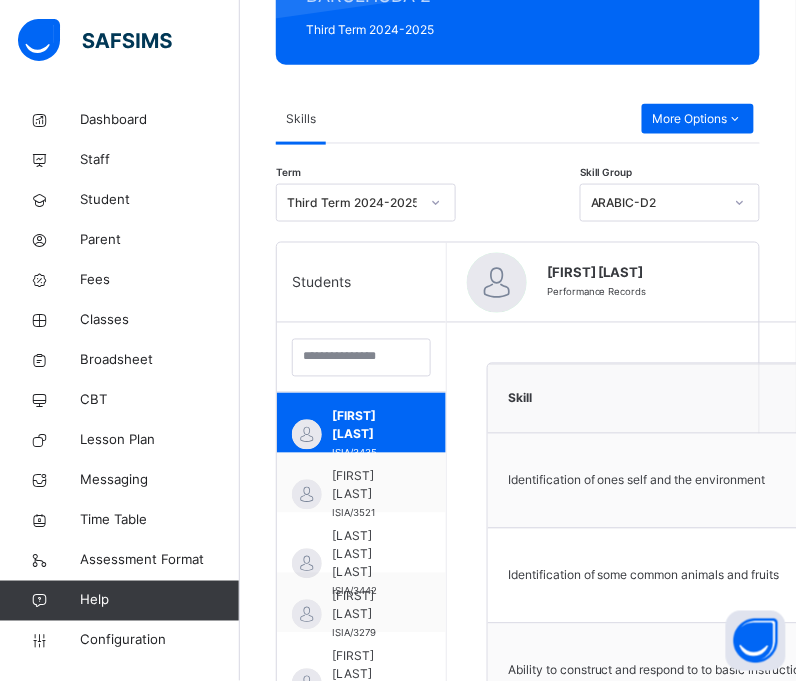 scroll, scrollTop: 337, scrollLeft: 0, axis: vertical 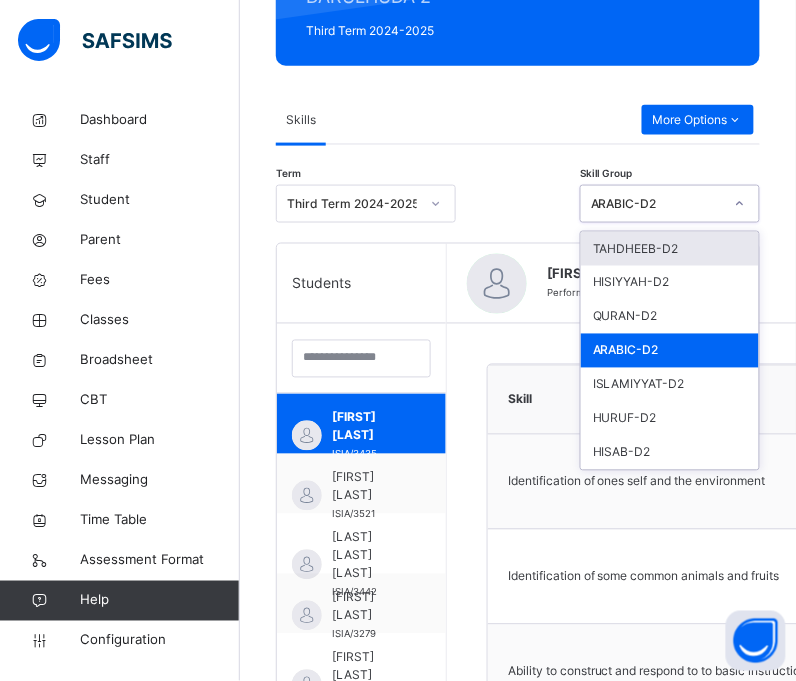 click on "ARABIC-D2" at bounding box center (657, 204) 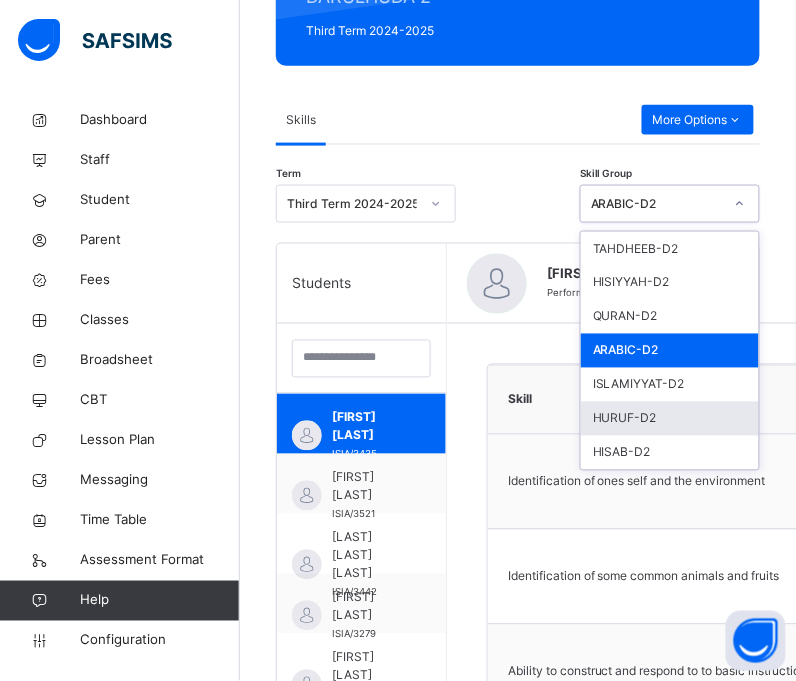 click on "HURUF-D2" at bounding box center [670, 419] 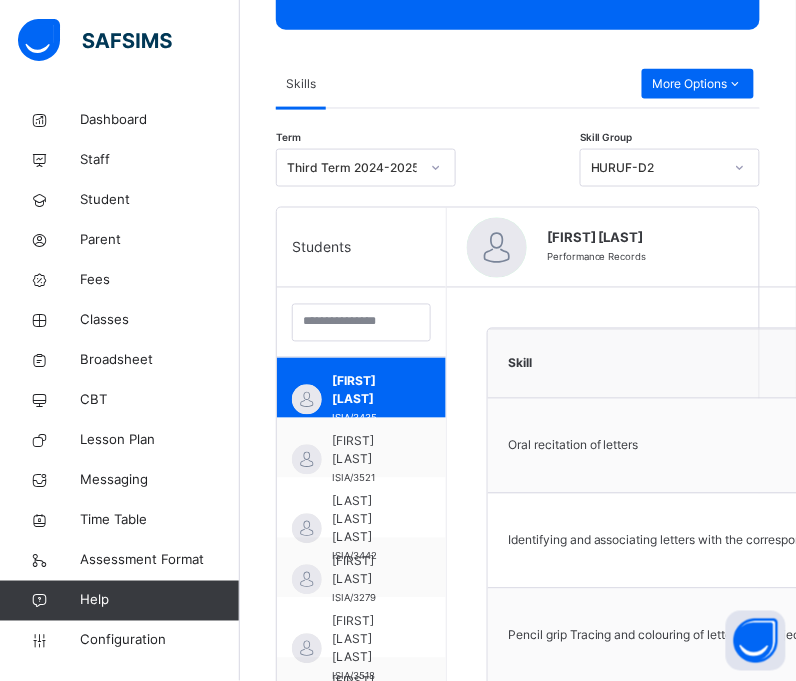 scroll, scrollTop: 372, scrollLeft: 0, axis: vertical 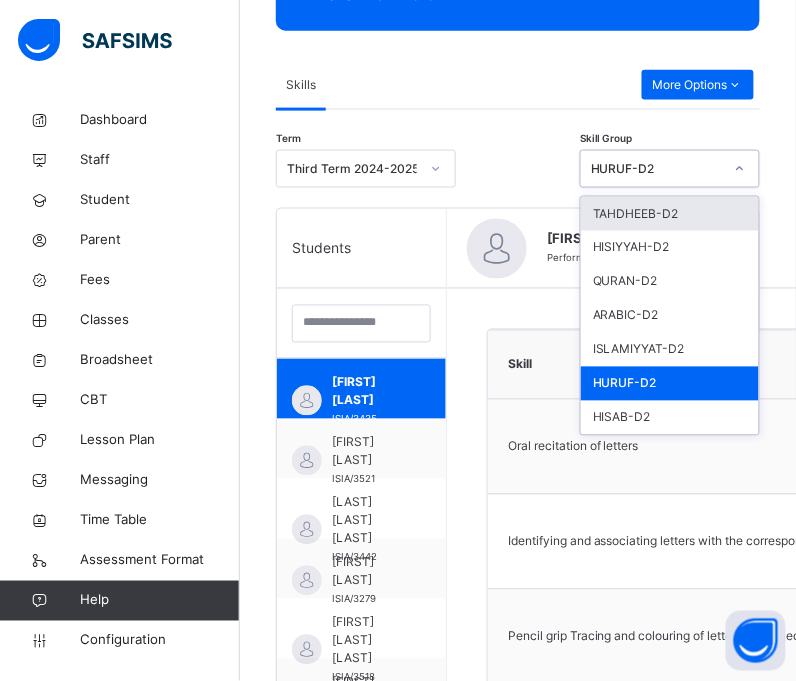 click on "HURUF-D2" at bounding box center (657, 169) 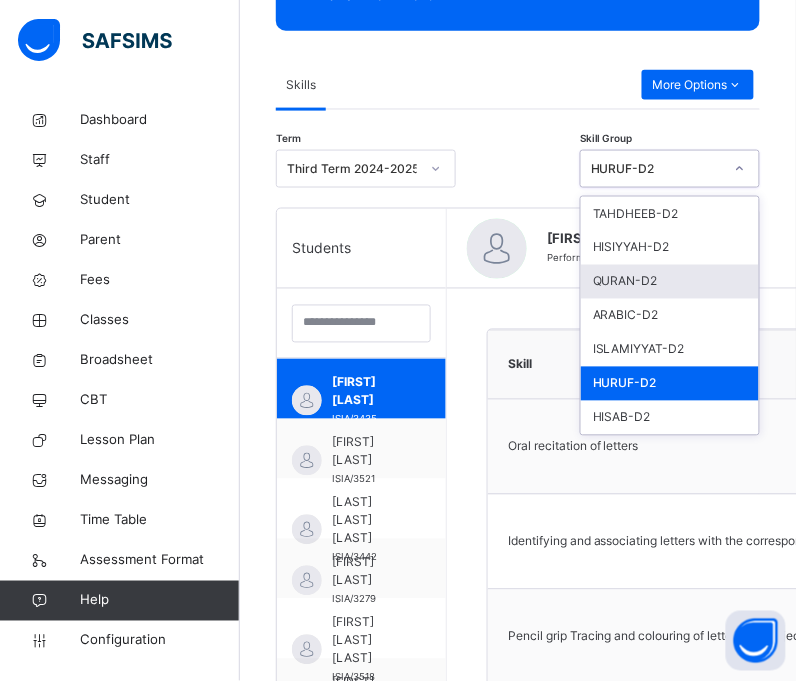 click on "QURAN-D2" at bounding box center (670, 282) 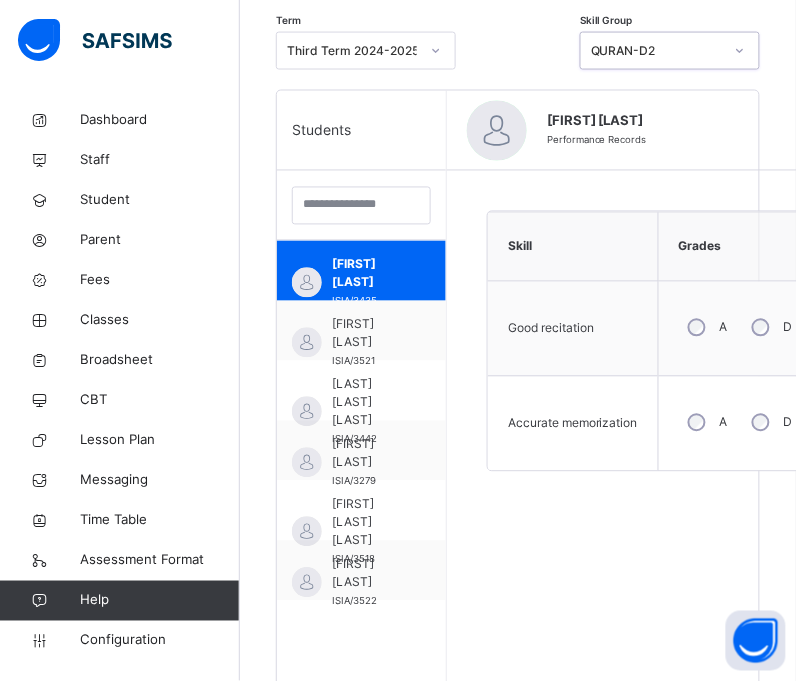 scroll, scrollTop: 510, scrollLeft: 0, axis: vertical 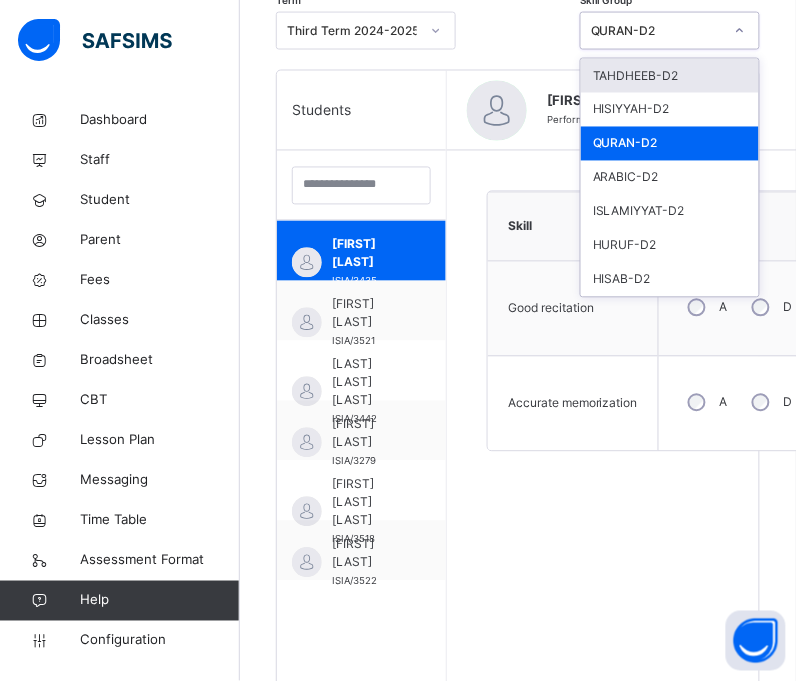 click on "QURAN-D2" at bounding box center (657, 31) 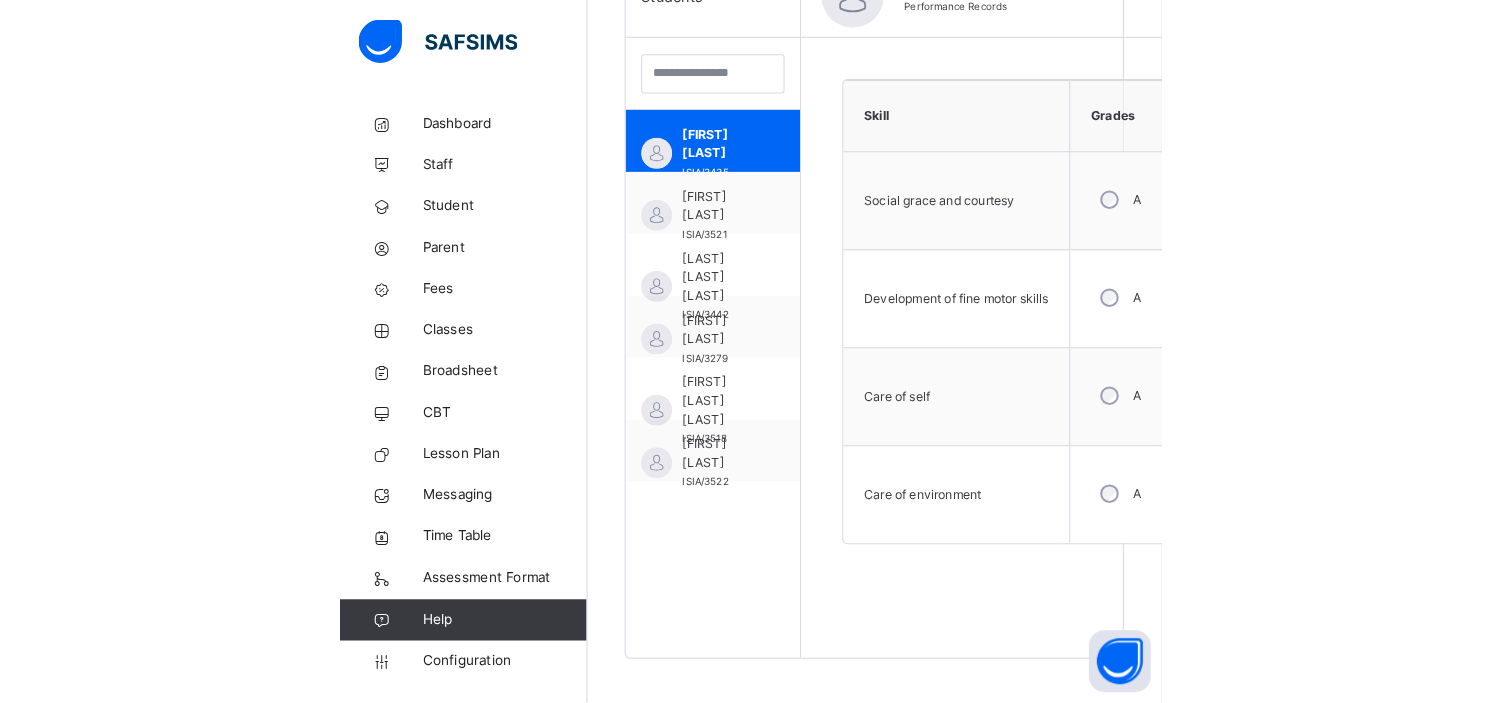 scroll, scrollTop: 567, scrollLeft: 0, axis: vertical 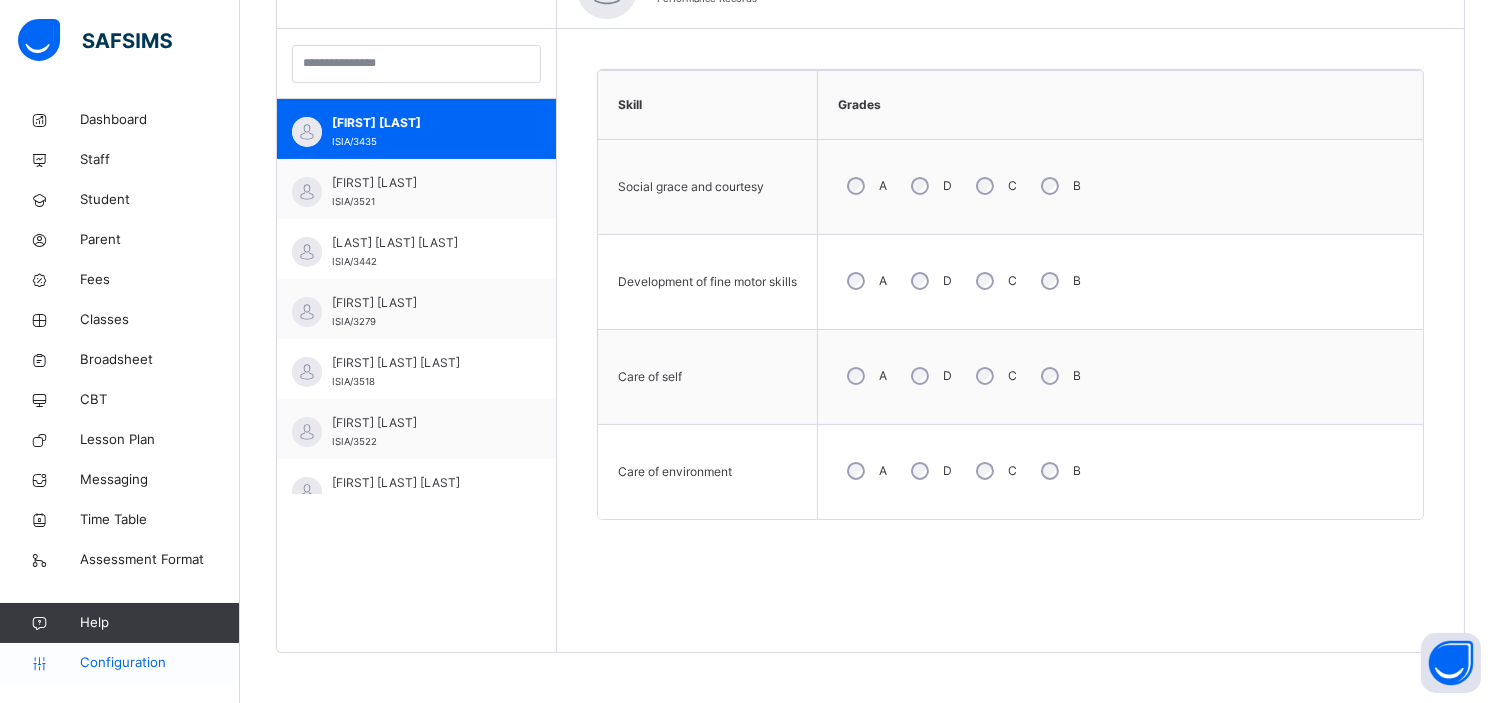click on "Configuration" at bounding box center (159, 663) 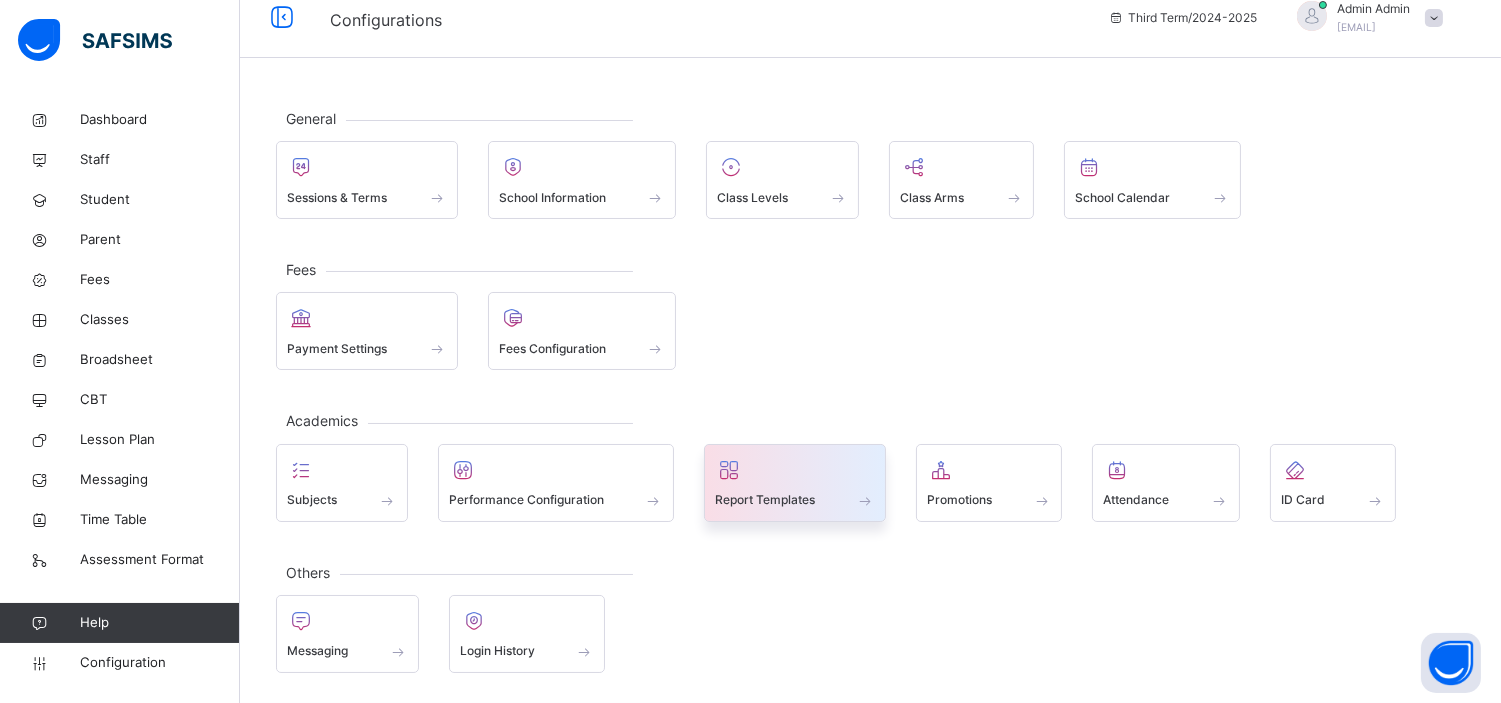 click on "Report Templates" at bounding box center [795, 500] 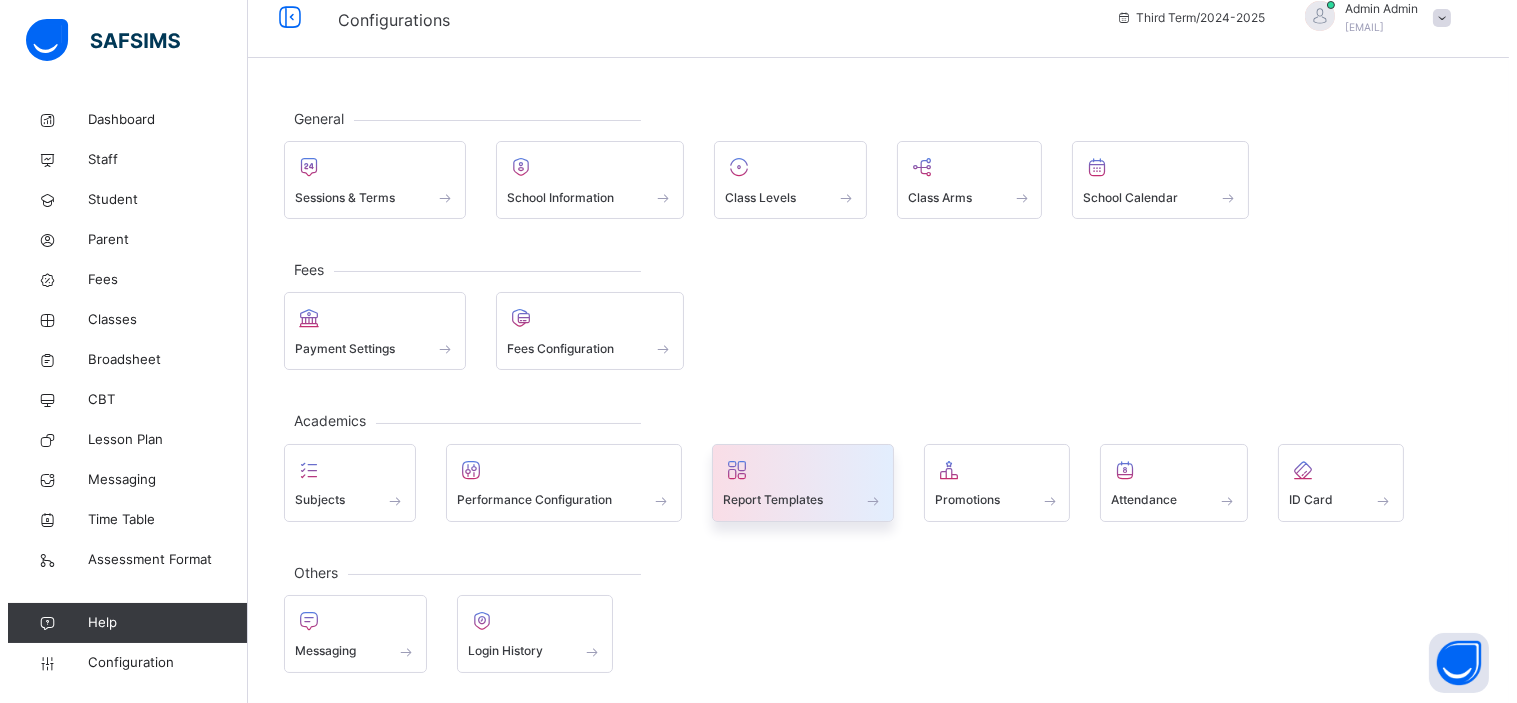 scroll, scrollTop: 0, scrollLeft: 0, axis: both 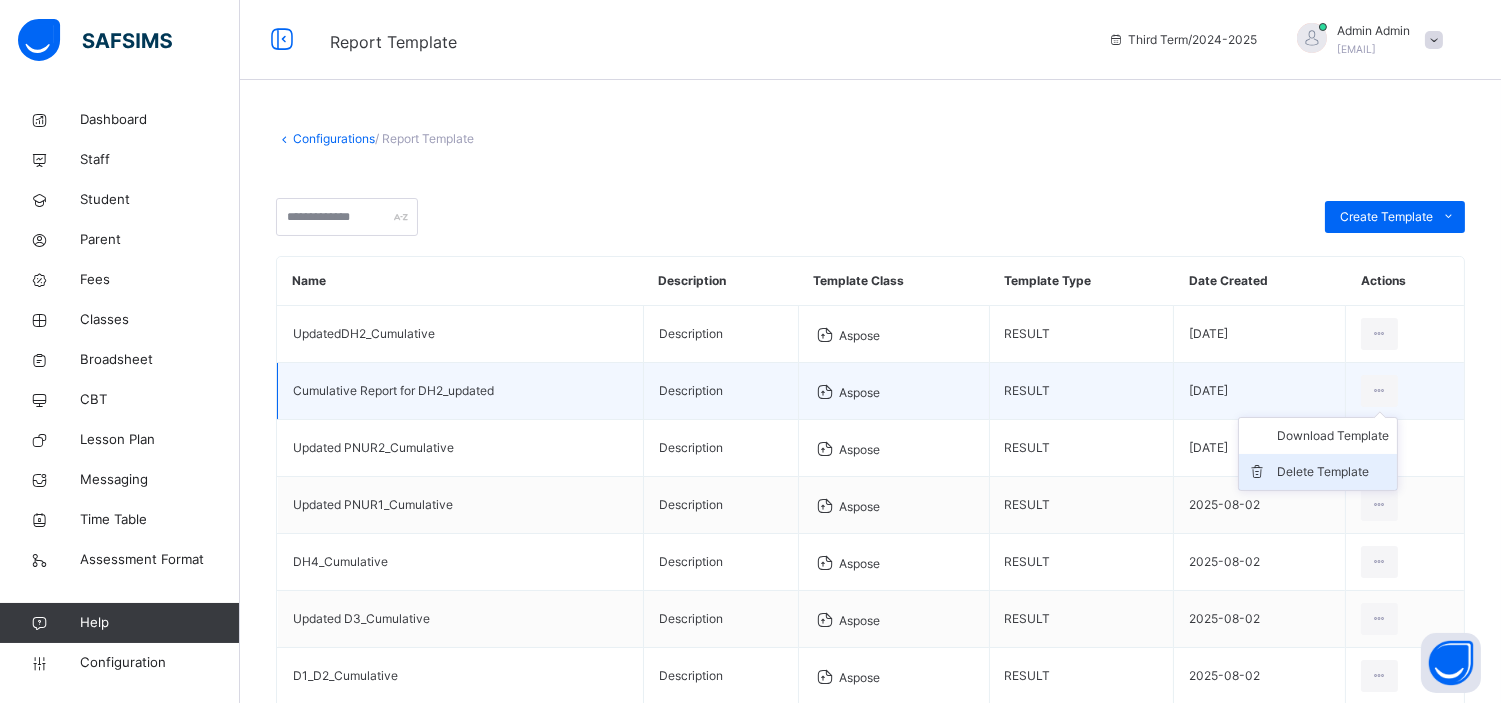click on "Delete Template" at bounding box center (1333, 472) 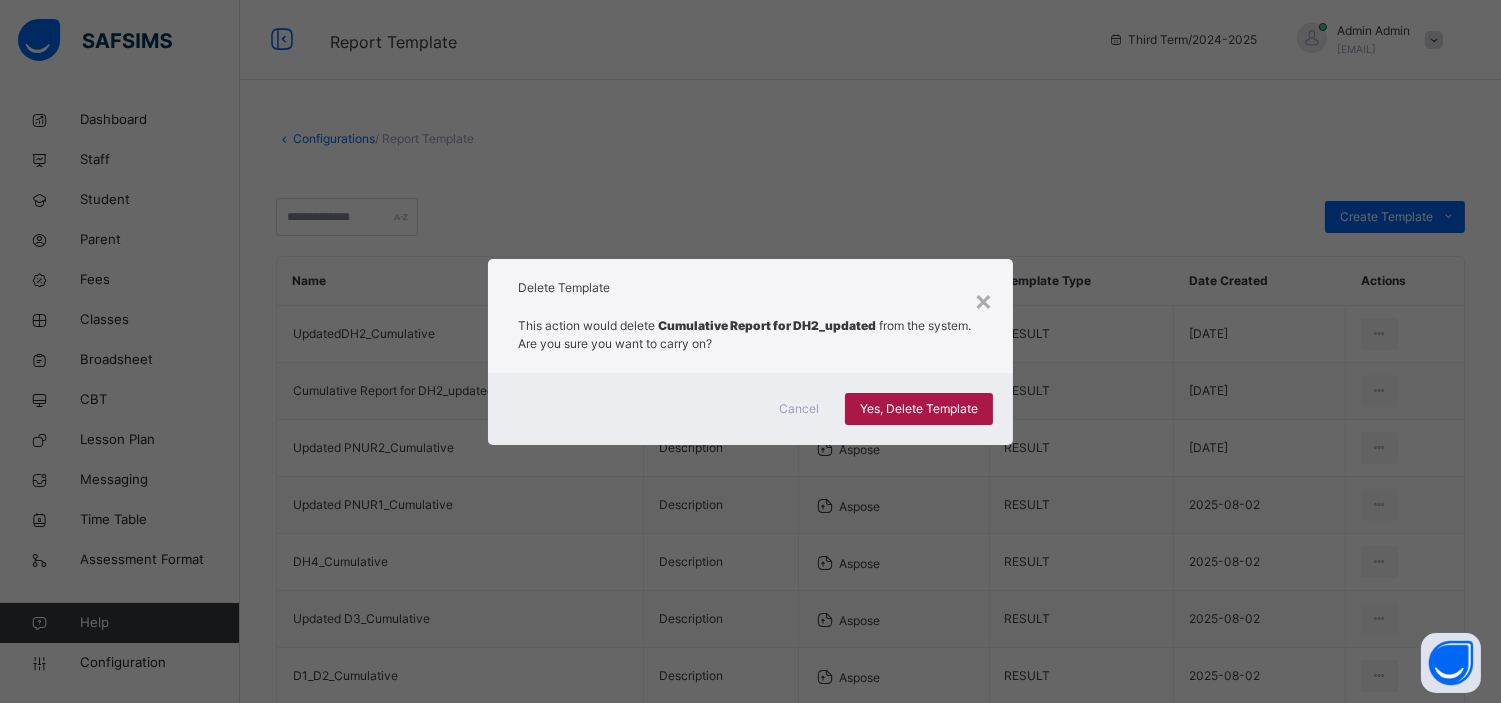 click on "Yes, Delete Template" at bounding box center [919, 409] 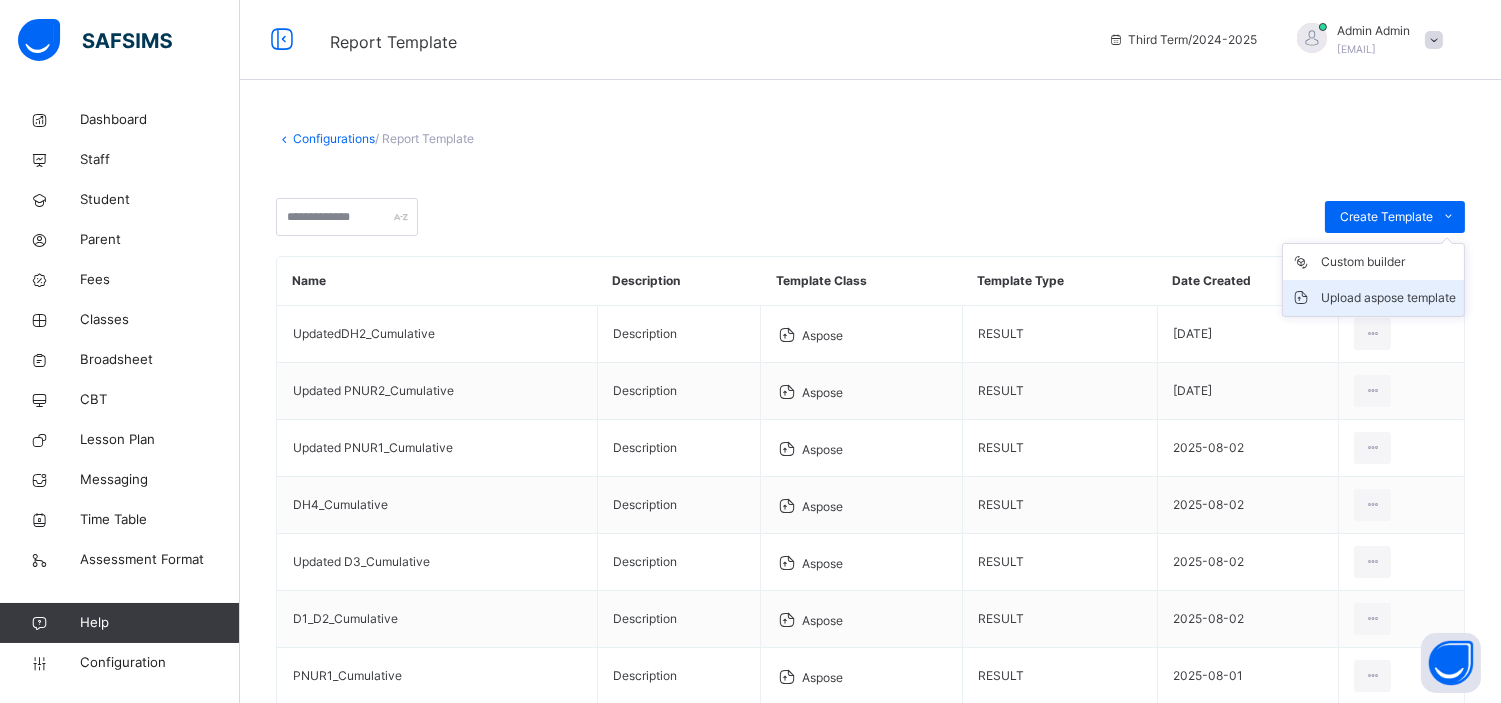 click on "Upload aspose template" at bounding box center (1388, 298) 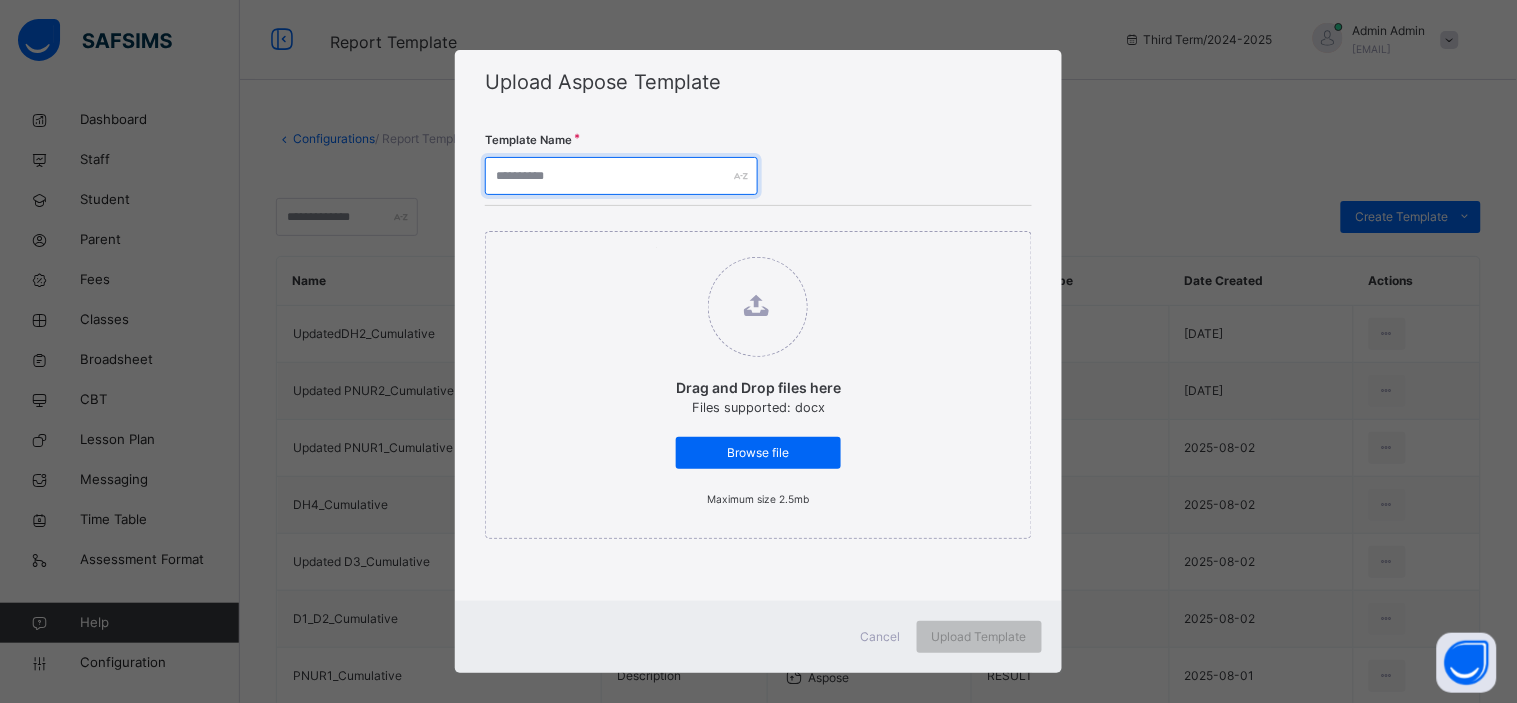 click at bounding box center (621, 176) 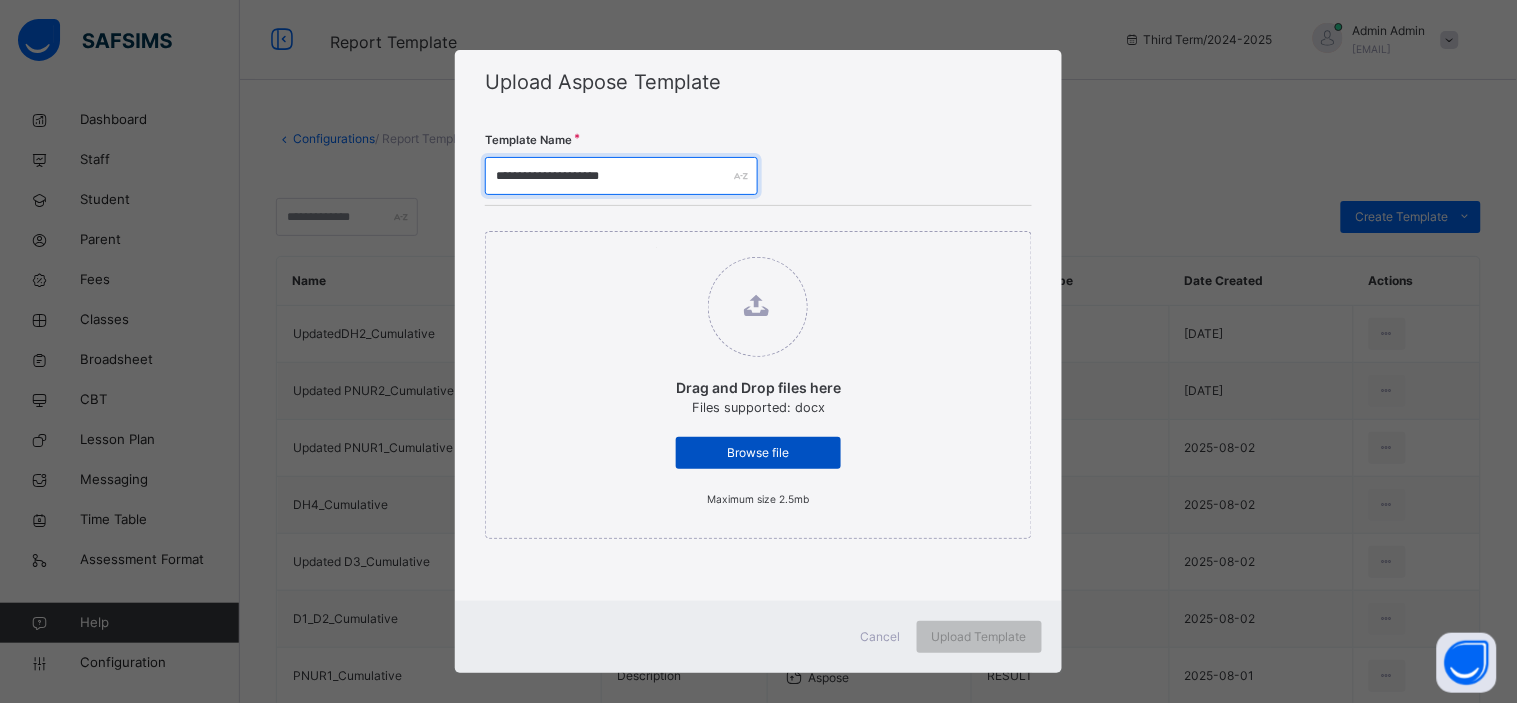 type on "**********" 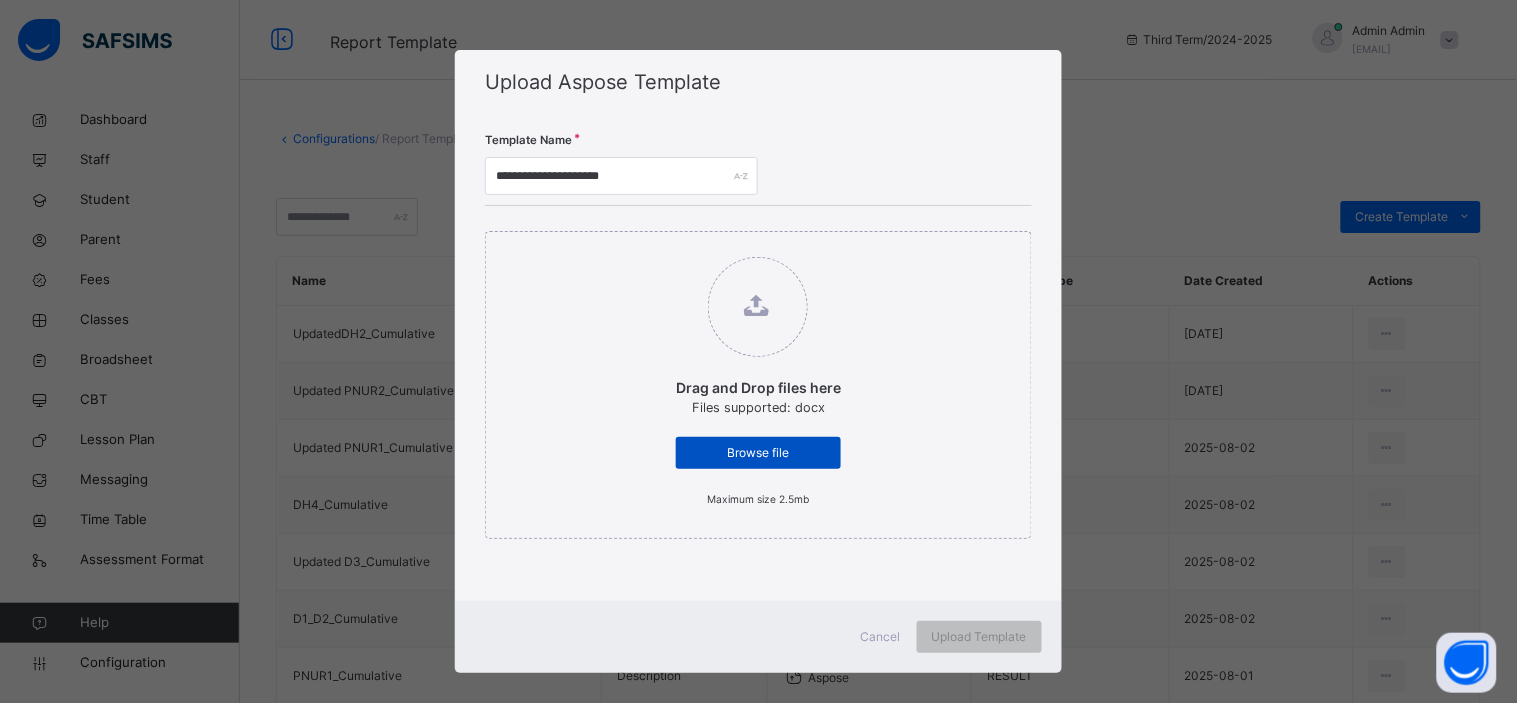 click on "Browse file" at bounding box center [758, 453] 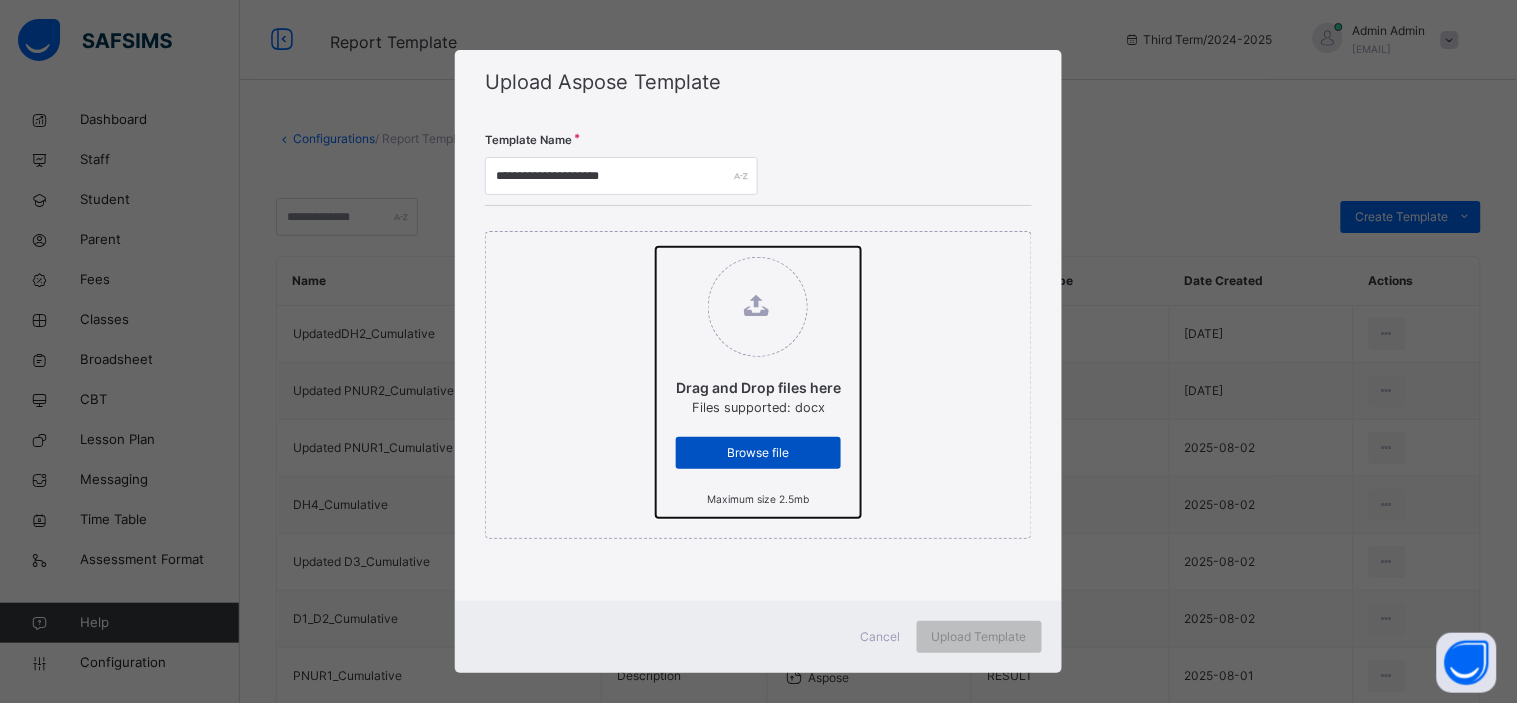 click on "Drag and Drop files here Files supported: docx Browse file Maximum size 2.5mb" at bounding box center [656, 247] 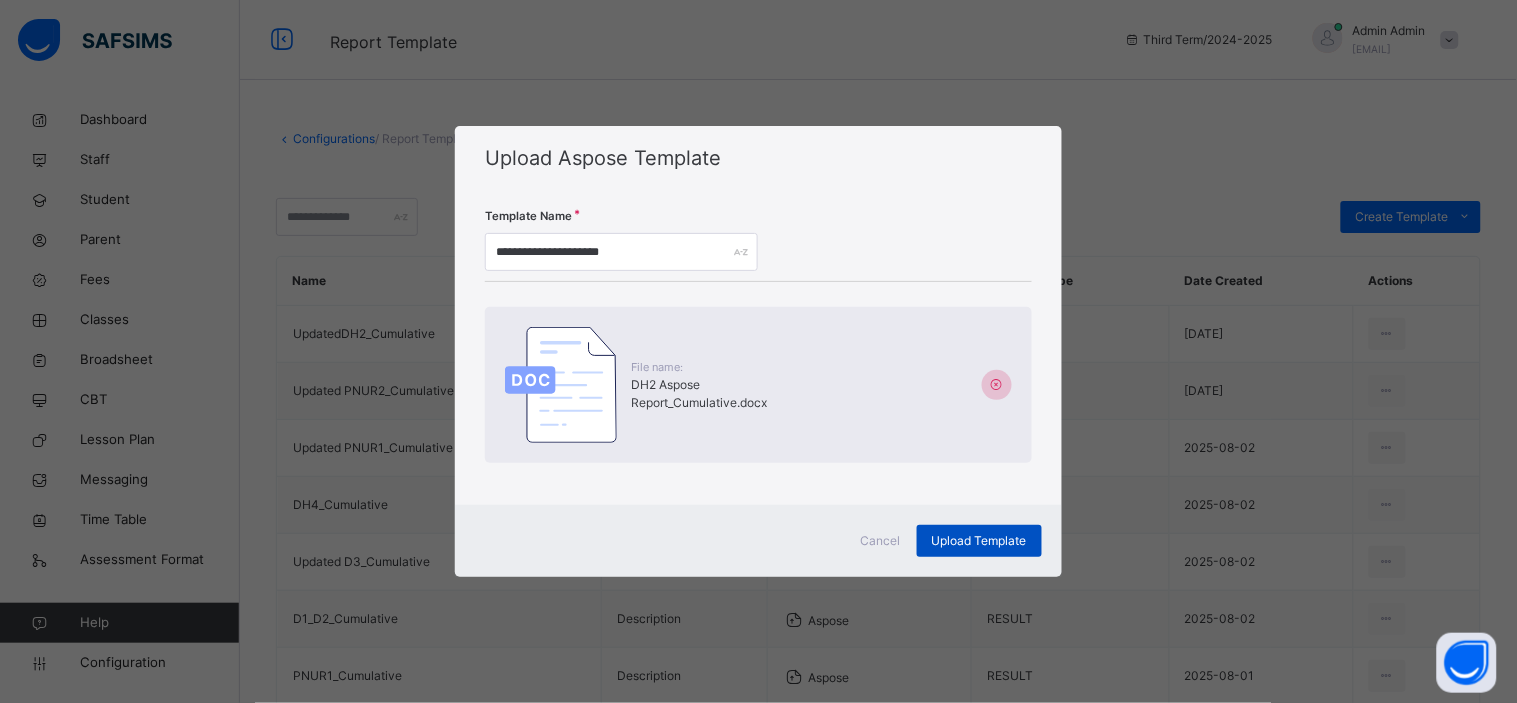 click on "Upload Template" at bounding box center (979, 541) 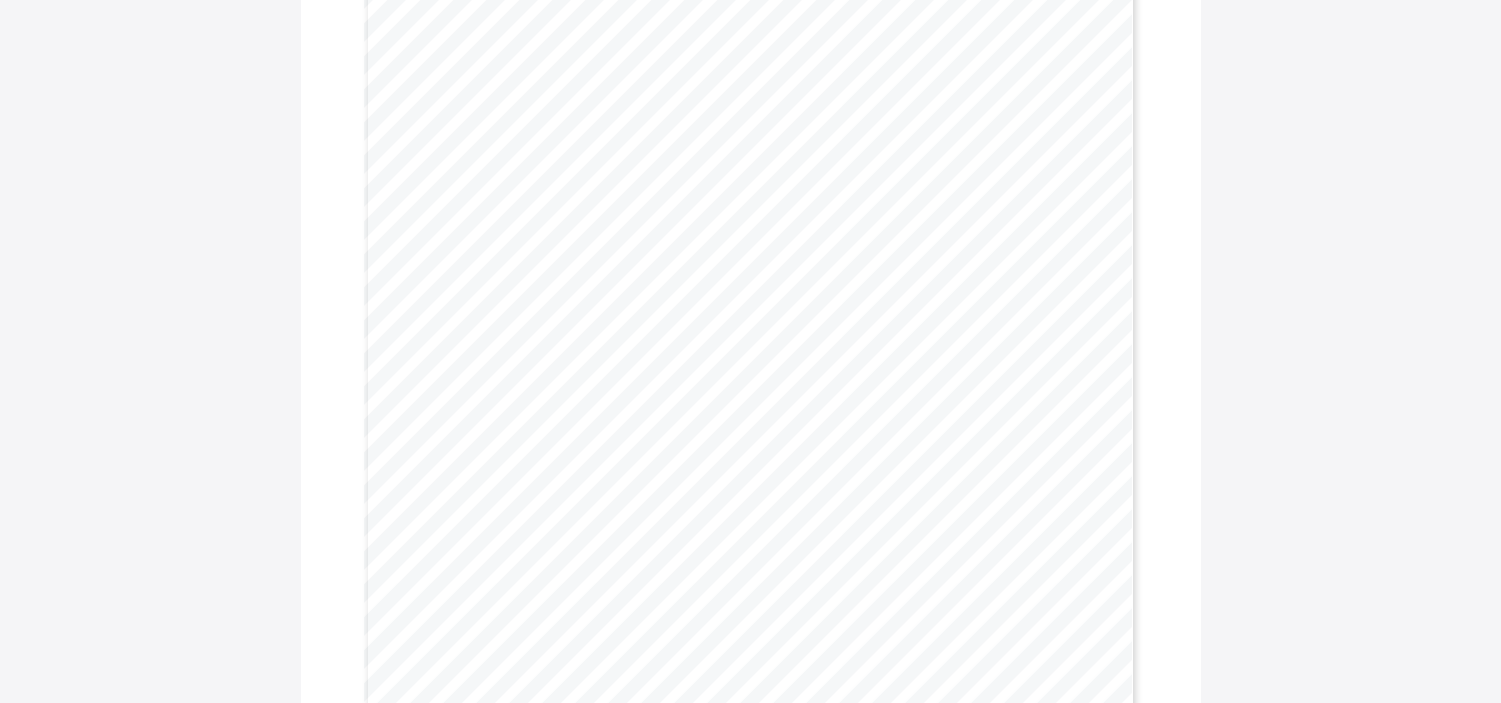 scroll, scrollTop: 261, scrollLeft: 0, axis: vertical 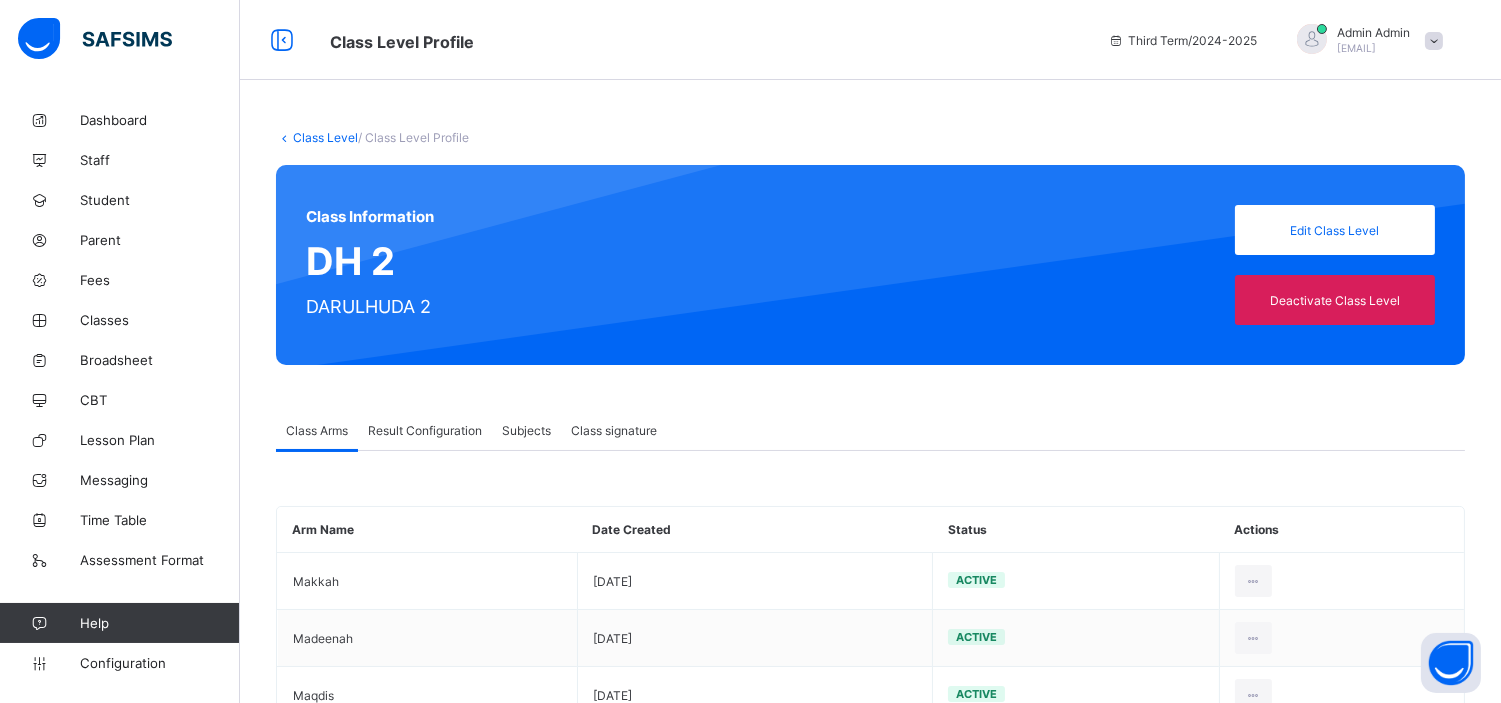 click on "Result Configuration" at bounding box center (425, 430) 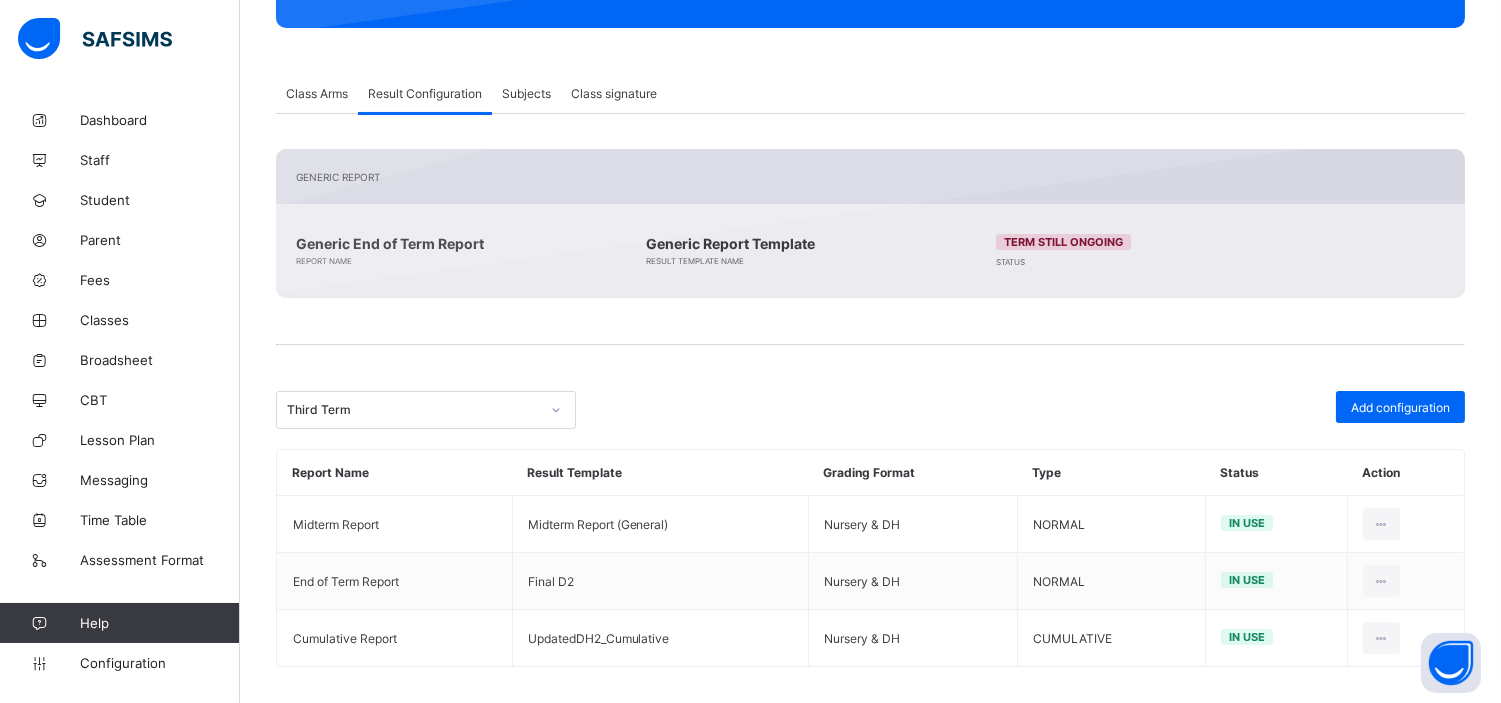 scroll, scrollTop: 350, scrollLeft: 0, axis: vertical 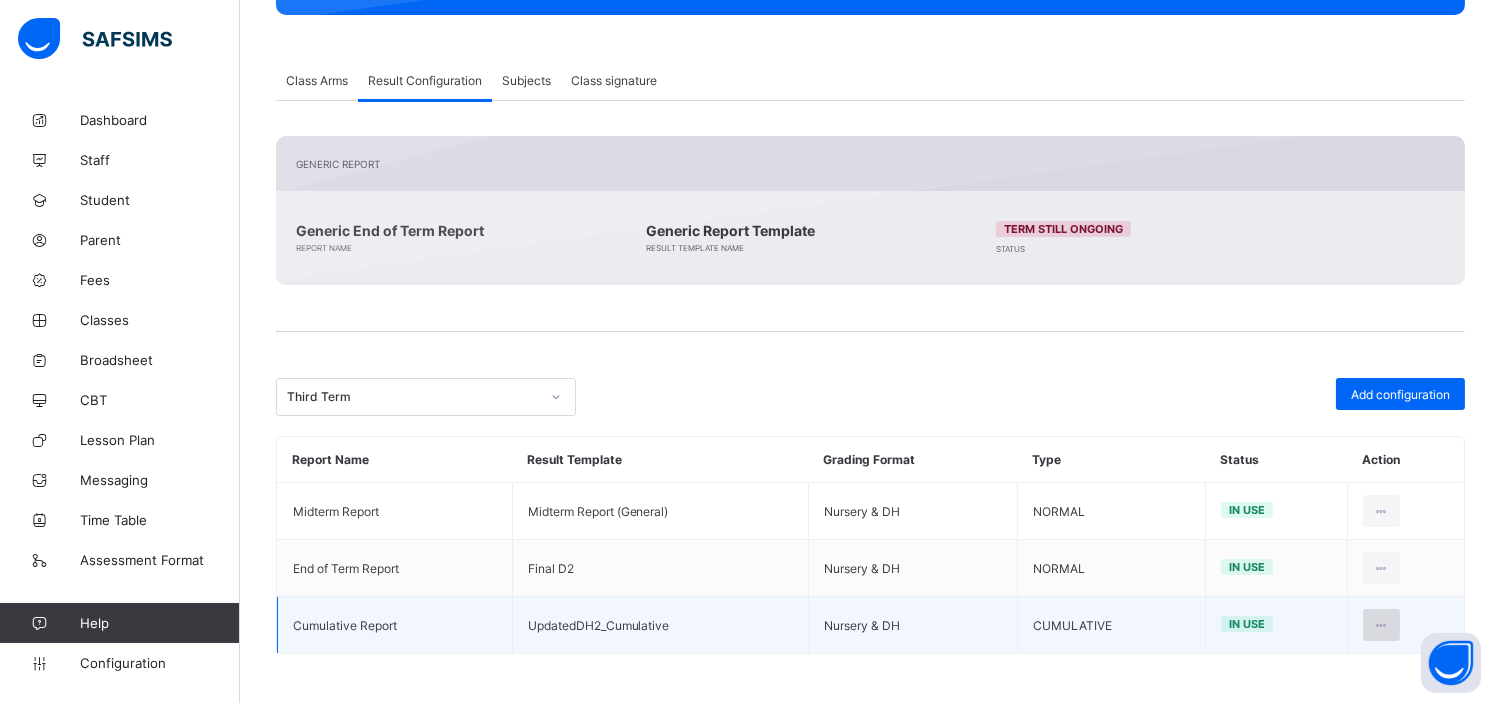 click at bounding box center (1381, 625) 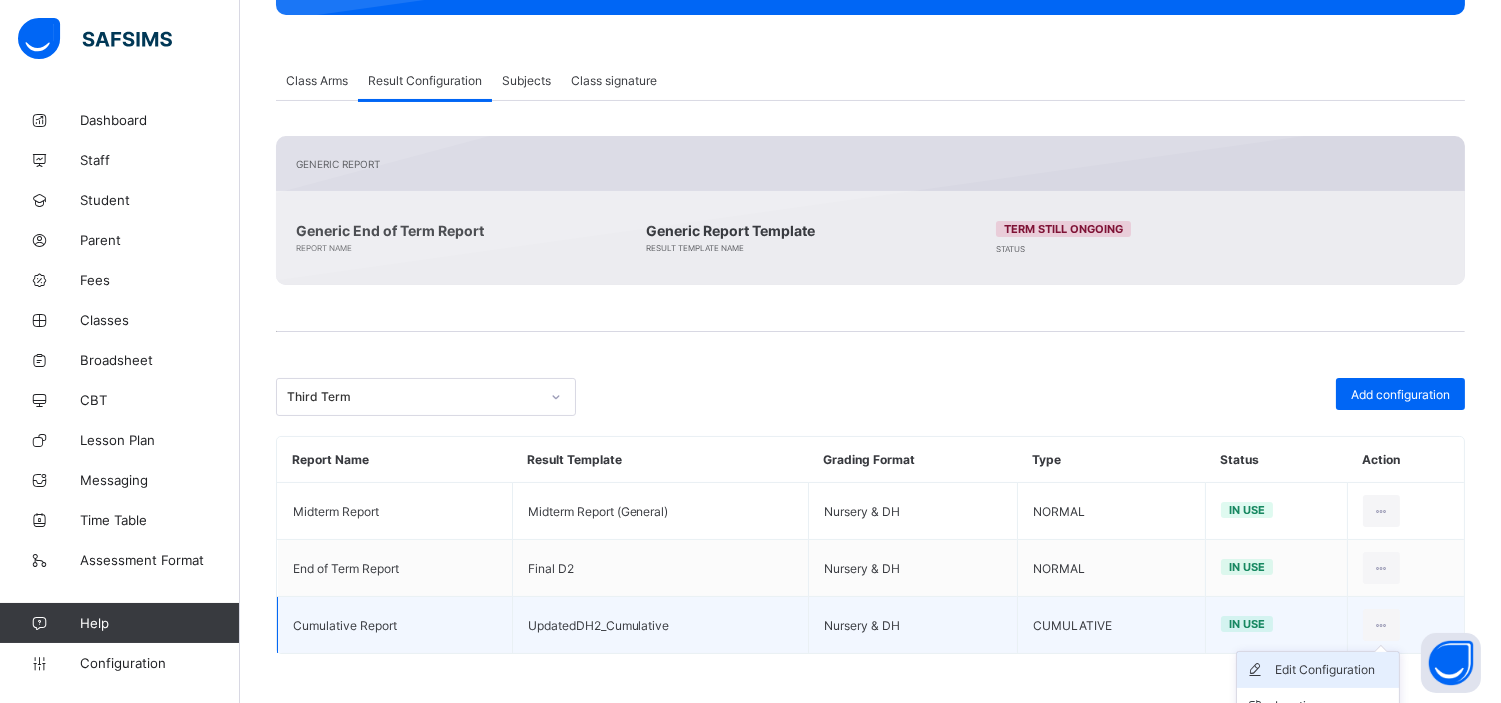 click on "Edit Configuration" at bounding box center [1333, 670] 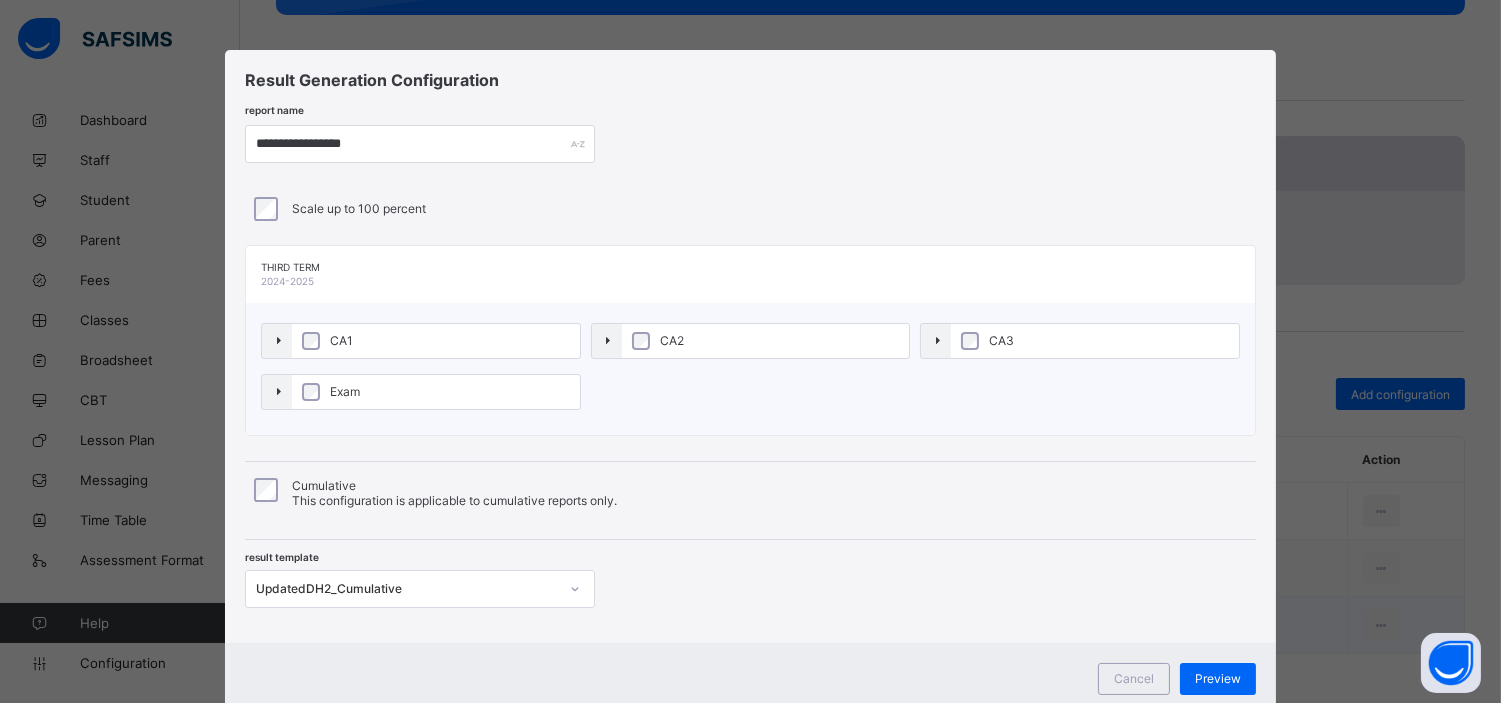 scroll, scrollTop: 214, scrollLeft: 0, axis: vertical 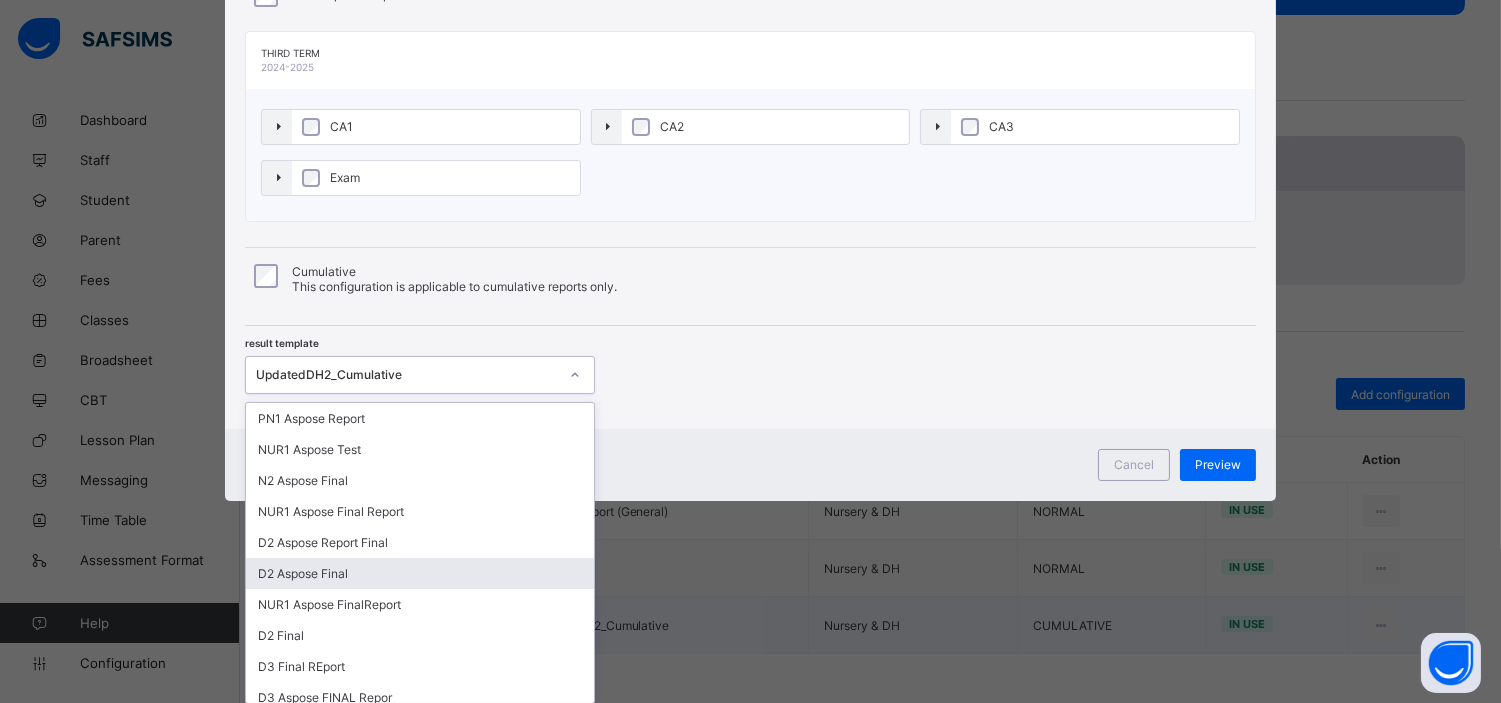 click on "option D2 Aspose Final focused, 6 of 50. 50 results available. Use Up and Down to choose options, press Enter to select the currently focused option, press Escape to exit the menu, press Tab to select the option and exit the menu. UpdatedDH2_Cumulative PN1 Aspose Report NUR1 Aspose Test N2 Aspose Final NUR1 Aspose Final Report D2 Aspose Report Final D2 Aspose Final NUR1 Aspose FinalReport D2 Final D3 Final REport D3 Aspose FINAL Repor D4 Aspose FINAL Default-template Midterm Report D4 Final Final Final D1 Final NUR1 Aspose Aspose for D1 Default-template (SS) Final D4 D2 Final D3 Final NUR2 Final PNUR1 Final PNUR2 Final D2 D2 Report Final D2 D1 D2 Aspose Report D4 Aspose Report Final D3 Aspose Report Final D4 Report Template N1 Aspose Report Final N1 Aspose Report N2 Report PNUR 2 REPORT Midterm Report (General) DEFAULT (Cumulative) Updated D4_Cumulative NUR2_Cumulative NUR1_Cumulative PNUR1_Cumulative D1_D2_Cumulative Updated D3_Cumulative DH4_Cumulative Updated PNUR1_Cumulative UpdatedDH2_Cumulative" at bounding box center [420, 375] 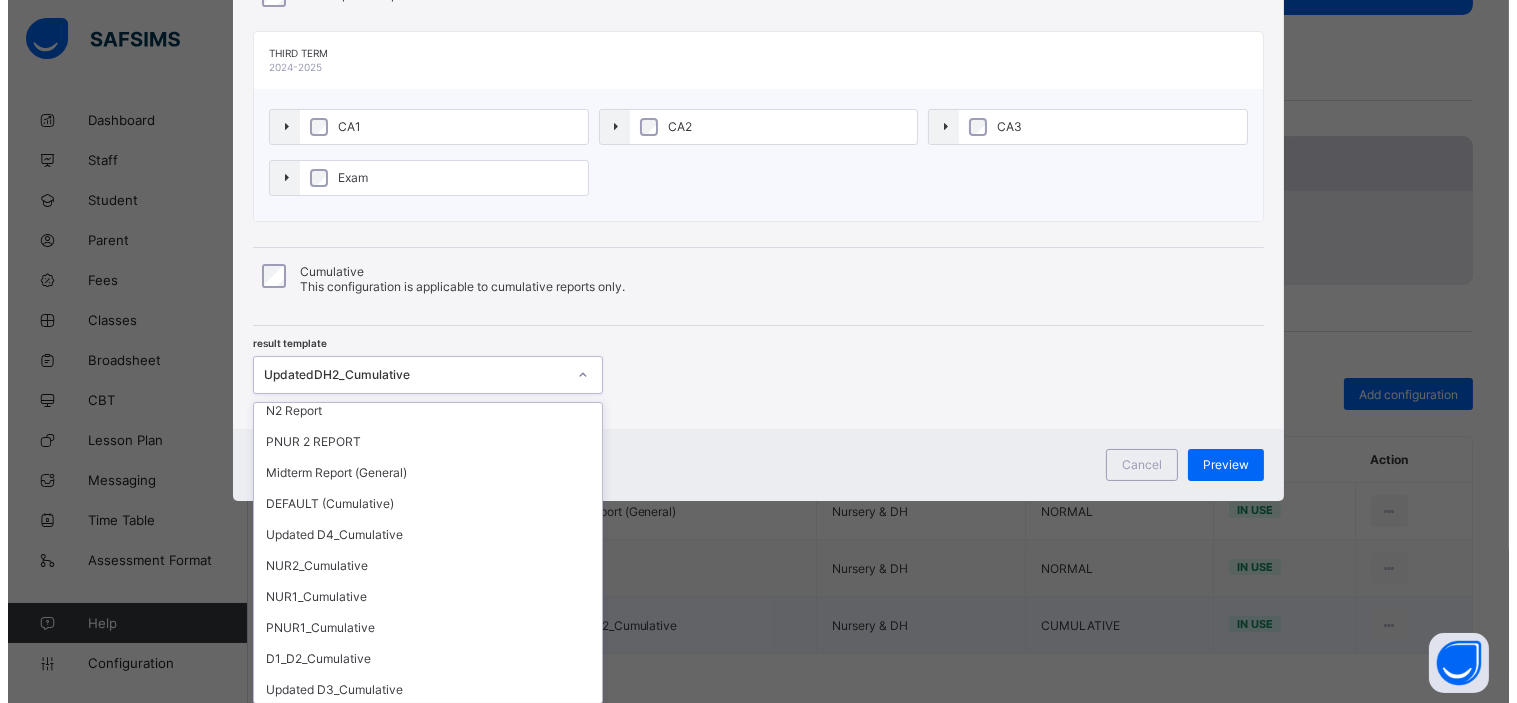 scroll, scrollTop: 1221, scrollLeft: 0, axis: vertical 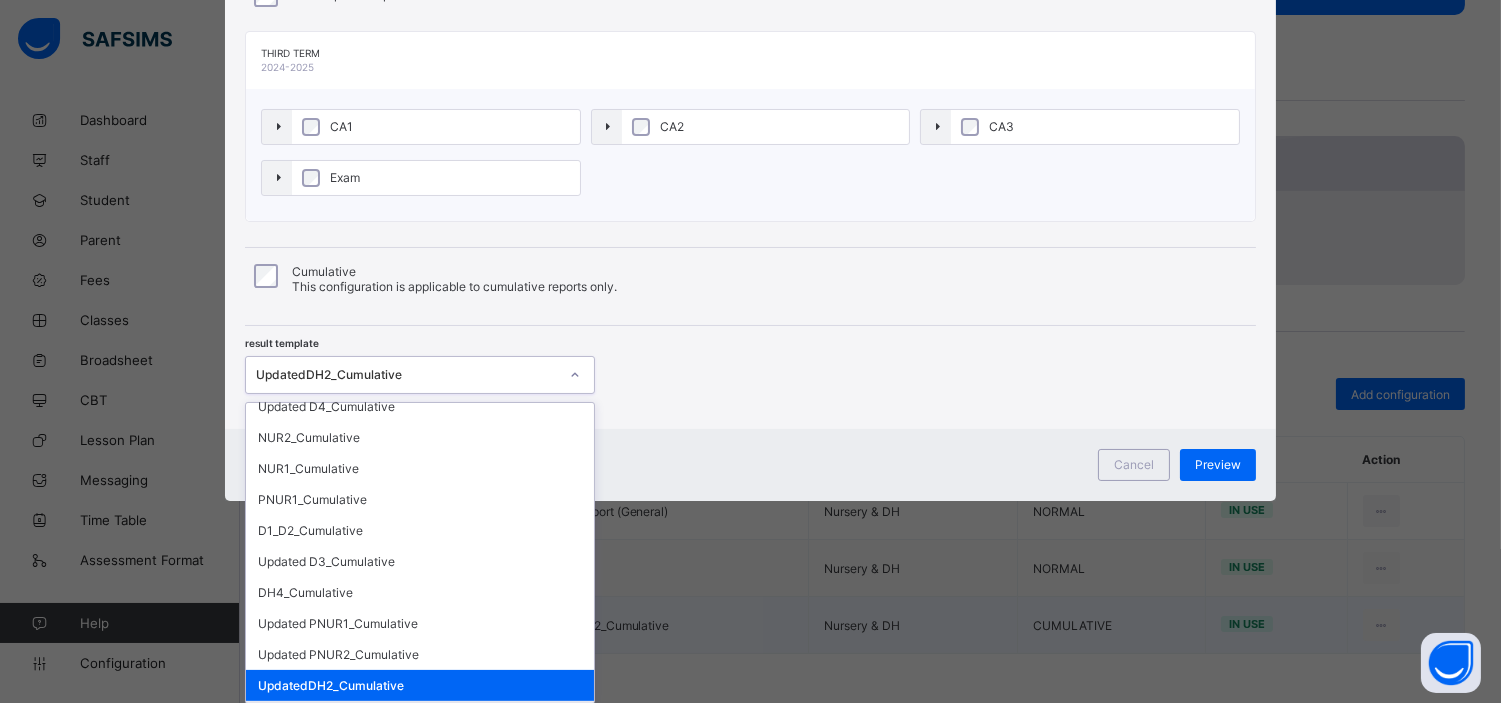 click on "Cumulative Report_DH2" at bounding box center [420, 716] 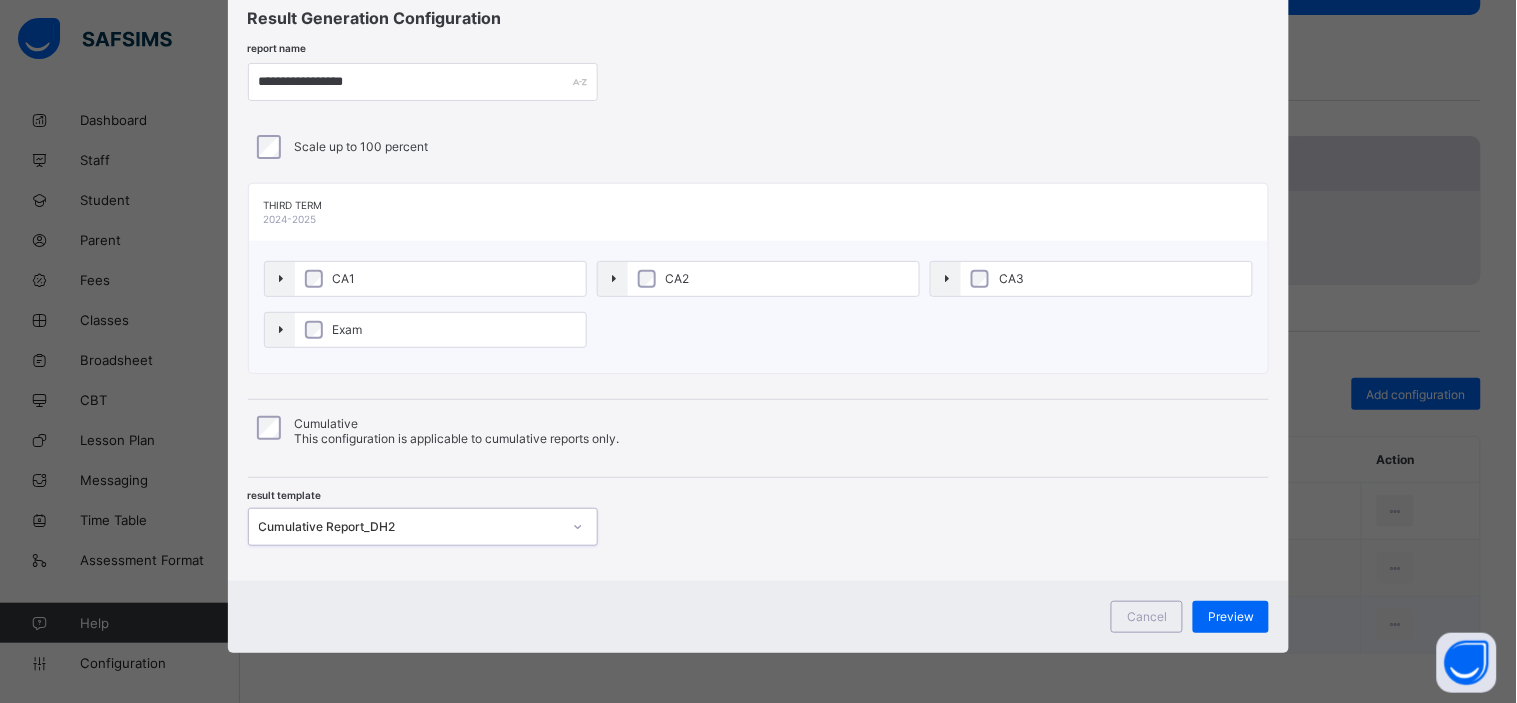scroll, scrollTop: 61, scrollLeft: 0, axis: vertical 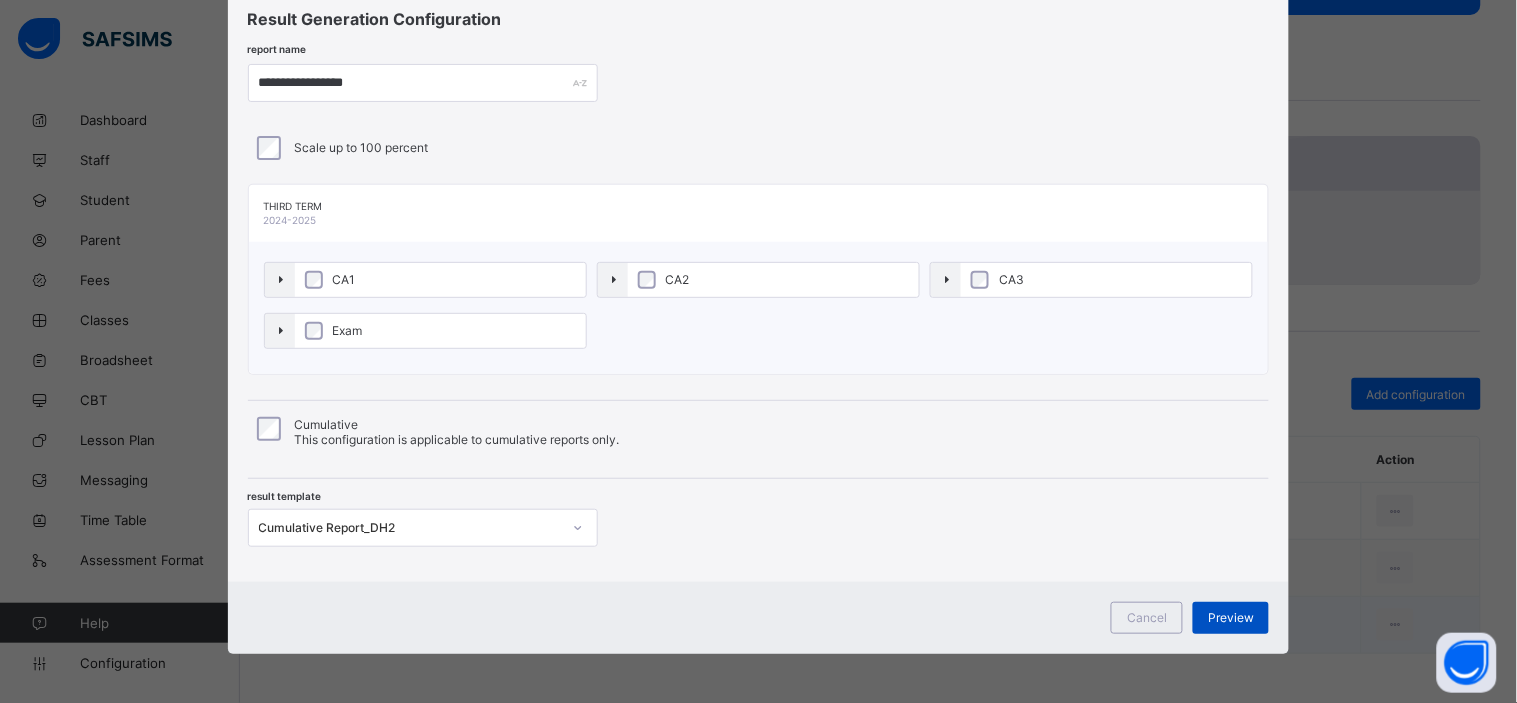 click on "Preview" at bounding box center (1231, 617) 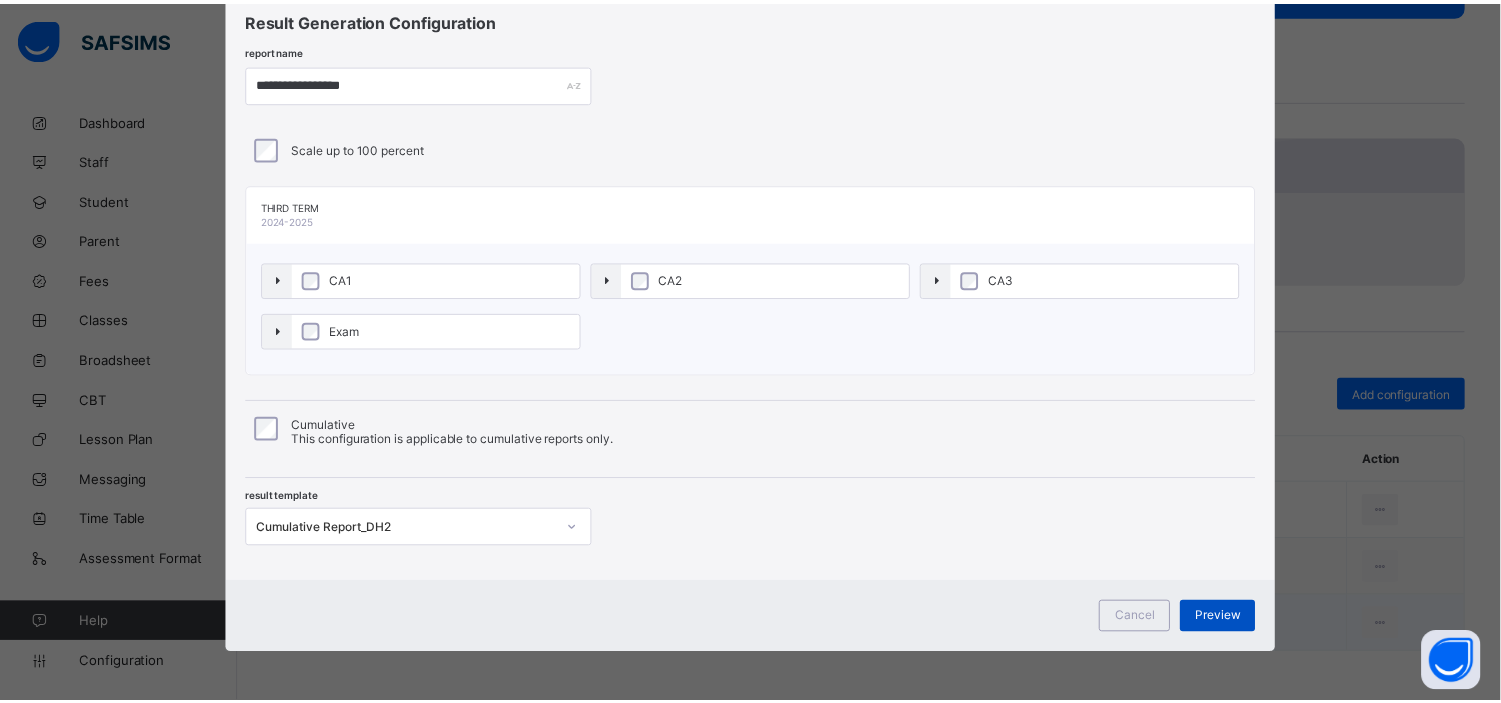 scroll, scrollTop: 0, scrollLeft: 0, axis: both 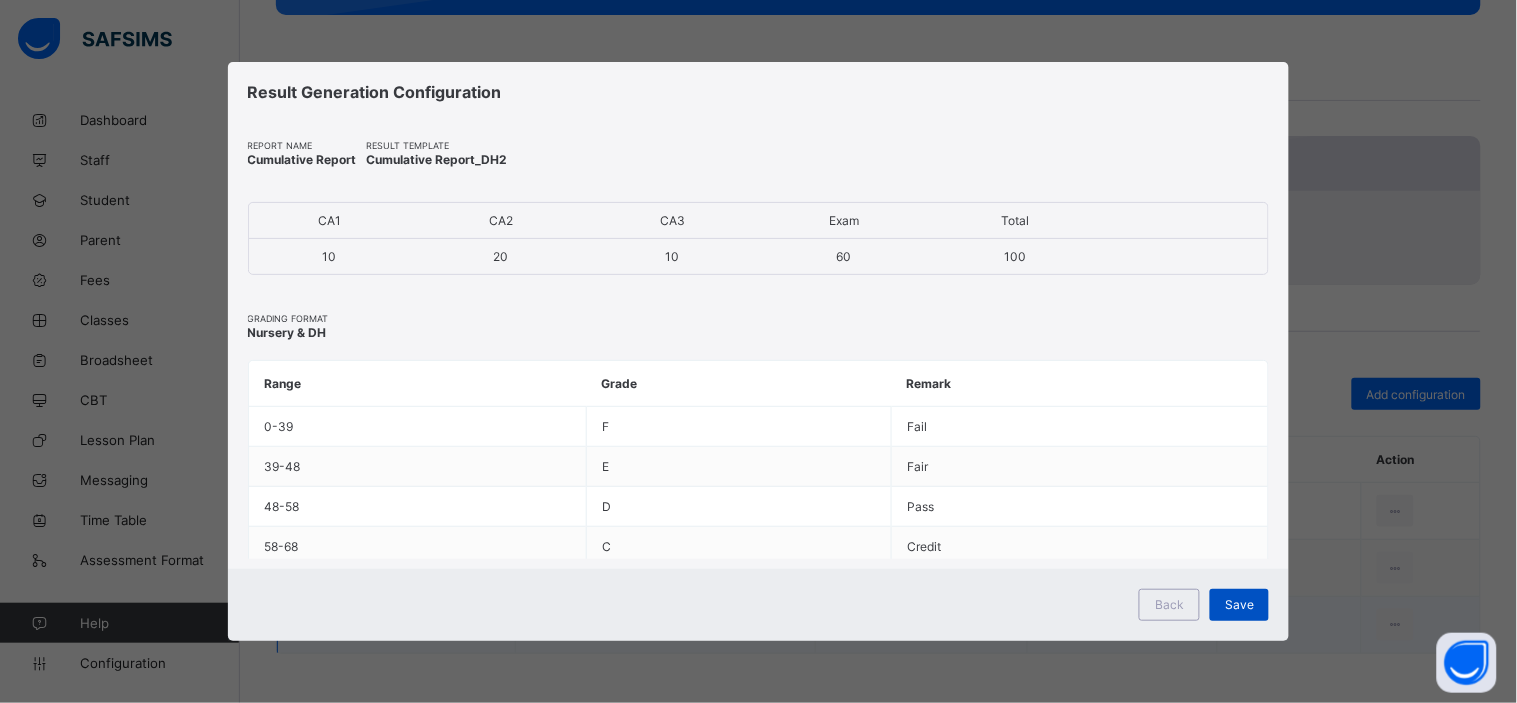 click on "Save" at bounding box center [1239, 604] 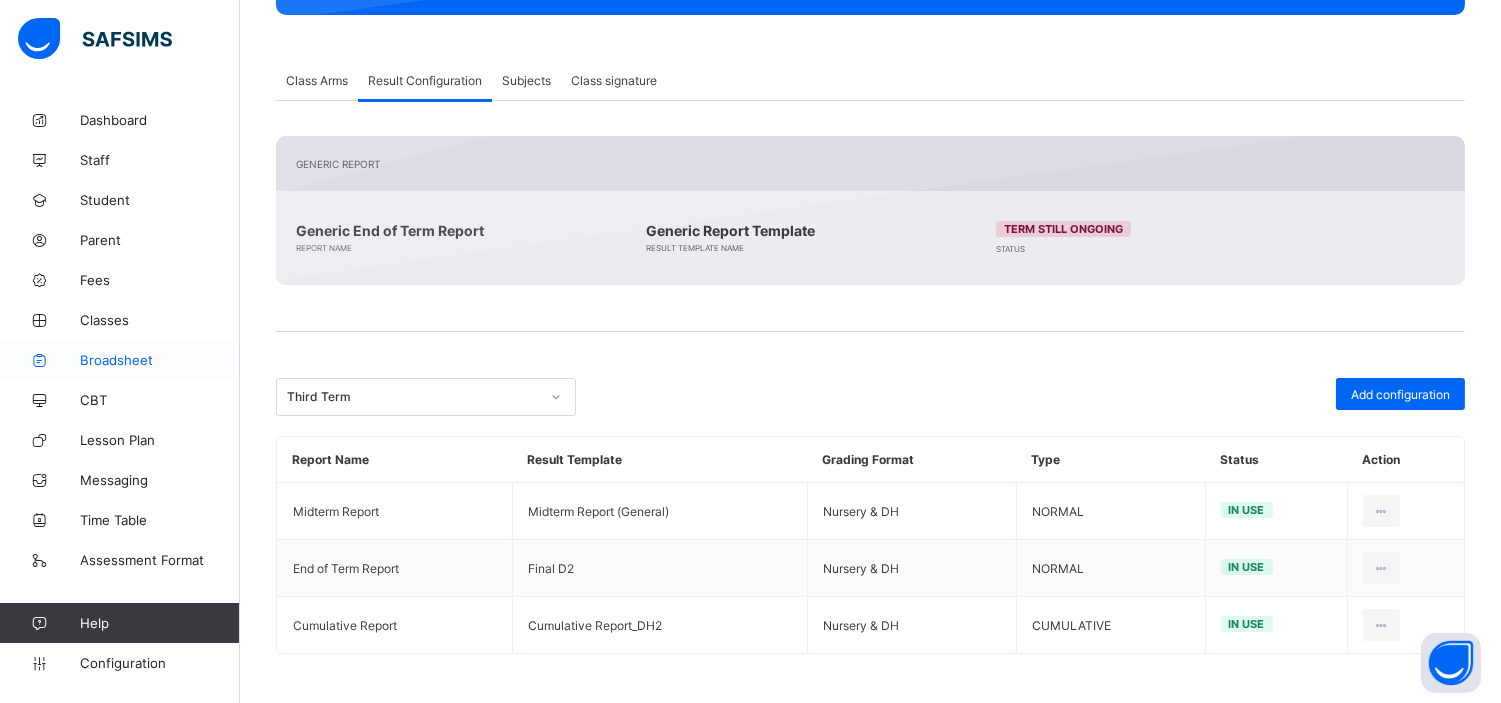 click on "Broadsheet" at bounding box center (160, 360) 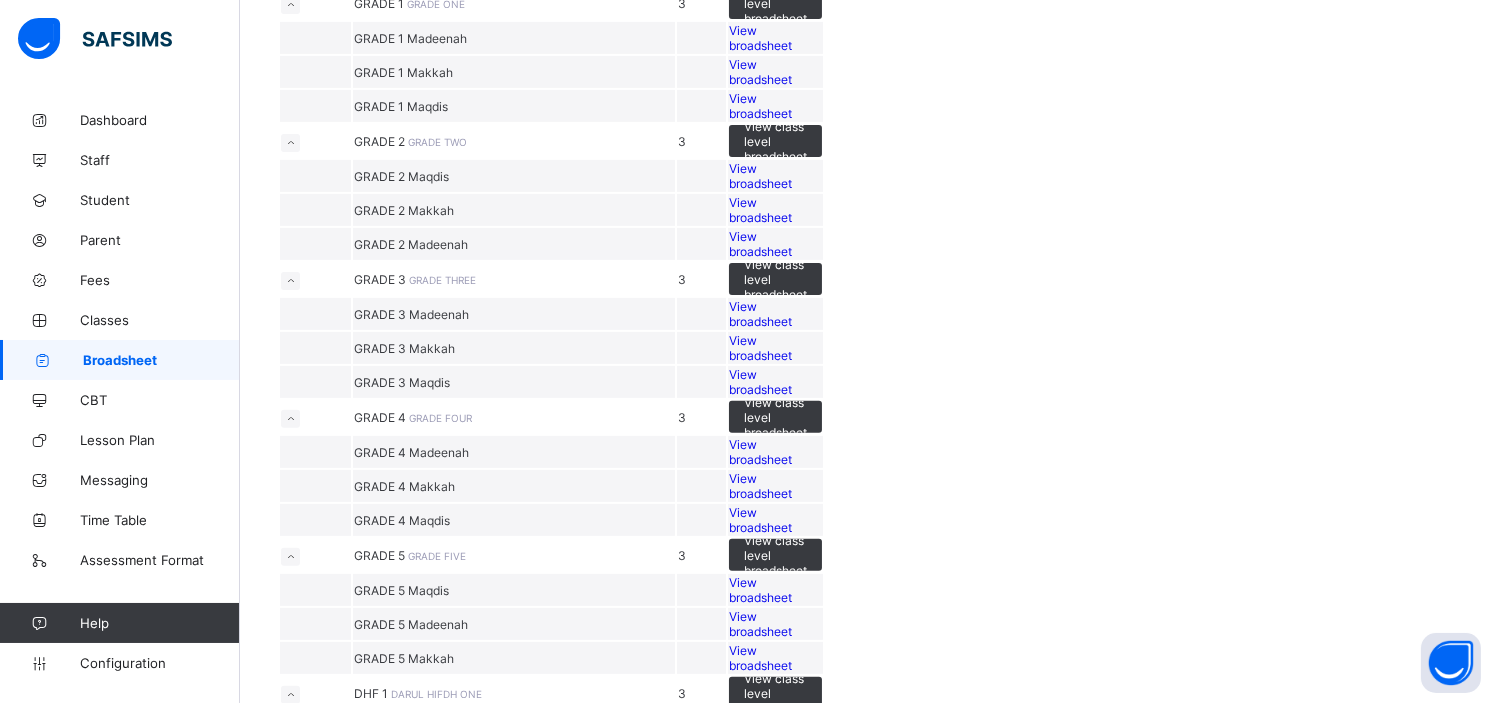 scroll, scrollTop: 1361, scrollLeft: 0, axis: vertical 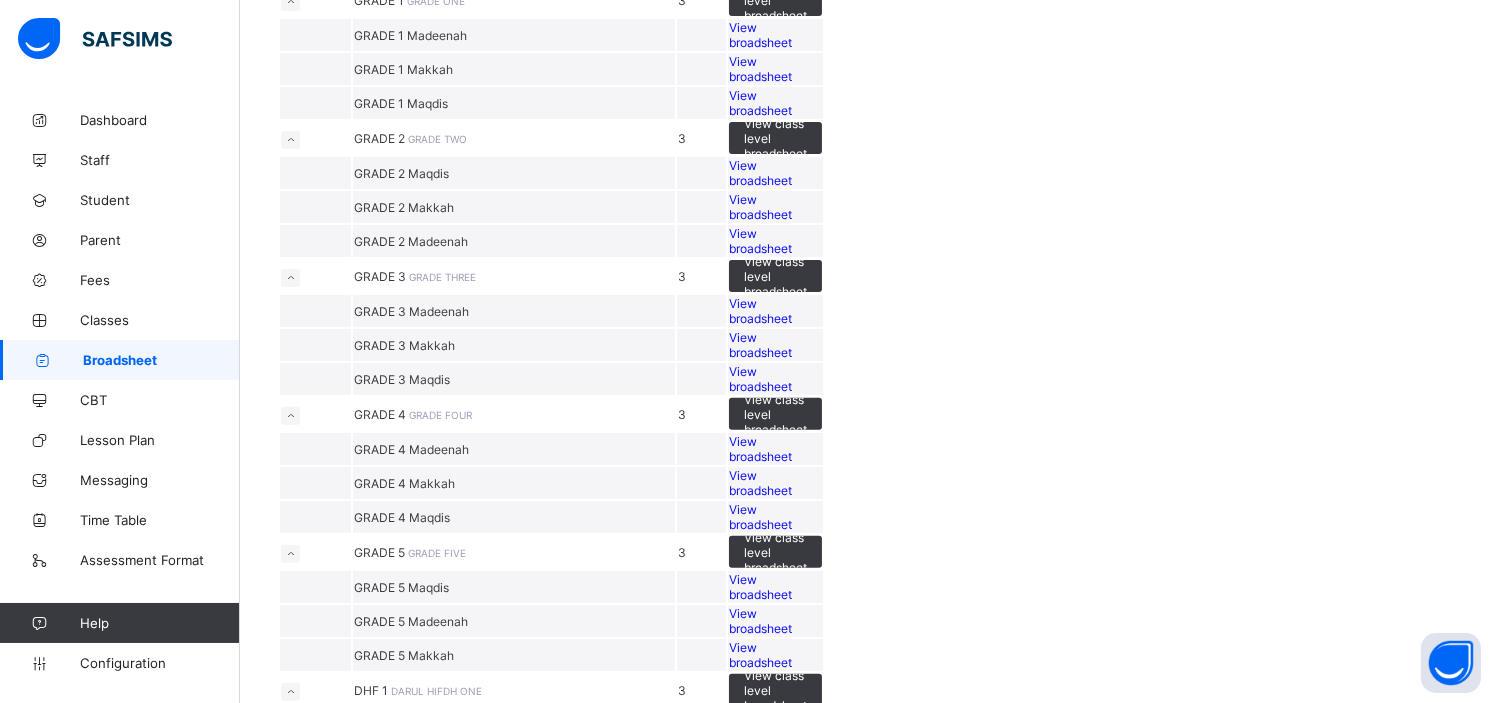 click on "View broadsheet" at bounding box center (760, -345) 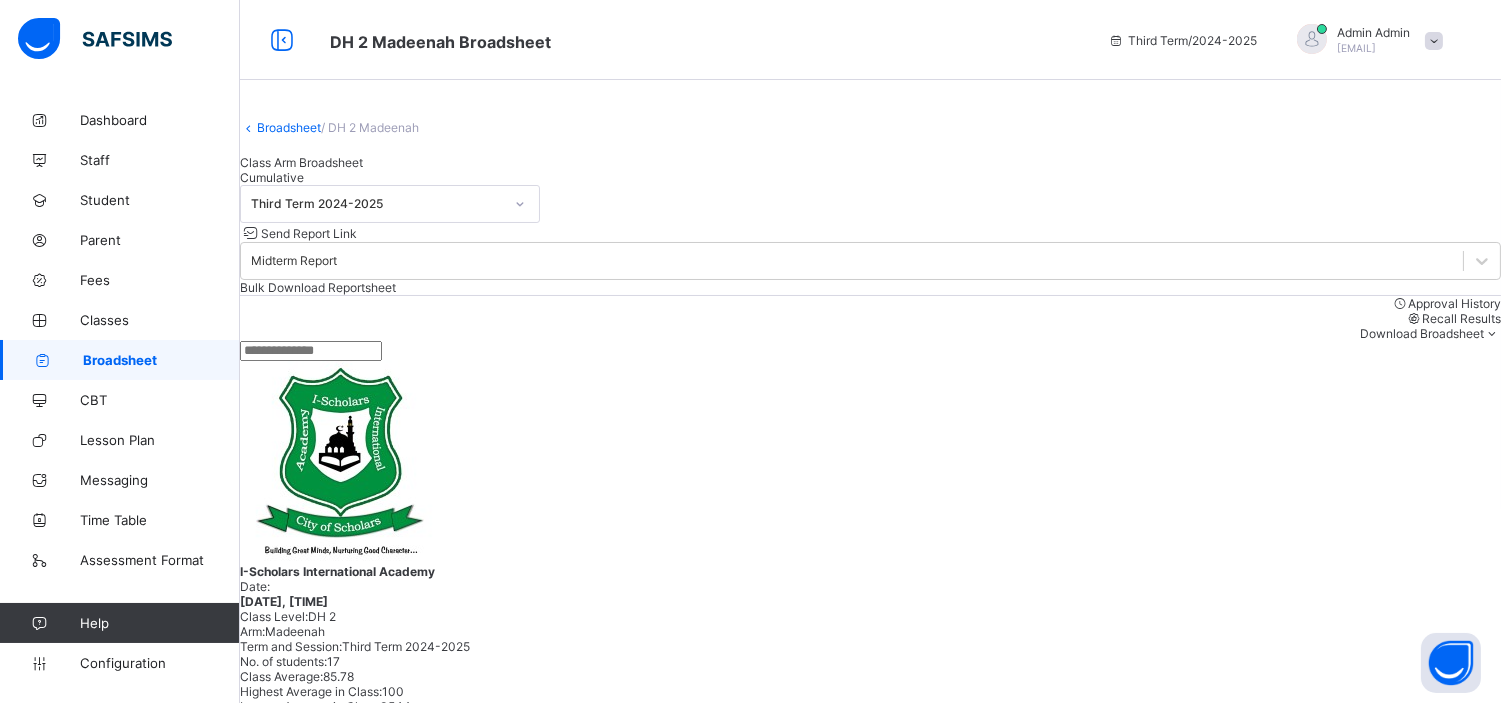 click on "Cumulative" at bounding box center (272, 177) 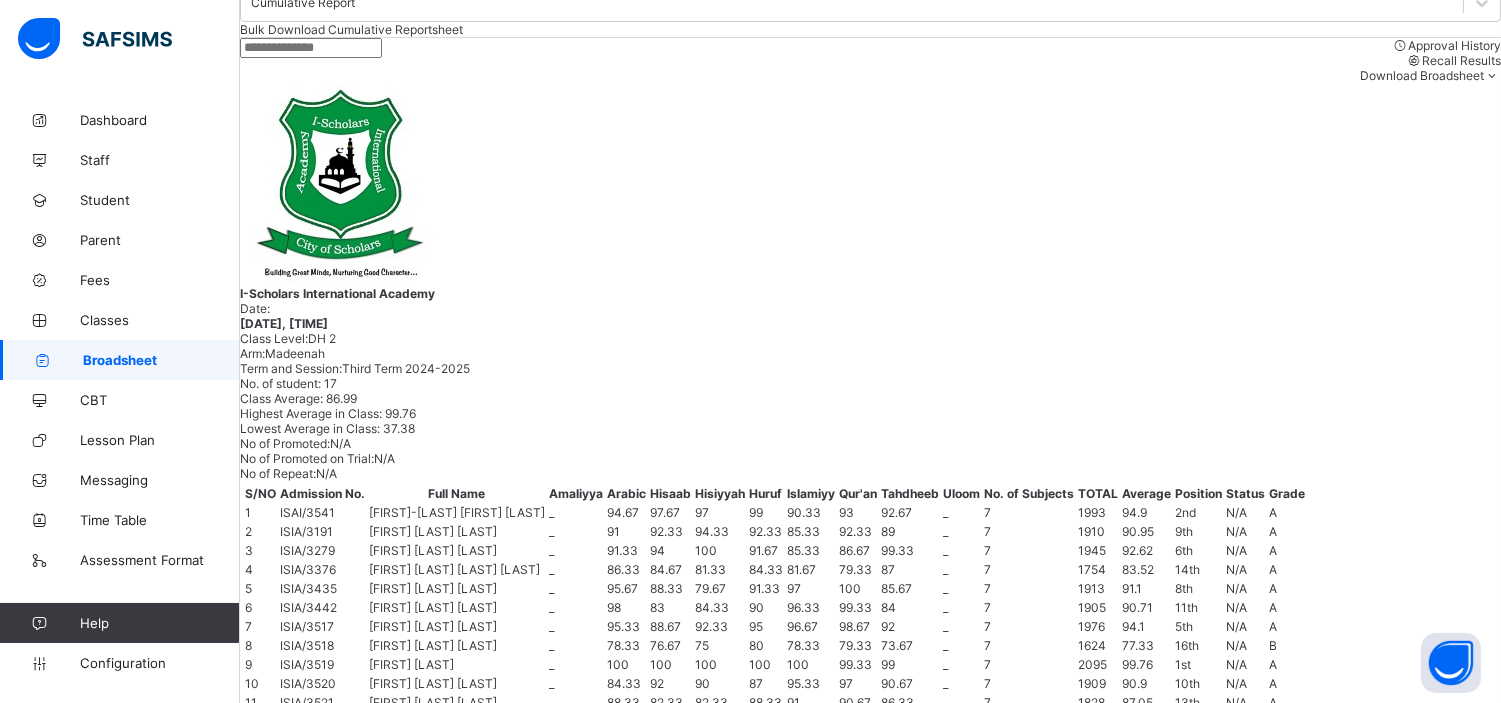scroll, scrollTop: 260, scrollLeft: 0, axis: vertical 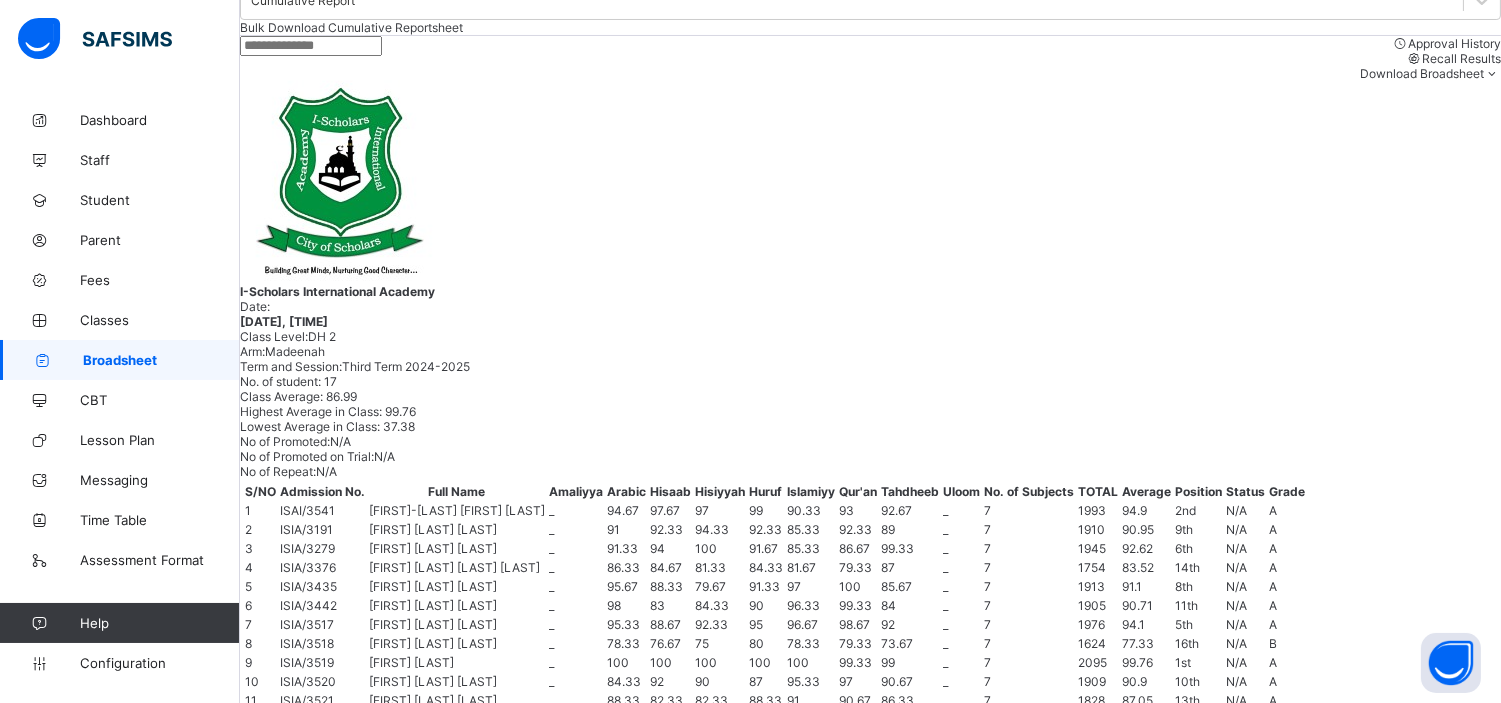 click on "[FIRST] [LAST] [LAST]" at bounding box center (387, 1094) 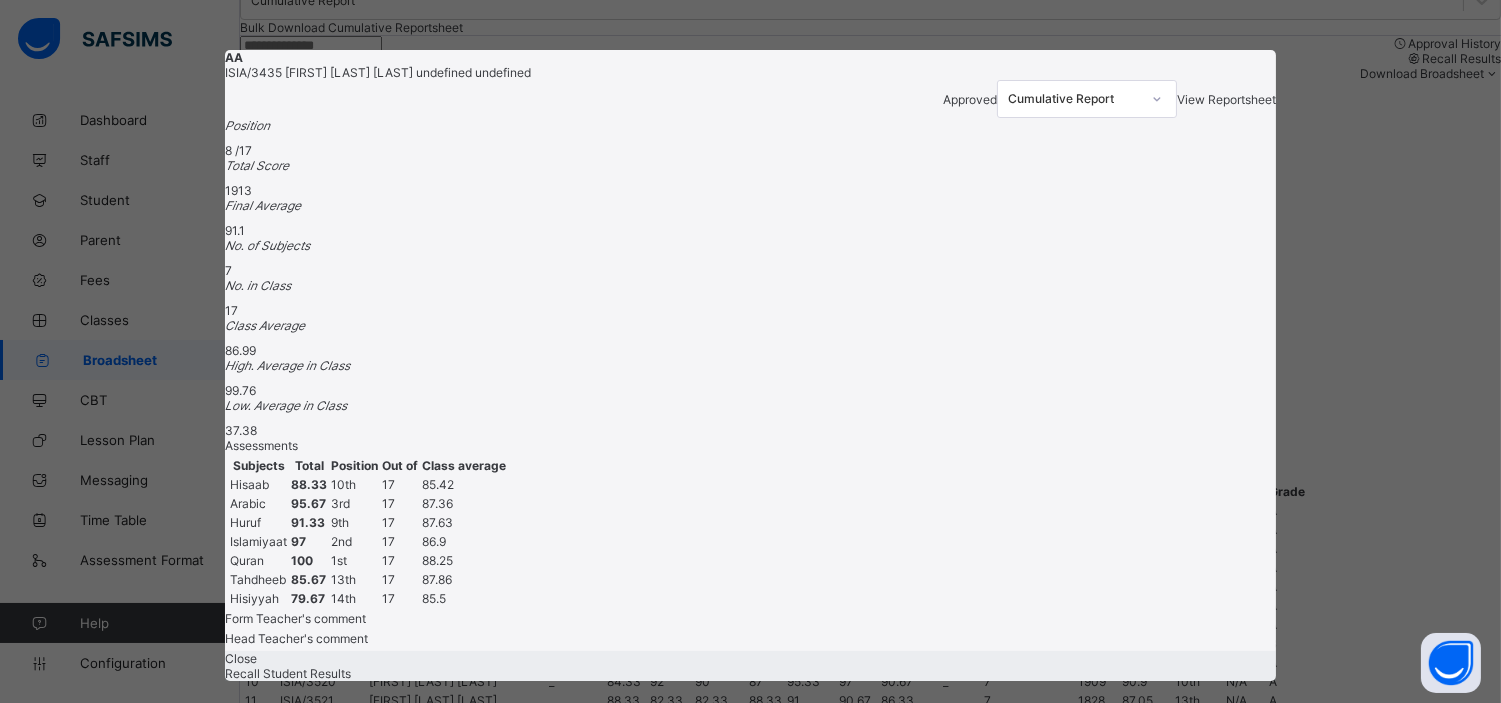 click on "View Reportsheet" at bounding box center (1226, 99) 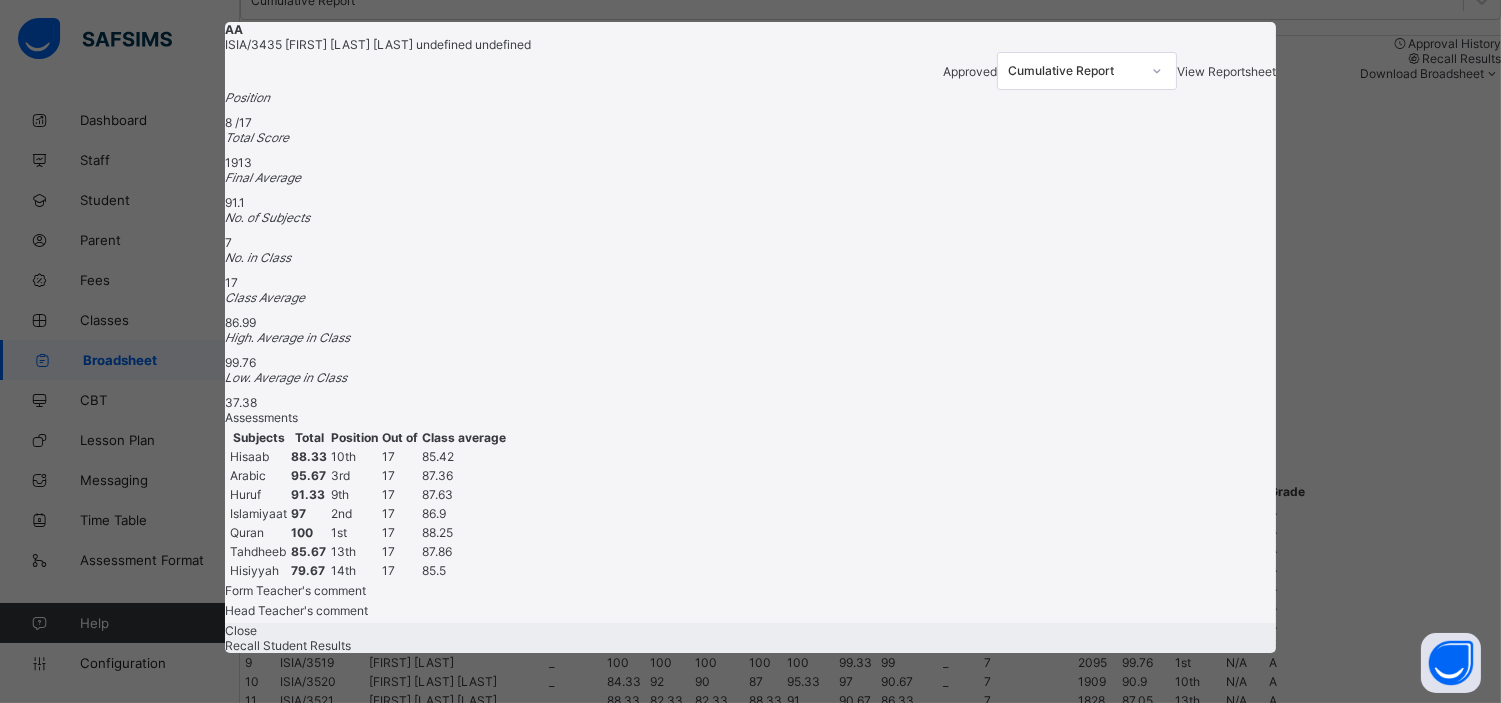 click on "Close" at bounding box center [241, 630] 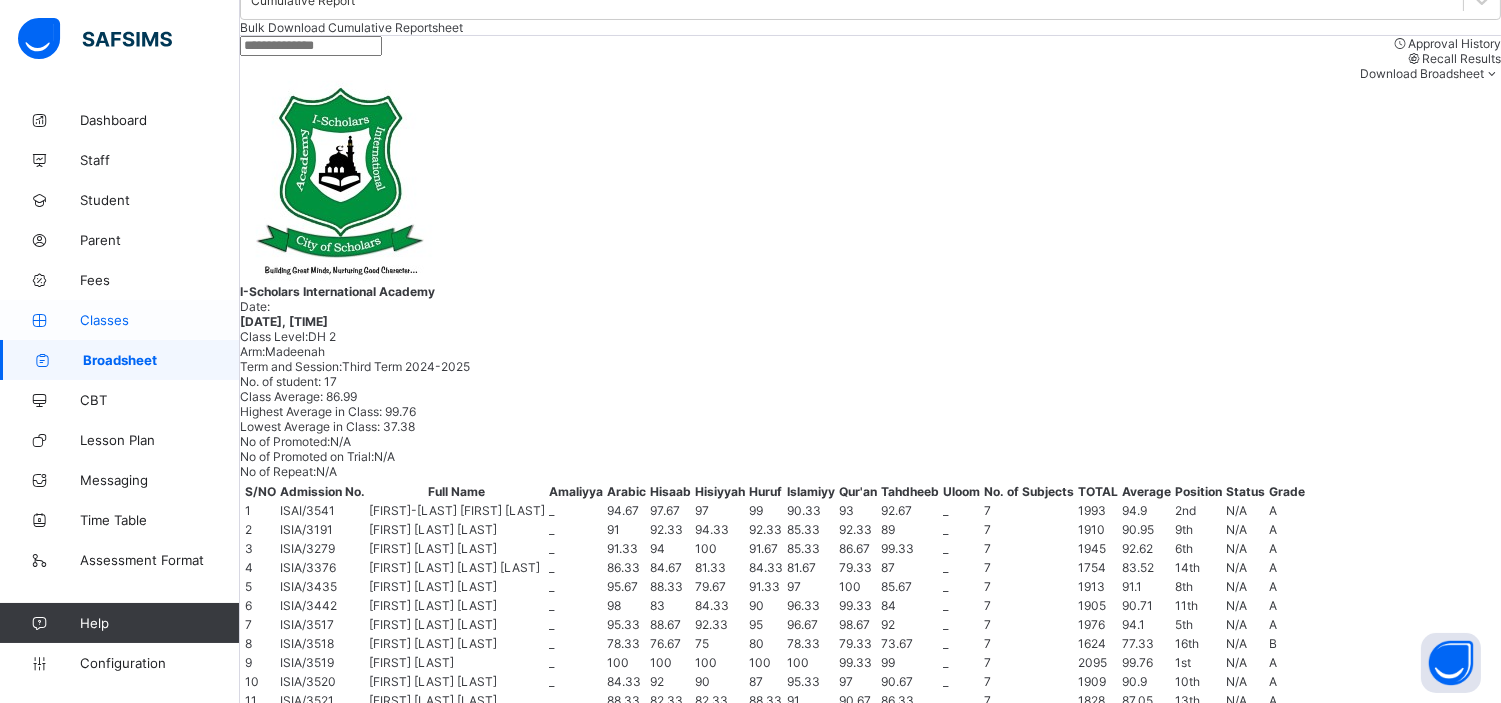 click on "Classes" at bounding box center [160, 320] 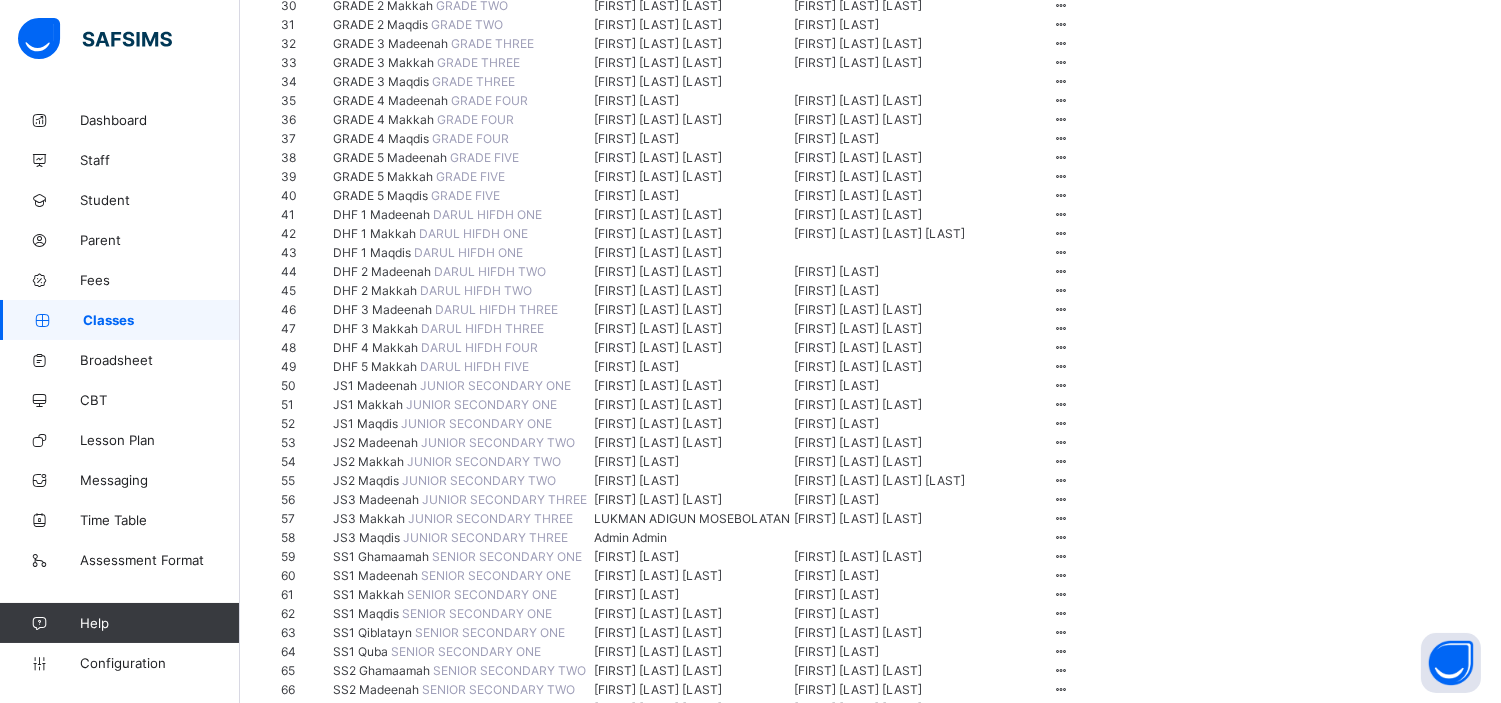 scroll, scrollTop: 931, scrollLeft: 0, axis: vertical 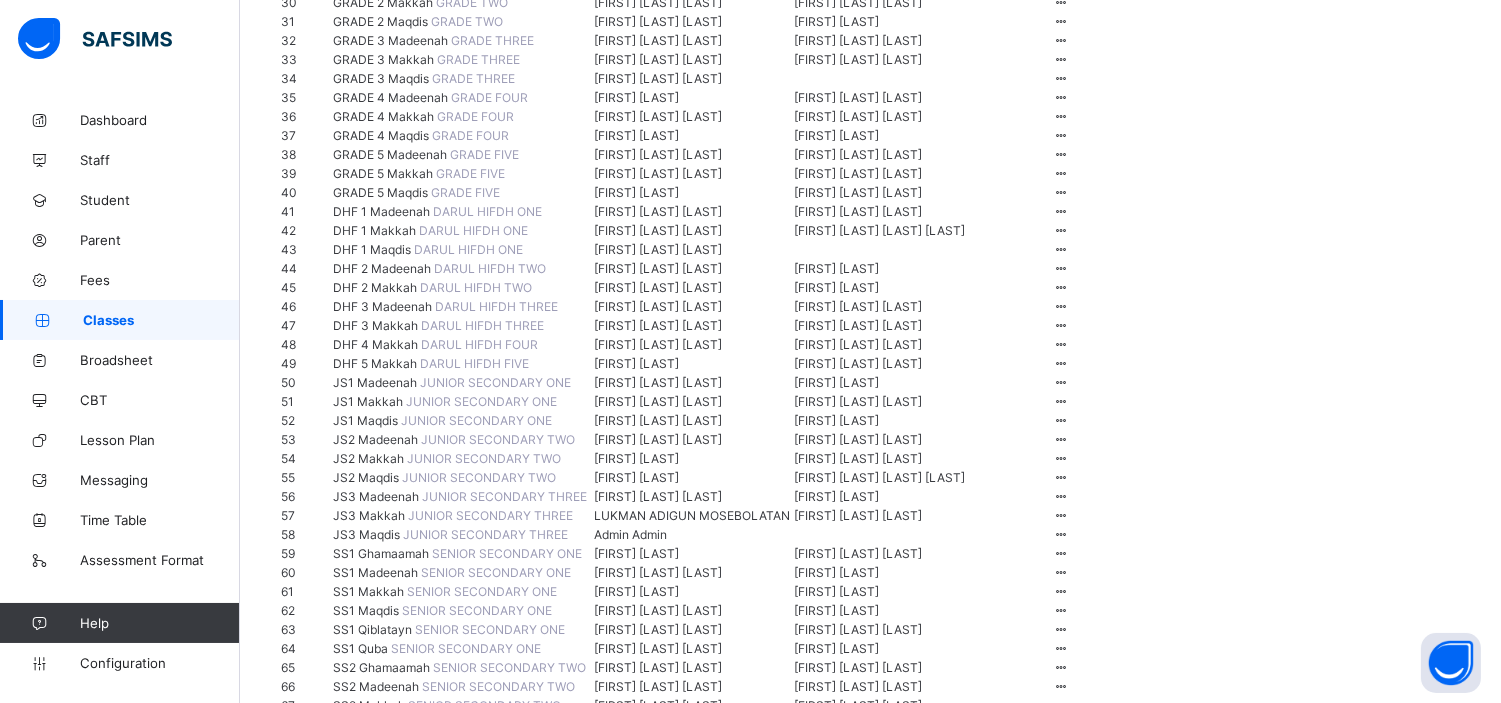 click on "DH 2   Madeenah" at bounding box center (380, -245) 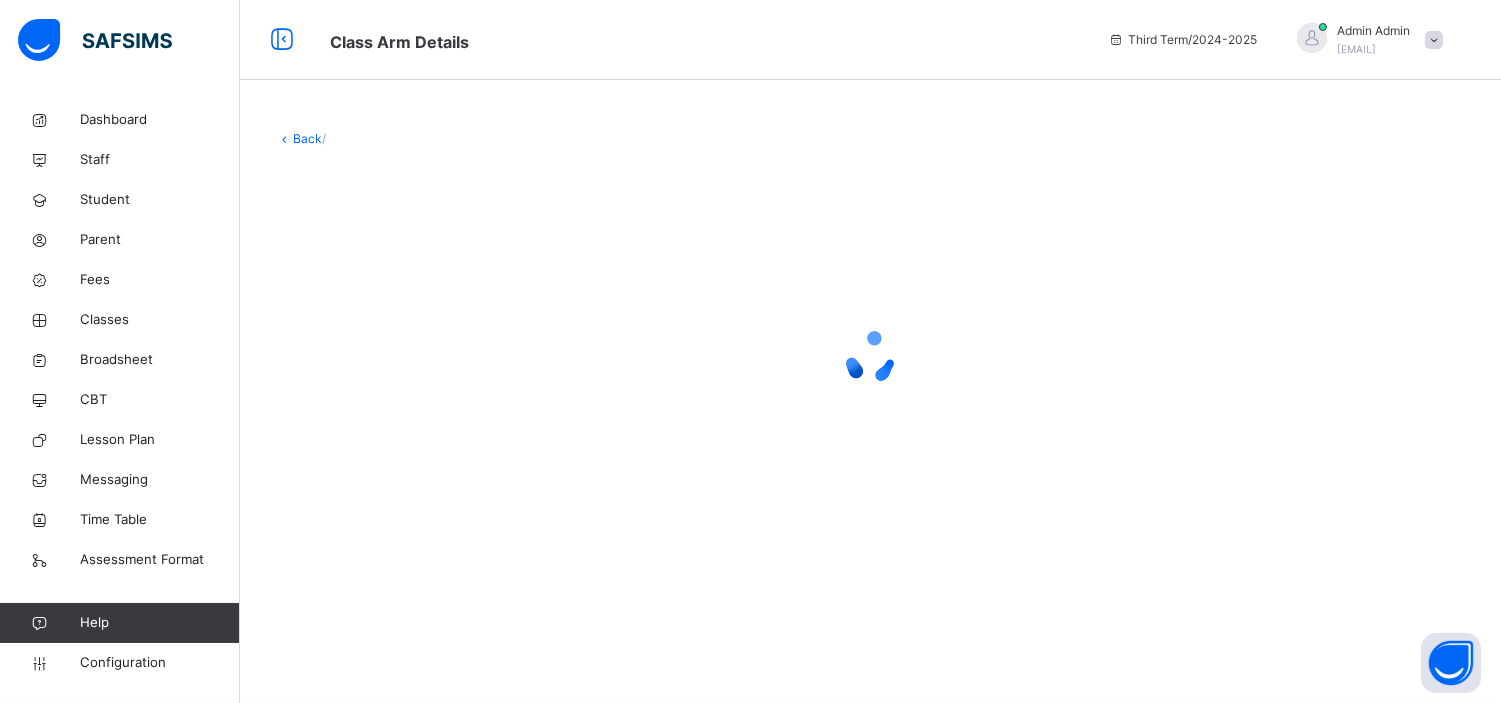 scroll, scrollTop: 0, scrollLeft: 0, axis: both 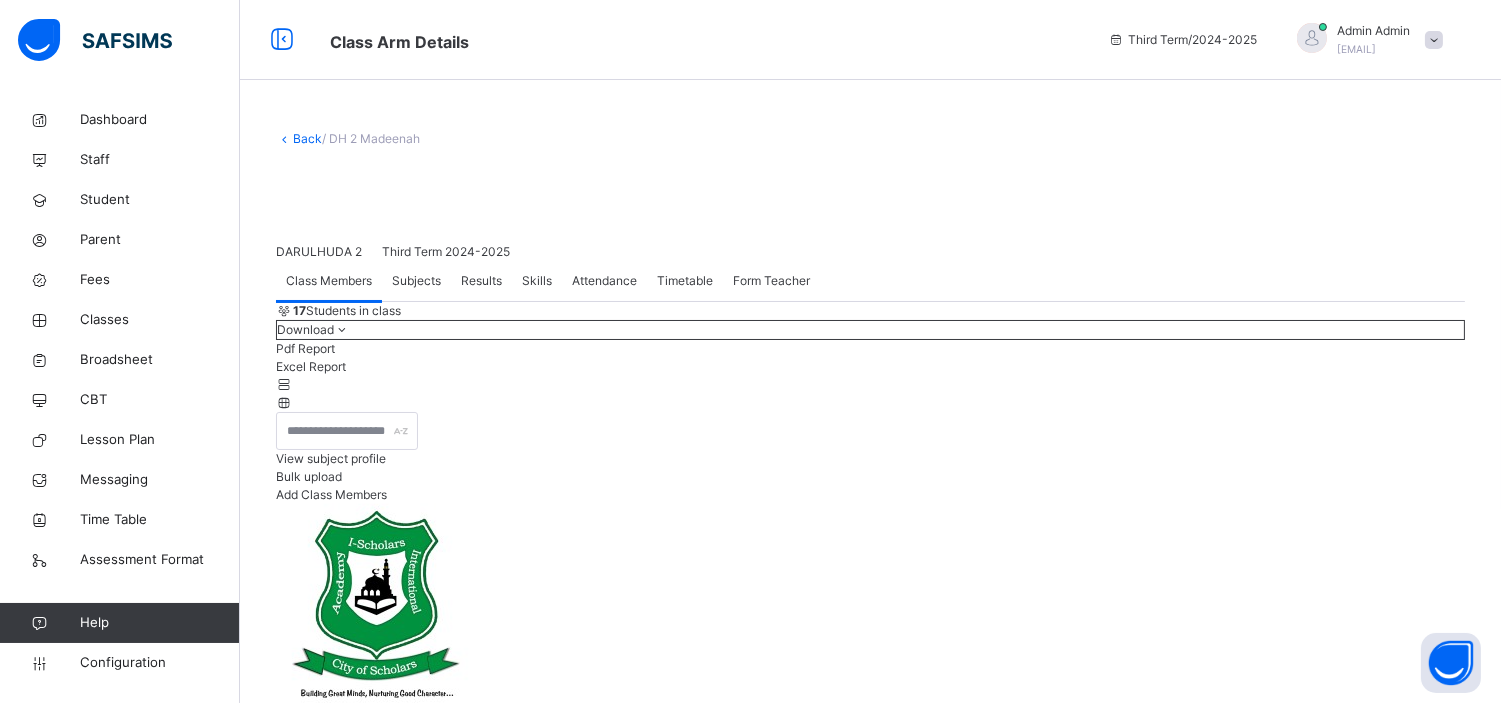 click on "Skills" at bounding box center [537, 281] 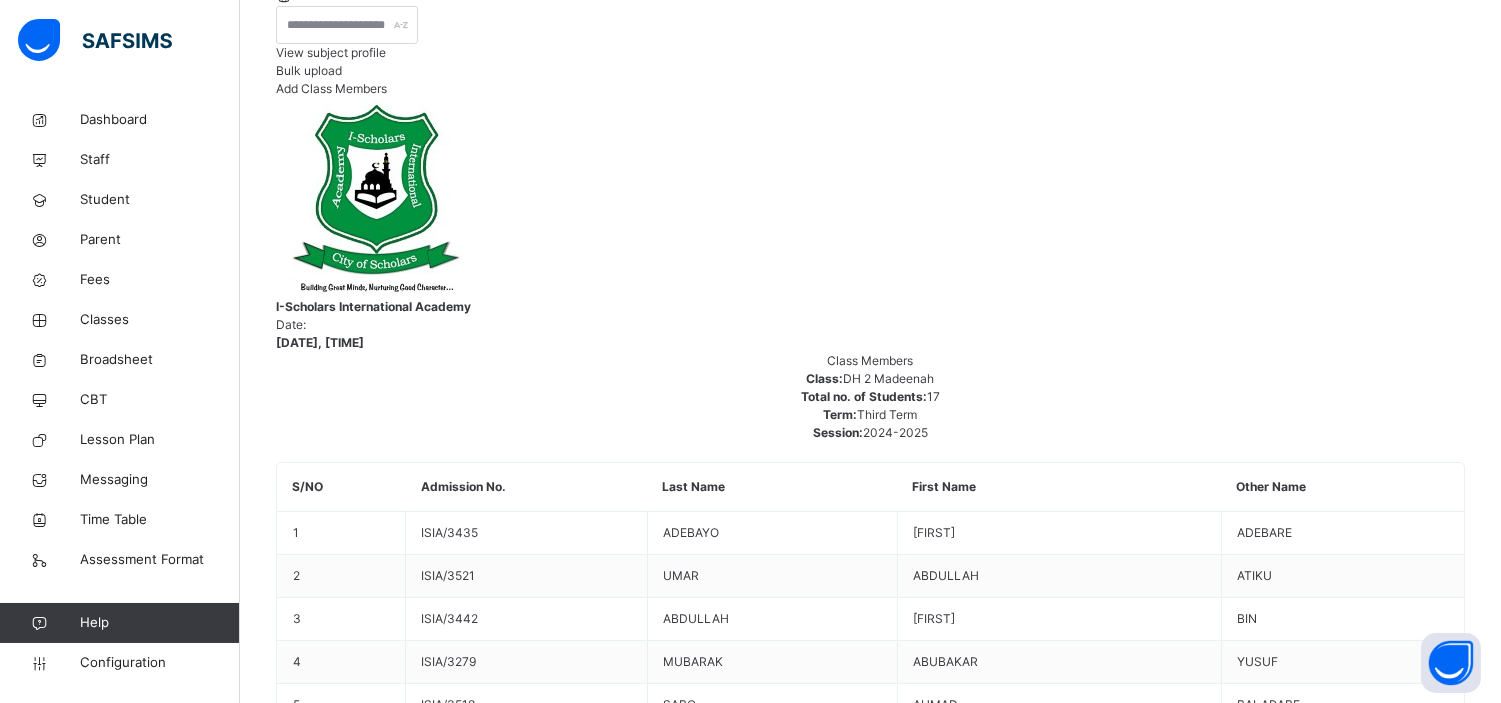 scroll, scrollTop: 405, scrollLeft: 0, axis: vertical 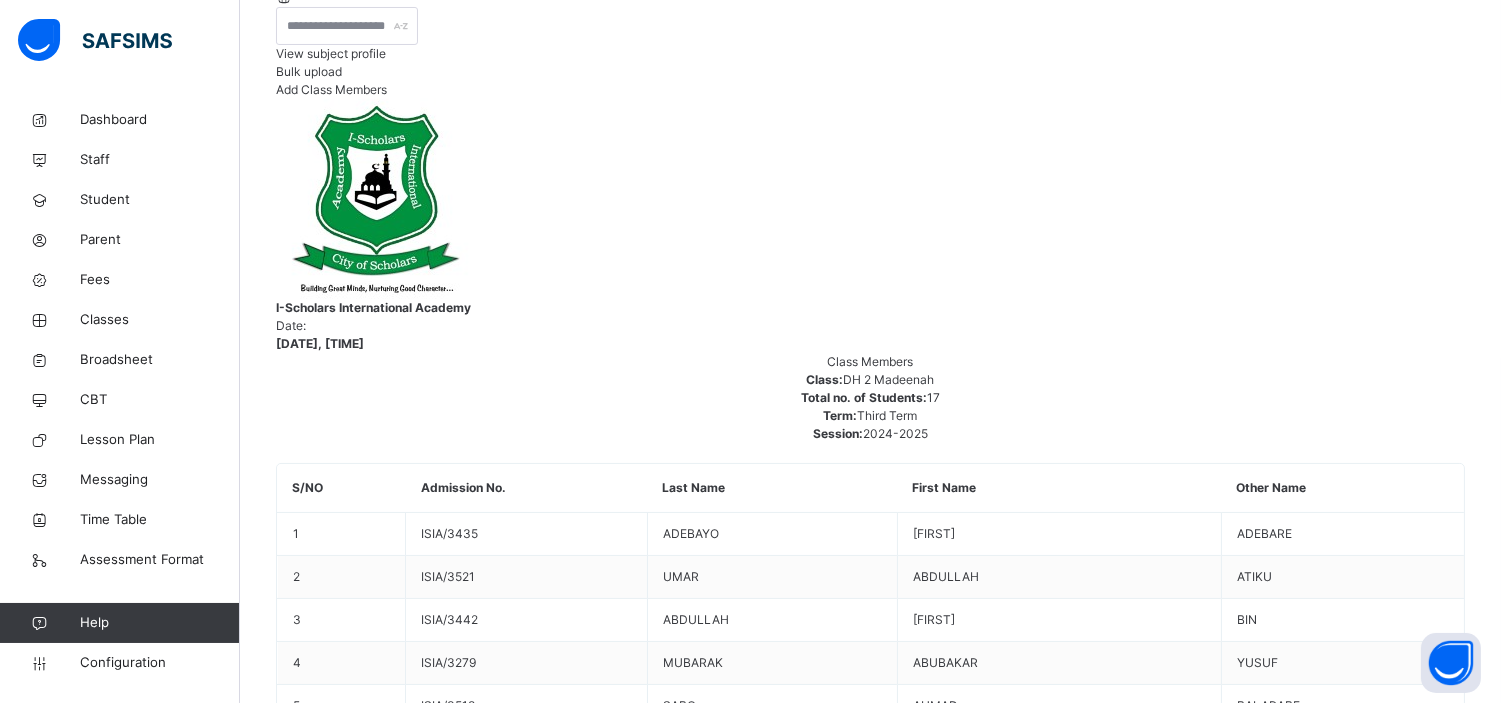 click on "TAHDHEEB-D2" at bounding box center [353, 4715] 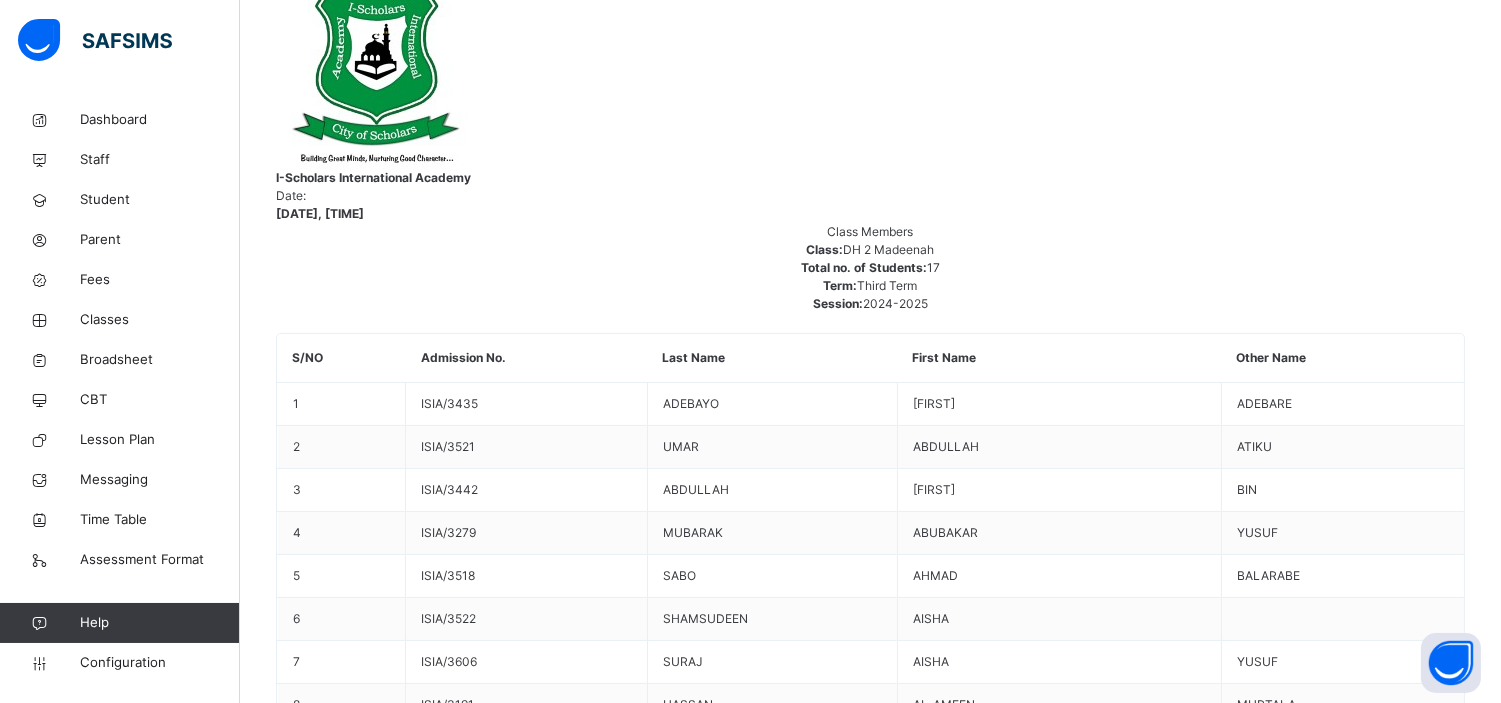 scroll, scrollTop: 567, scrollLeft: 0, axis: vertical 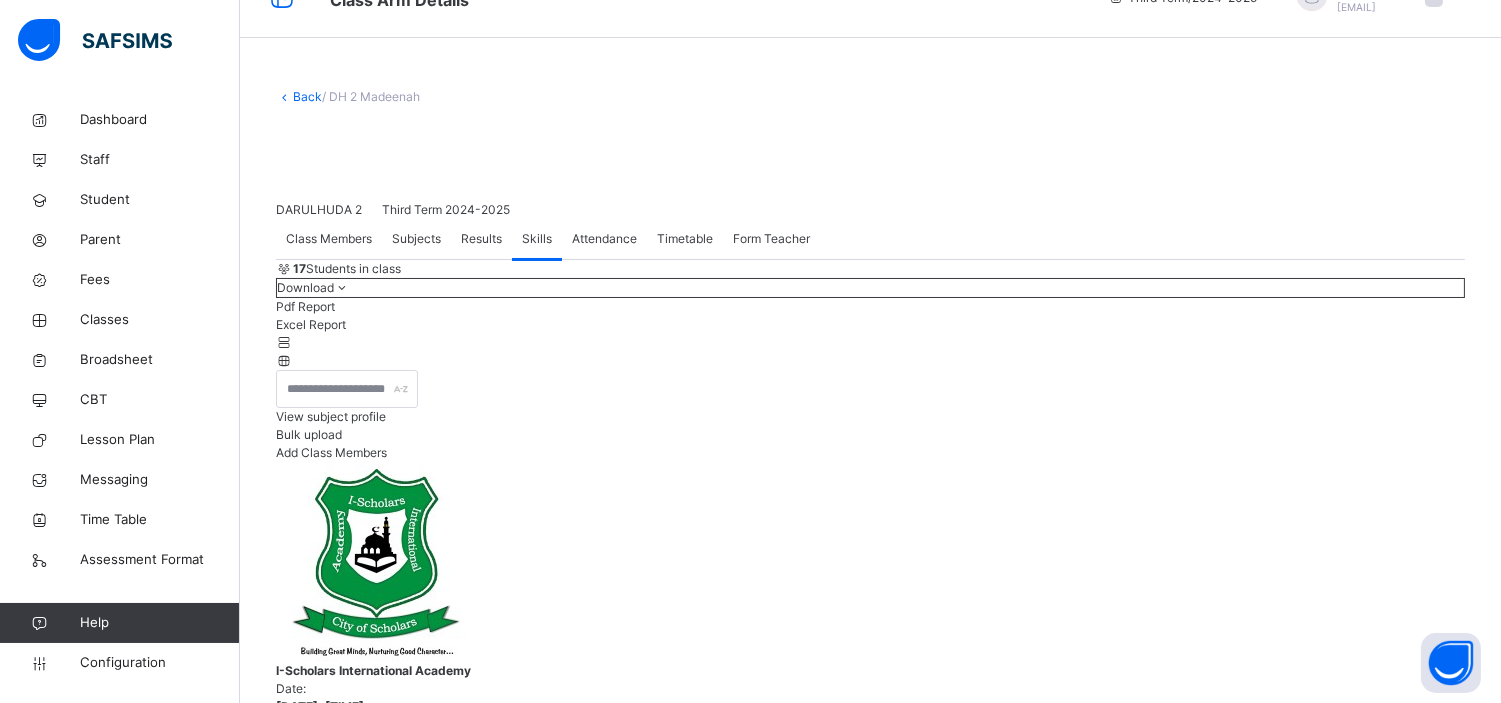 click on "option ARABIC-D2, selected.     0 results available. Select is focused ,type to refine list, press Down to open the menu,  ARABIC-D2" at bounding box center [366, 5078] 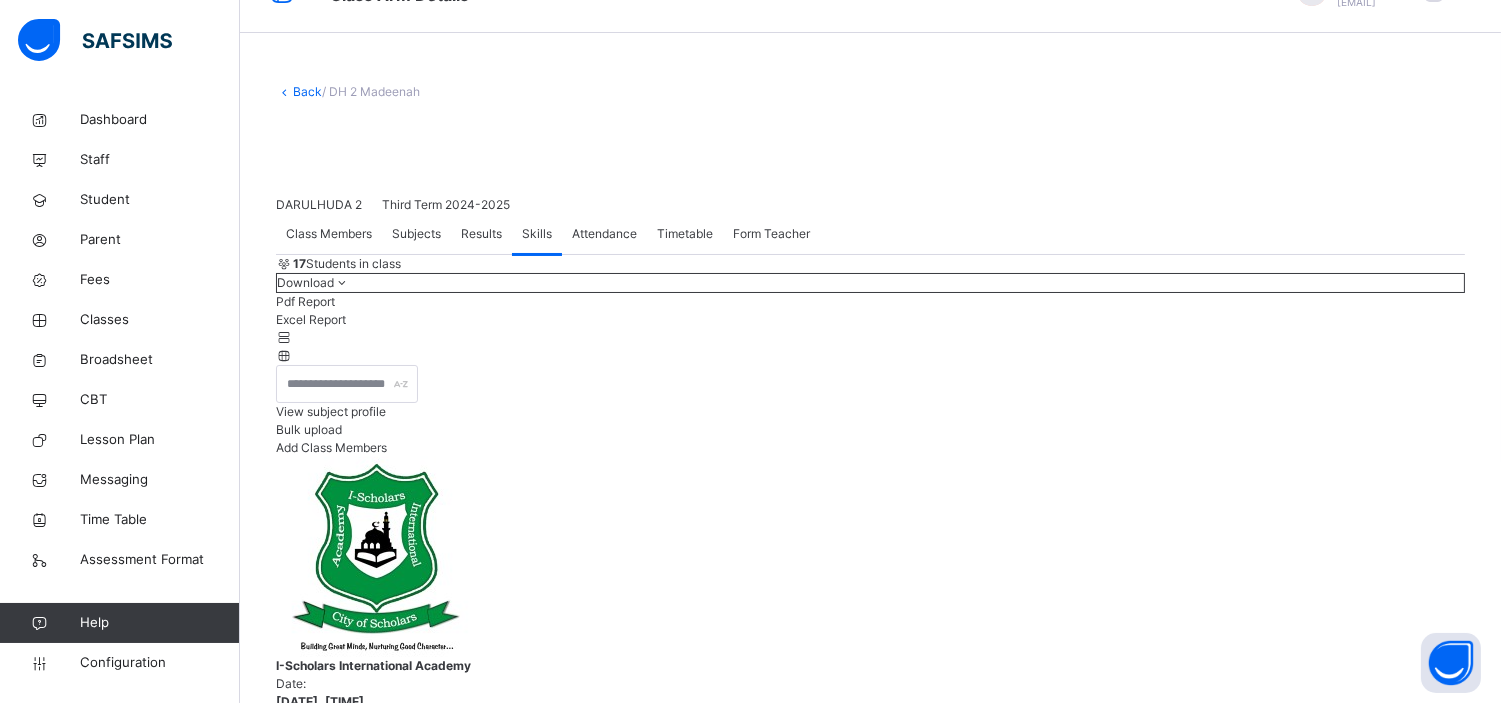 click on "TAHDHEEB-D2" at bounding box center [366, 5118] 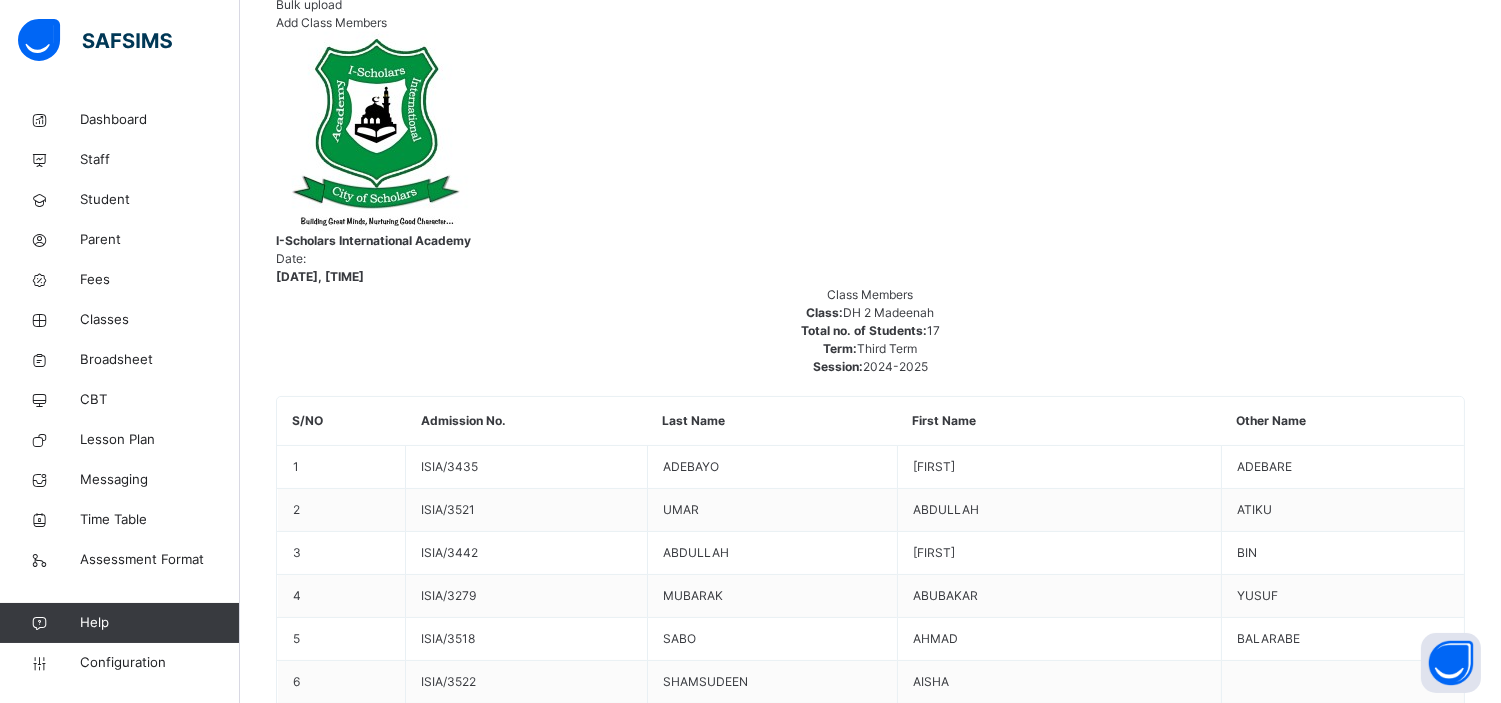 scroll, scrollTop: 567, scrollLeft: 0, axis: vertical 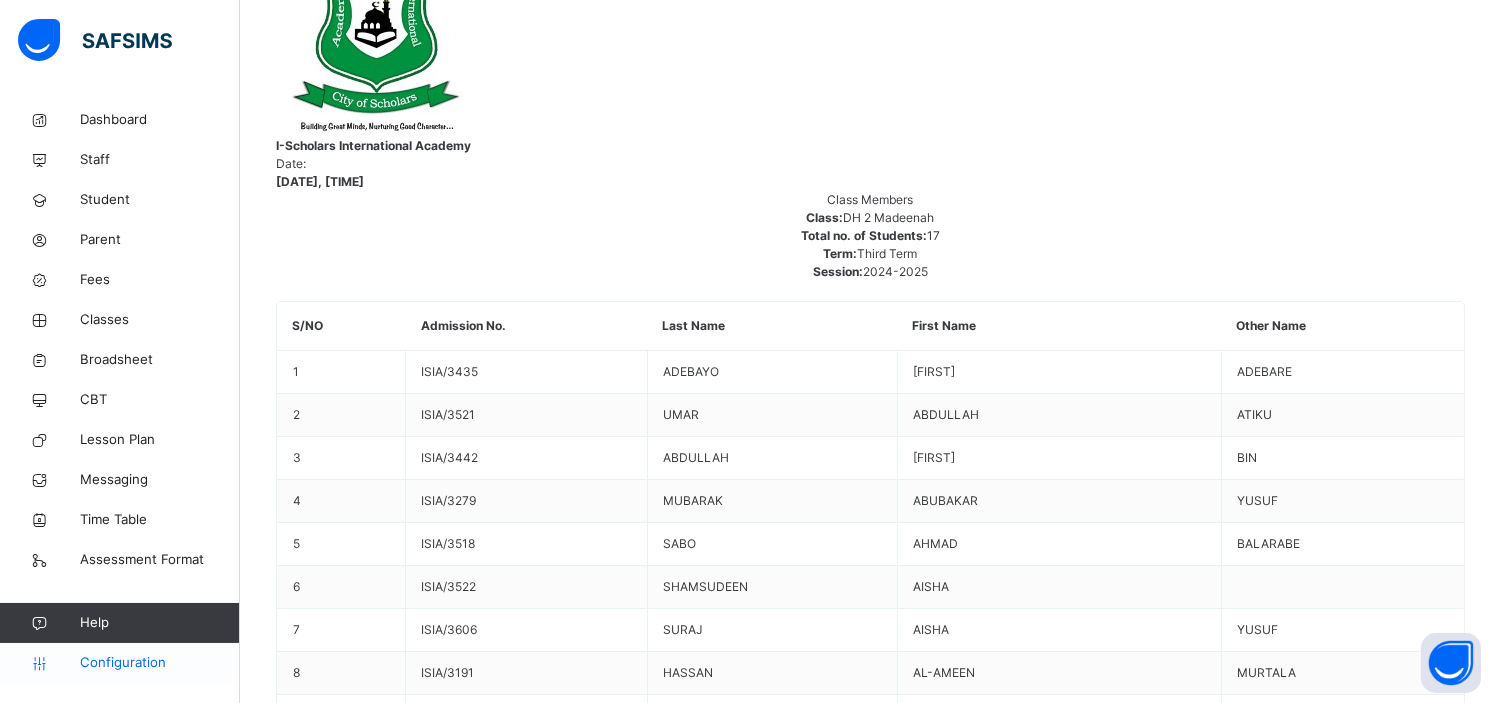 click on "Configuration" at bounding box center (159, 663) 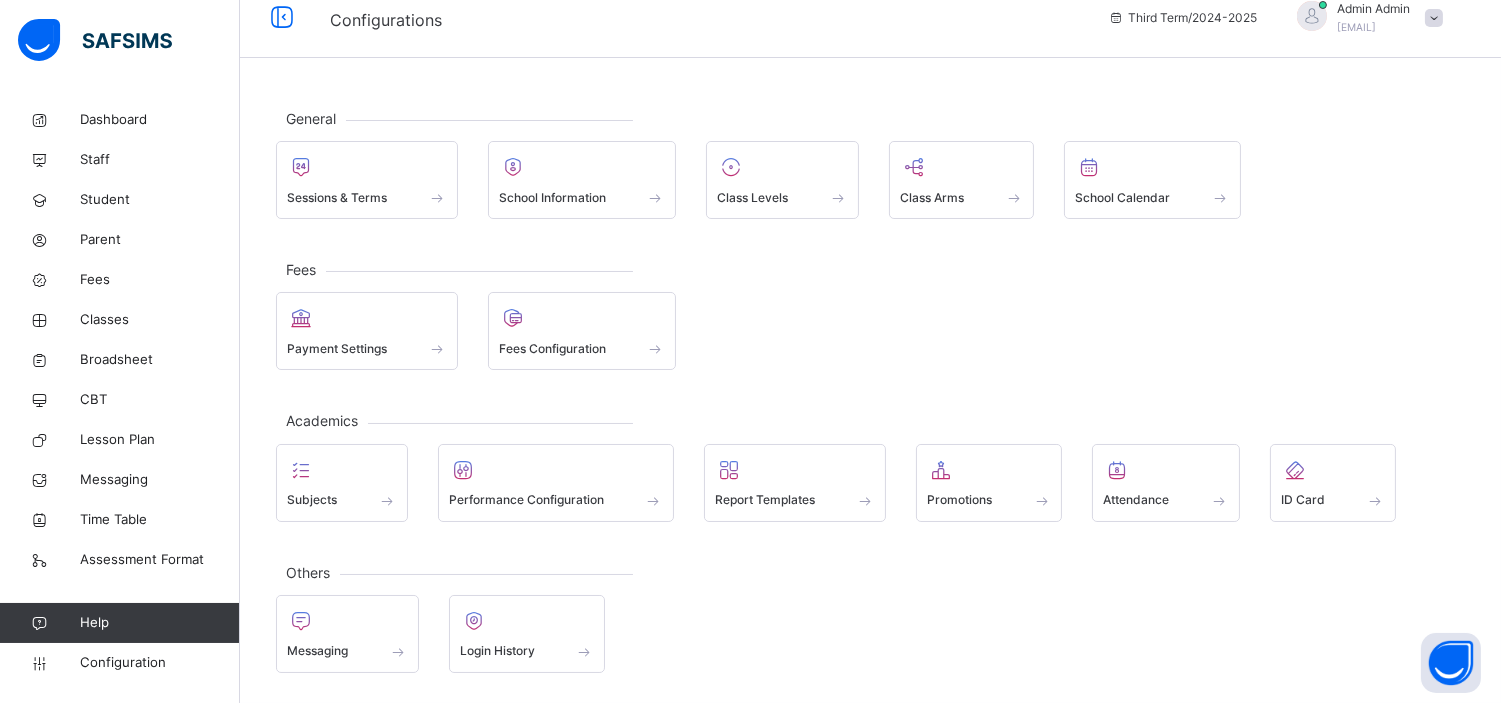 scroll, scrollTop: 23, scrollLeft: 0, axis: vertical 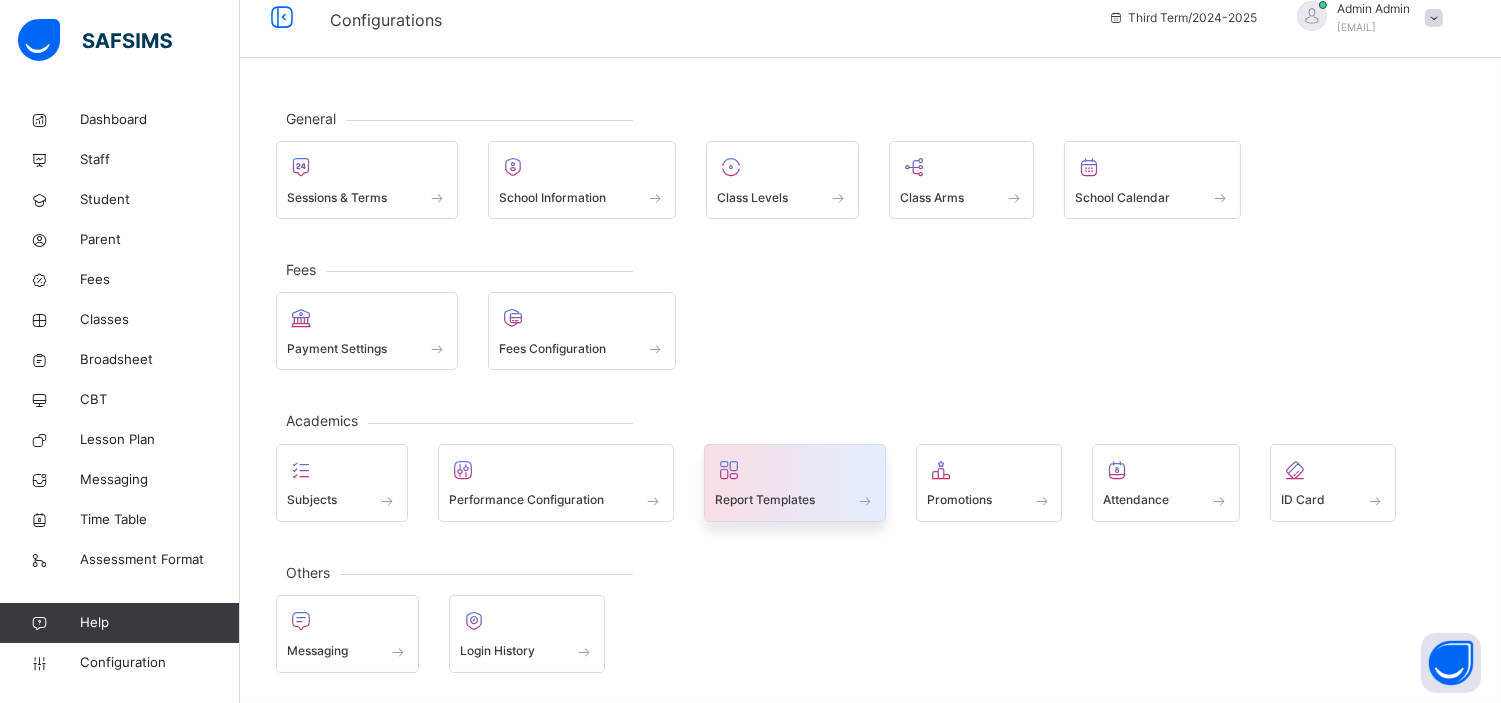 click on "Report Templates" at bounding box center (795, 483) 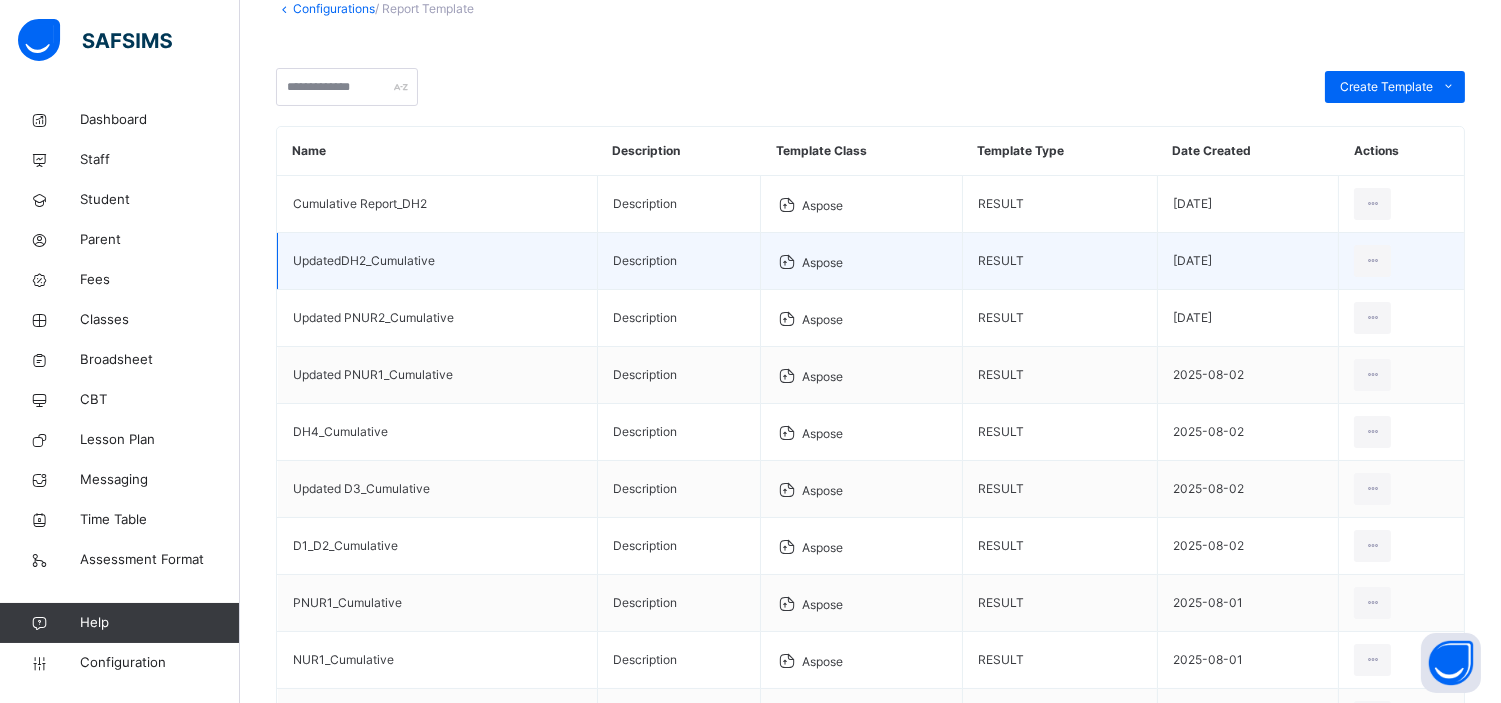 scroll, scrollTop: 132, scrollLeft: 0, axis: vertical 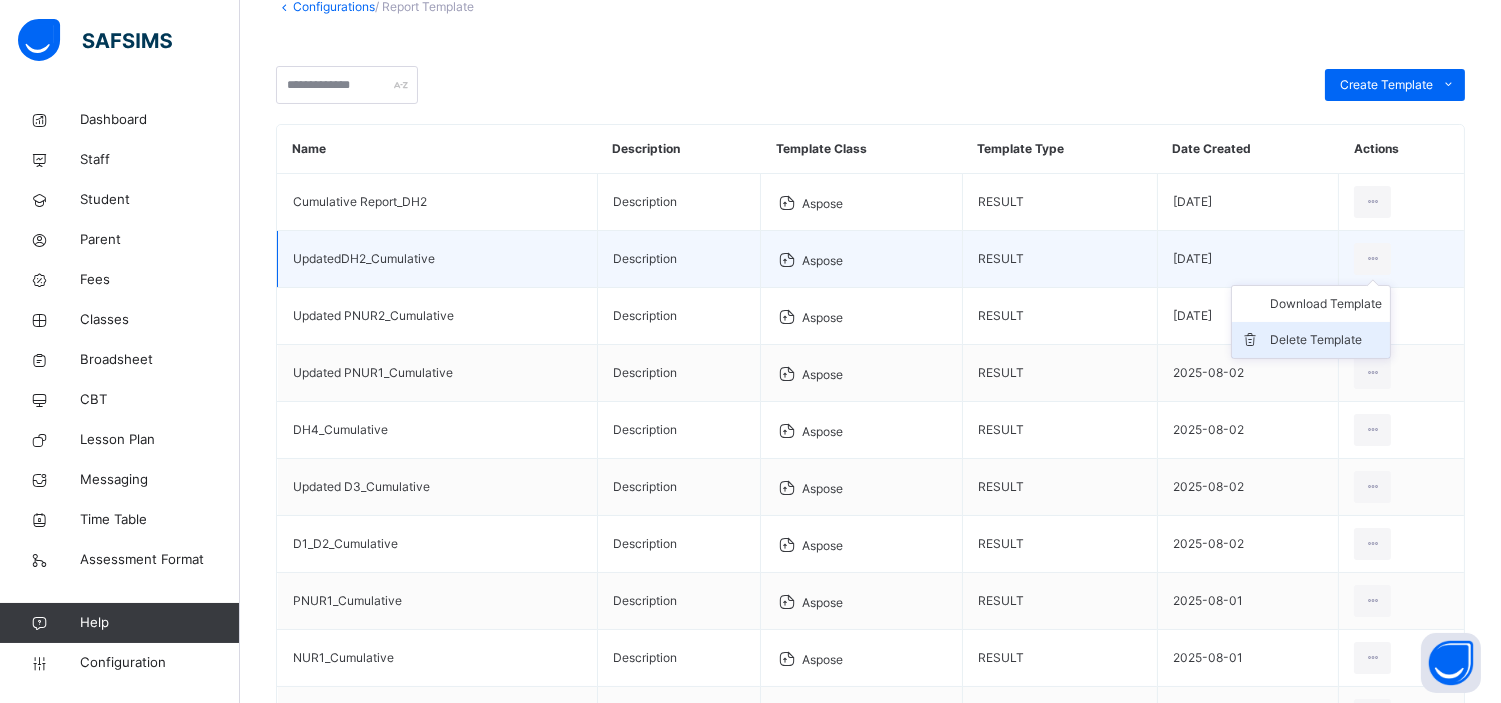 click on "Delete Template" at bounding box center [1326, 340] 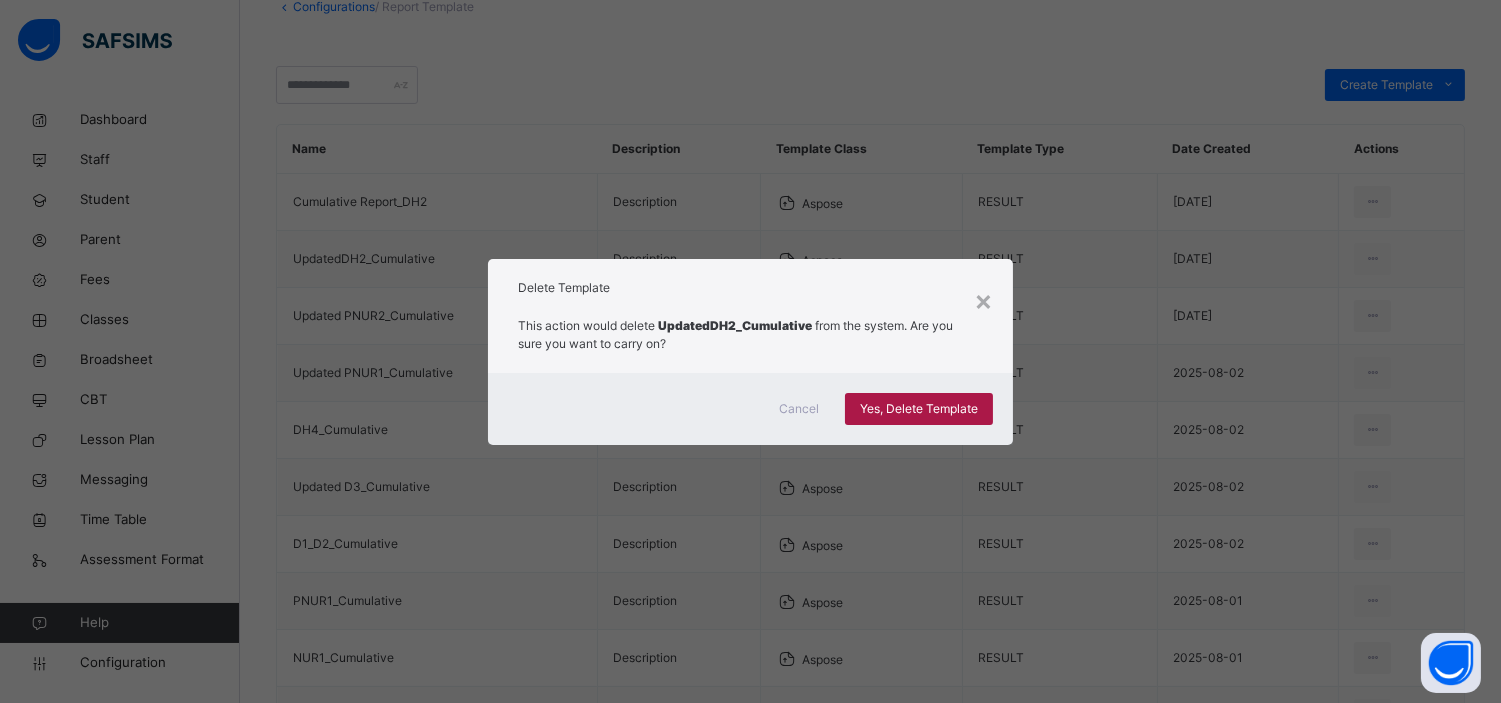 click on "Yes, Delete Template" at bounding box center [919, 409] 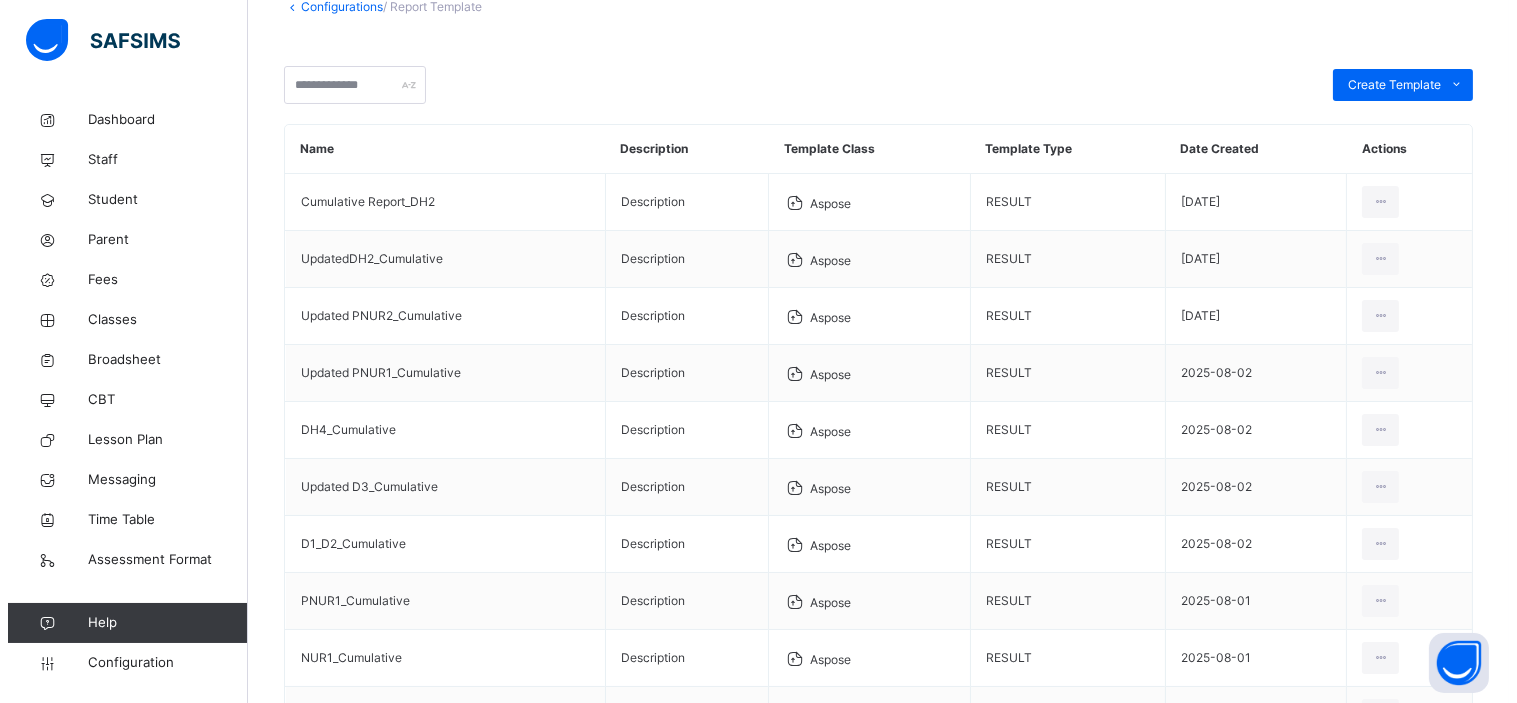 scroll, scrollTop: 0, scrollLeft: 0, axis: both 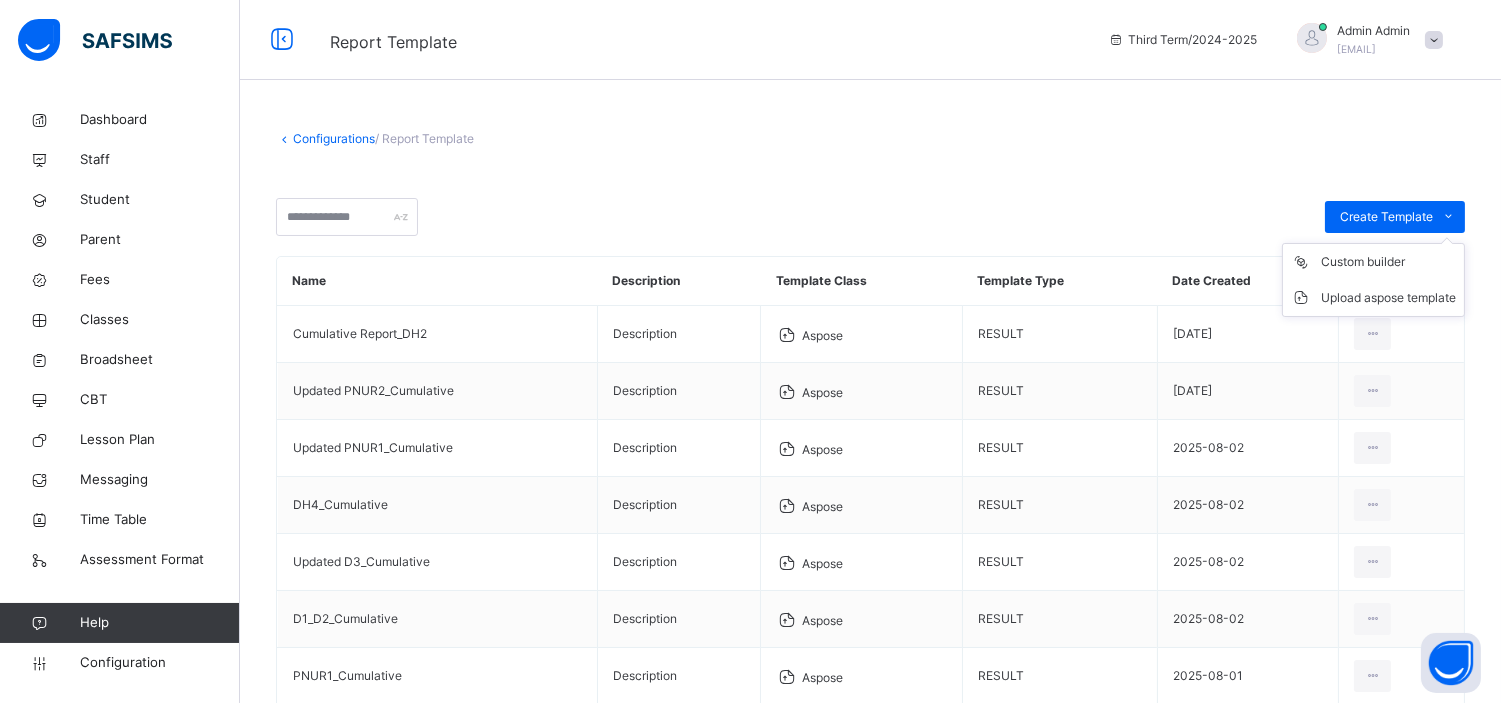 click on "Custom builder Upload aspose template" at bounding box center (1373, 280) 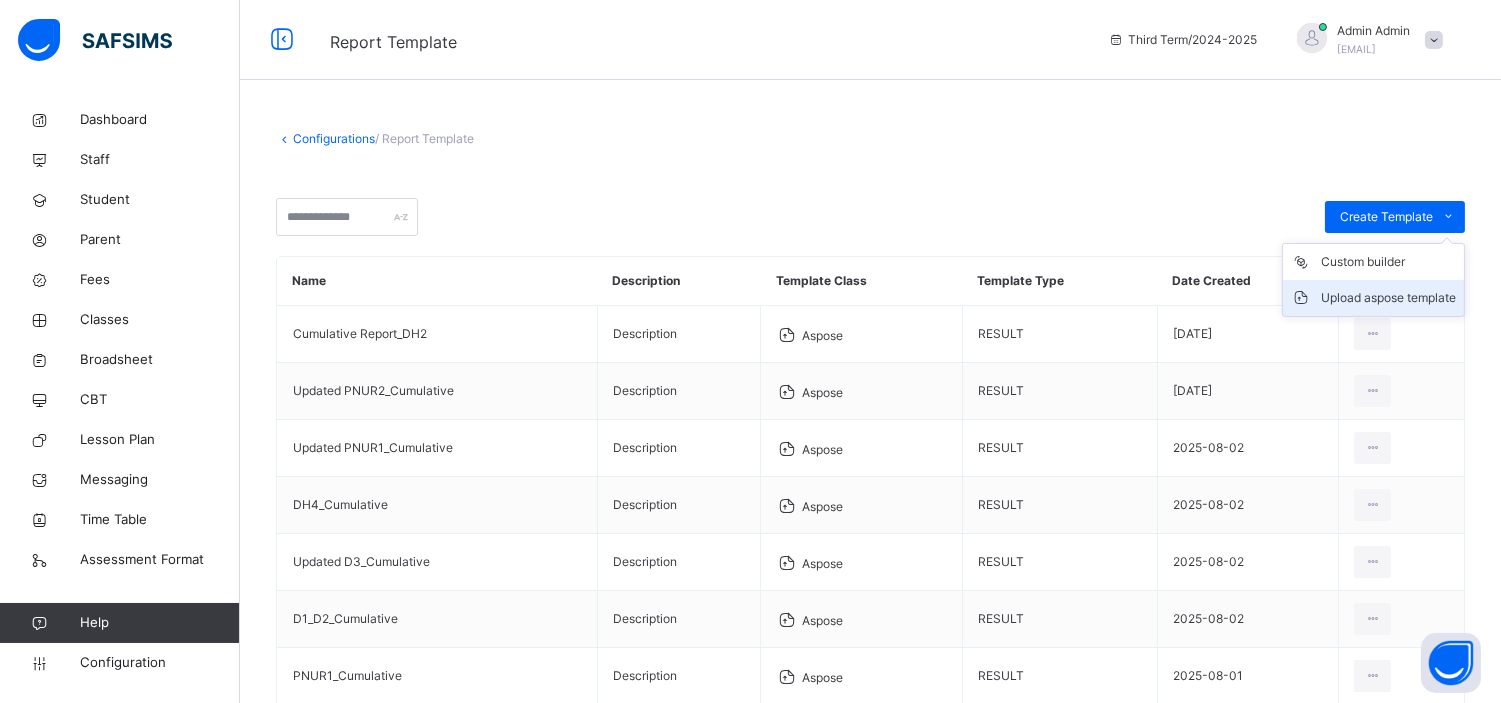 click on "Upload aspose template" at bounding box center (1388, 298) 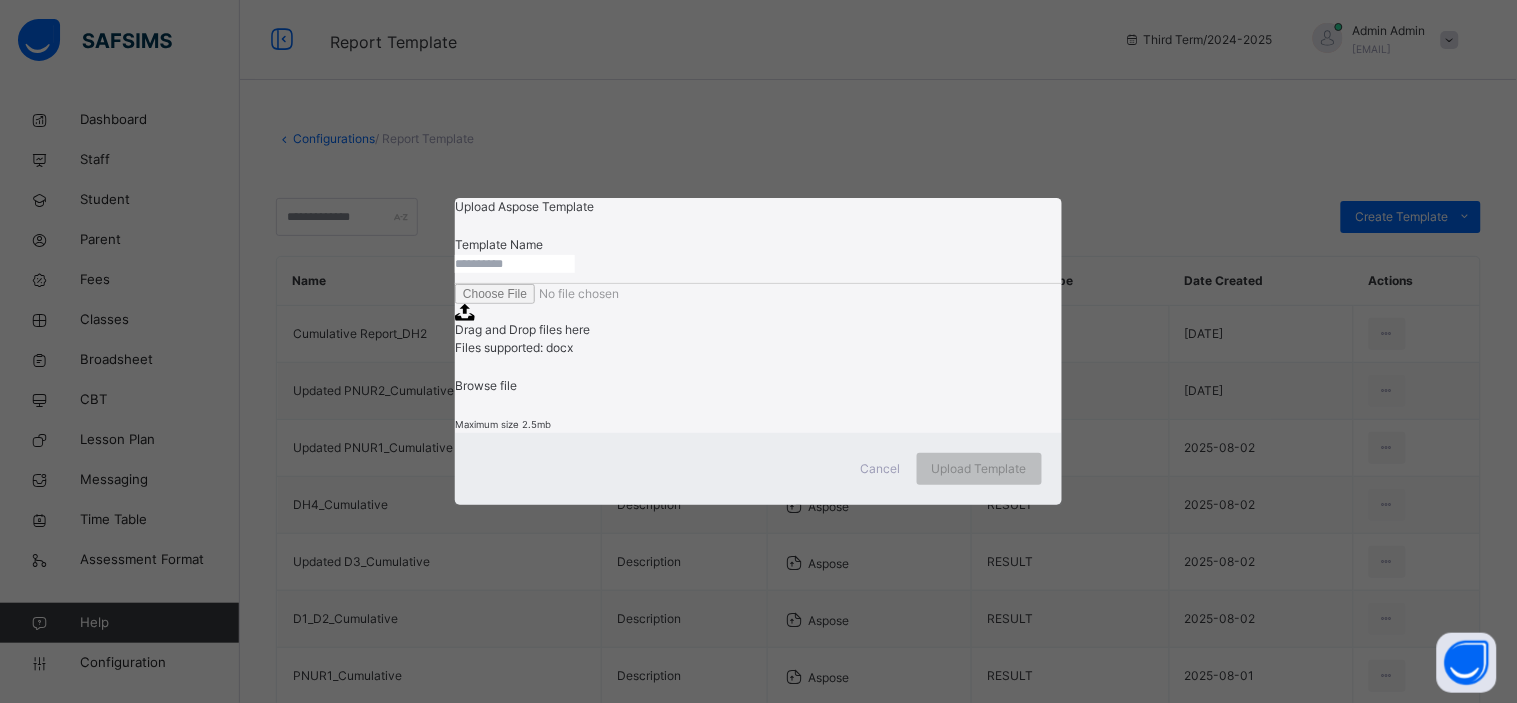 click at bounding box center (515, 264) 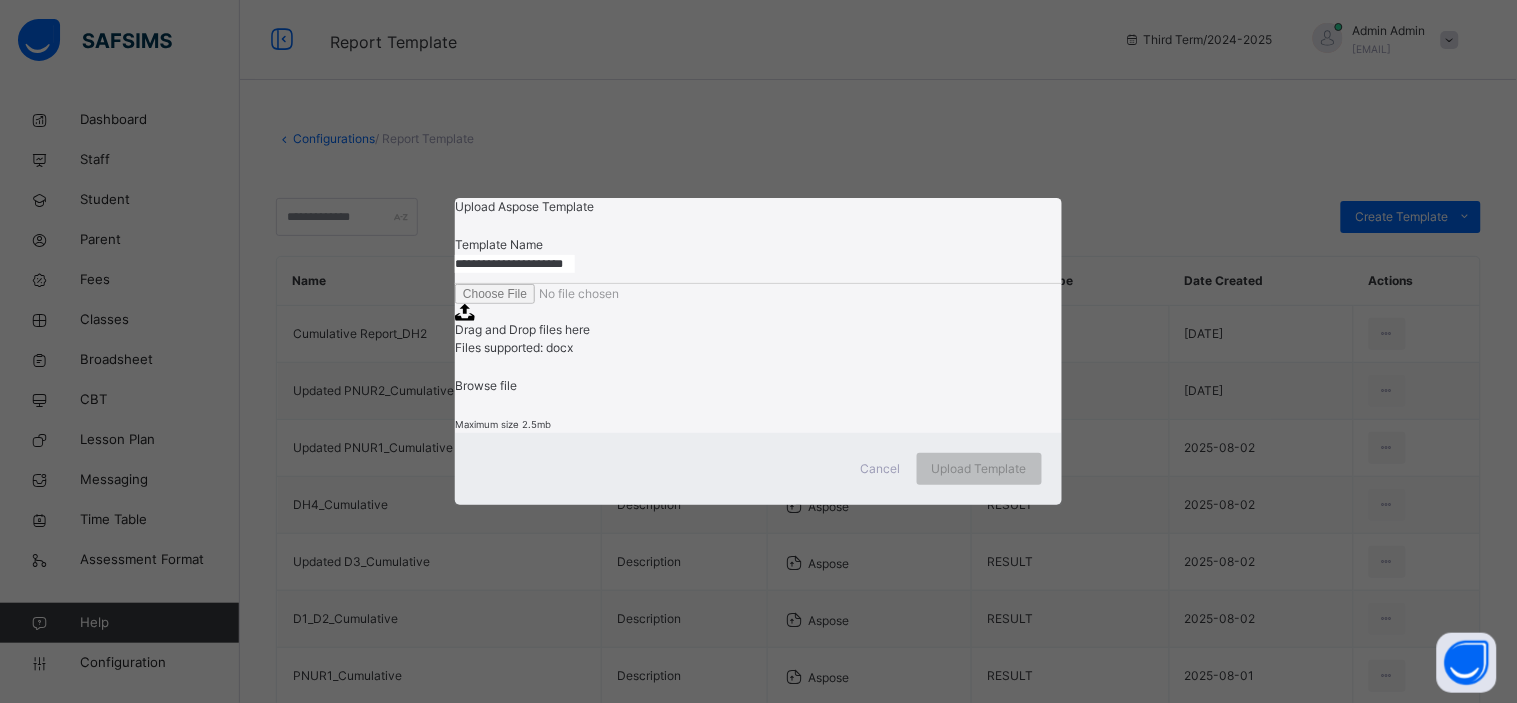 click on "**********" at bounding box center [515, 264] 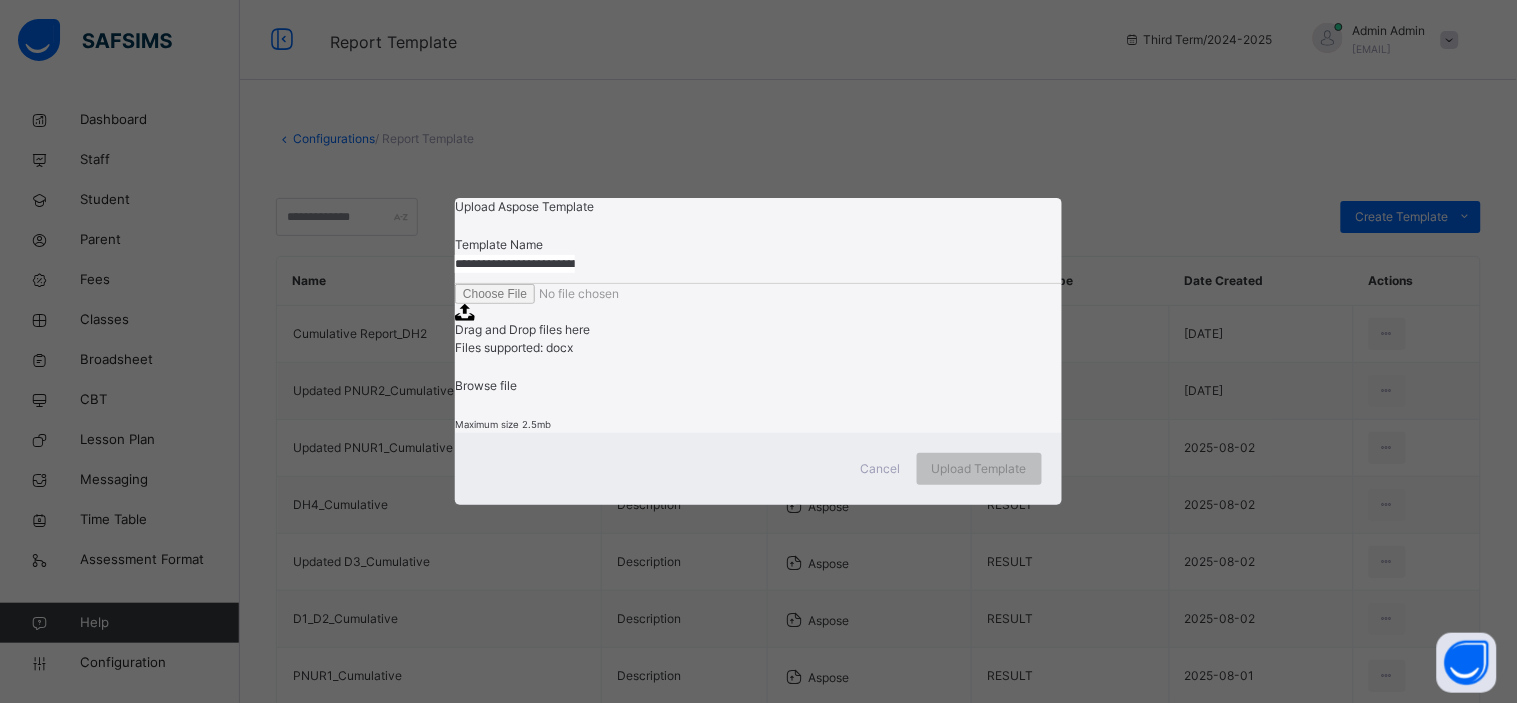 type on "**********" 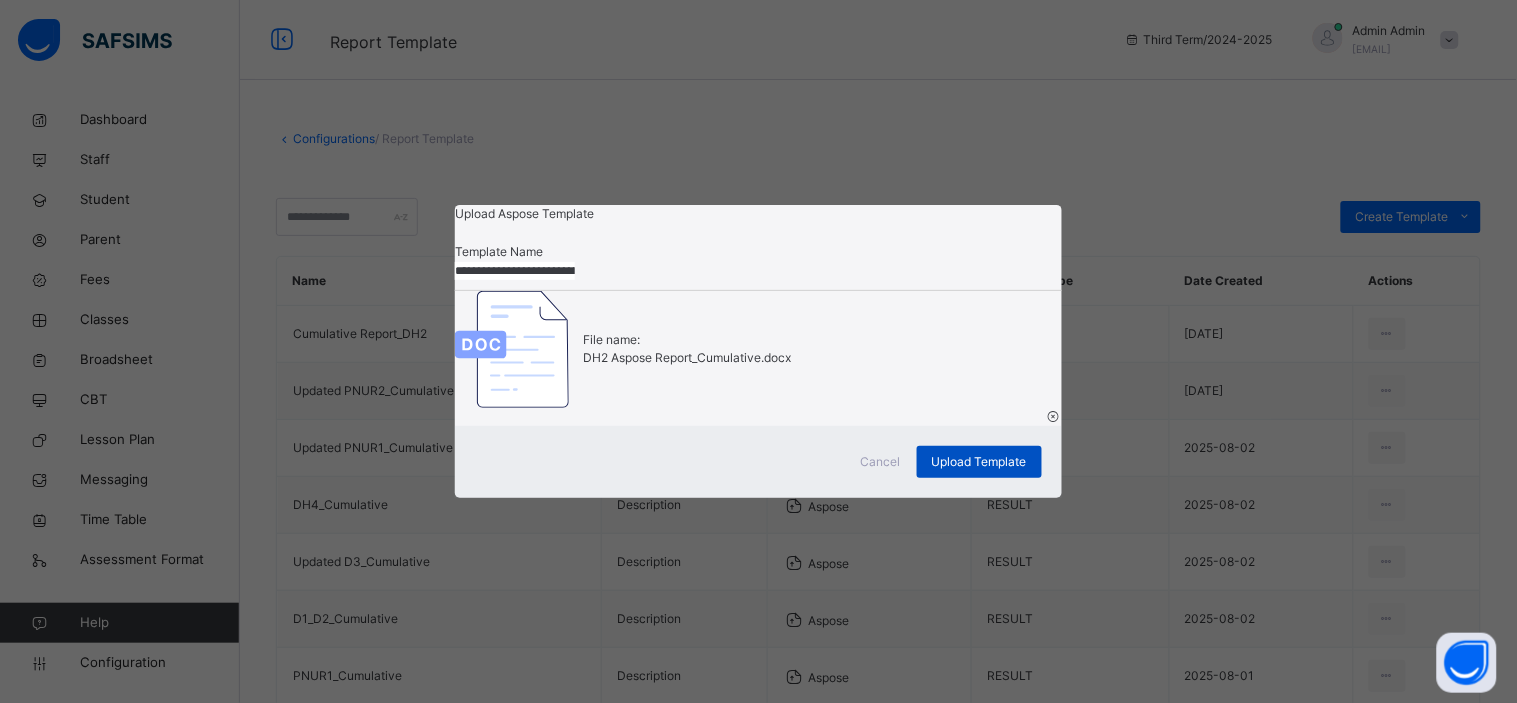 click on "Upload Template" at bounding box center [979, 462] 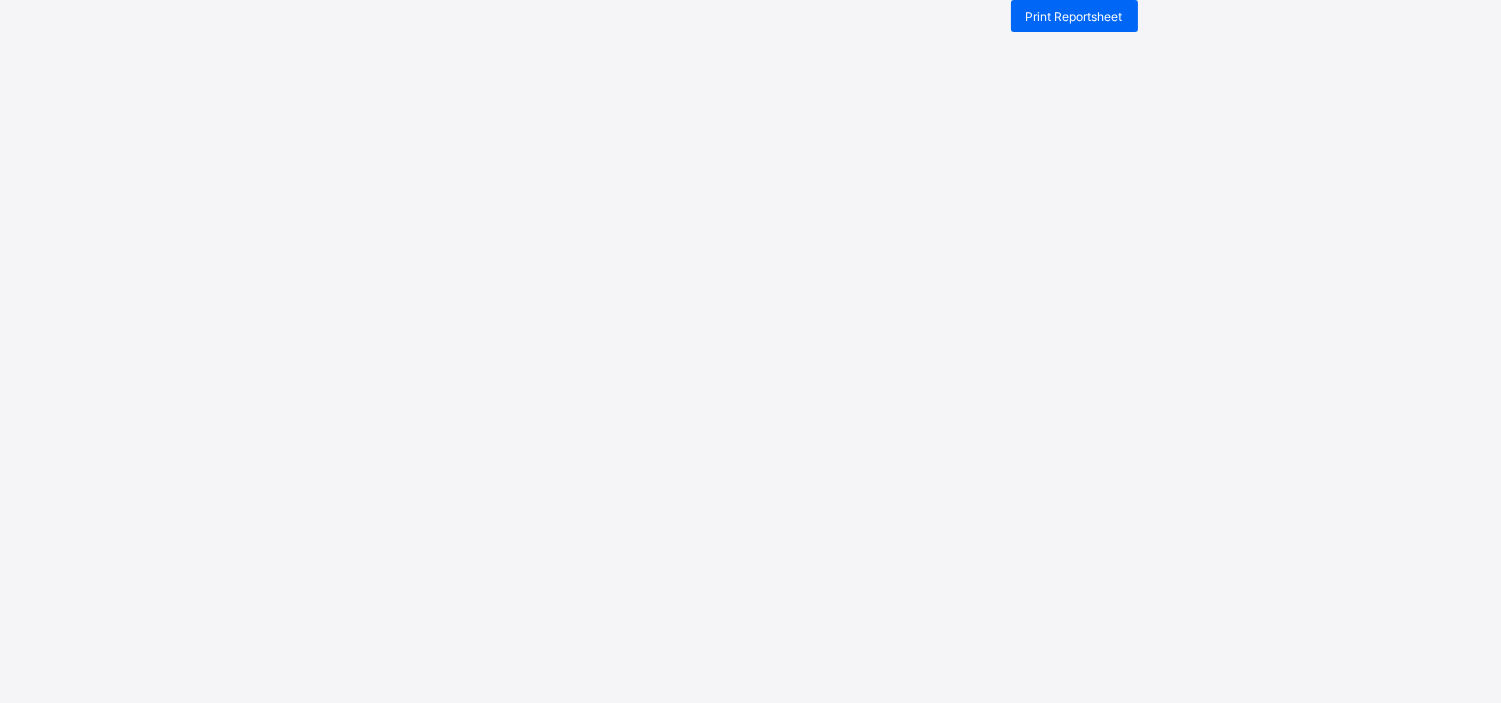scroll, scrollTop: 0, scrollLeft: 0, axis: both 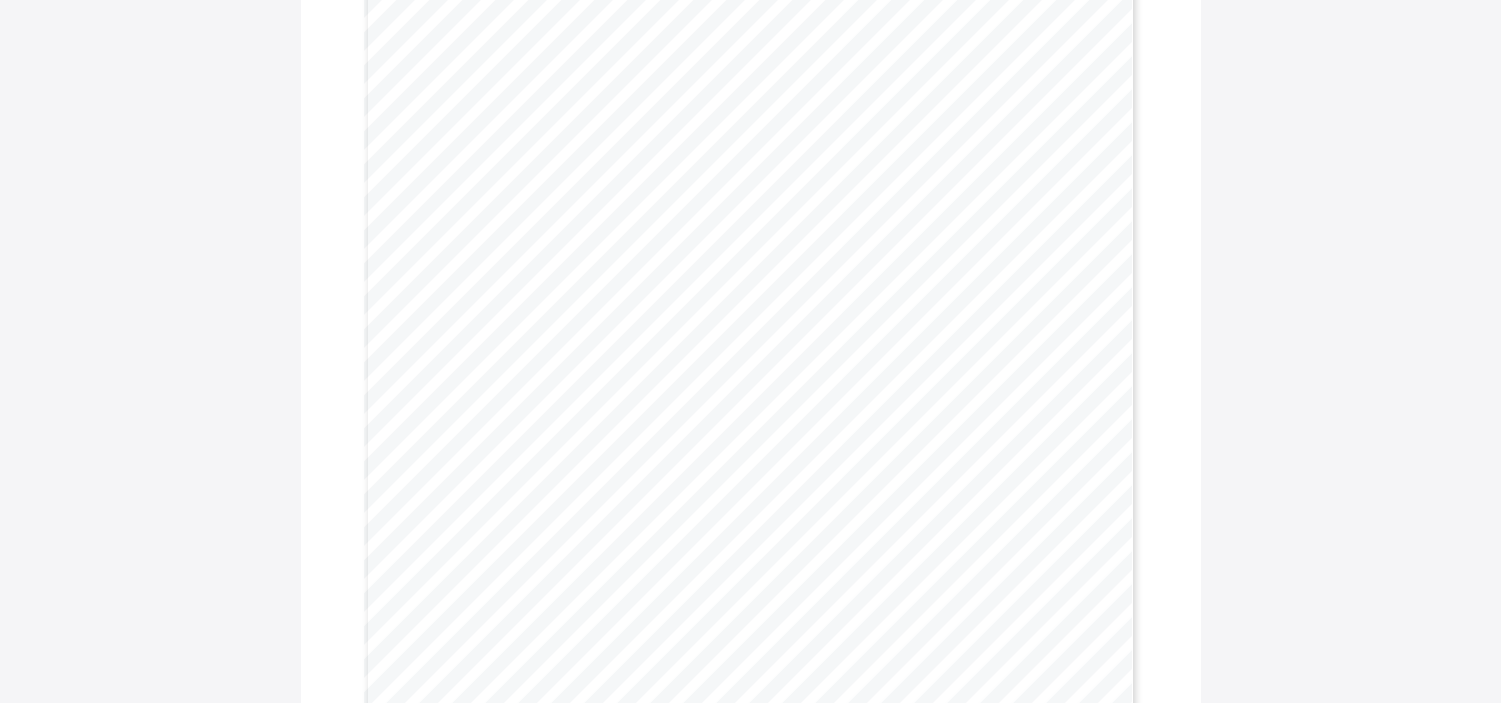 click on "I-Scholars International Academy MOTTO: Building great minds........Nurturing good character Plot C86,90,92 and 93 Road 5213, Behind SOAR Plaza, off 1st Avenue, Gwarinpa - Abuja END OF SESSION PROGRESS REPORT Name:   [FIRST] [MIDDLE] [LAST]   ATTENDANCE Admission No:   ISIA/3435   Term:   Third Term   Days school opened:   114 Gender:   MALE   Session:   2024-2025   Day(s) Present:   106 Class:   DH 2 Madeenah   Next Term Begins:   22 nd   April 2025   Day(s) Absent:   0 ACADEMIC PERFORMANCE Subject   1 st Term 2 nd Term 3 rd Term Average   Grade   Subject   1 st Term 2 nd Term 3 rd Term Average   Grade Arabic   93.0   97.0   97.0   95.7   A   Islamiyaat   98.0   97.0   96.0   97.0   A Huruf   88.0   94.0   92.0   91.3   A   Qur’an   100.0   100.0   100.0   100.0   A Hisab   87.0   87.0   91.0   88.3   A   Tahdheeb   80.0   85.0   85.7   A Grade Details:   A : Excellent/Mumtaaz [85-100],   B : Very Good [70-85],   C : Good/Jayyid [55-70],   D 39] ISLAMIYYAT   KEY   QU’RAN   KEY   A   Good recitation   A" at bounding box center (751, 447) 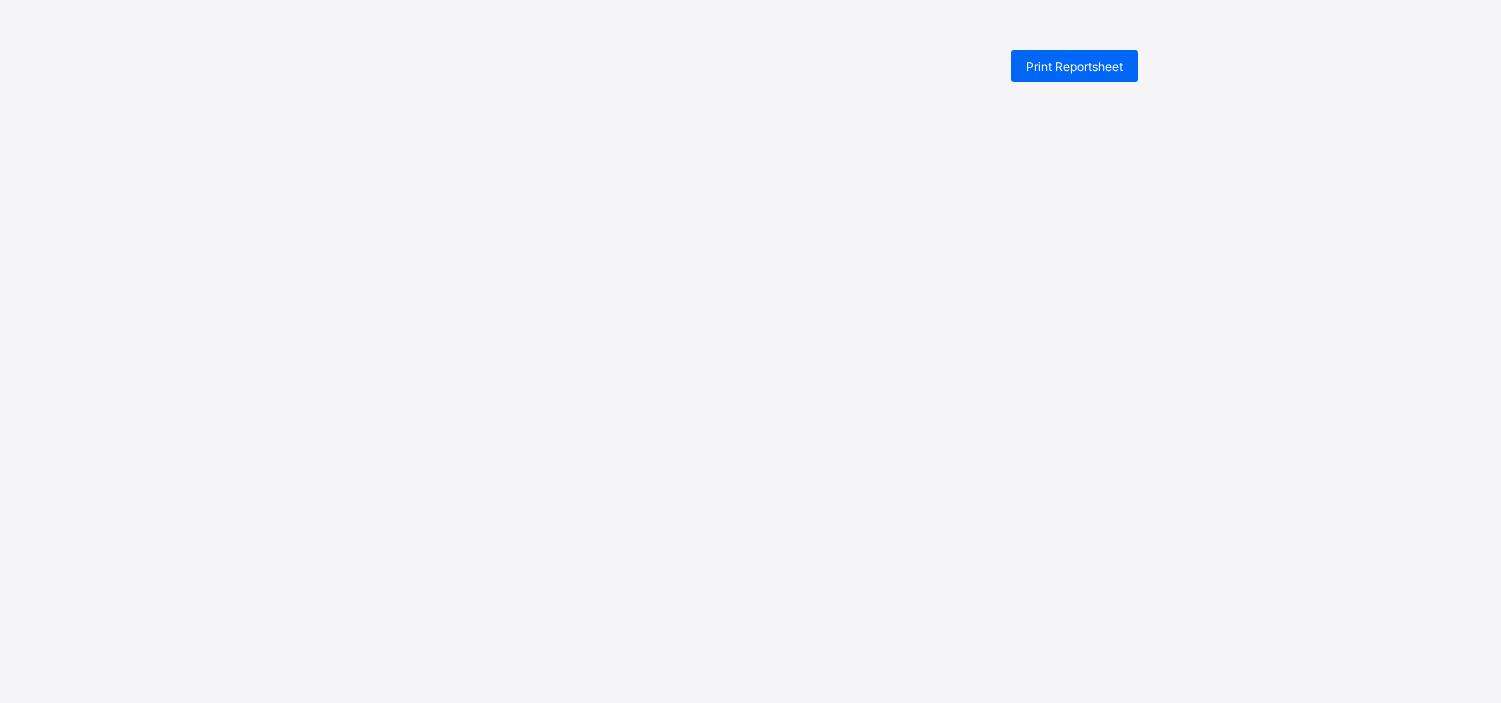 scroll, scrollTop: 0, scrollLeft: 0, axis: both 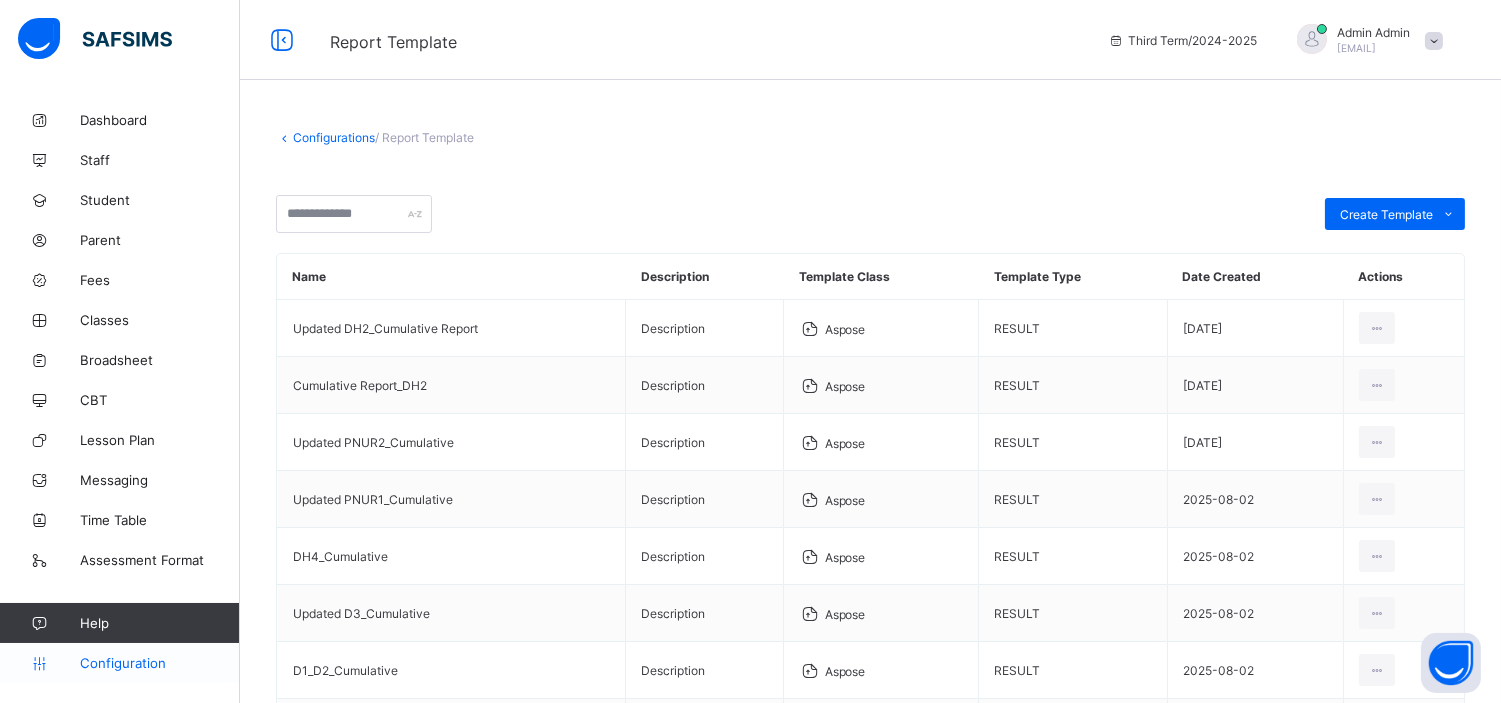 click on "Configuration" at bounding box center [159, 663] 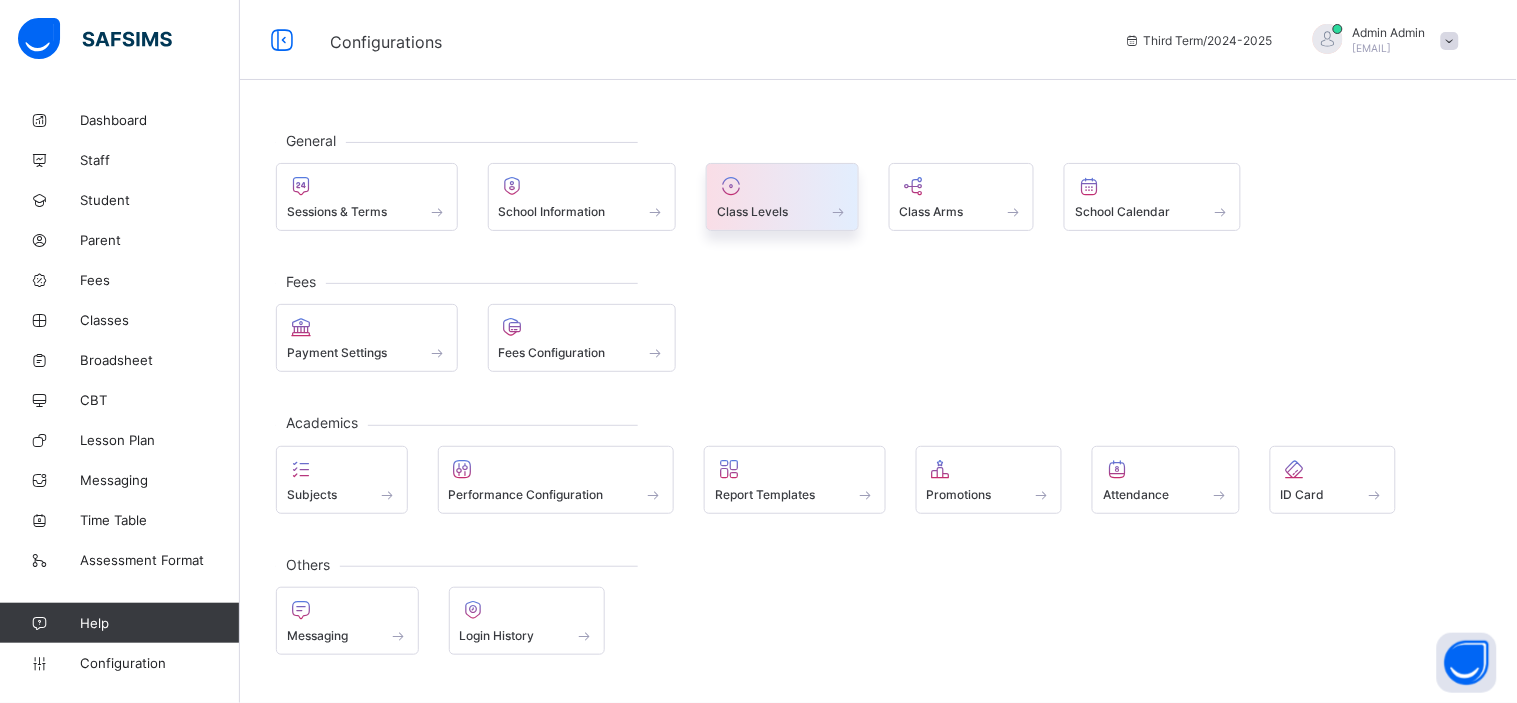 click on "Class Levels" at bounding box center (752, 211) 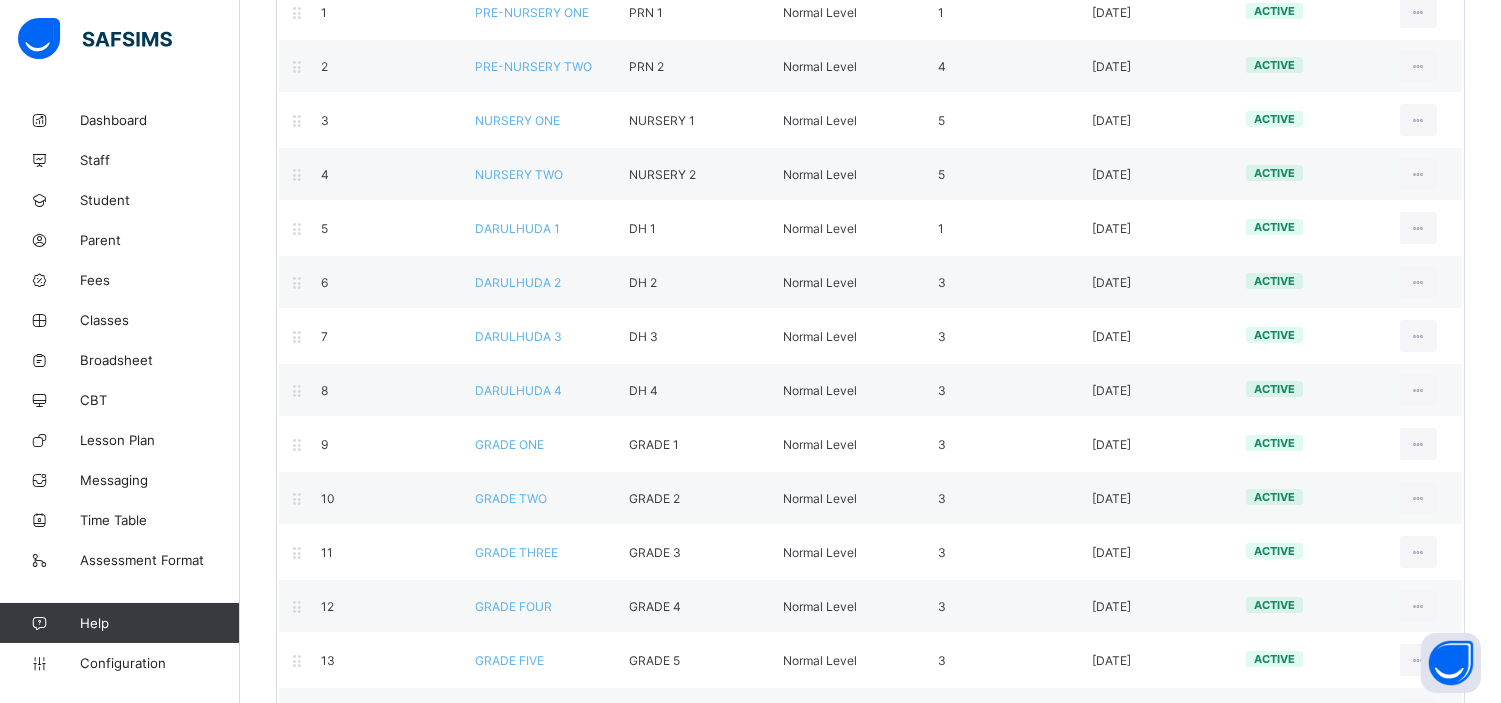 scroll, scrollTop: 281, scrollLeft: 0, axis: vertical 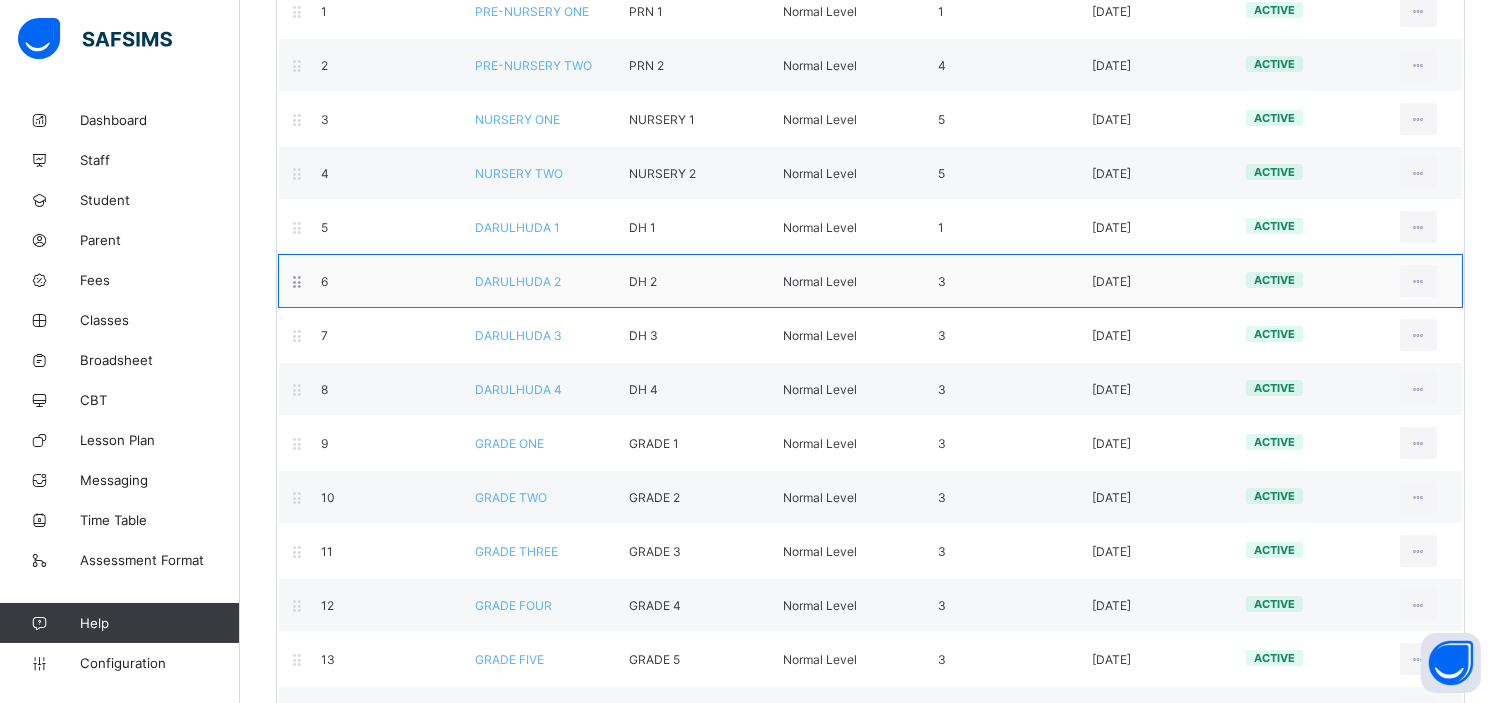 click on "DARULHUDA 2" at bounding box center [518, 281] 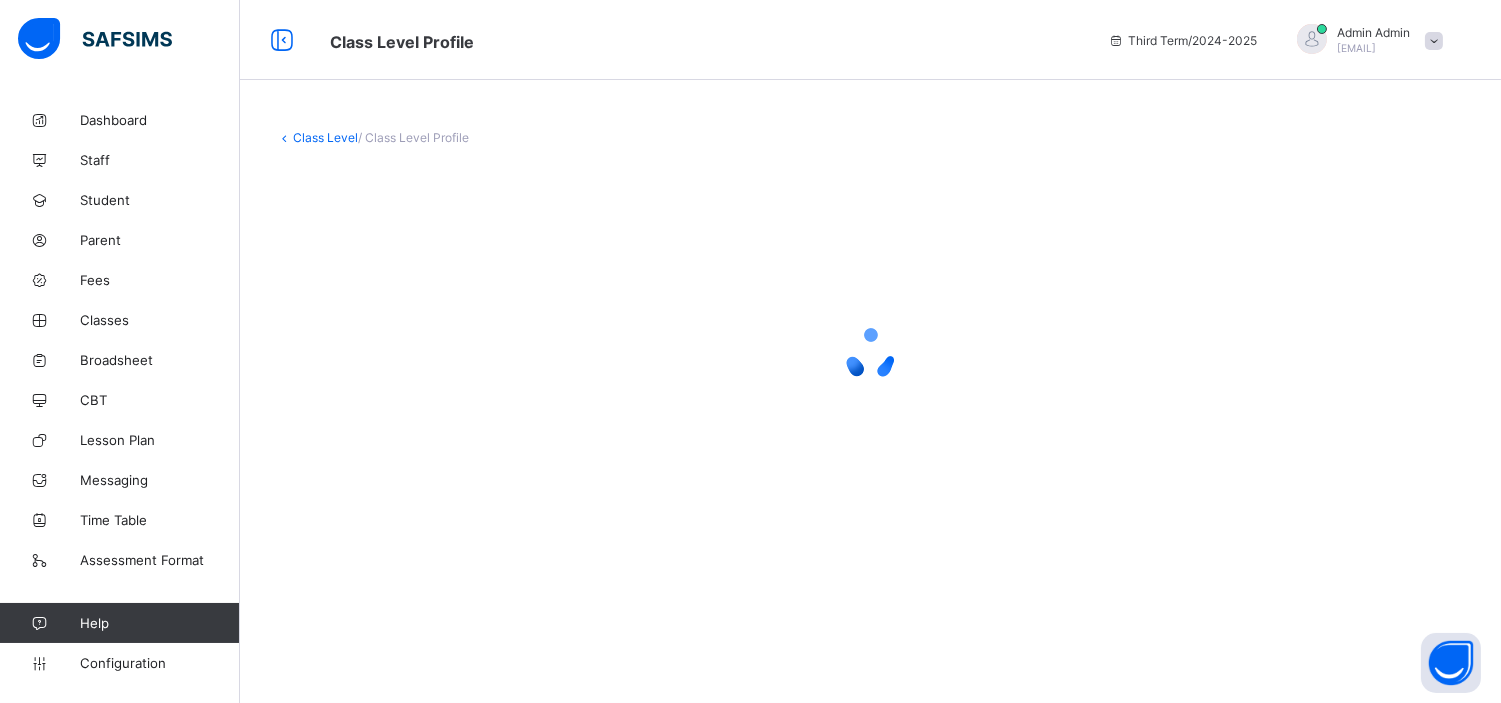 scroll, scrollTop: 0, scrollLeft: 0, axis: both 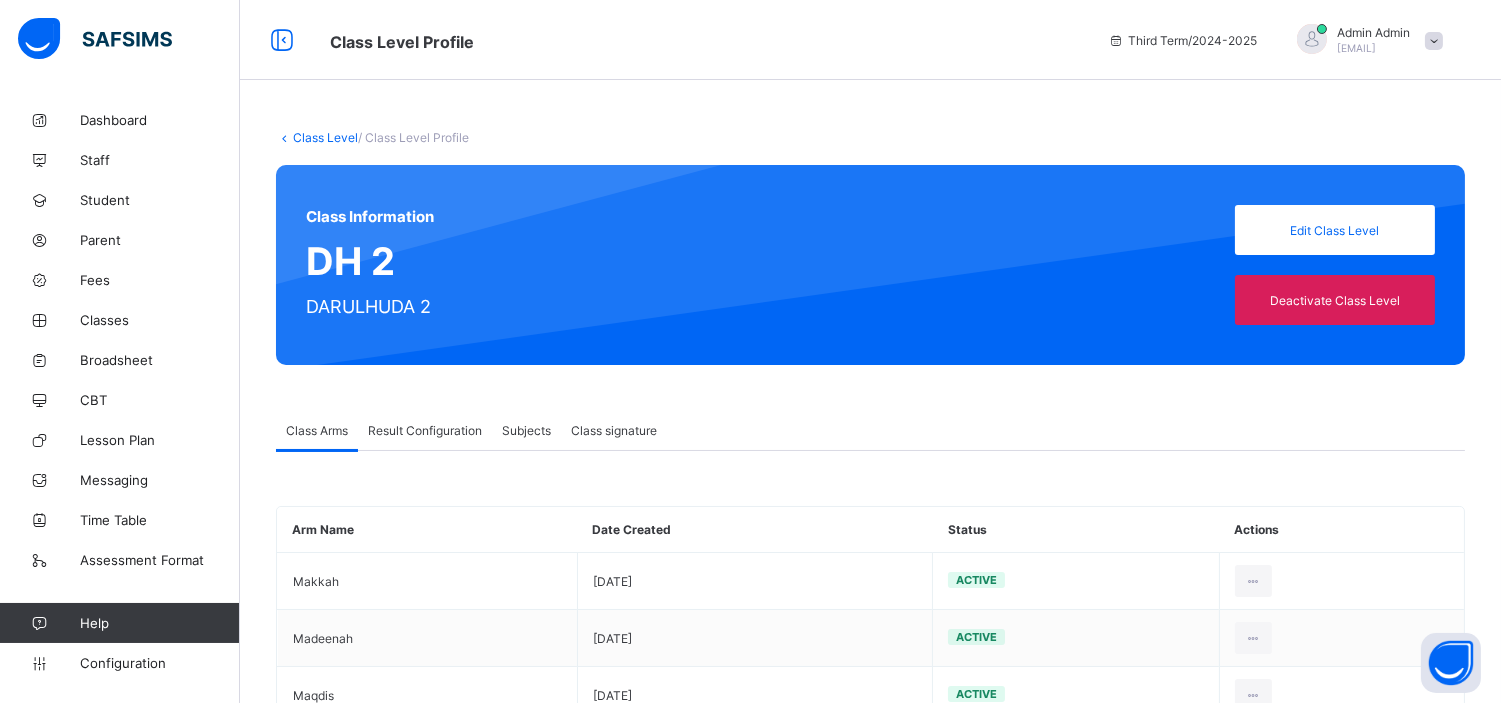 click on "Result Configuration" at bounding box center [425, 430] 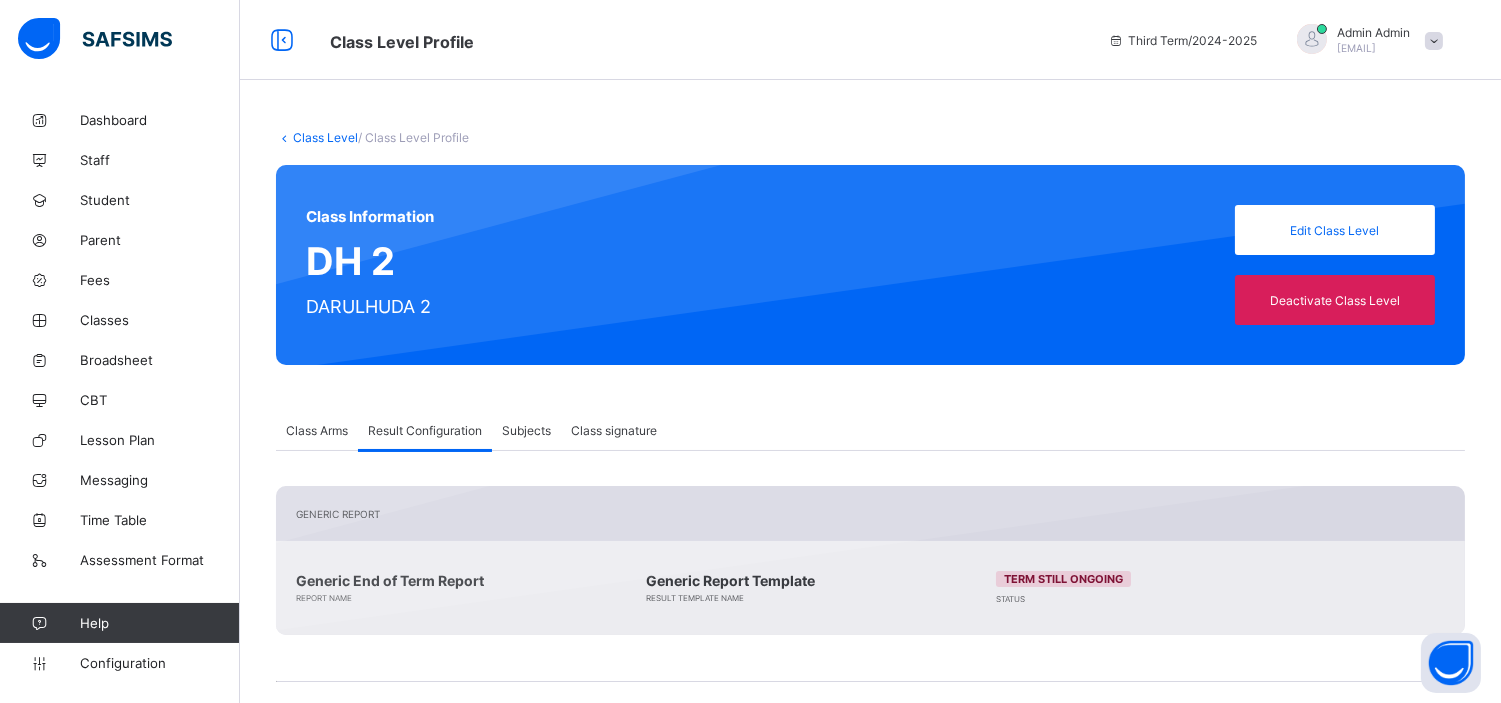 scroll, scrollTop: 350, scrollLeft: 0, axis: vertical 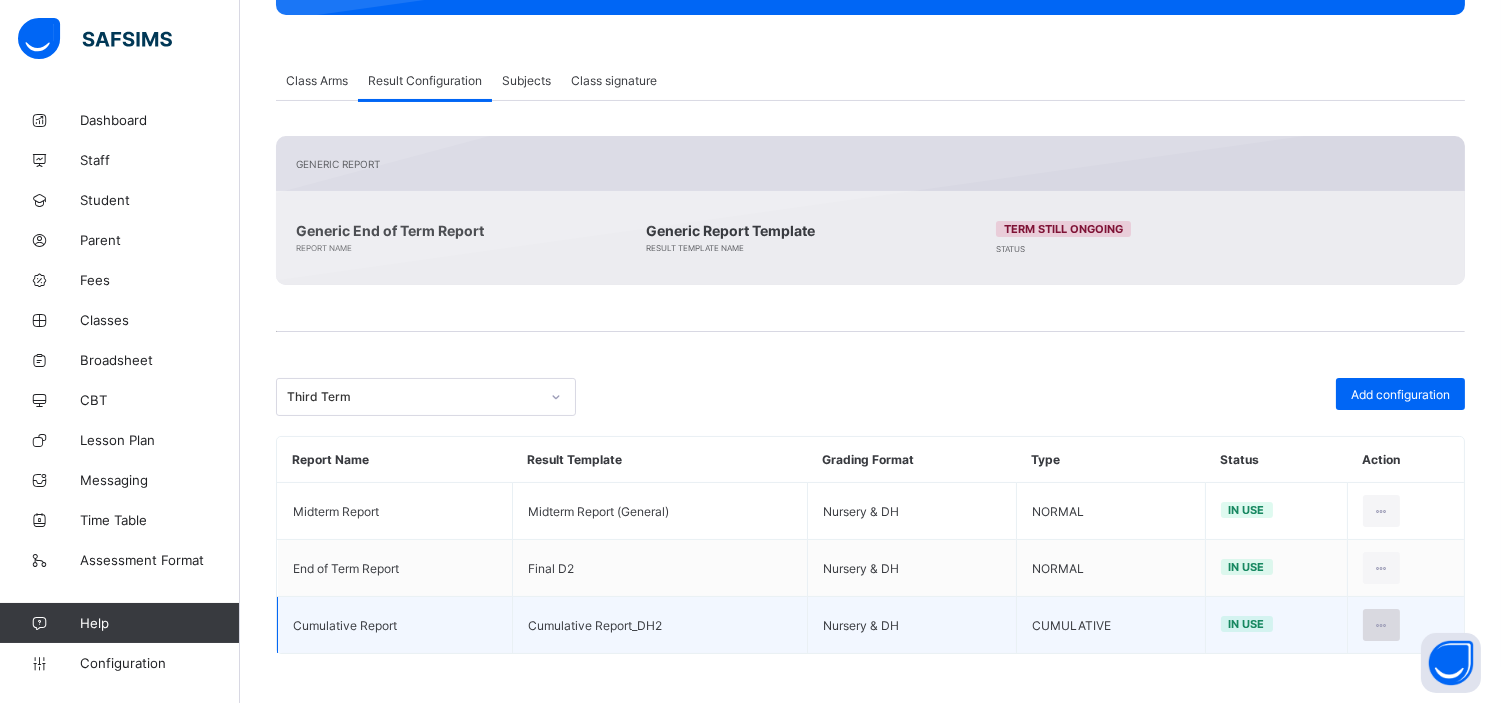click at bounding box center (1381, 625) 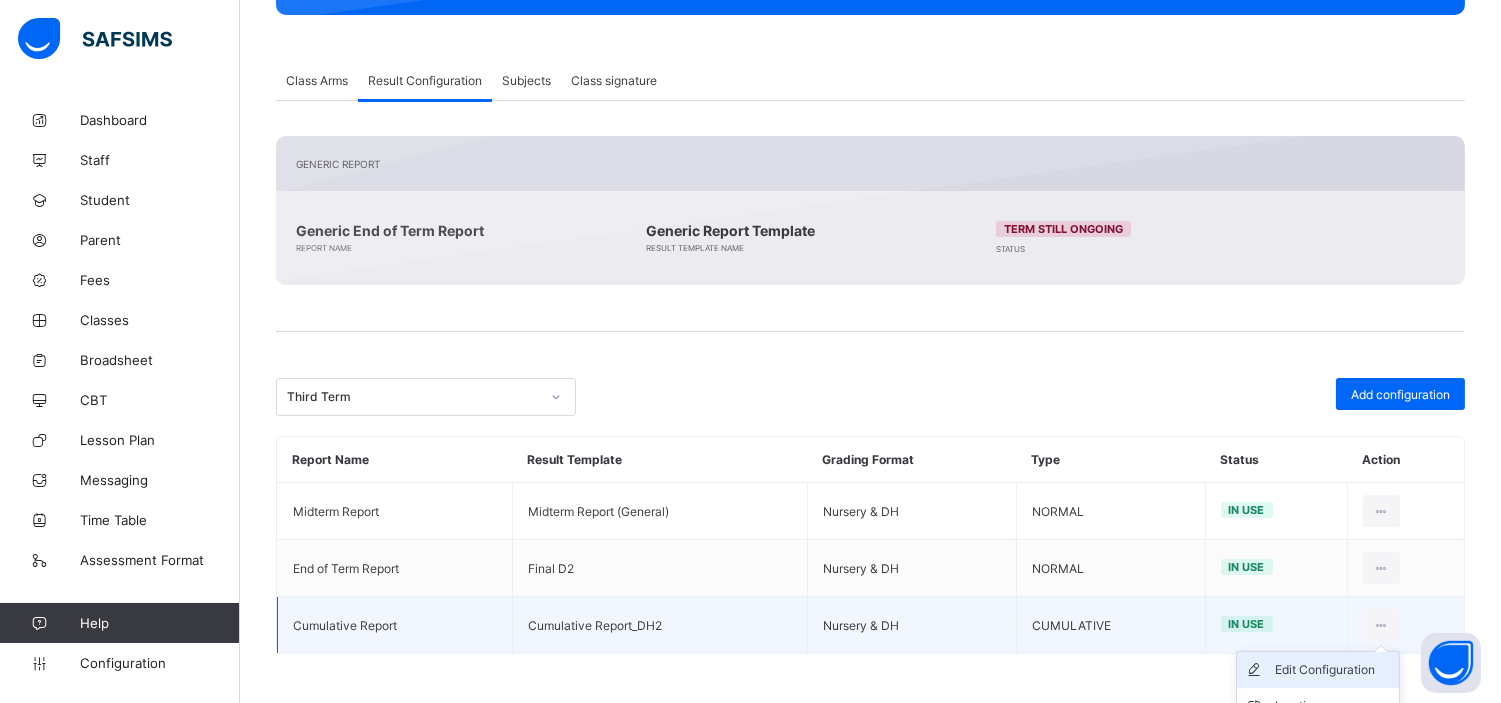 click on "Edit Configuration" at bounding box center [1333, 670] 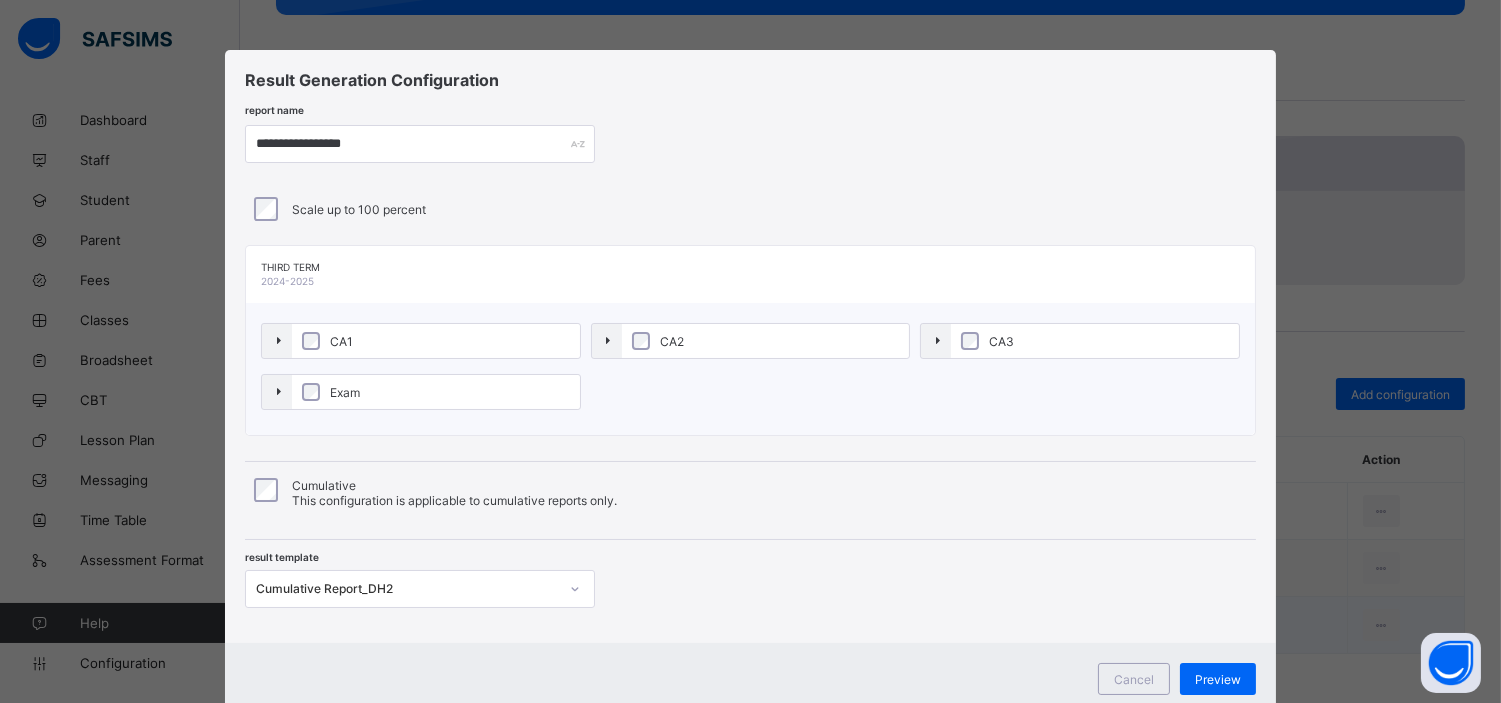 type on "**********" 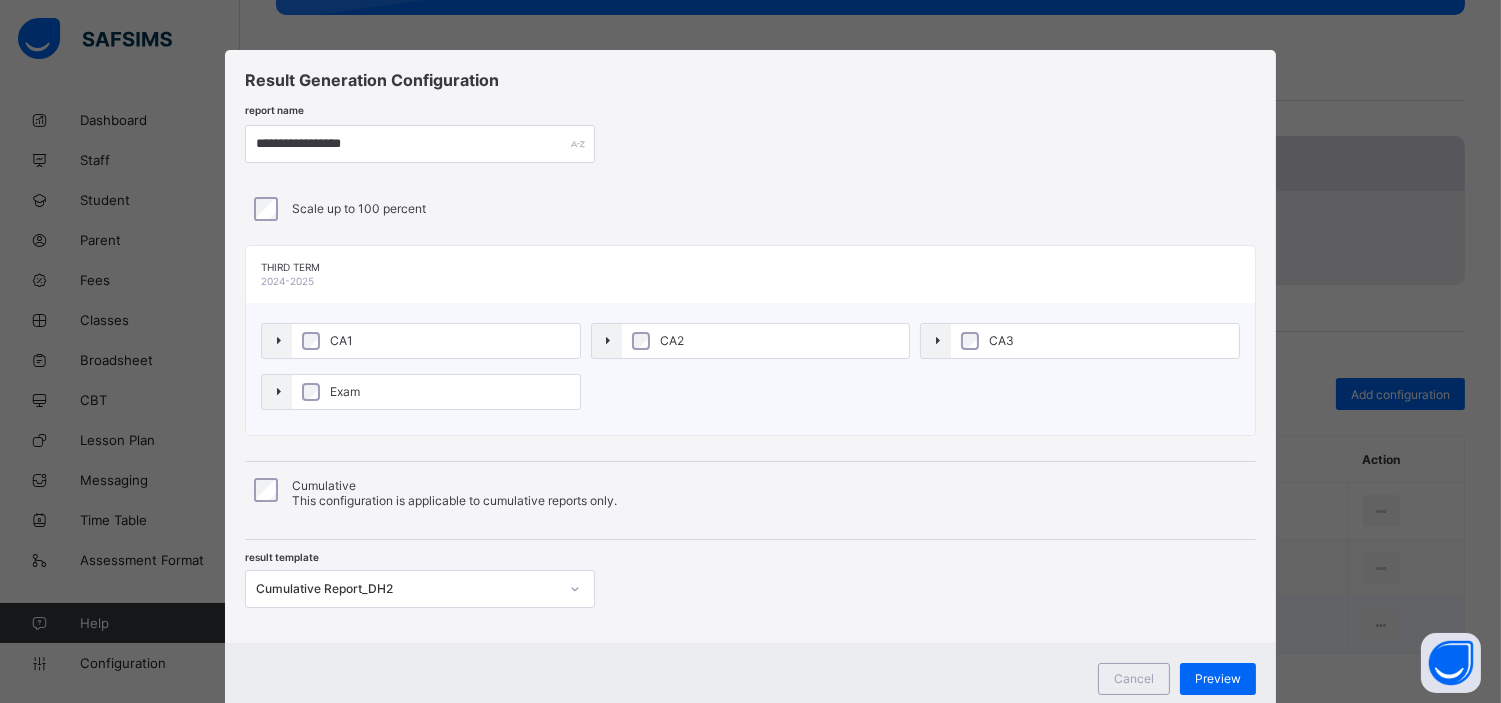scroll, scrollTop: 61, scrollLeft: 0, axis: vertical 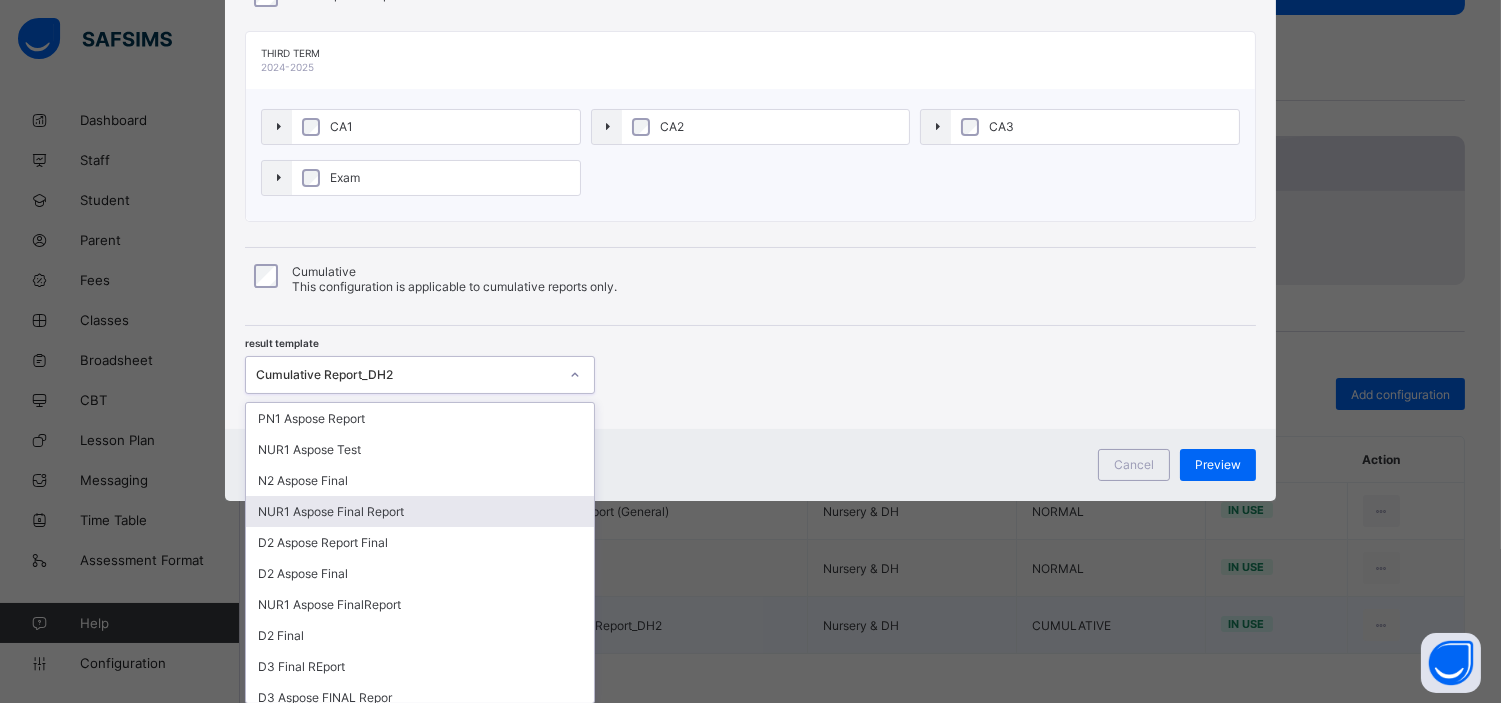 click on "option NUR1 Aspose Final Report focused, 4 of 50. 50 results available. Use Up and Down to choose options, press Enter to select the currently focused option, press Escape to exit the menu, press Tab to select the option and exit the menu. Cumulative Report_DH2 PN1 Aspose Report NUR1 Aspose Test N2 Aspose Final NUR1 Aspose Final Report D2 Aspose Report Final D2 Aspose Final NUR1 Aspose FinalReport D2 Final D3 Final REport D3 Aspose FINAL Repor D4 Aspose FINAL Default-template Midterm Report D4 Final Final Final D1 Final NUR1 Aspose Aspose for D1 Default-template (SS) Final D4 D2 Final D3 Final NUR2 Final PNUR1 Final PNUR2 Final D2 D2 Report Final D2 D1 D2 Aspose Report D4 Aspose Report Final D3 Aspose Report Final D4 Report Template N1 Aspose Report Final N1 Aspose Report N2 Report PNUR 2 REPORT Midterm Report (General) DEFAULT (Cumulative) Updated D4_Cumulative NUR2_Cumulative NUR1_Cumulative PNUR1_Cumulative D1_D2_Cumulative Updated D3_Cumulative DH4_Cumulative Updated PNUR1_Cumulative" at bounding box center (420, 375) 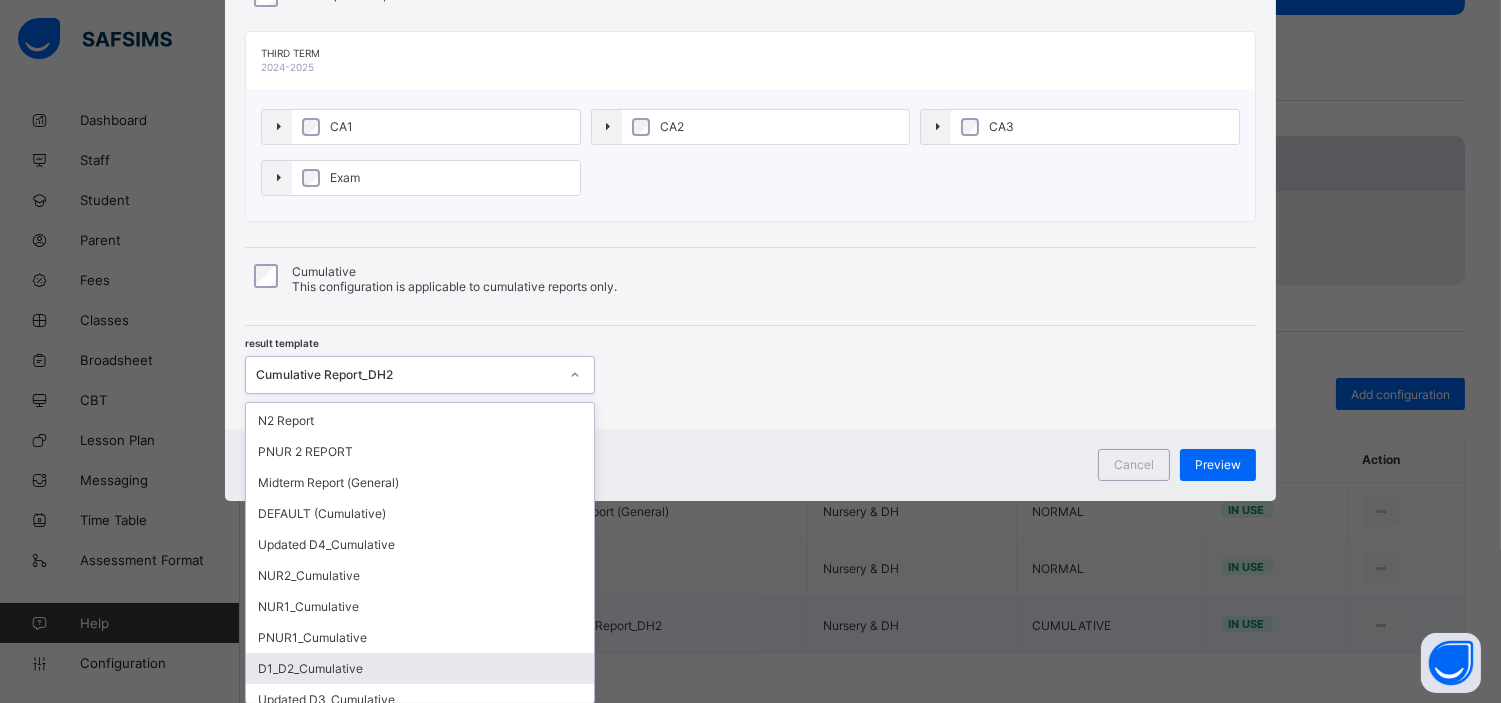 scroll, scrollTop: 1221, scrollLeft: 0, axis: vertical 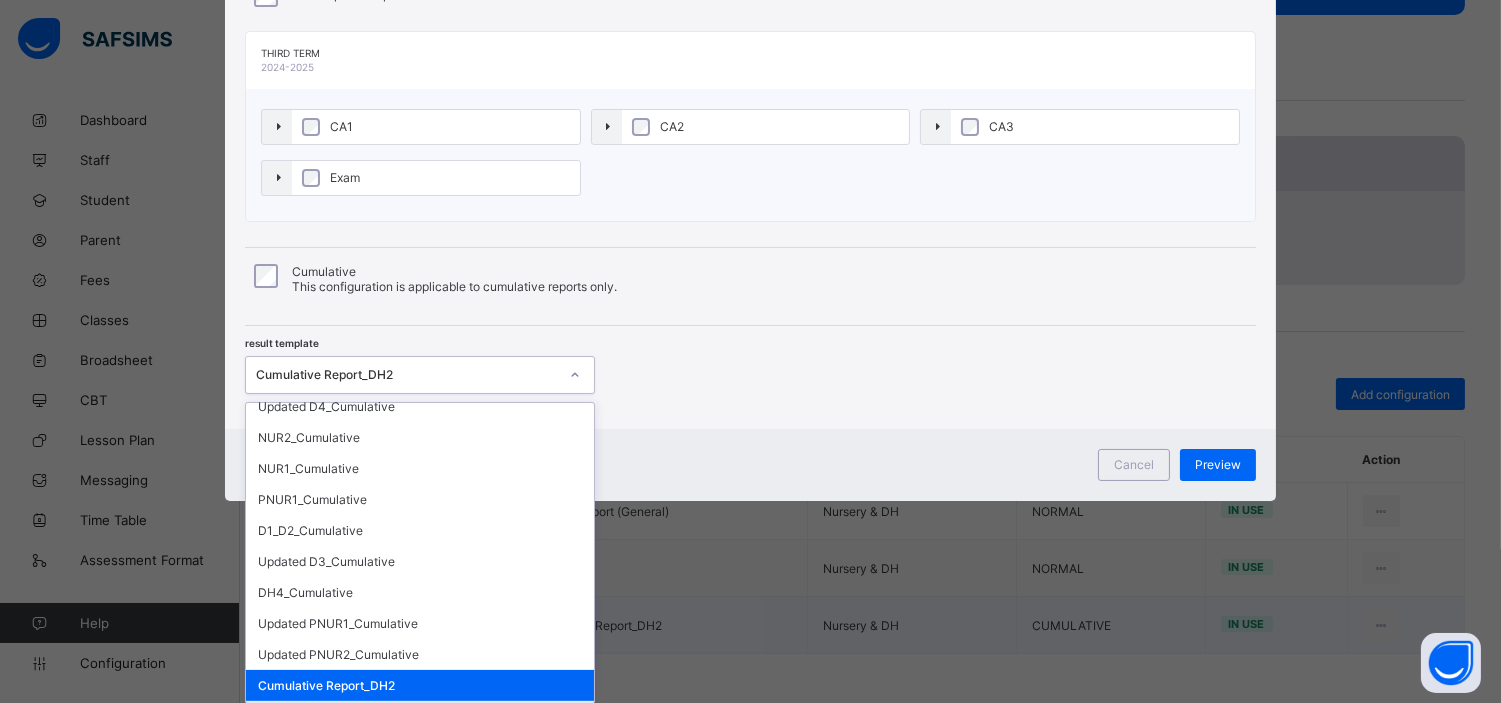 click on "Updated DH2_Cumulative Report" at bounding box center [420, 716] 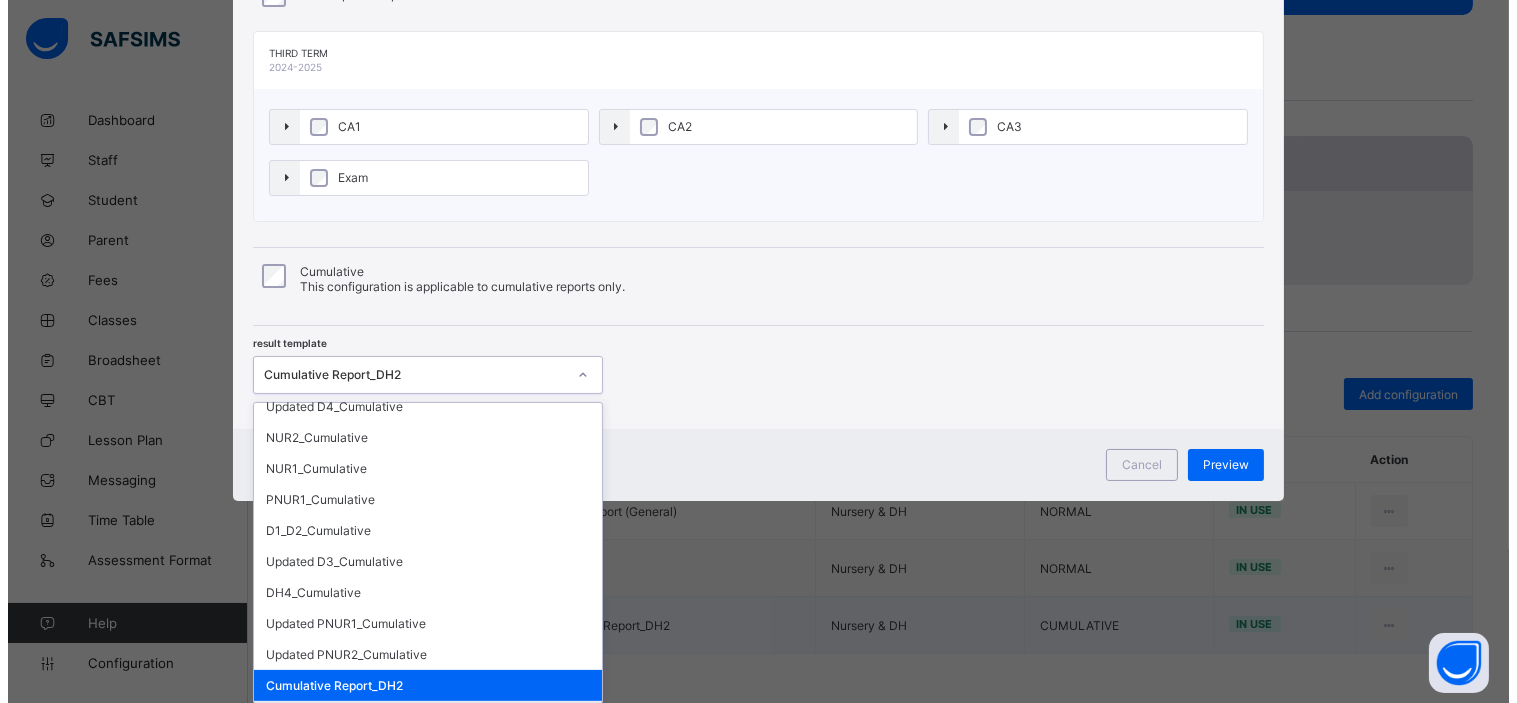 scroll, scrollTop: 61, scrollLeft: 0, axis: vertical 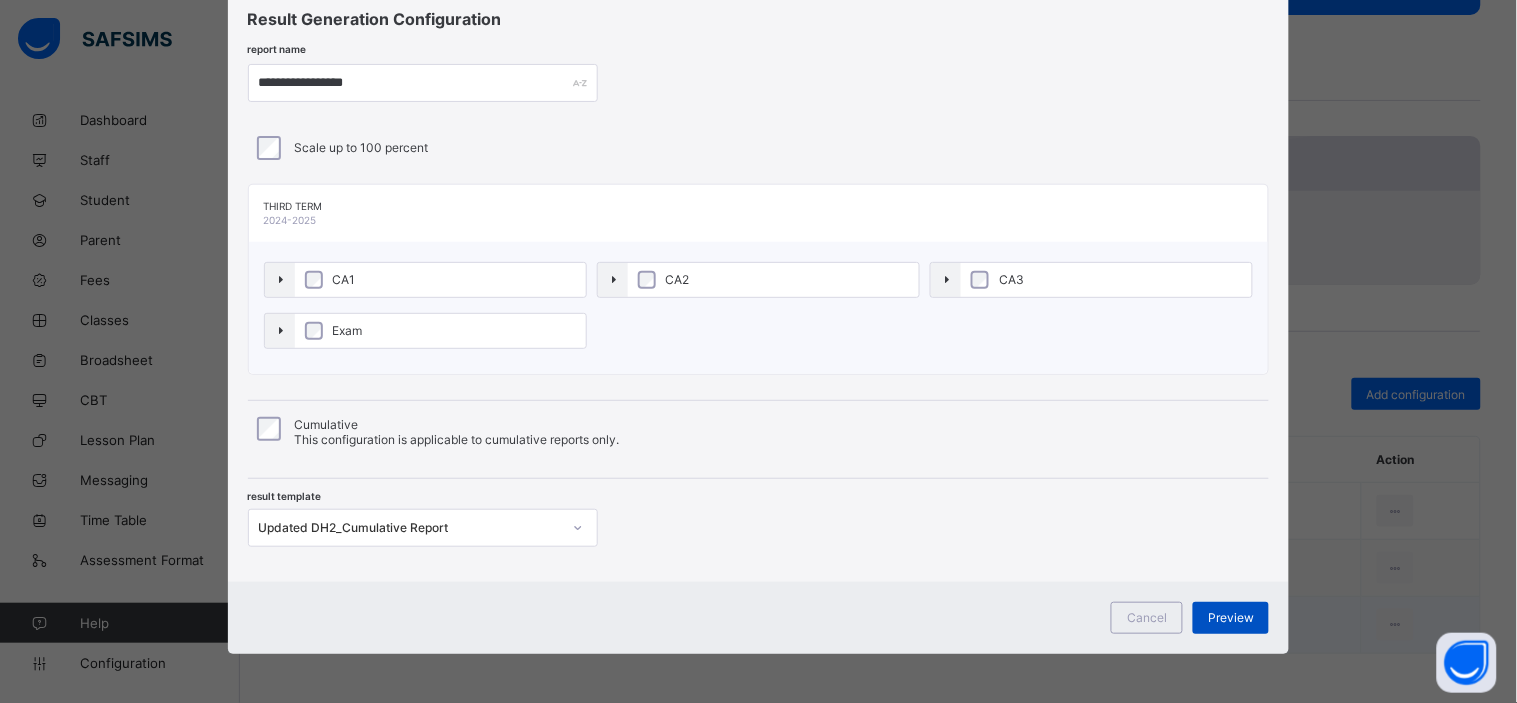 click on "Preview" at bounding box center (1231, 617) 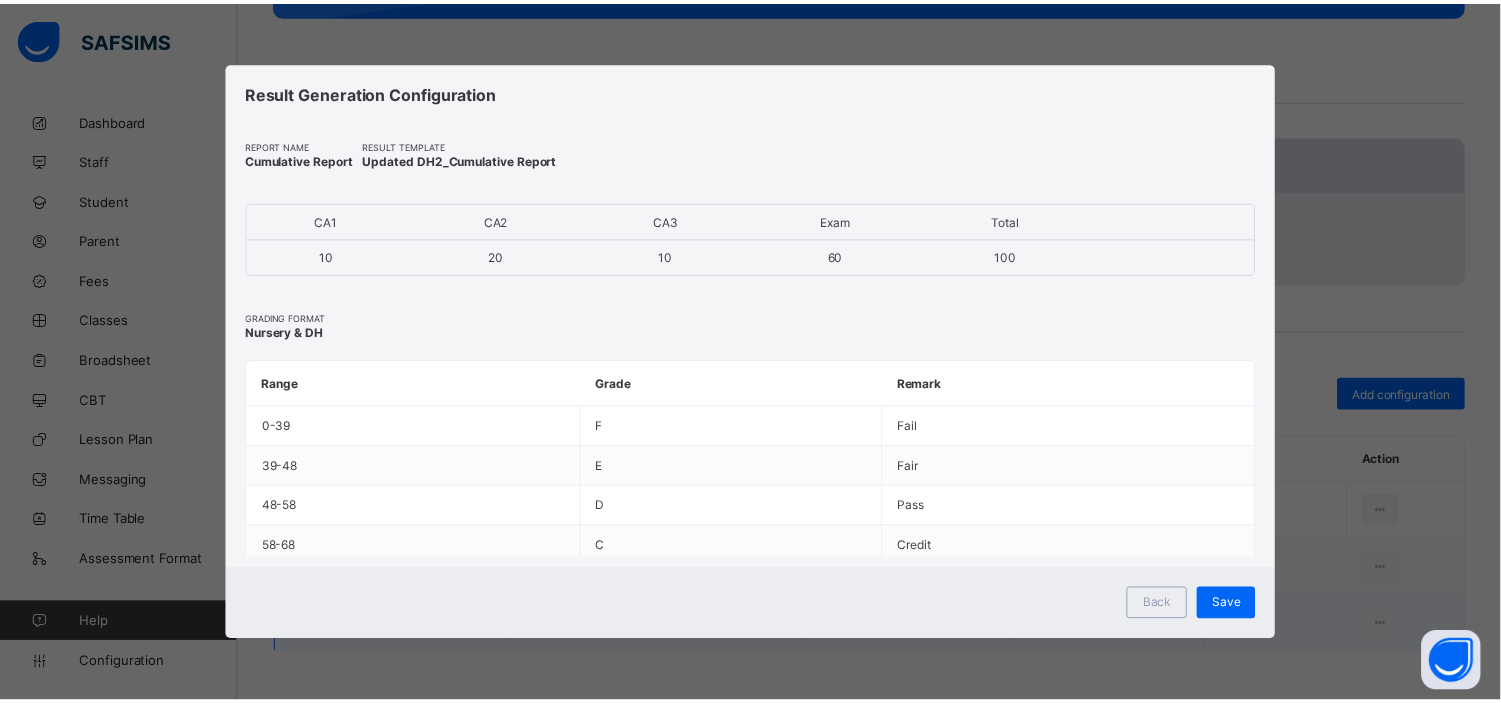 scroll, scrollTop: 0, scrollLeft: 0, axis: both 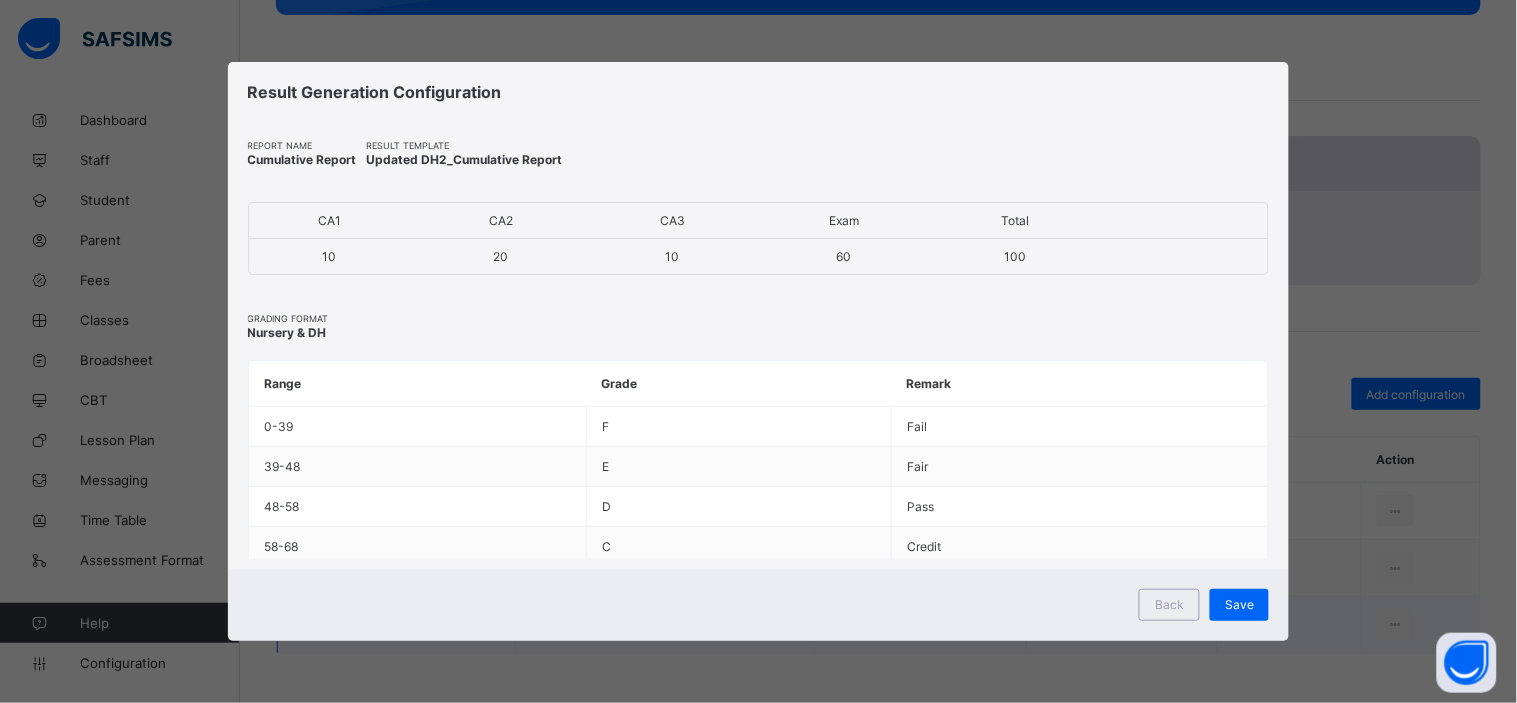 click on "Save" at bounding box center [1239, 605] 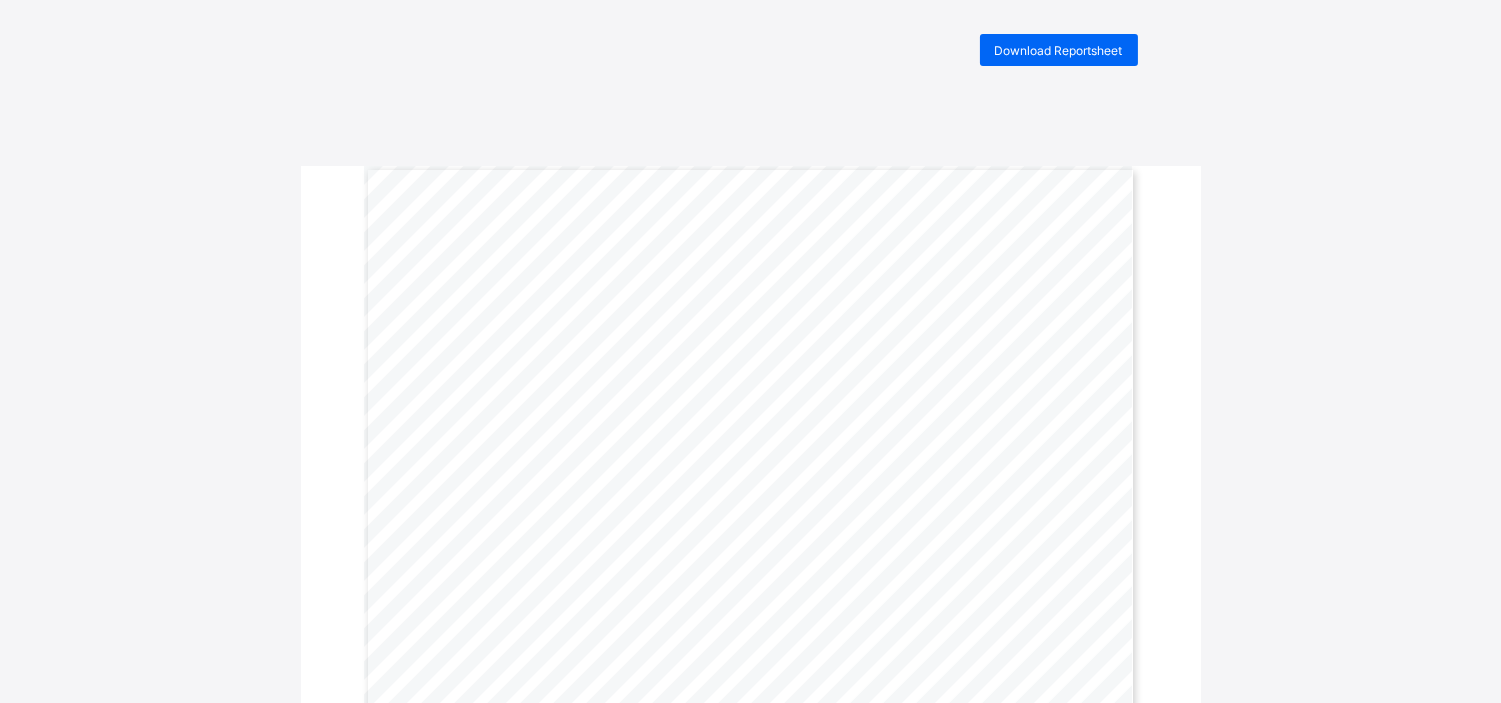 scroll, scrollTop: 0, scrollLeft: 0, axis: both 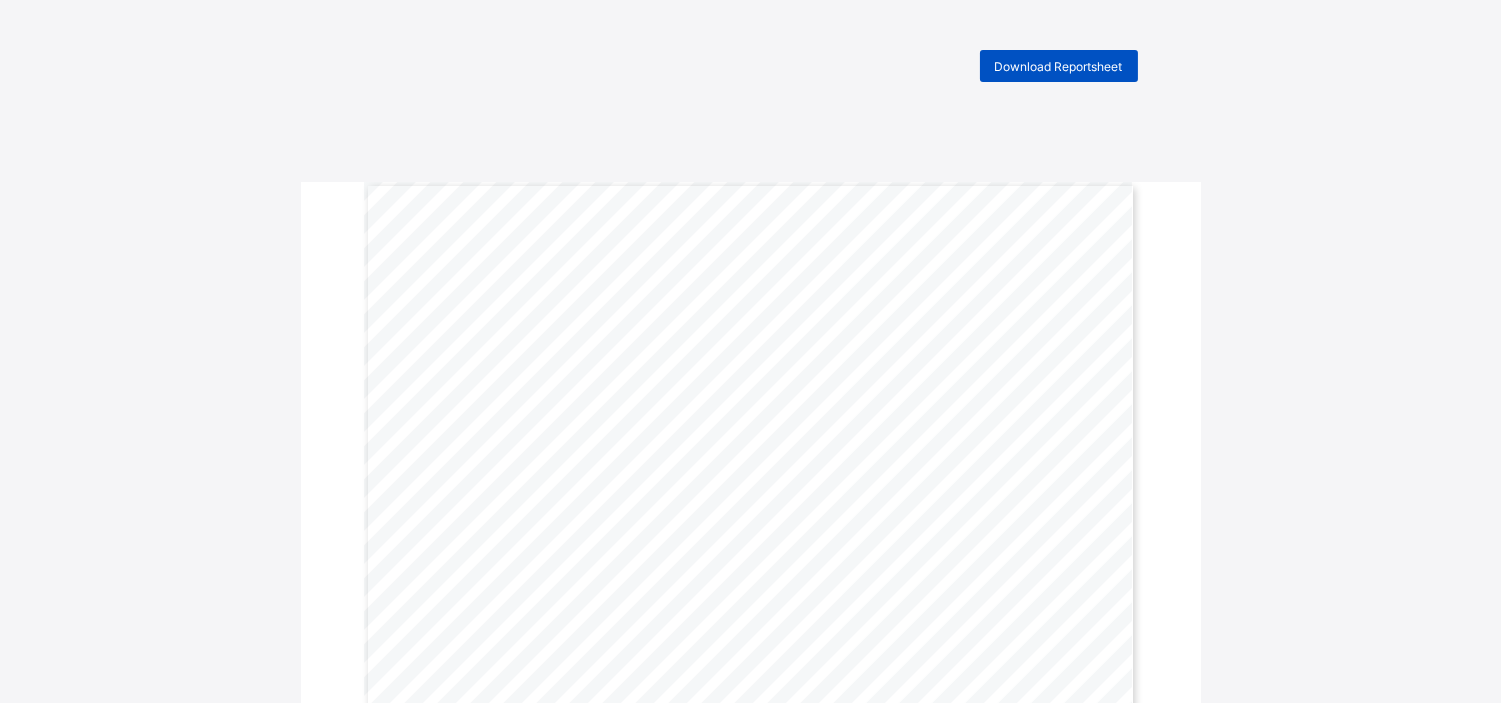 click on "Download Reportsheet" at bounding box center [1059, 66] 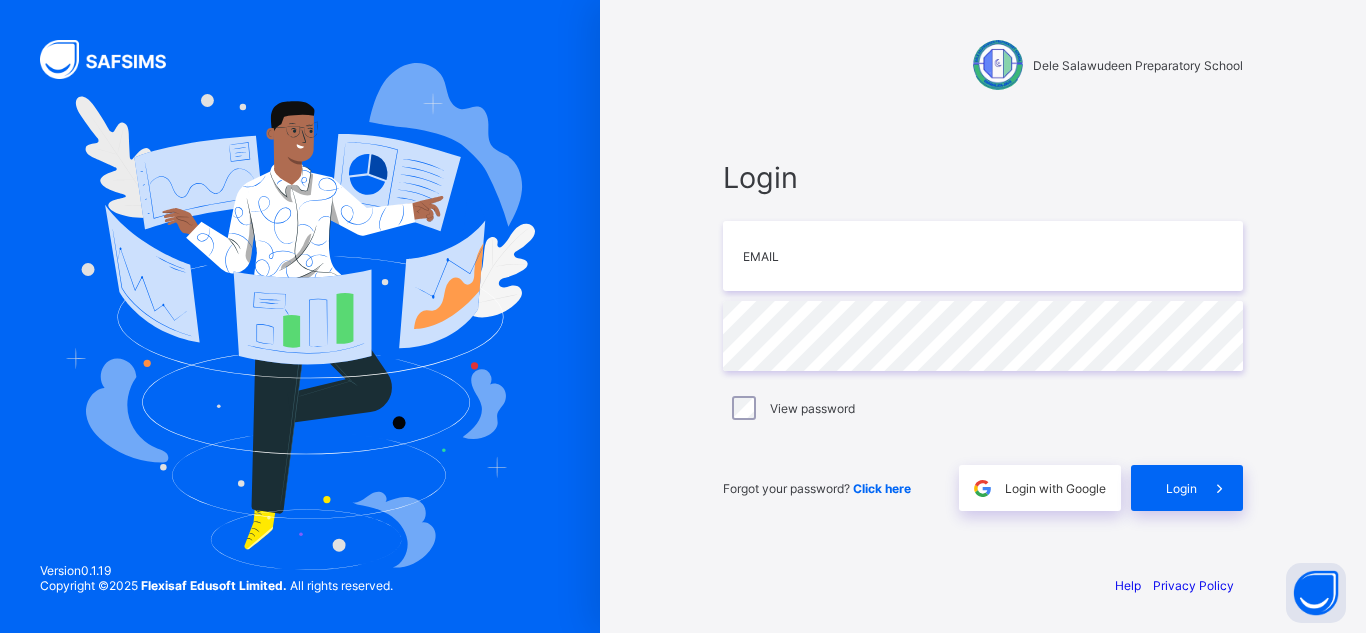 scroll, scrollTop: 0, scrollLeft: 0, axis: both 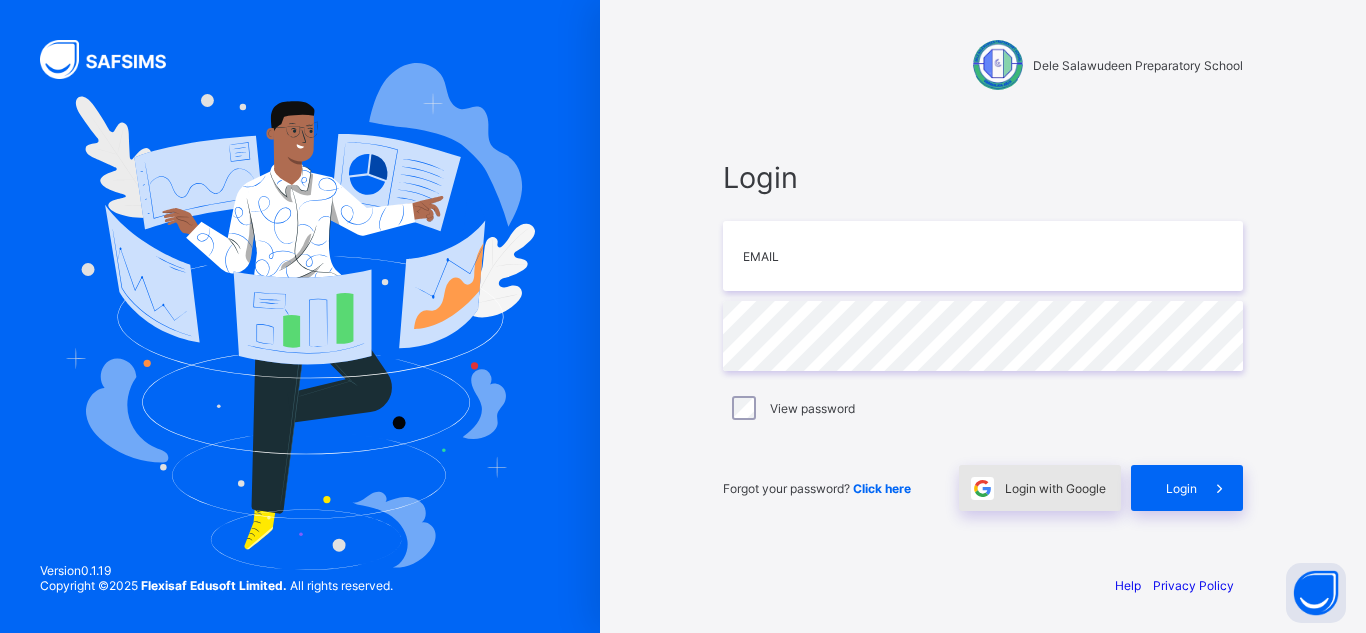 click on "Login with Google" at bounding box center [1040, 488] 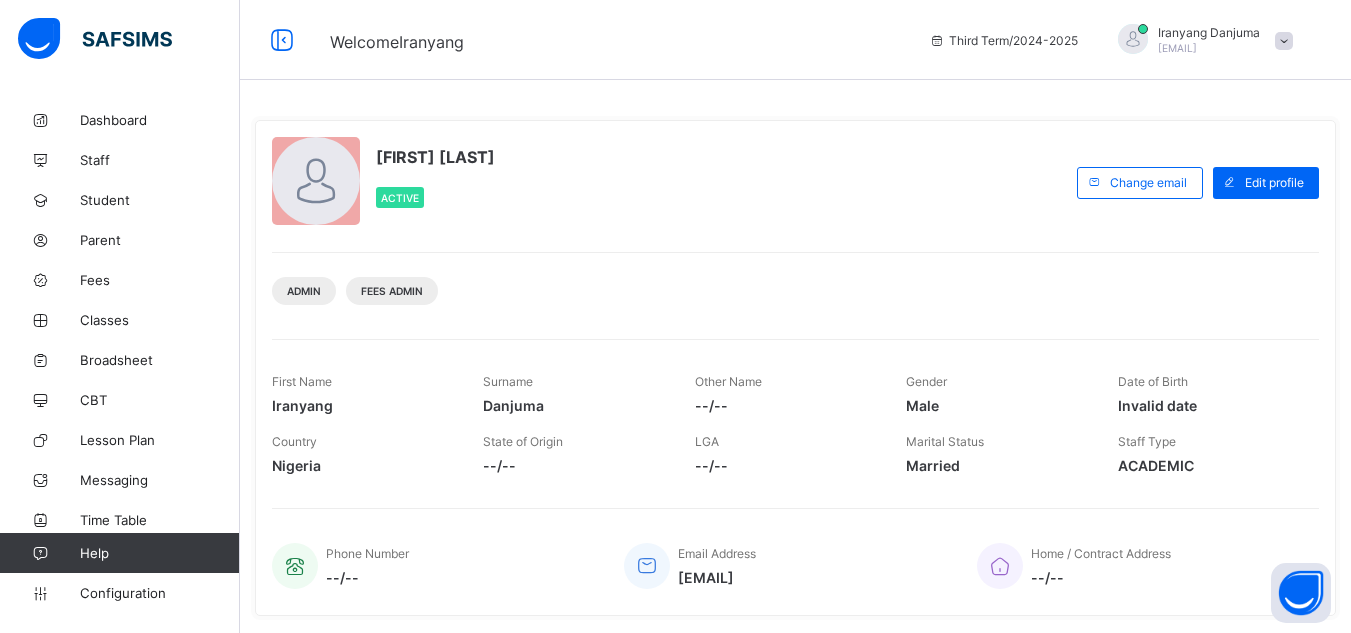 scroll, scrollTop: 0, scrollLeft: 0, axis: both 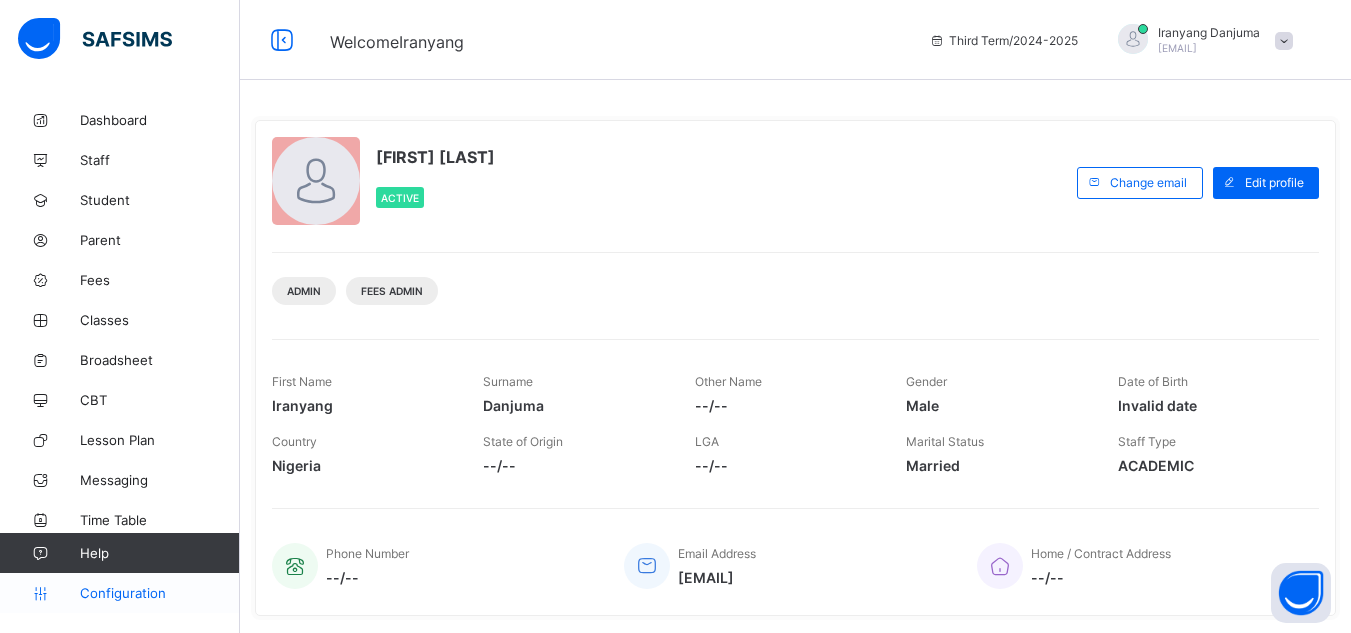click on "Configuration" at bounding box center [159, 593] 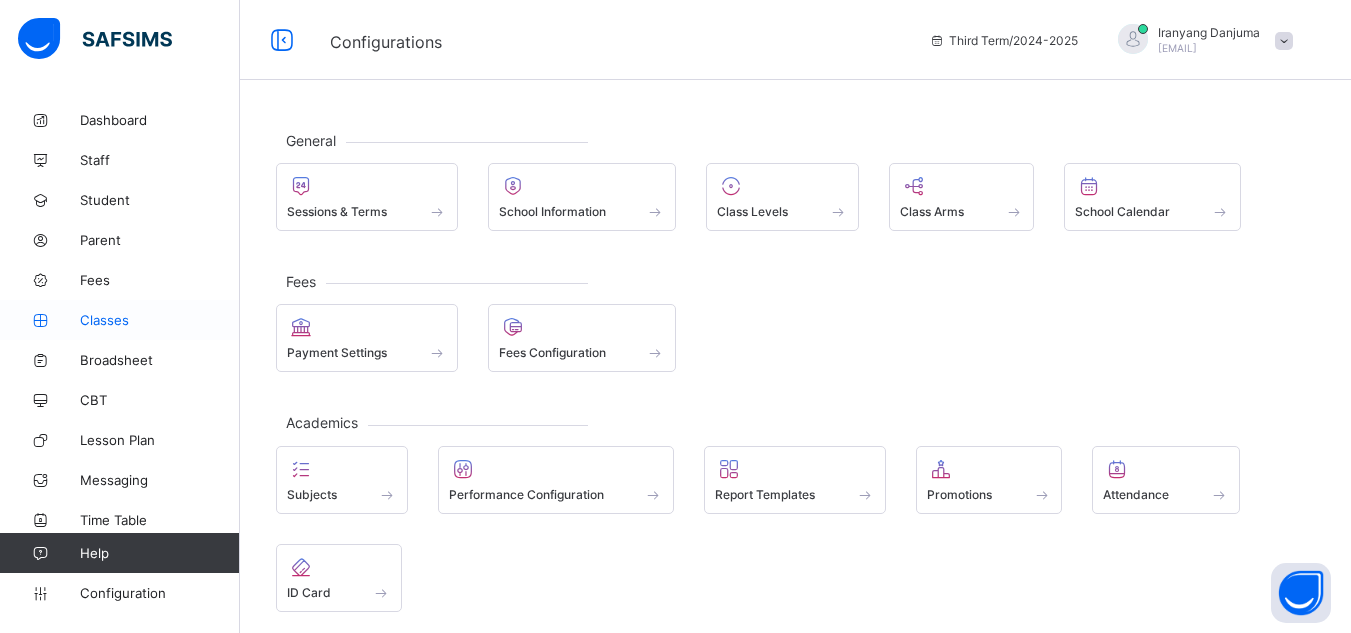 click on "Classes" at bounding box center (160, 320) 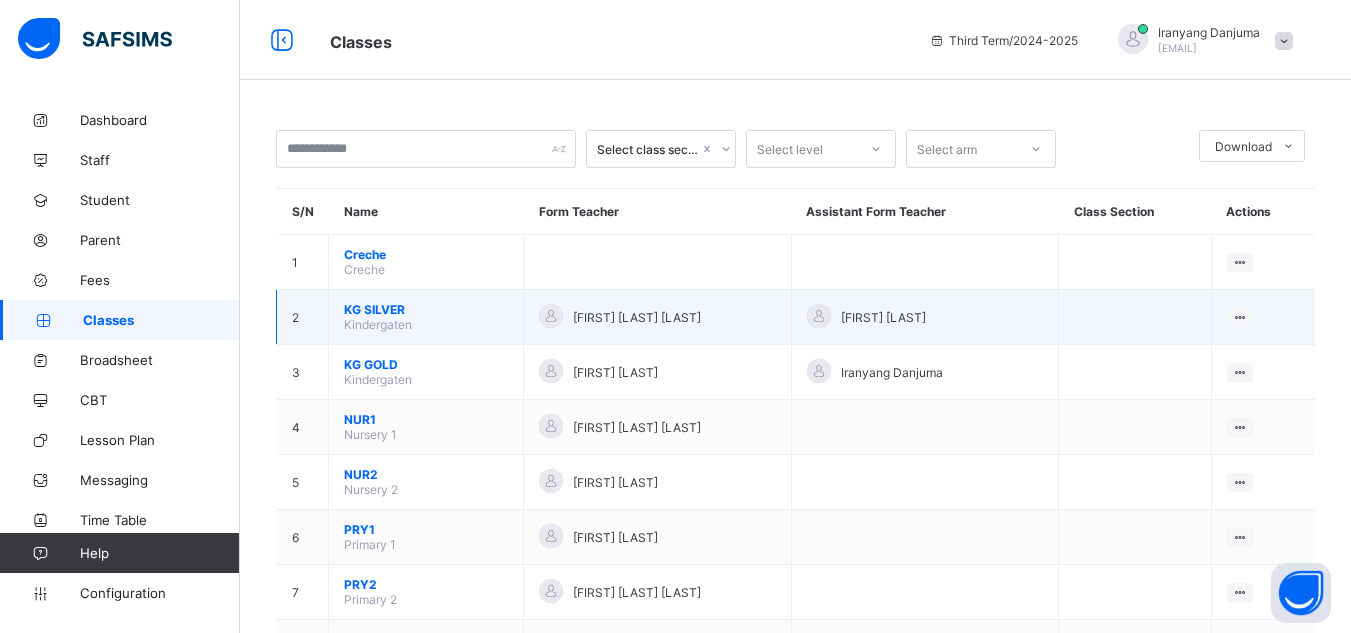 click on "KG SILVER" at bounding box center (426, 309) 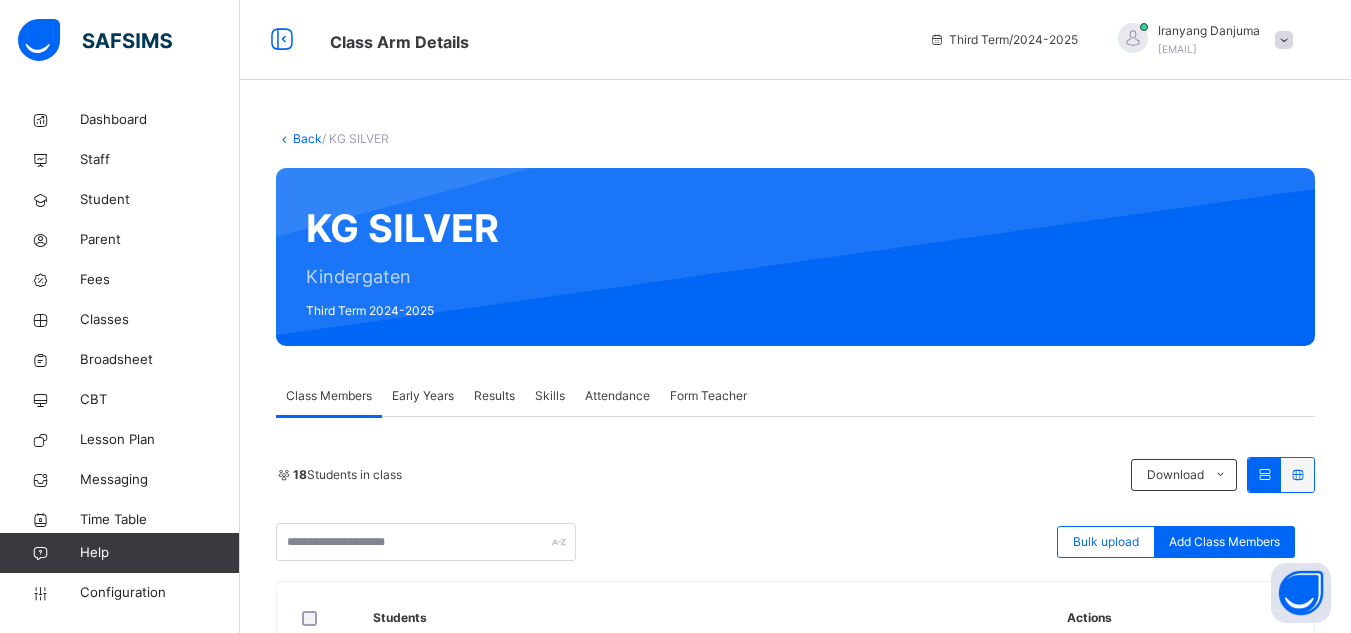 click on "Early Years" at bounding box center [423, 396] 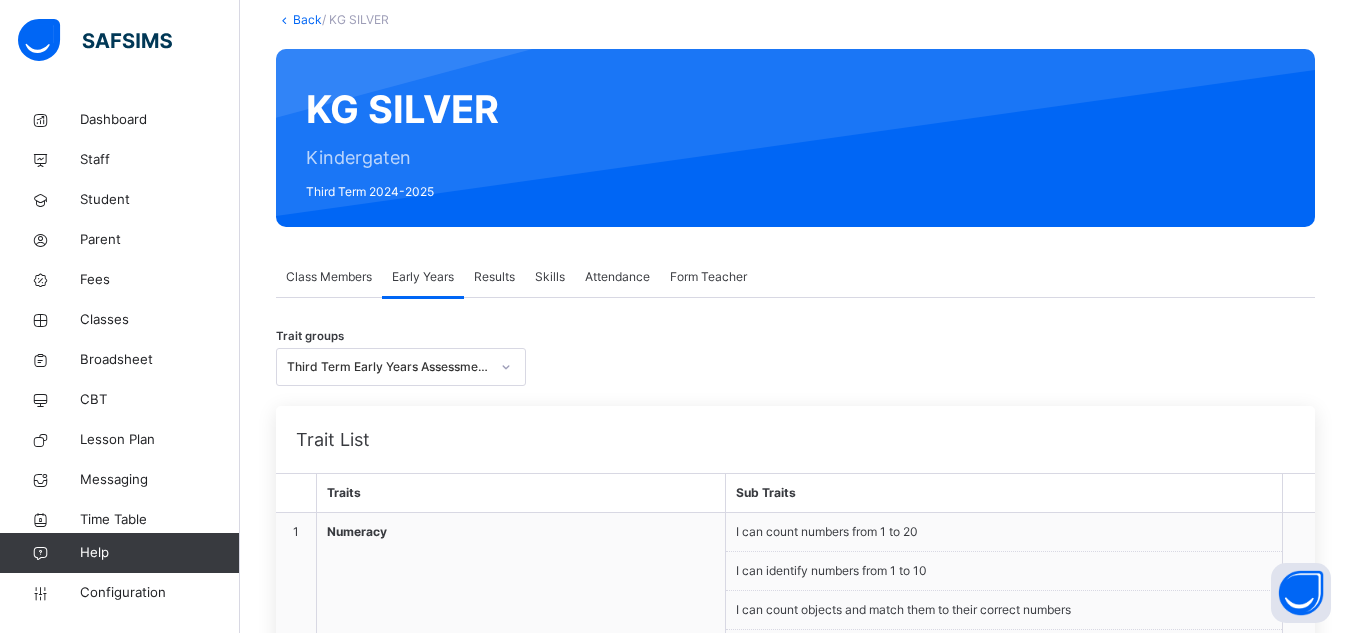 scroll, scrollTop: 0, scrollLeft: 0, axis: both 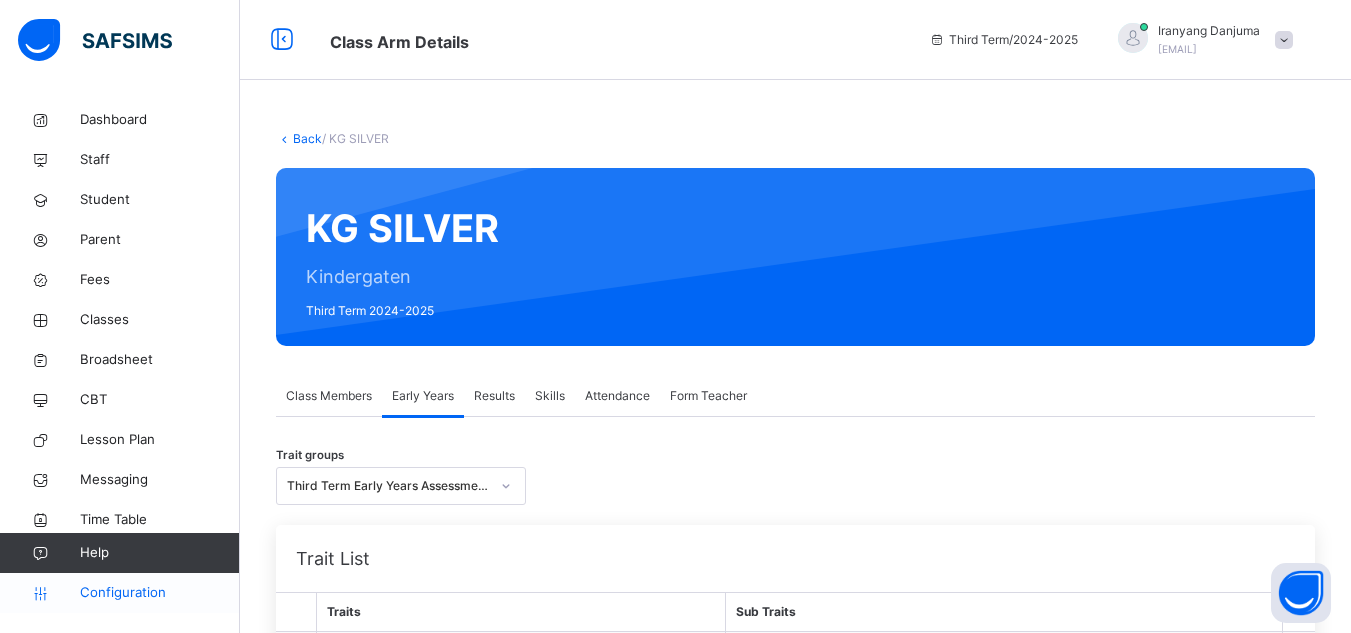 click on "Configuration" at bounding box center (159, 593) 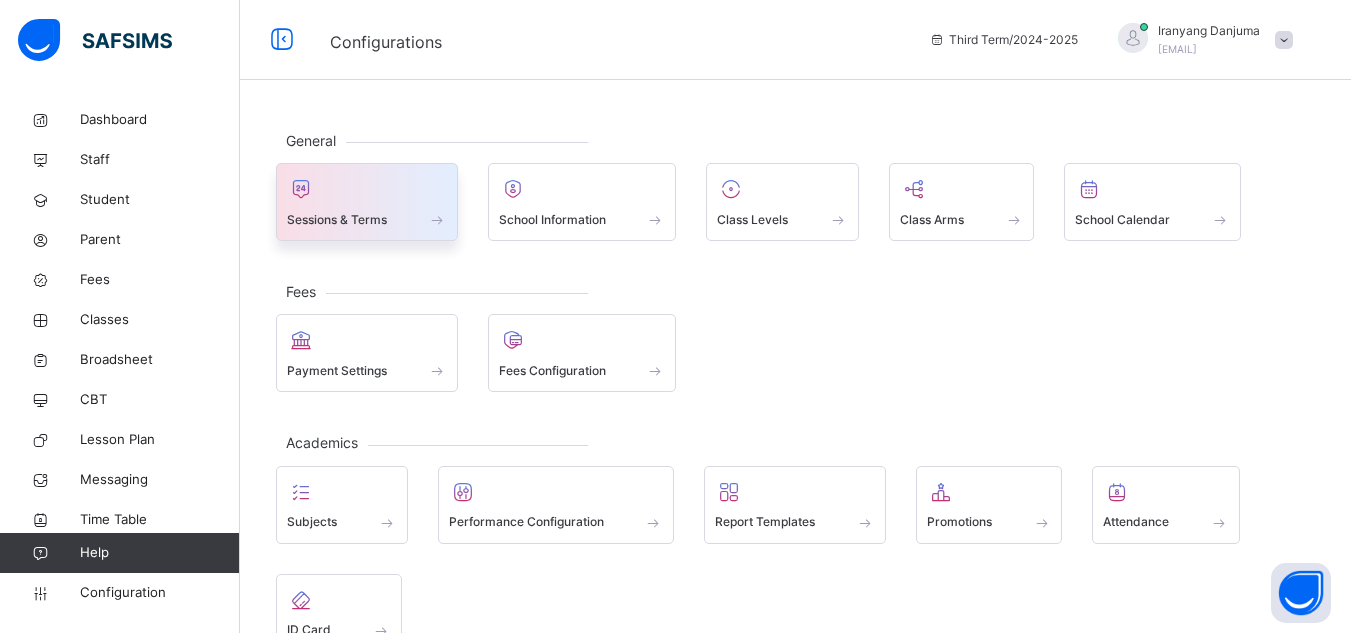 click on "Sessions & Terms" at bounding box center (337, 220) 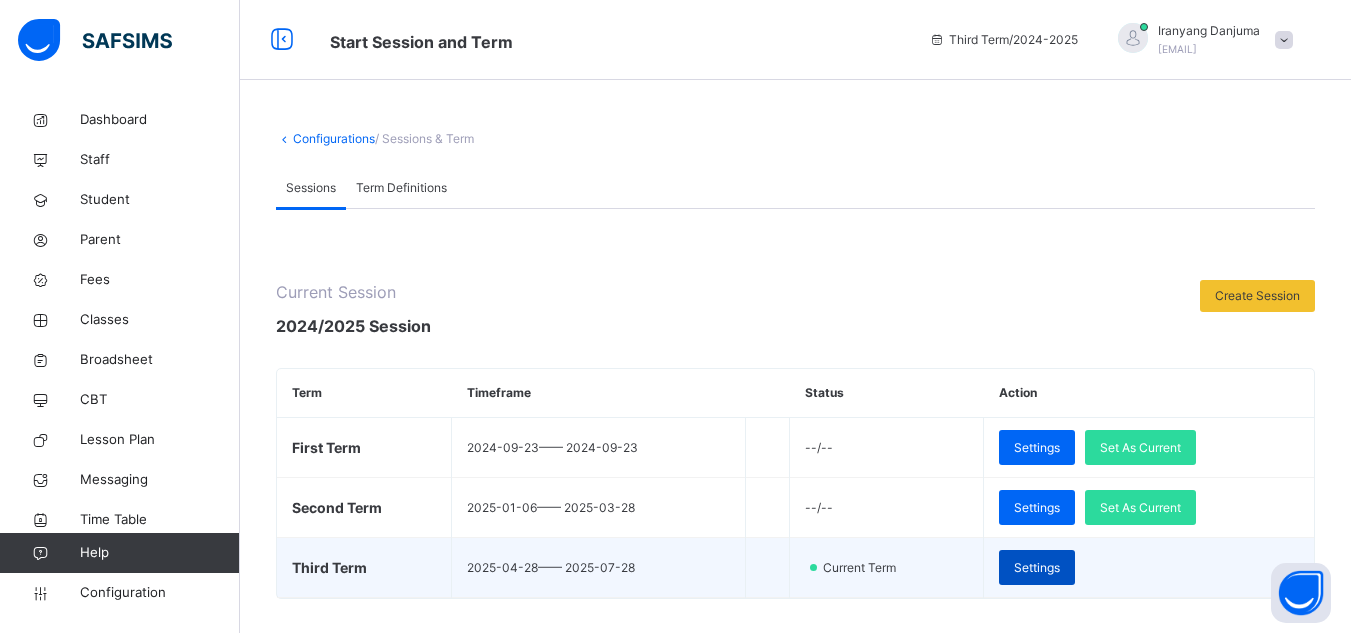 click on "Settings" at bounding box center [1037, 568] 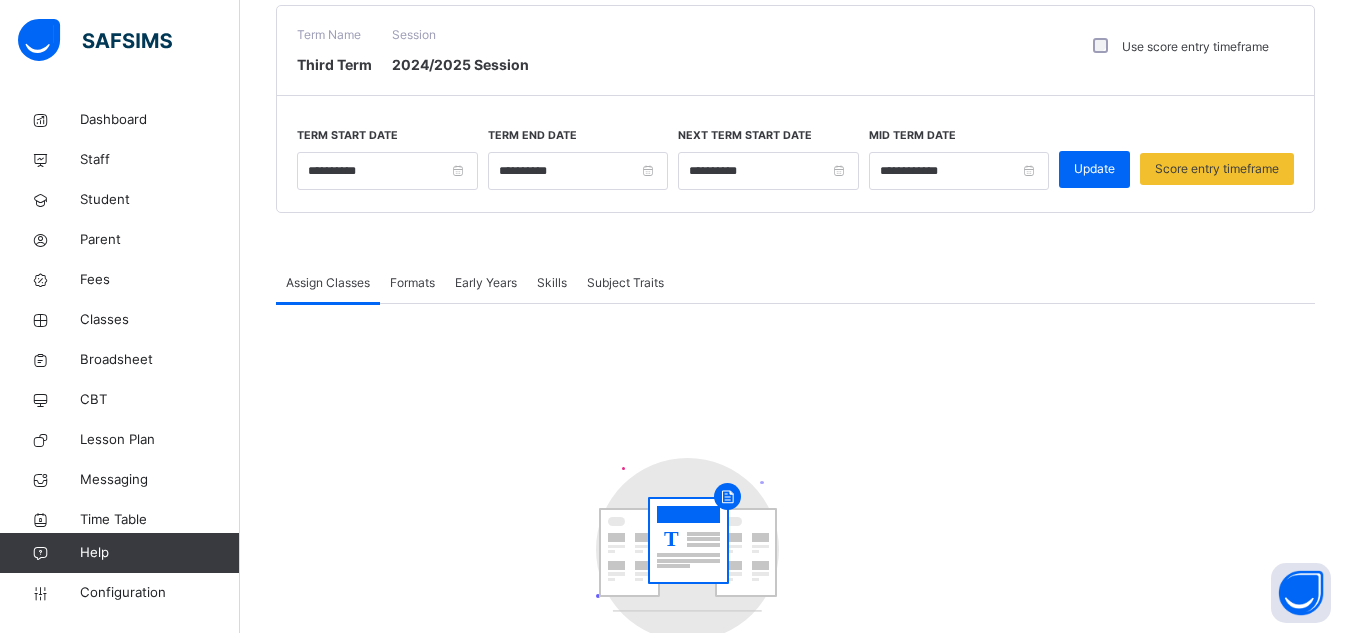scroll, scrollTop: 173, scrollLeft: 0, axis: vertical 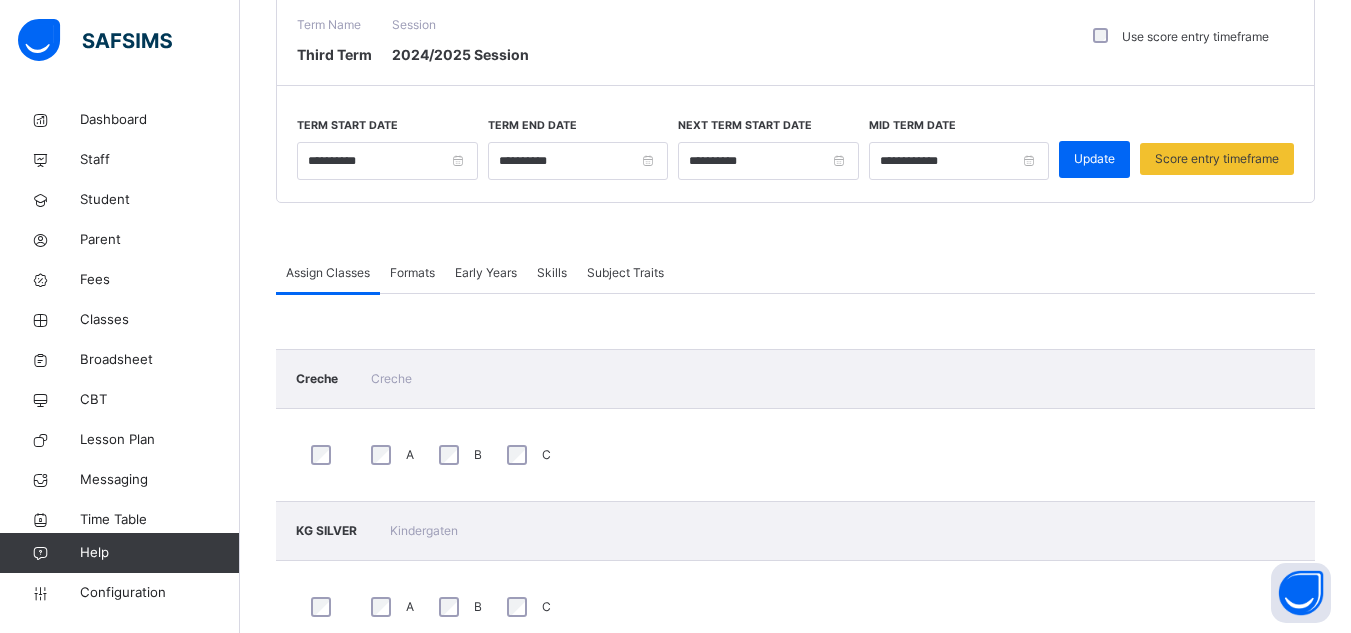 click on "Early Years" at bounding box center [486, 273] 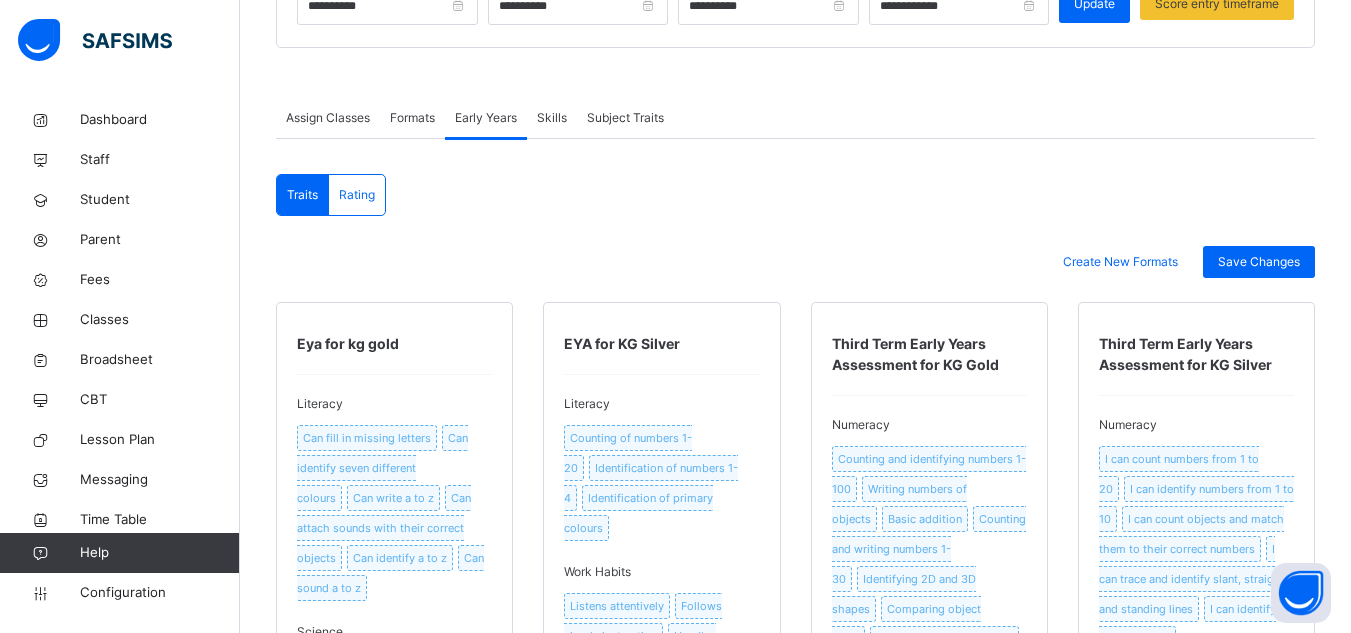 scroll, scrollTop: 326, scrollLeft: 0, axis: vertical 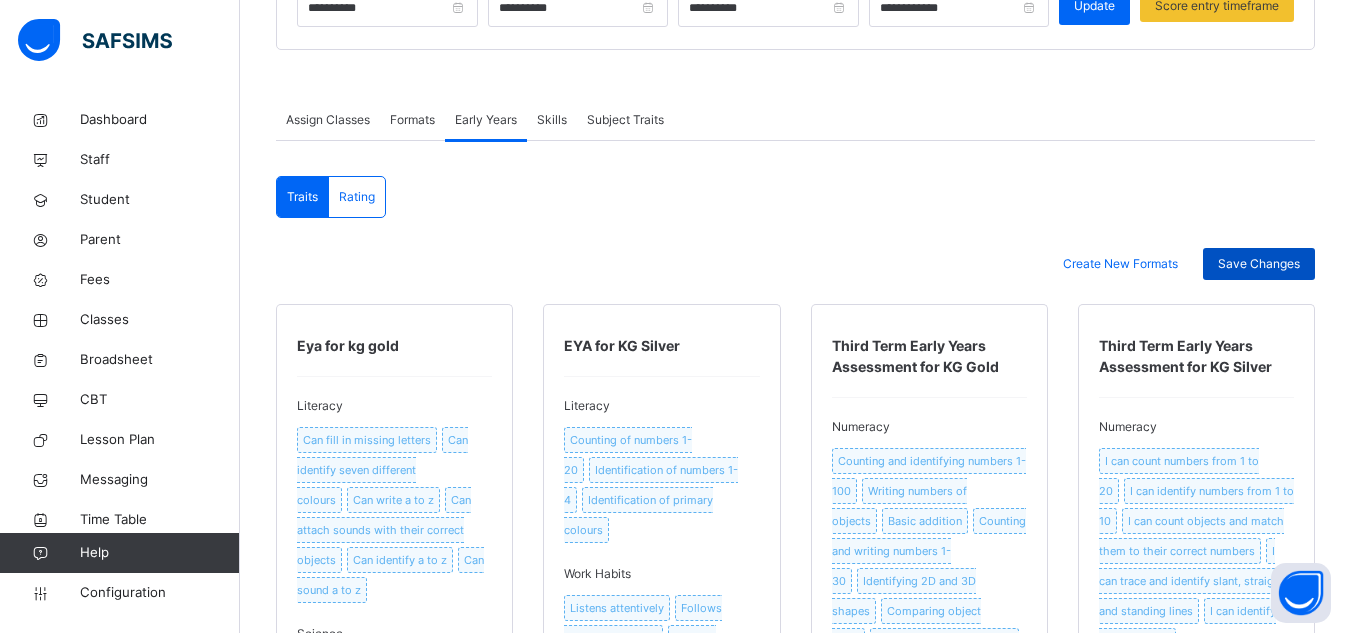 click on "Save Changes" at bounding box center (1259, 264) 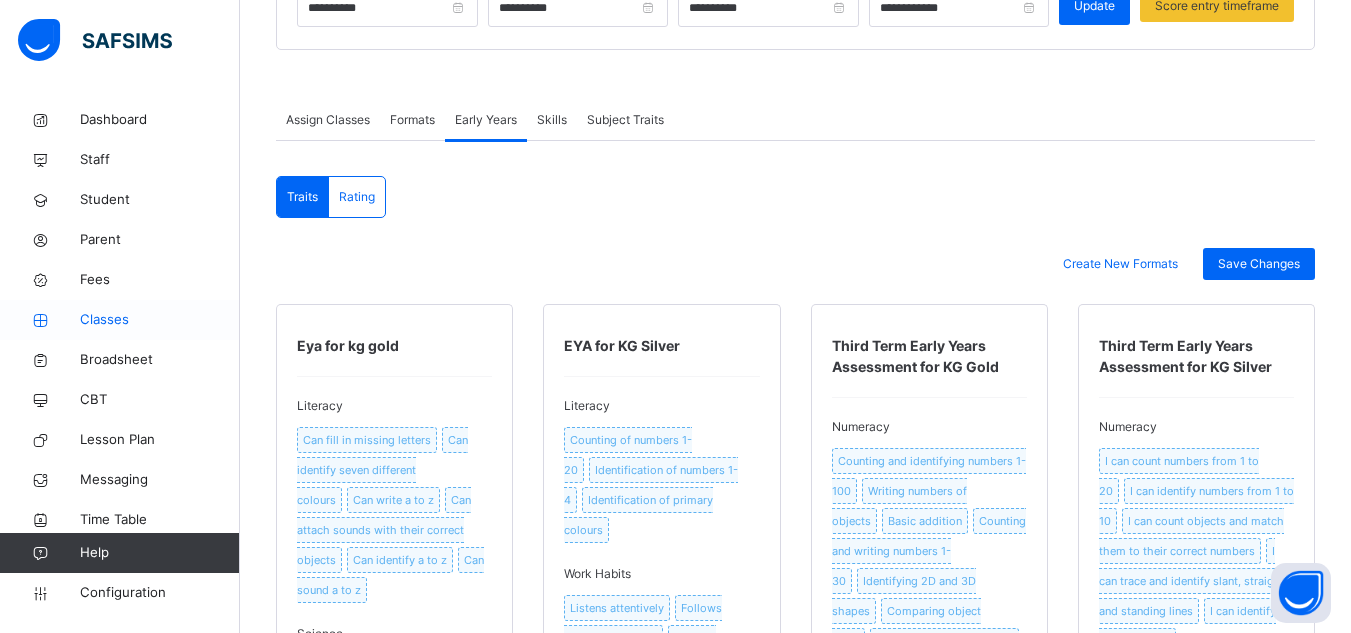 click on "Classes" at bounding box center [160, 320] 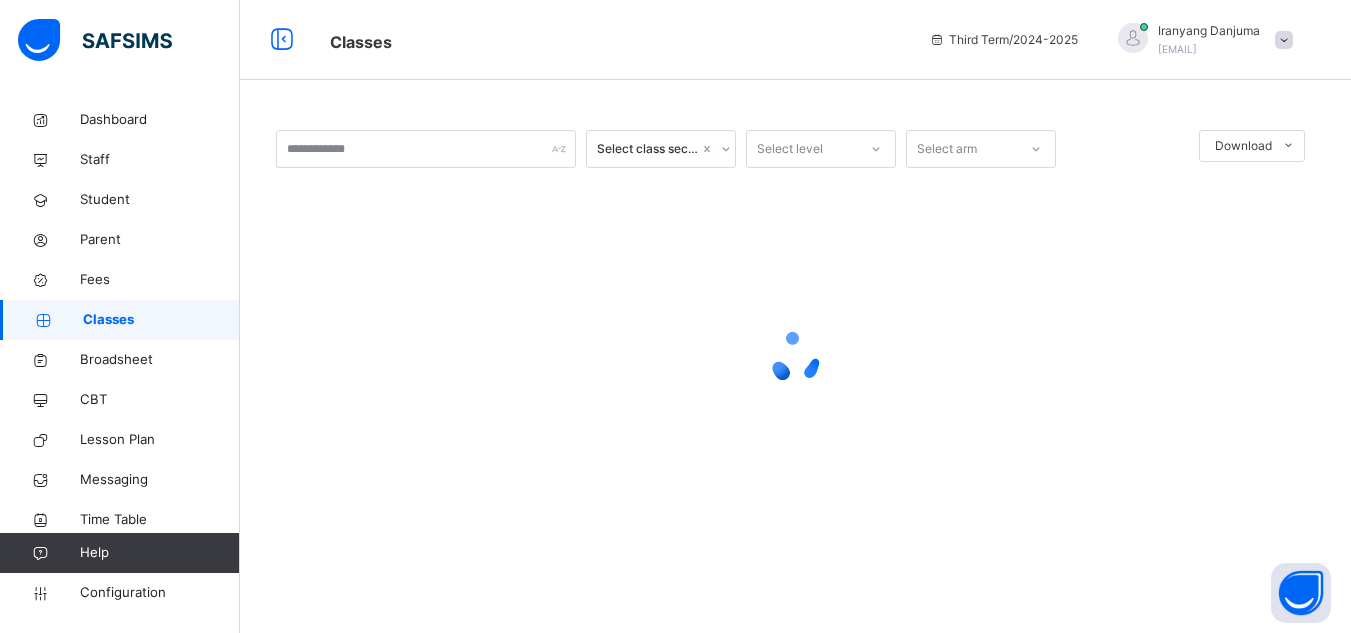 scroll, scrollTop: 0, scrollLeft: 0, axis: both 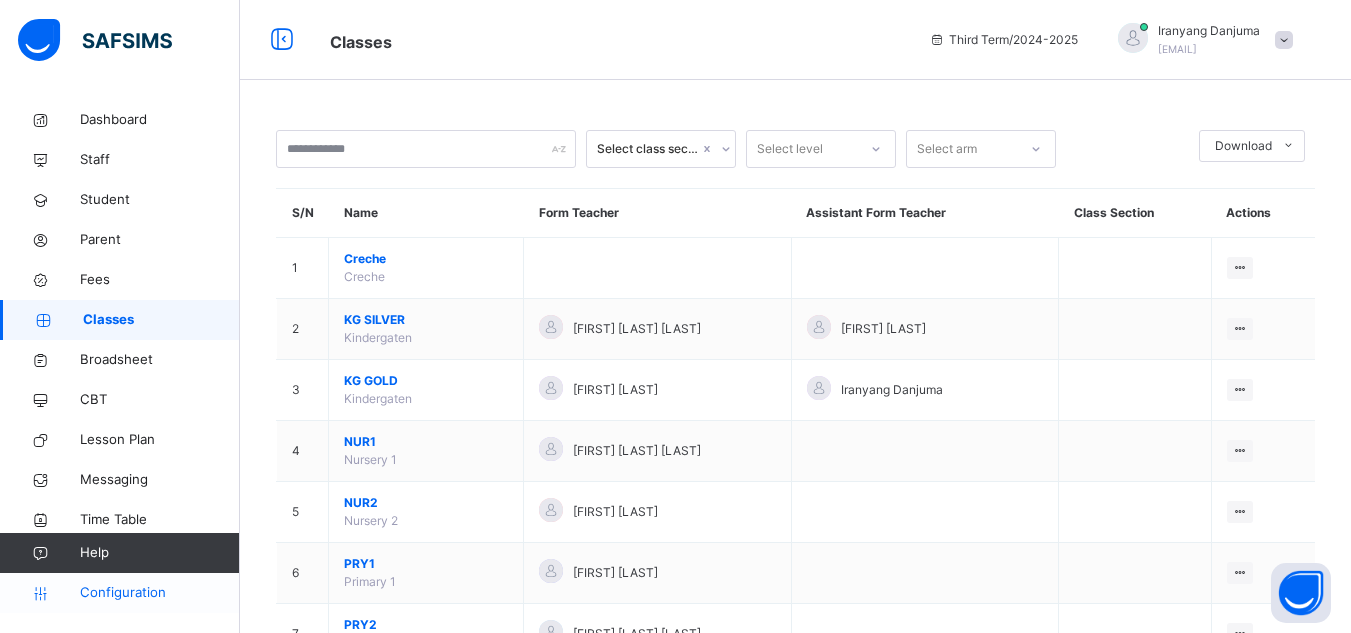 click on "Configuration" at bounding box center [159, 593] 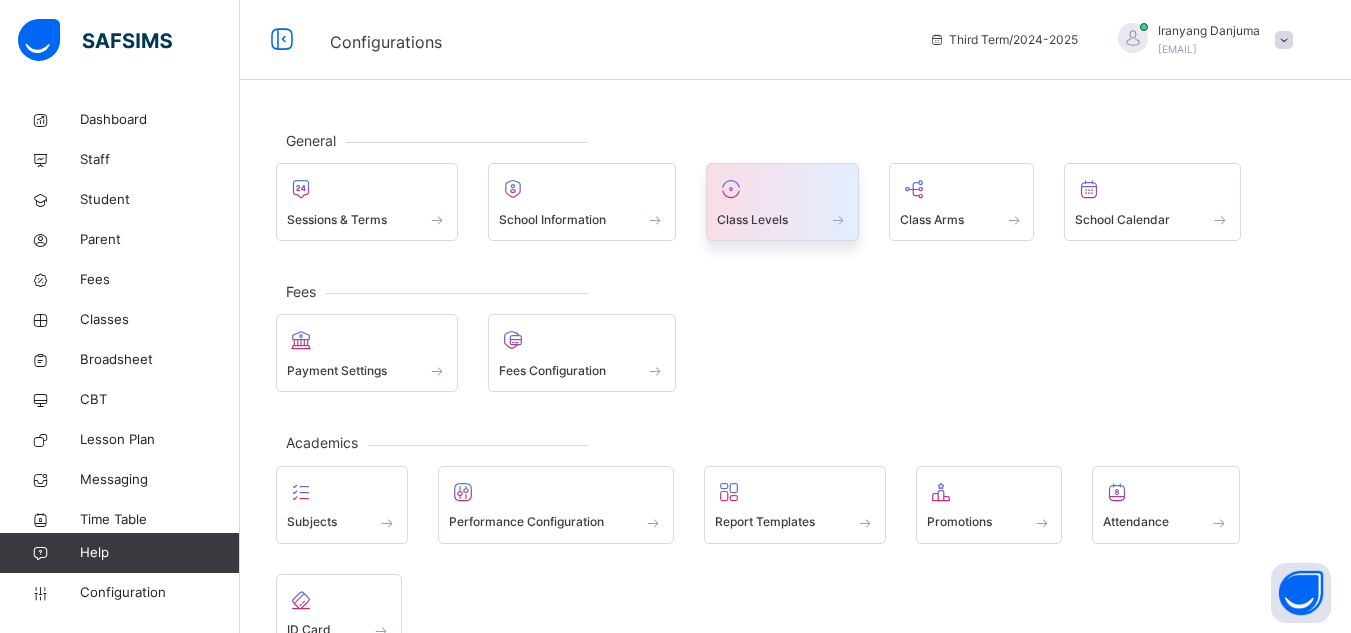 click on "Class Levels" at bounding box center (752, 220) 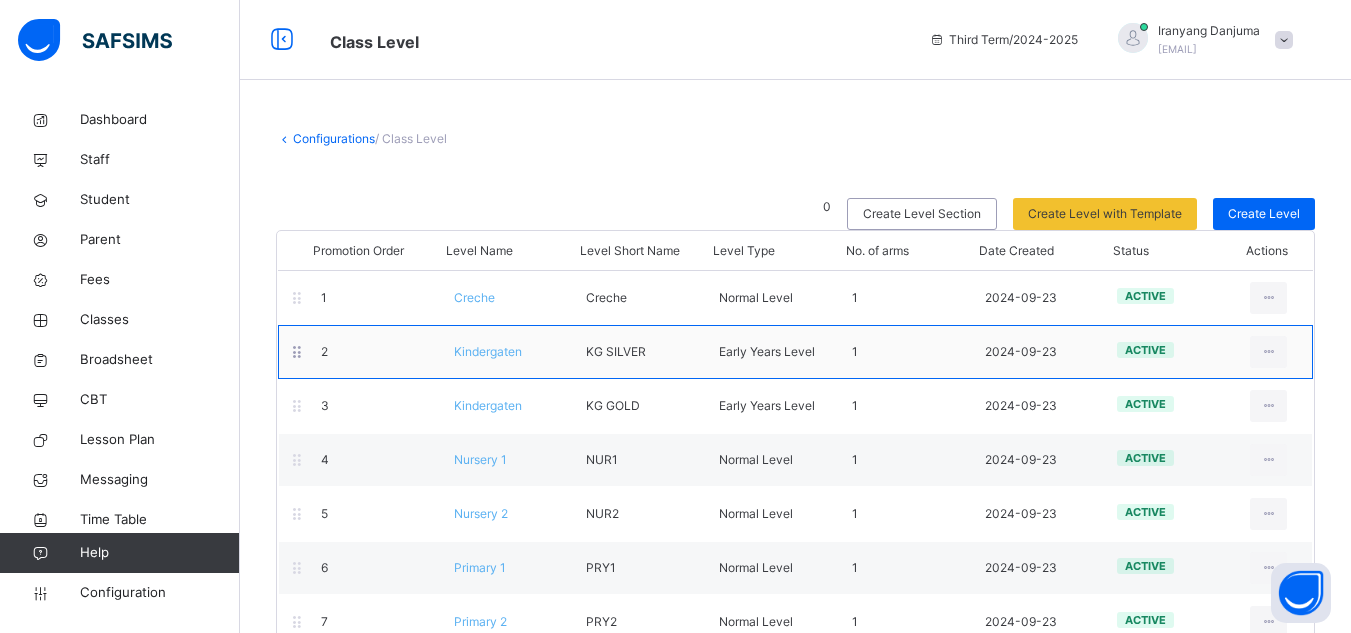 click on "Kindergaten" at bounding box center [505, 352] 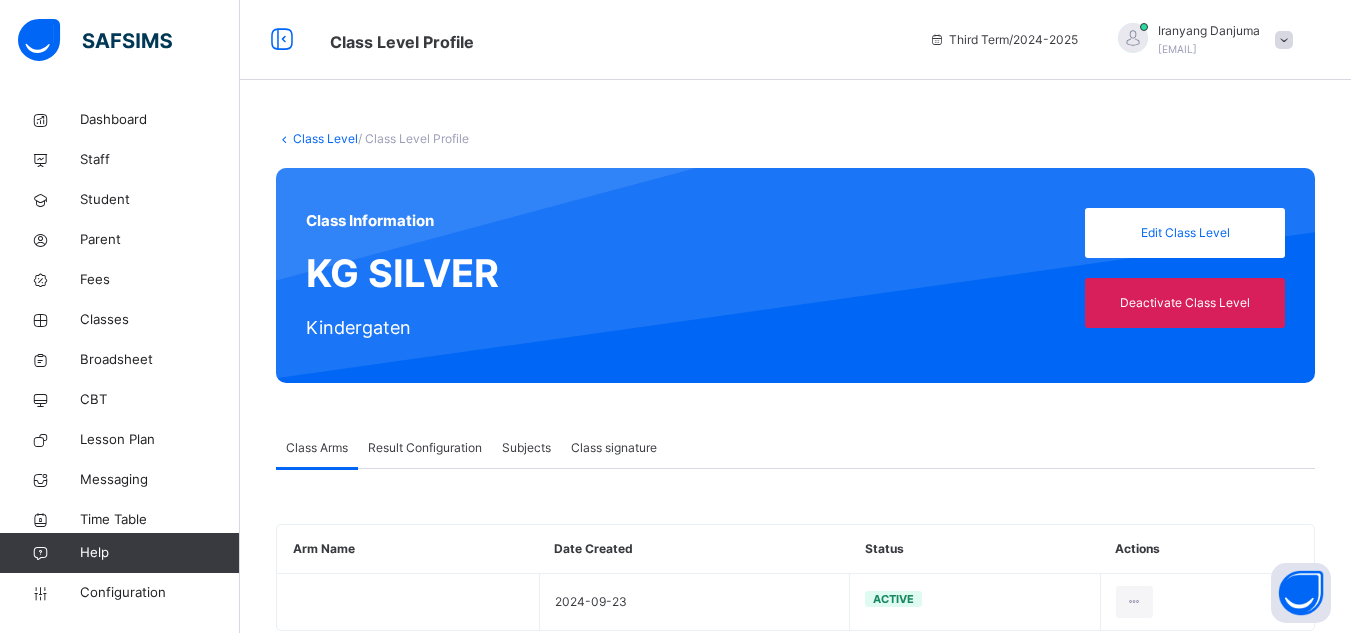 click on "Result Configuration" at bounding box center [425, 448] 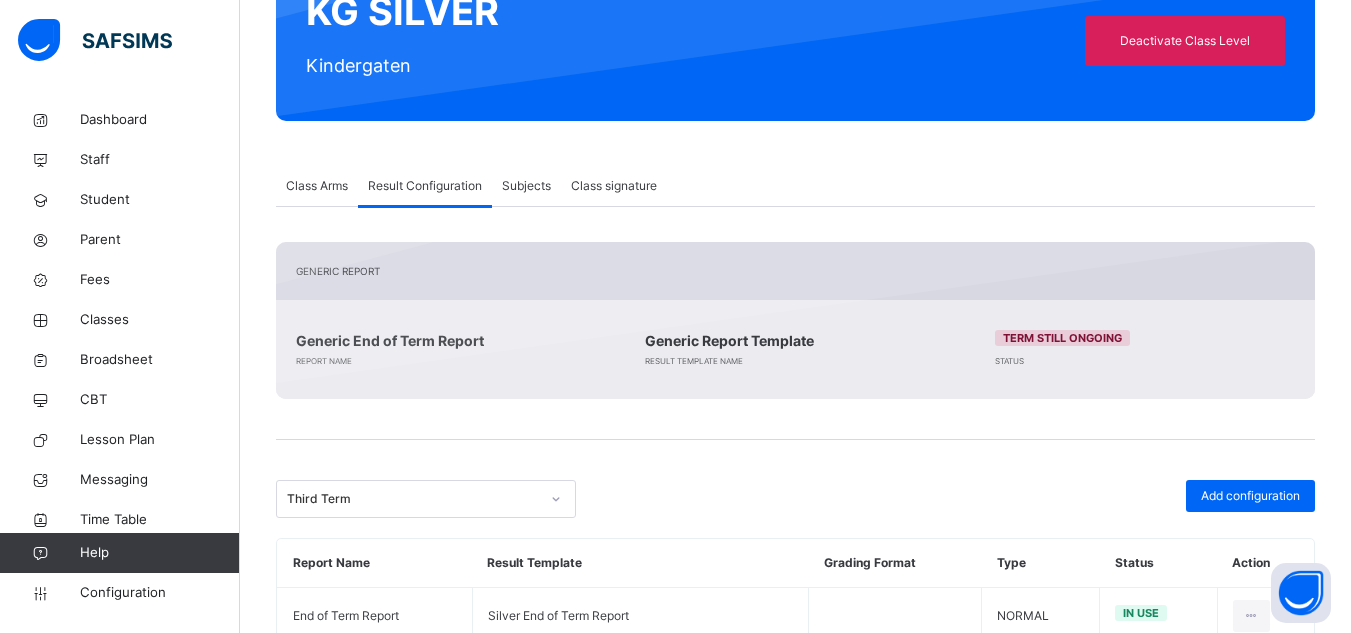 scroll, scrollTop: 381, scrollLeft: 0, axis: vertical 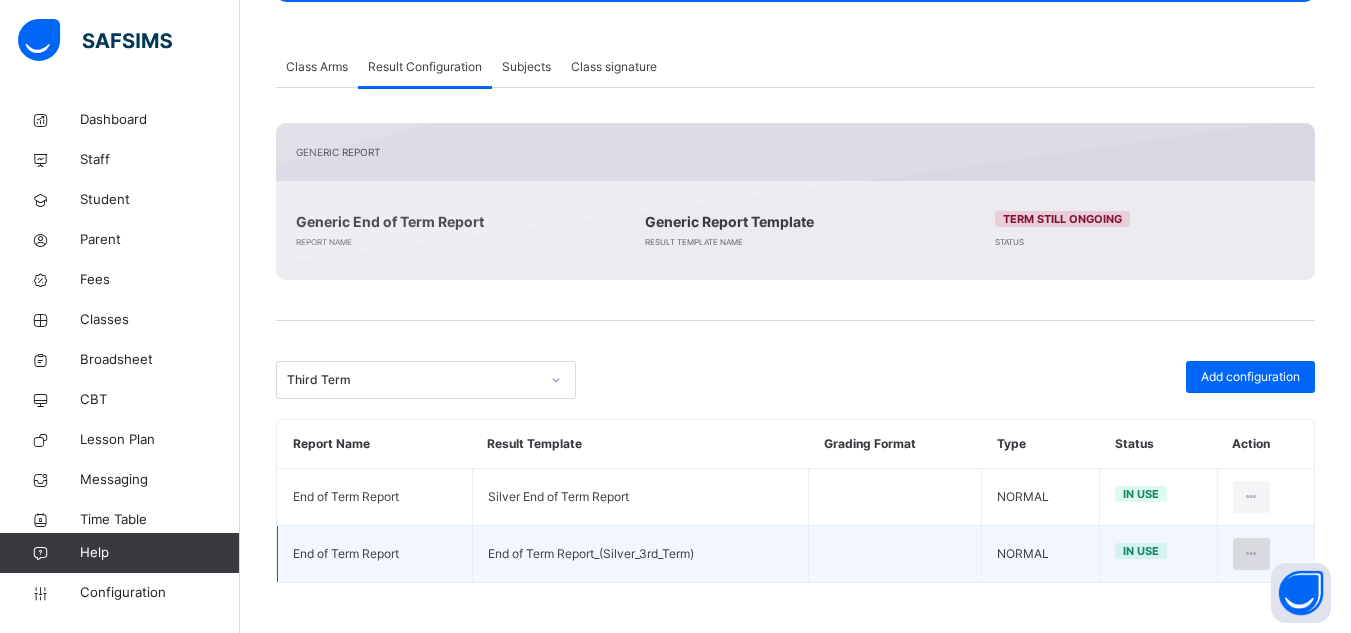 click at bounding box center [1251, 554] 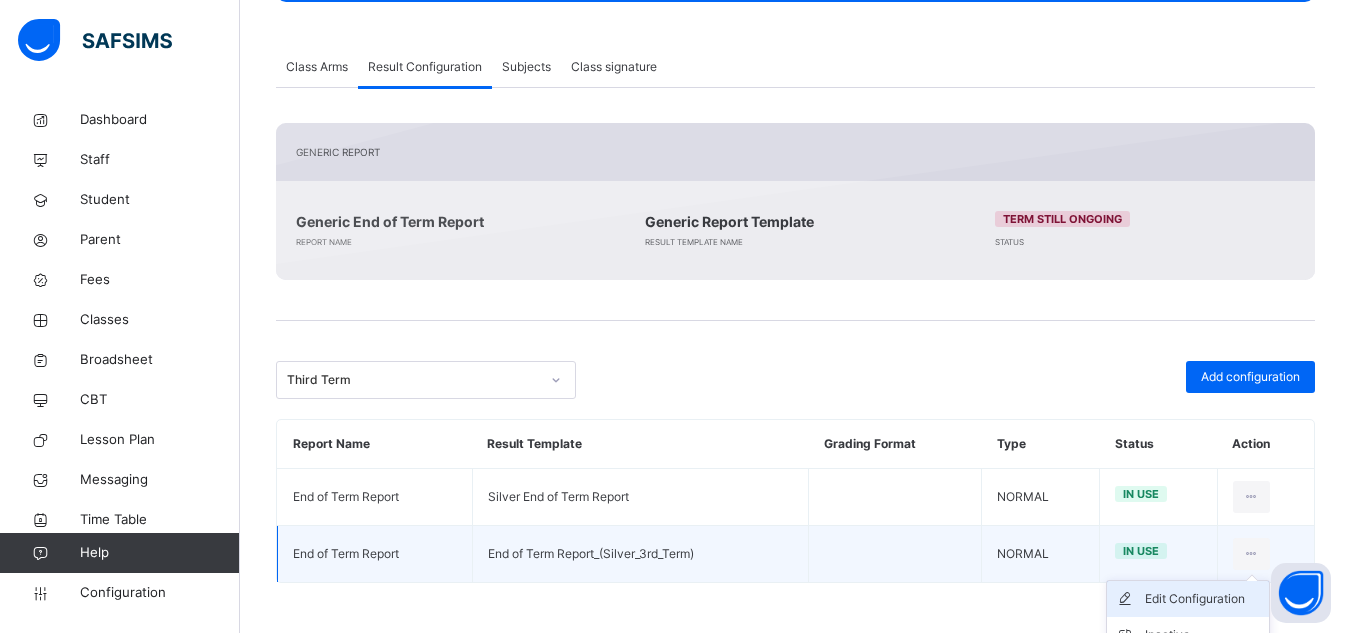 click on "Edit Configuration" at bounding box center [1188, 599] 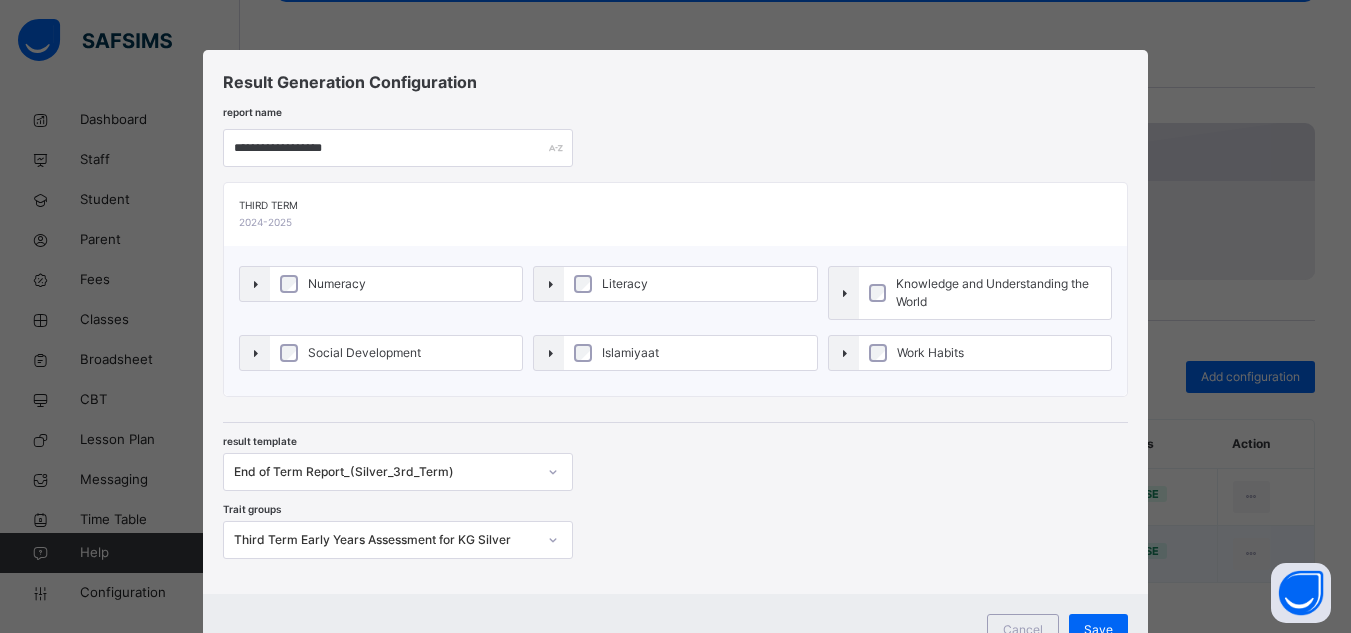scroll, scrollTop: 83, scrollLeft: 0, axis: vertical 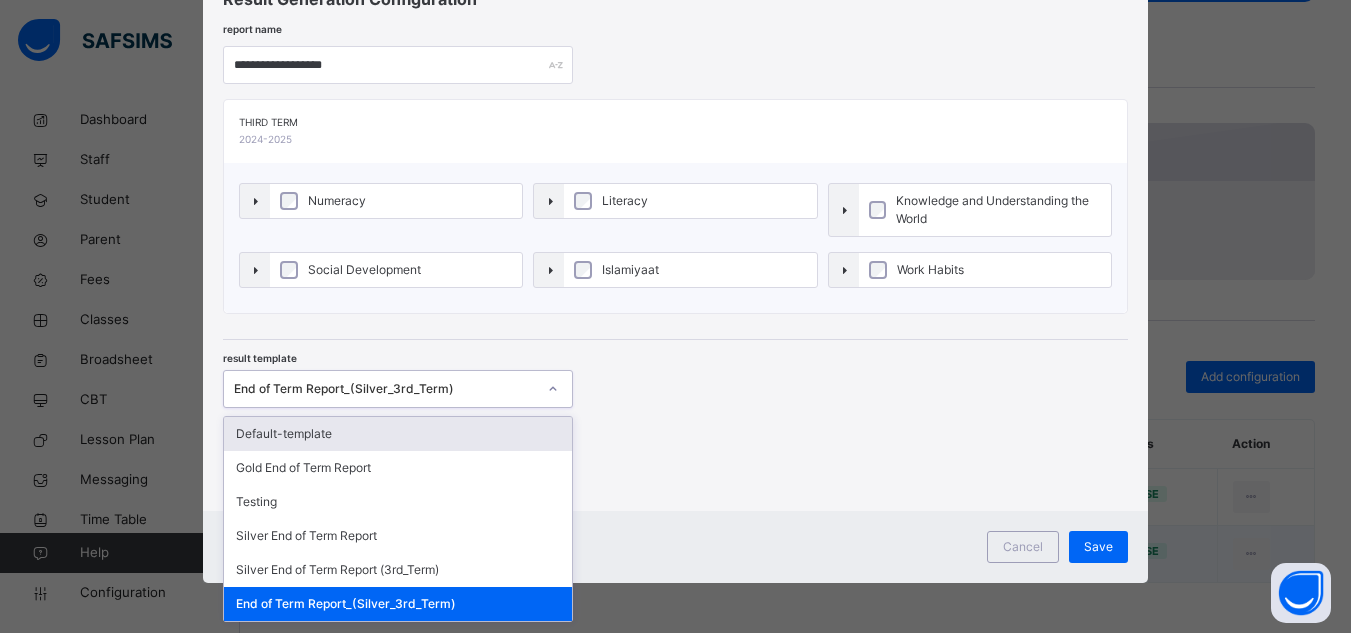 click on "End of Term Report_(Silver_3rd_Term)" at bounding box center (385, 389) 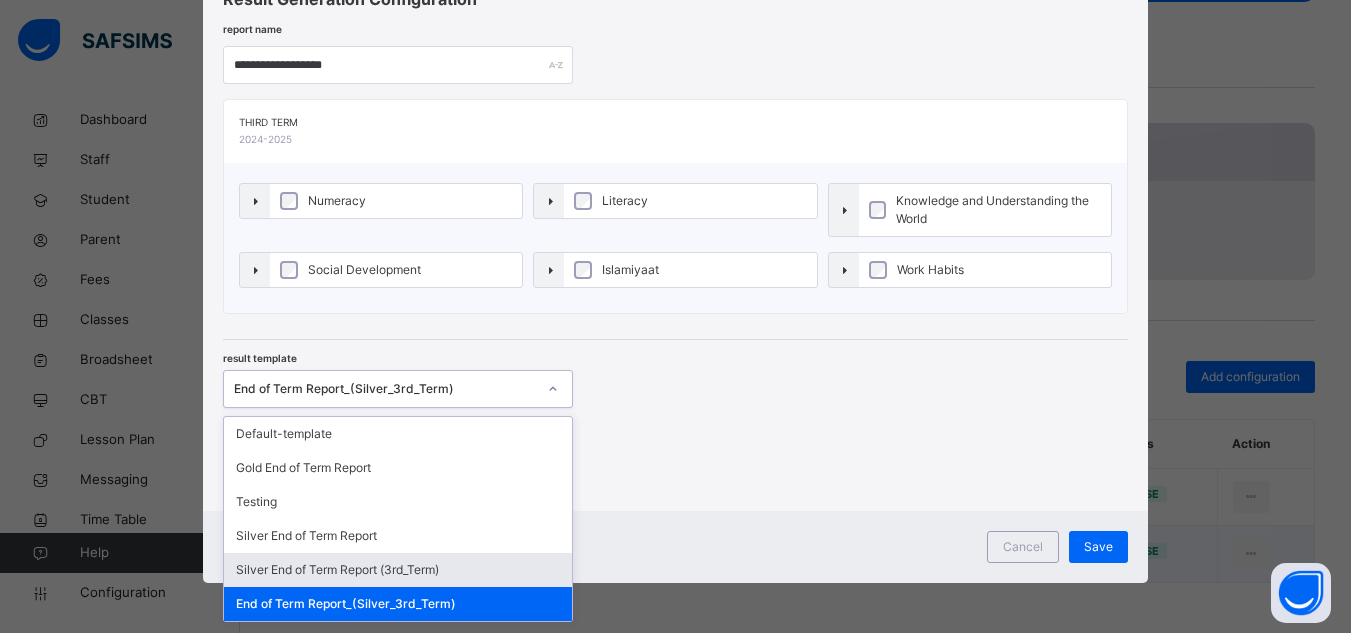 click on "Silver End of Term Report (3rd_Term)" at bounding box center (398, 570) 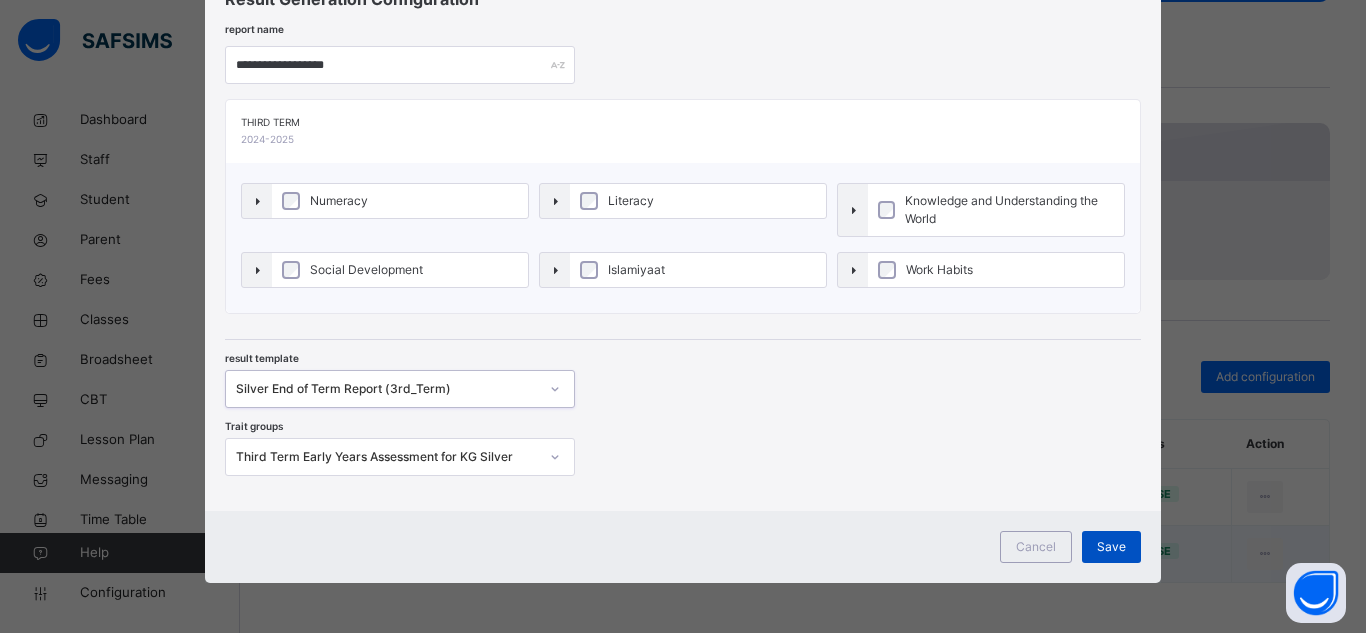 click on "Save" at bounding box center (1111, 547) 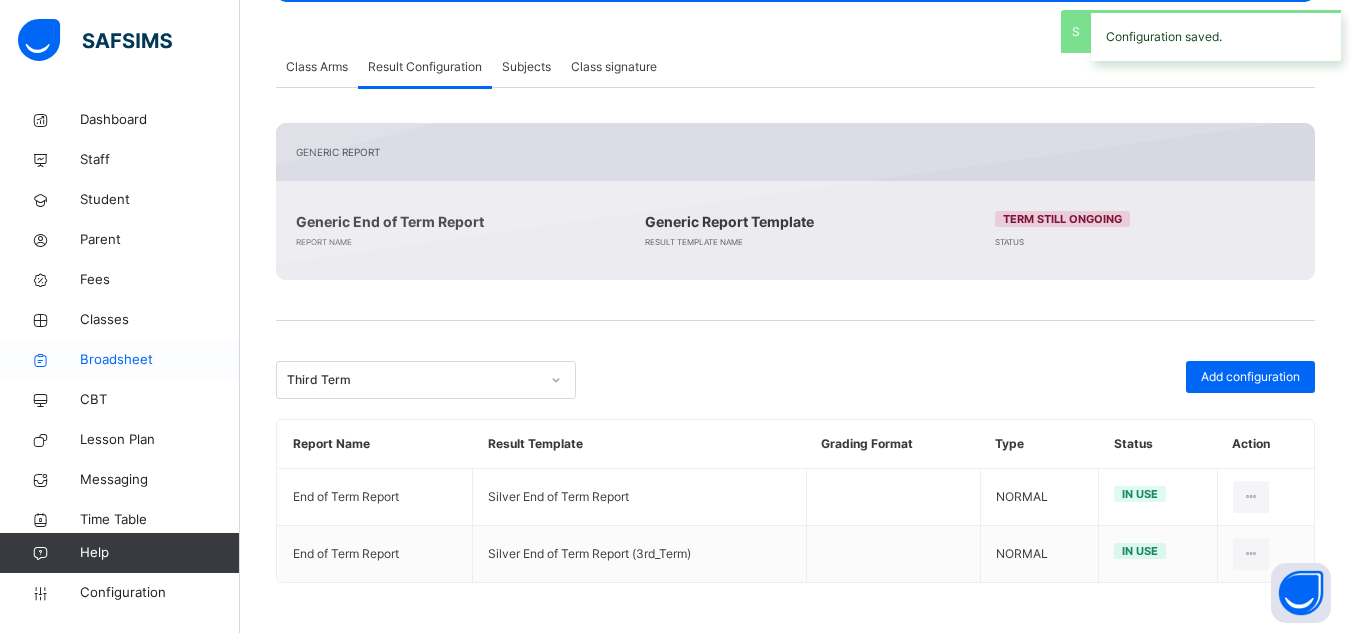 click on "Broadsheet" at bounding box center (160, 360) 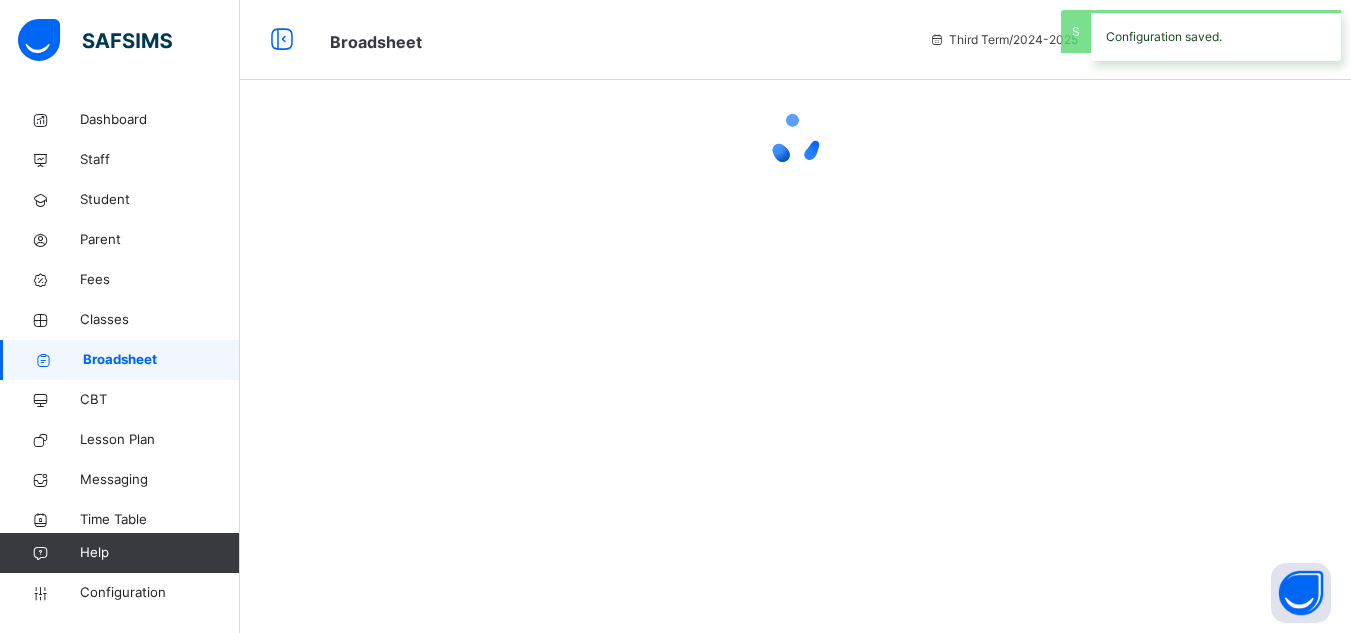 scroll, scrollTop: 0, scrollLeft: 0, axis: both 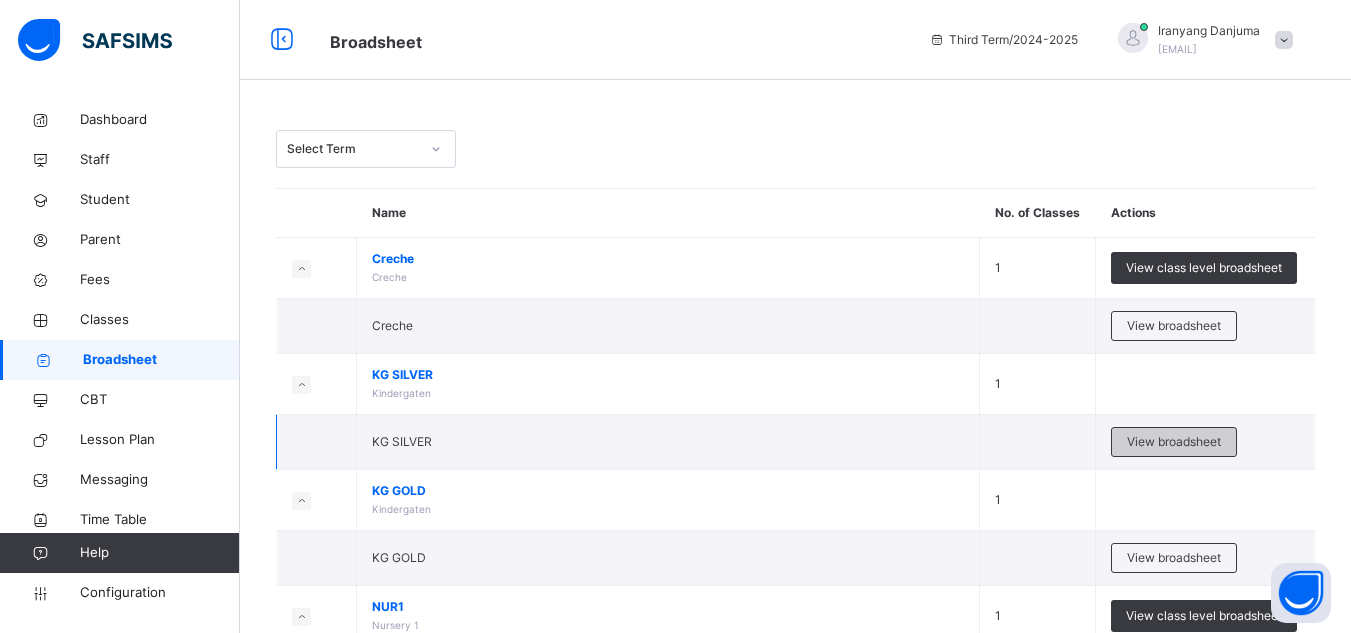 click on "View broadsheet" at bounding box center (1174, 442) 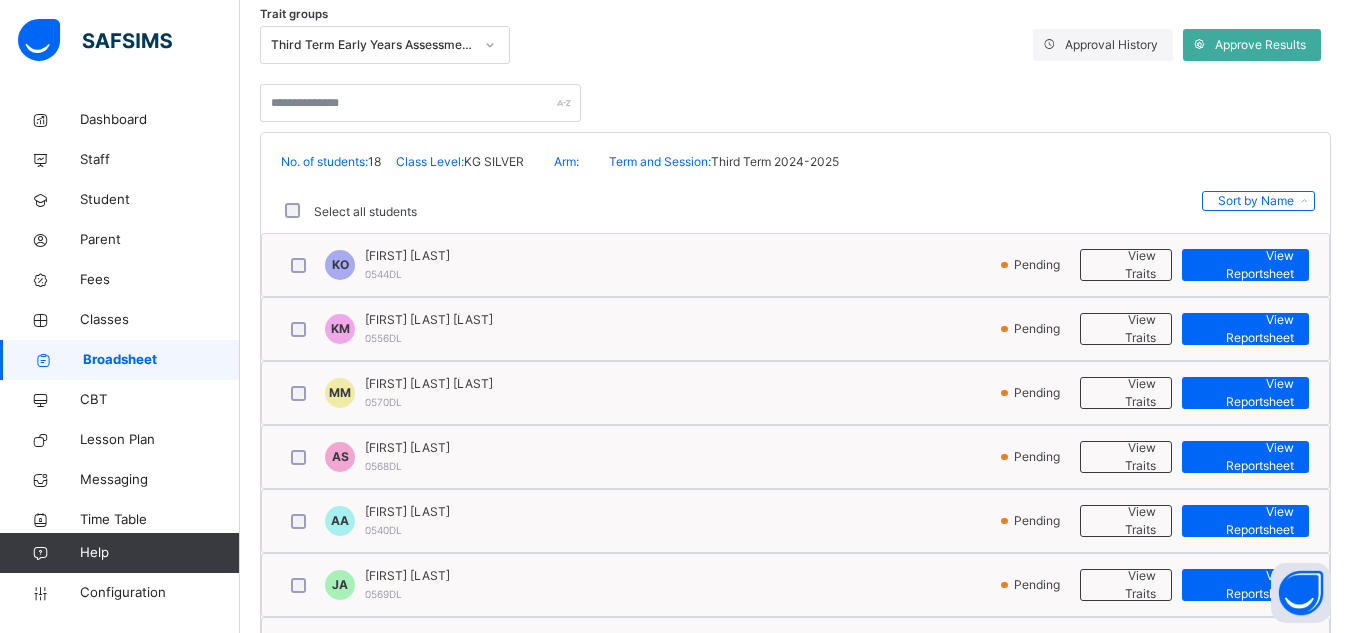 scroll, scrollTop: 415, scrollLeft: 0, axis: vertical 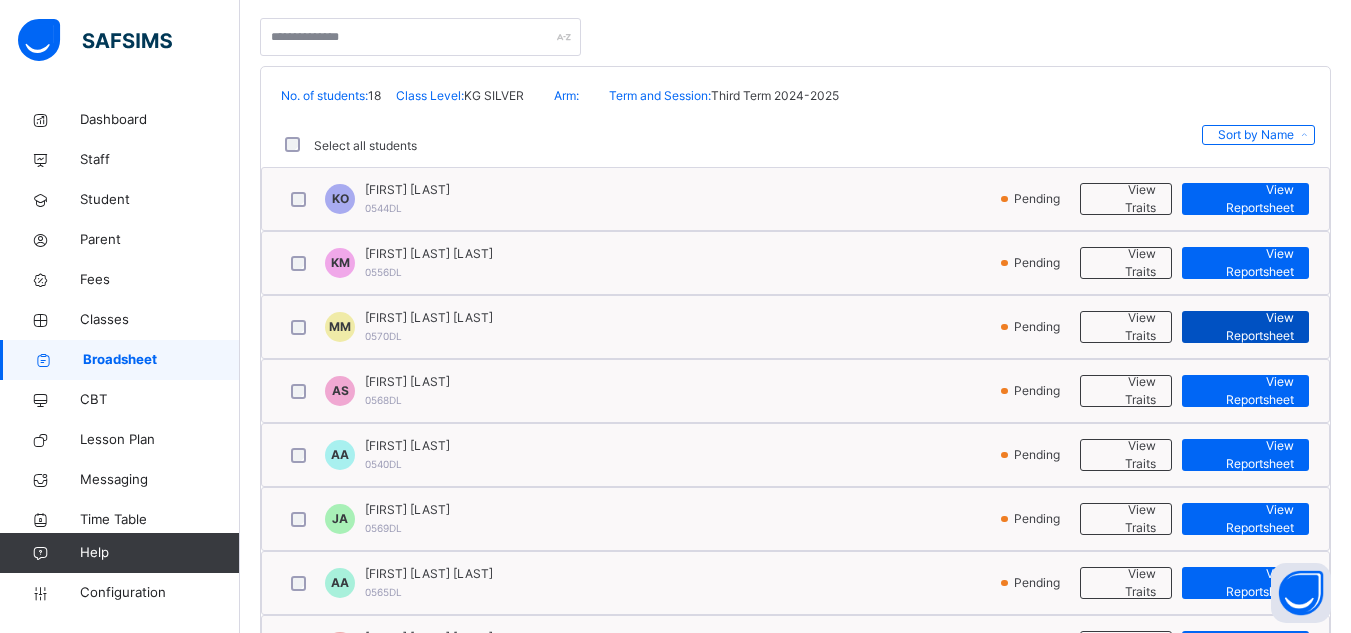 click on "View Reportsheet" at bounding box center (1245, 327) 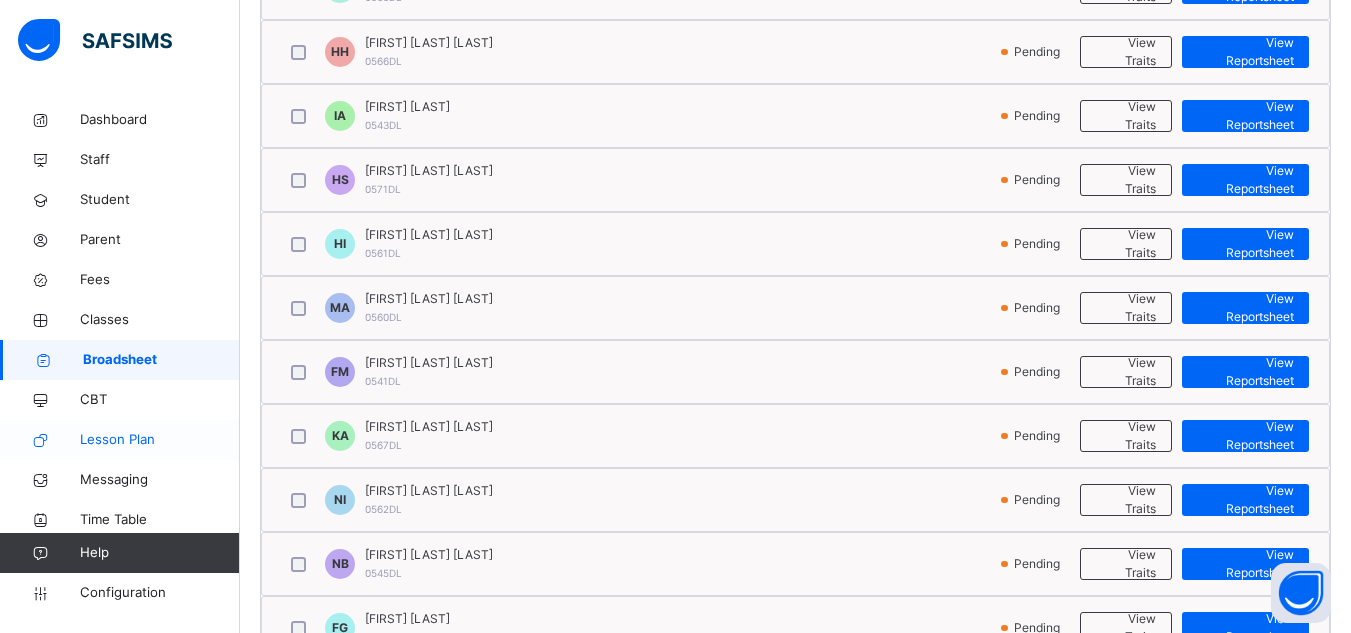 scroll, scrollTop: 1017, scrollLeft: 0, axis: vertical 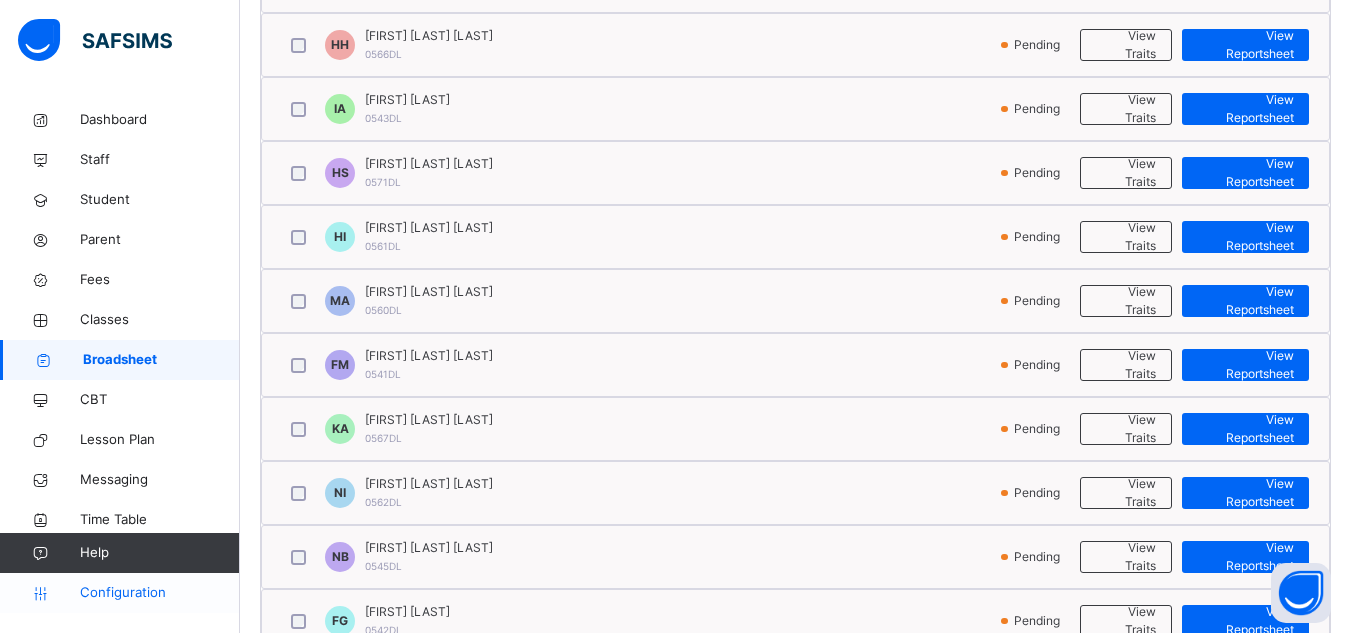 click on "Configuration" at bounding box center (159, 593) 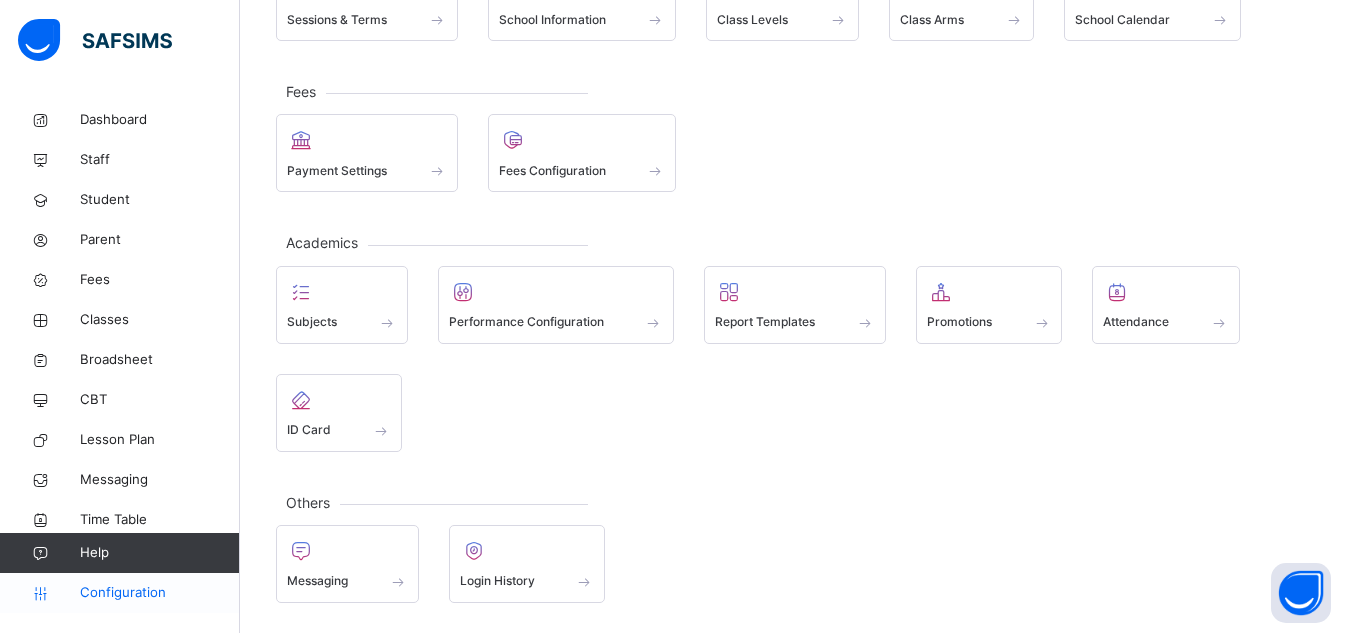 scroll, scrollTop: 200, scrollLeft: 0, axis: vertical 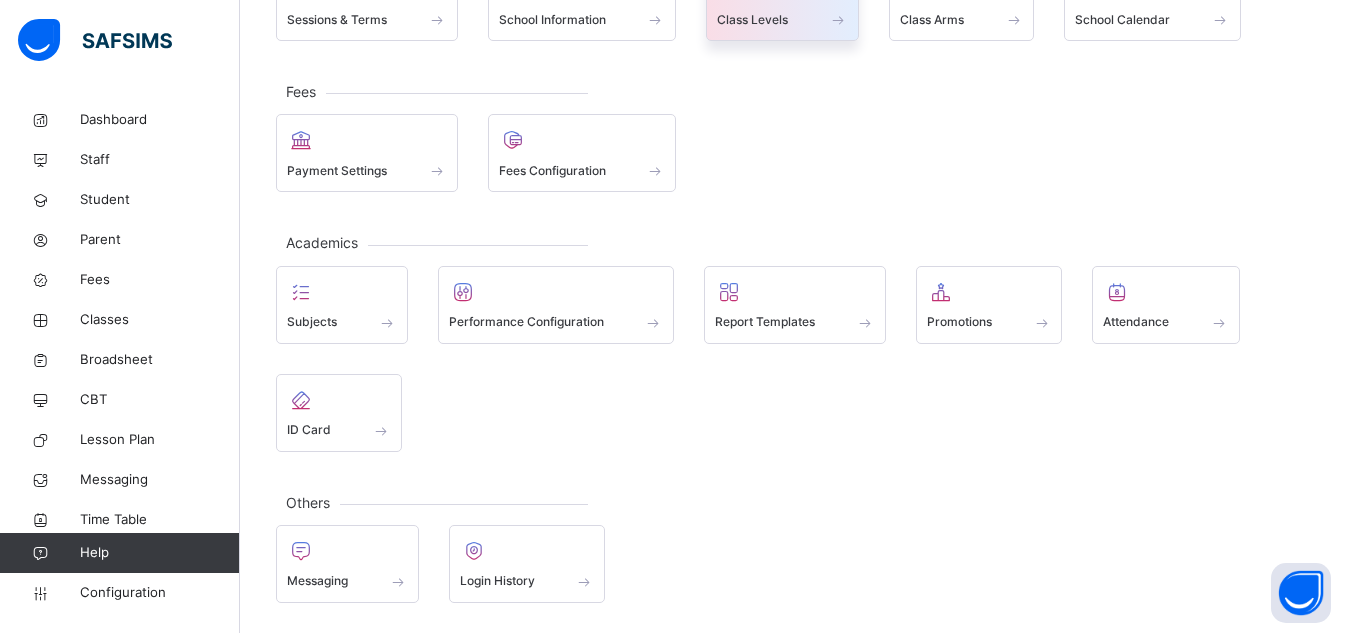 click on "Class Levels" at bounding box center [782, 19] 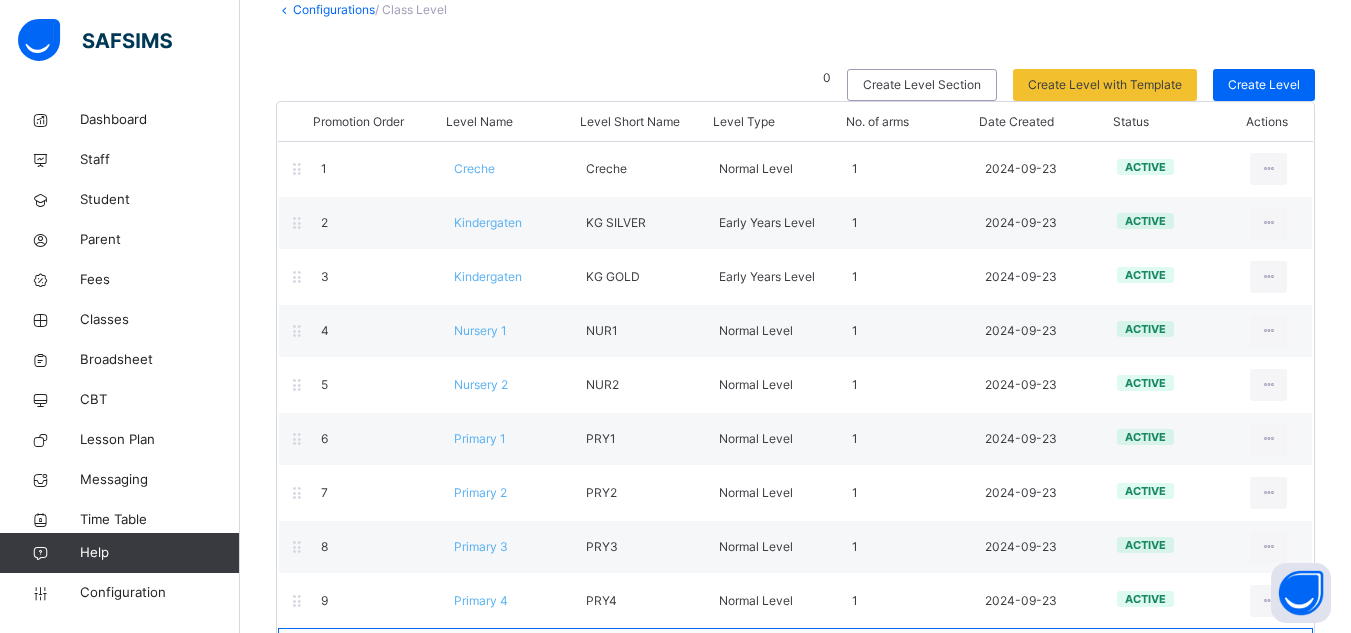 scroll, scrollTop: 128, scrollLeft: 0, axis: vertical 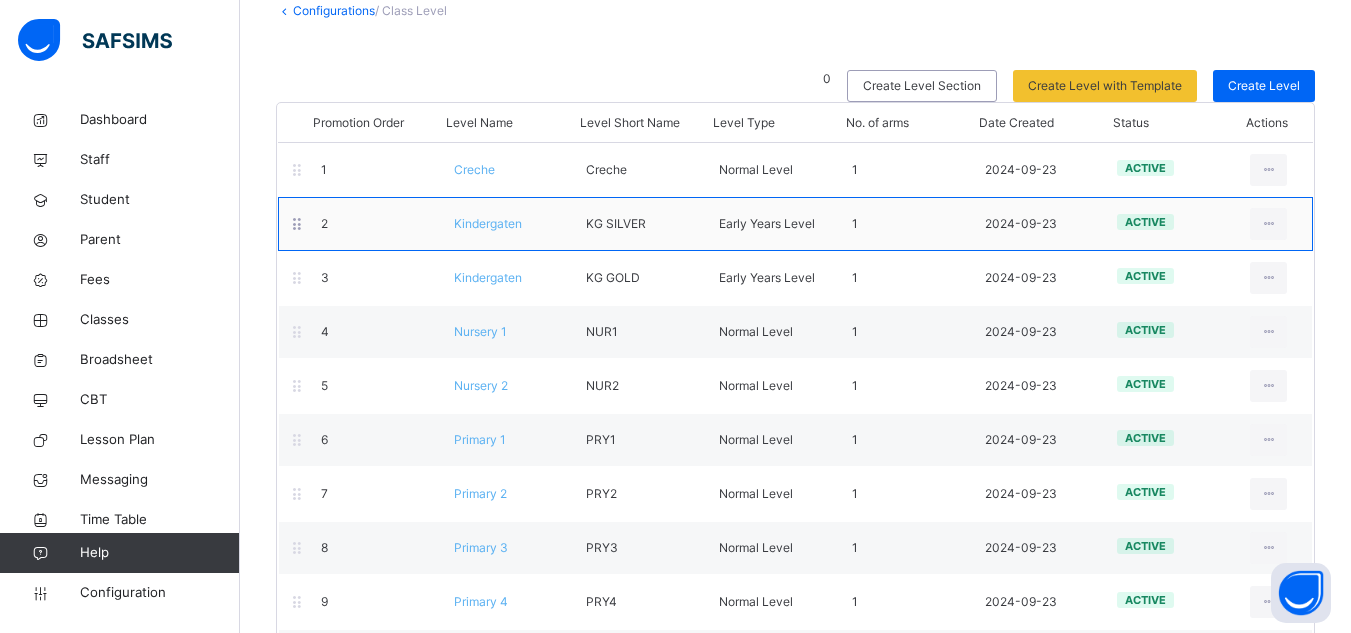 click on "Kindergaten" at bounding box center (488, 223) 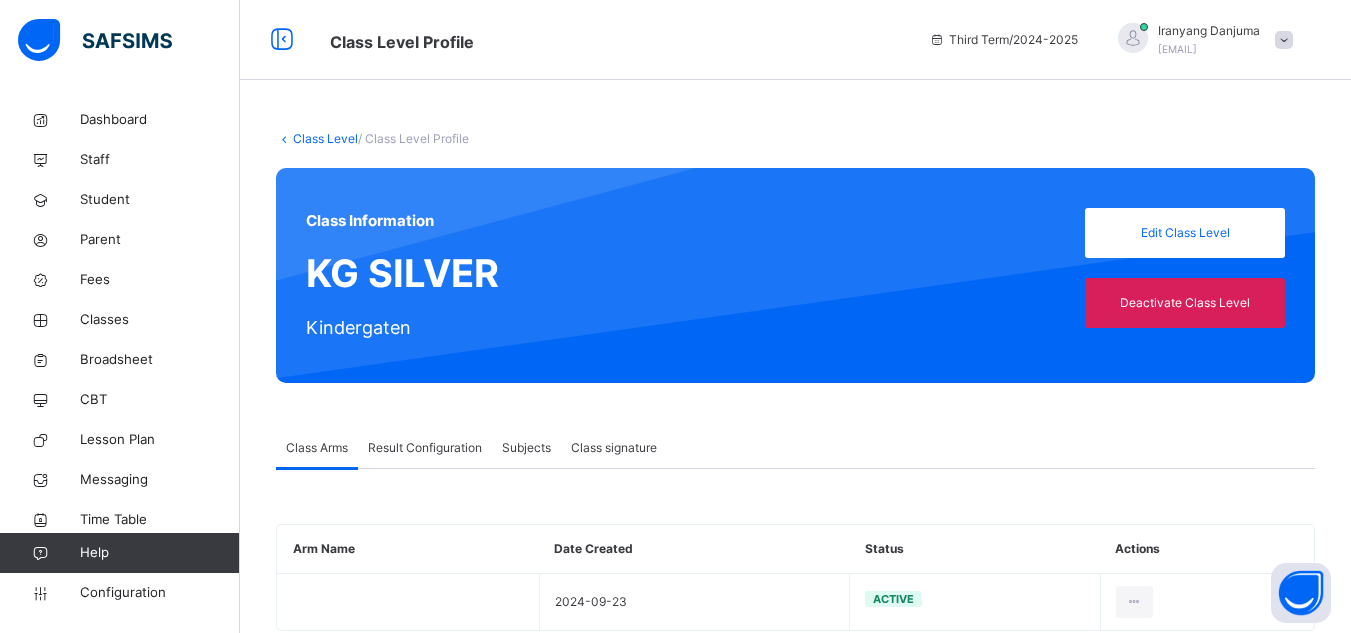 click on "Result Configuration" at bounding box center [425, 448] 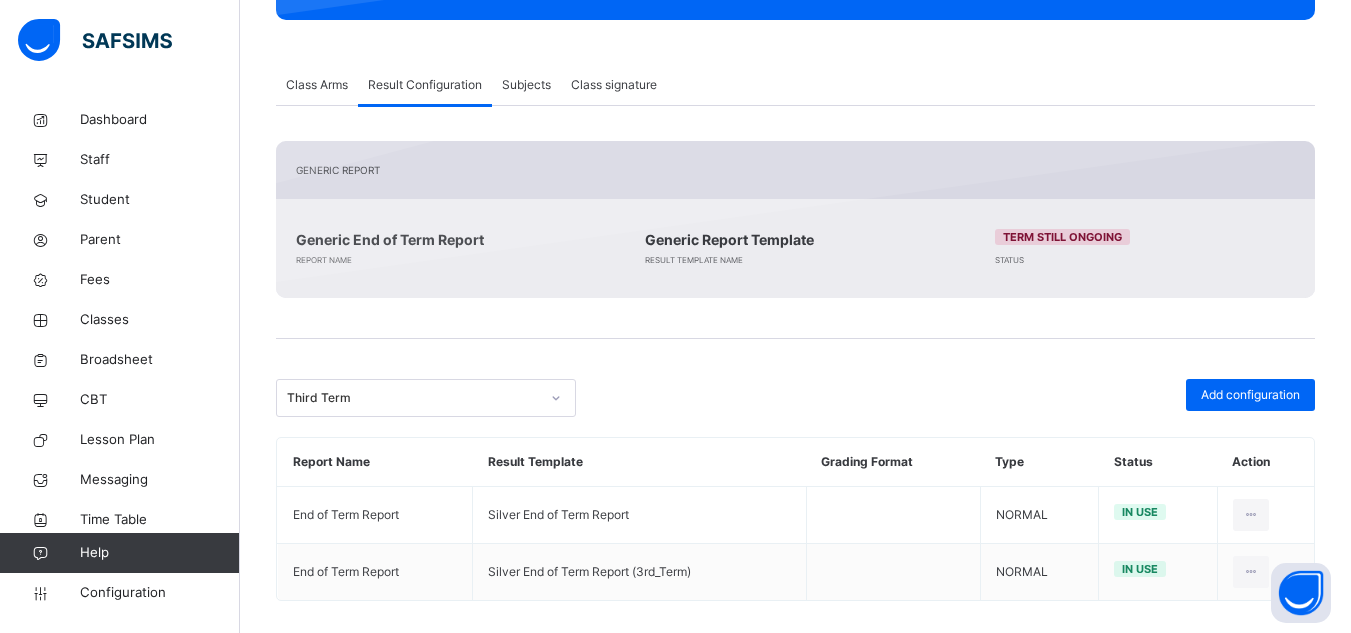 scroll, scrollTop: 381, scrollLeft: 0, axis: vertical 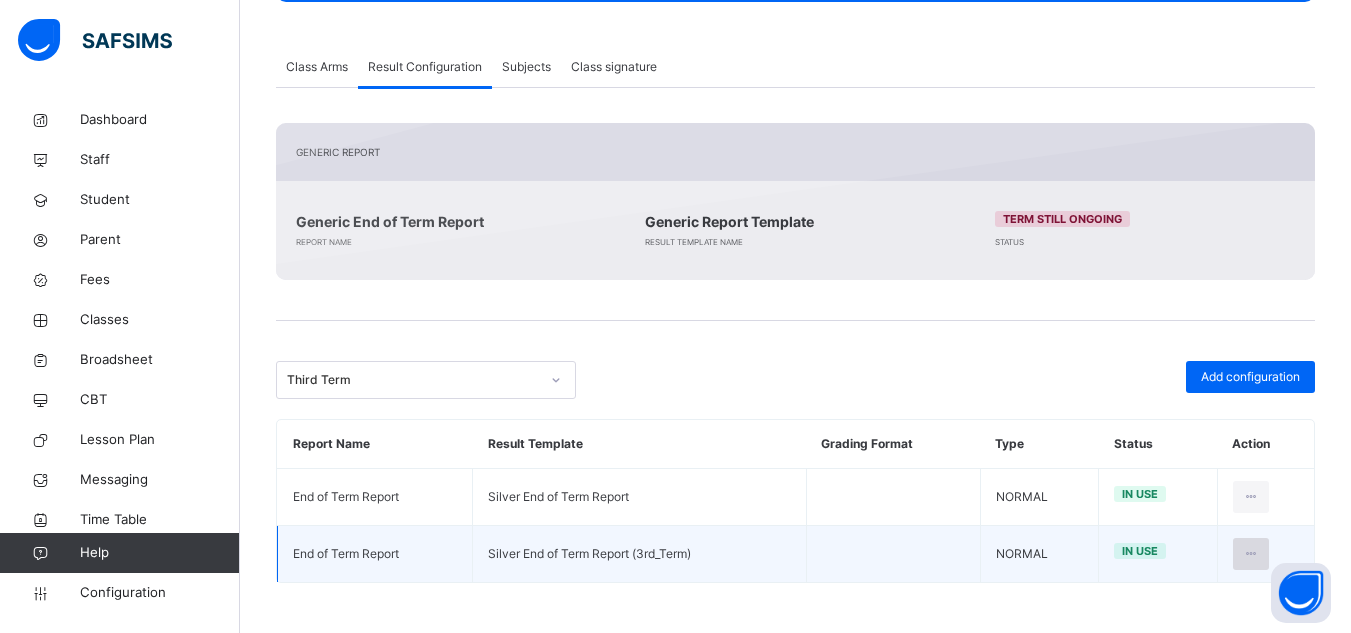 click at bounding box center [1251, 554] 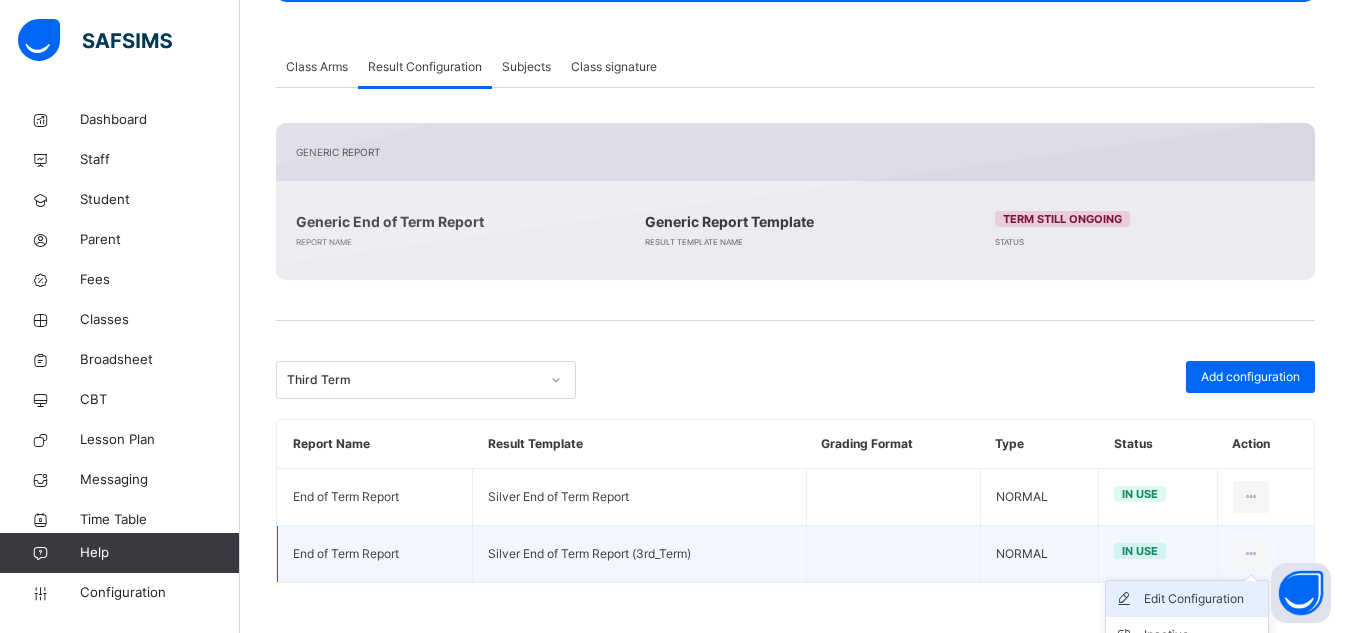 click on "Edit Configuration" at bounding box center (1202, 599) 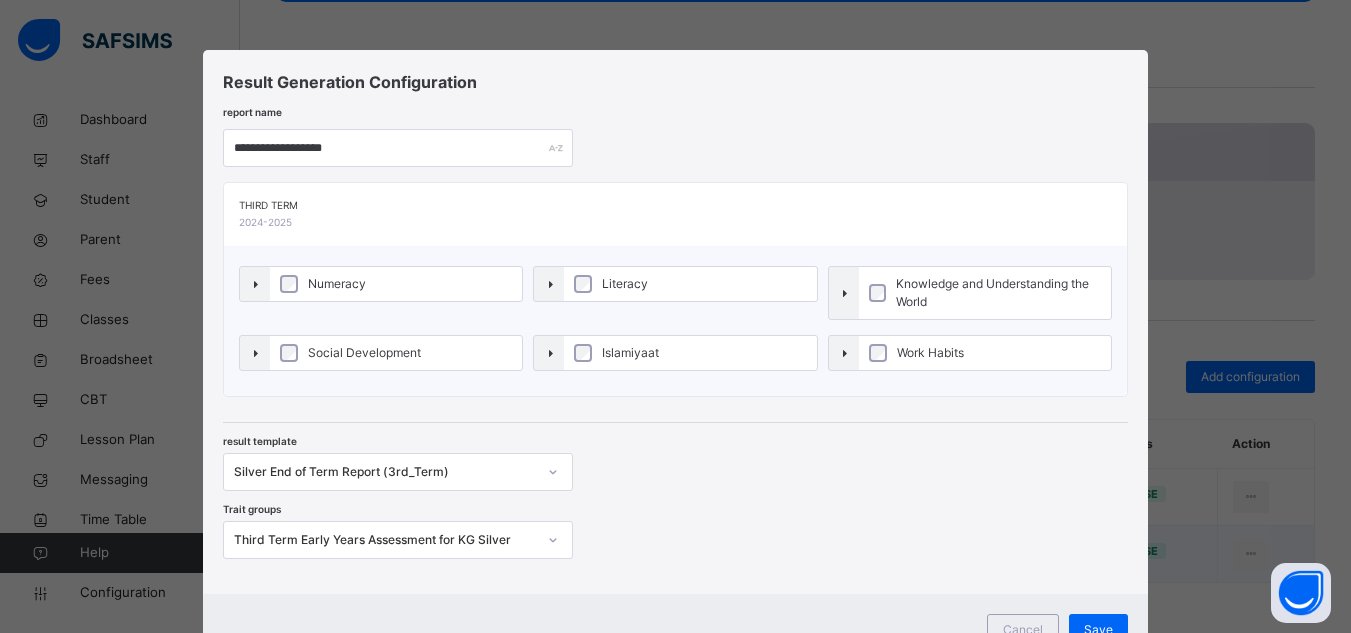 scroll, scrollTop: 83, scrollLeft: 0, axis: vertical 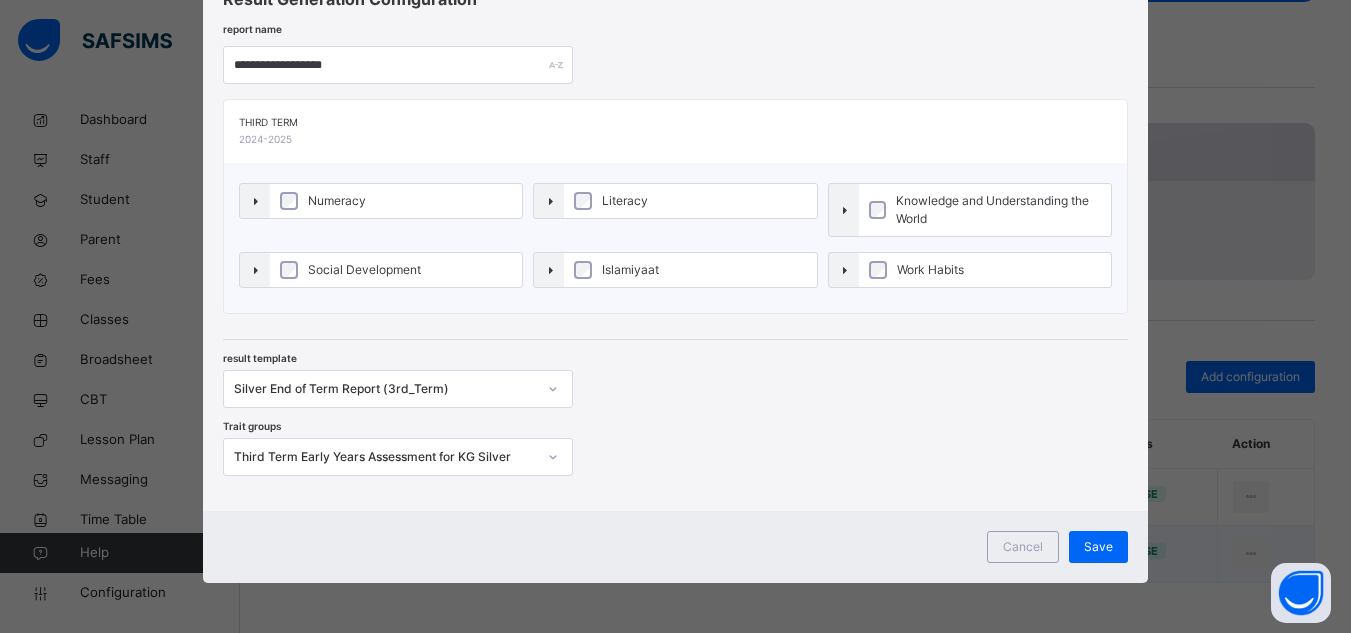 click on "Third Term Early Years Assessment for KG Silver" at bounding box center (385, 457) 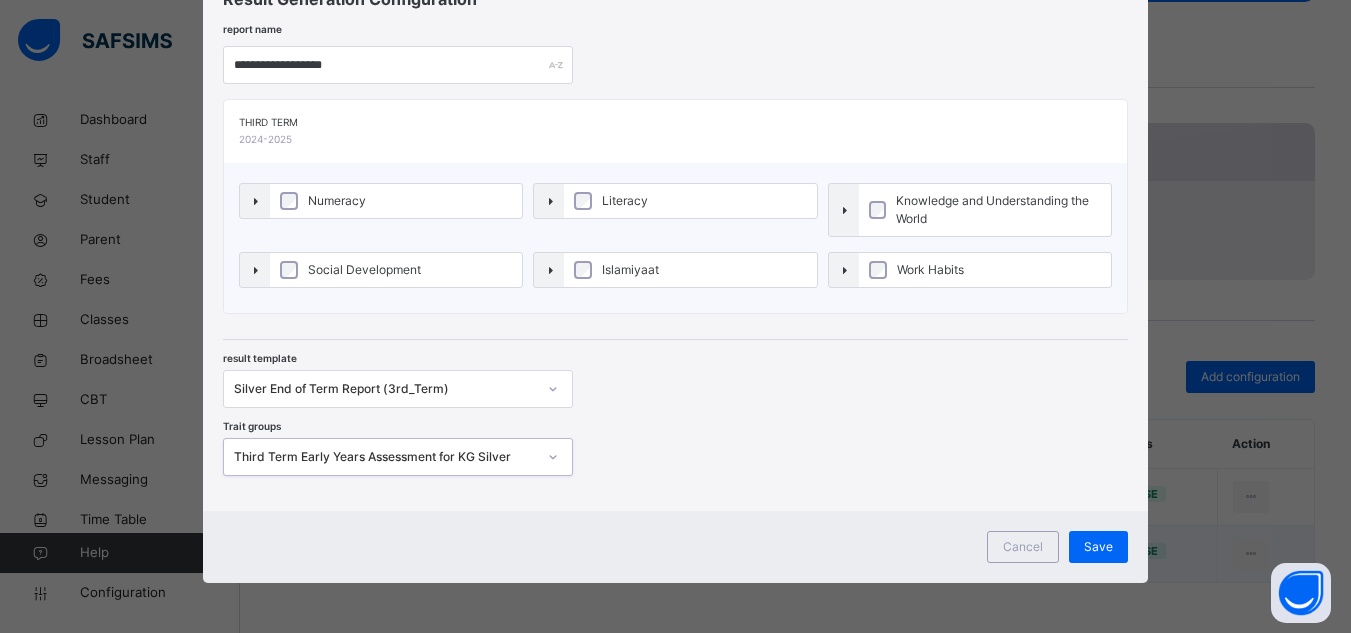 click on "Third Term Early Years Assessment for KG Silver" at bounding box center (385, 457) 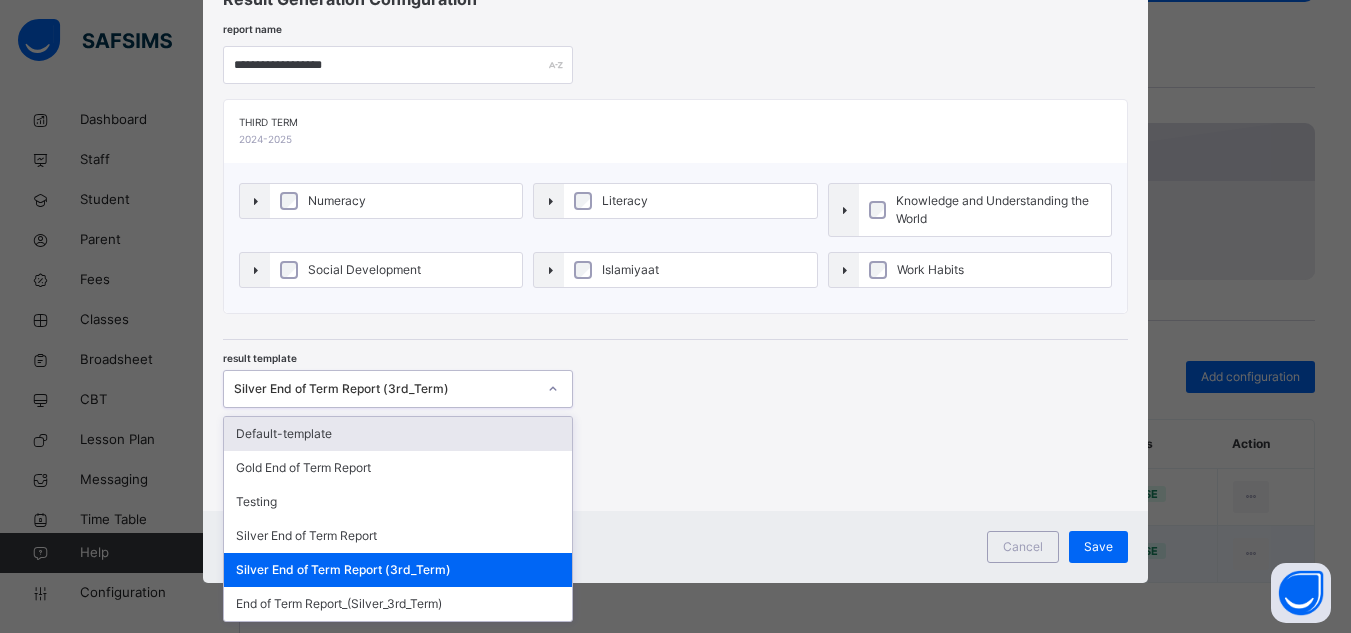 click on "Silver End of Term Report (3rd_Term)" at bounding box center (385, 389) 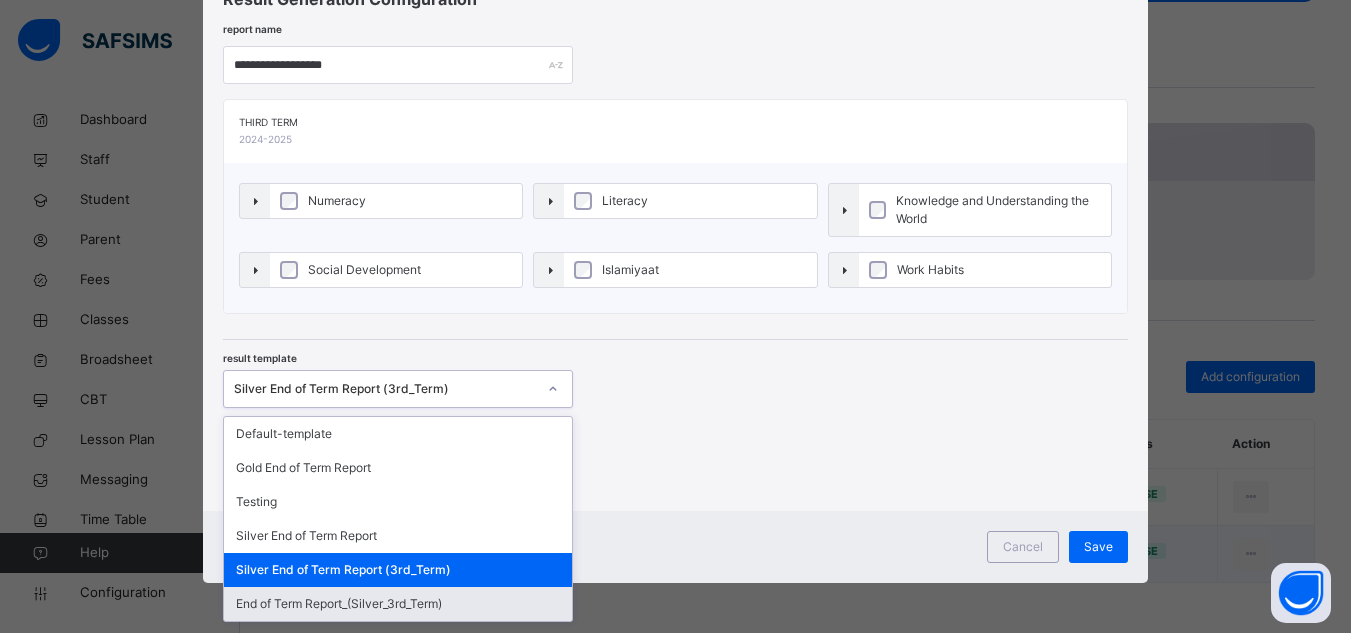 click on "End of Term Report_(Silver_3rd_Term)" at bounding box center (398, 604) 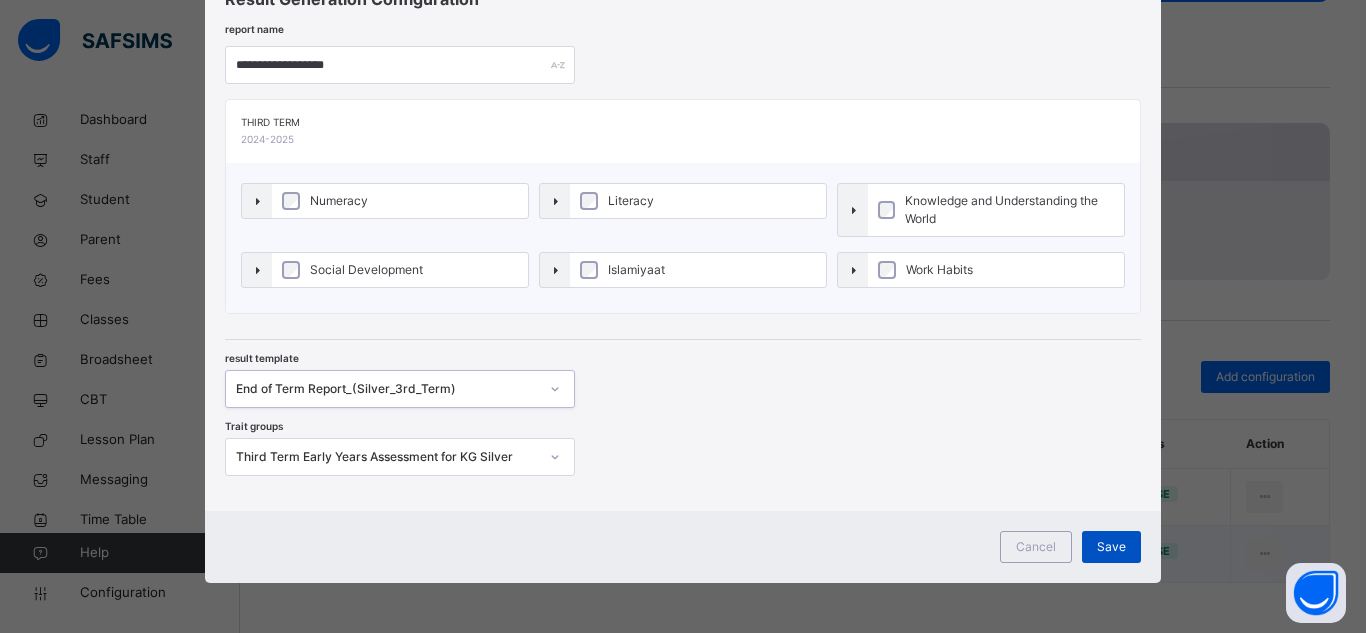 click on "Save" at bounding box center [1111, 547] 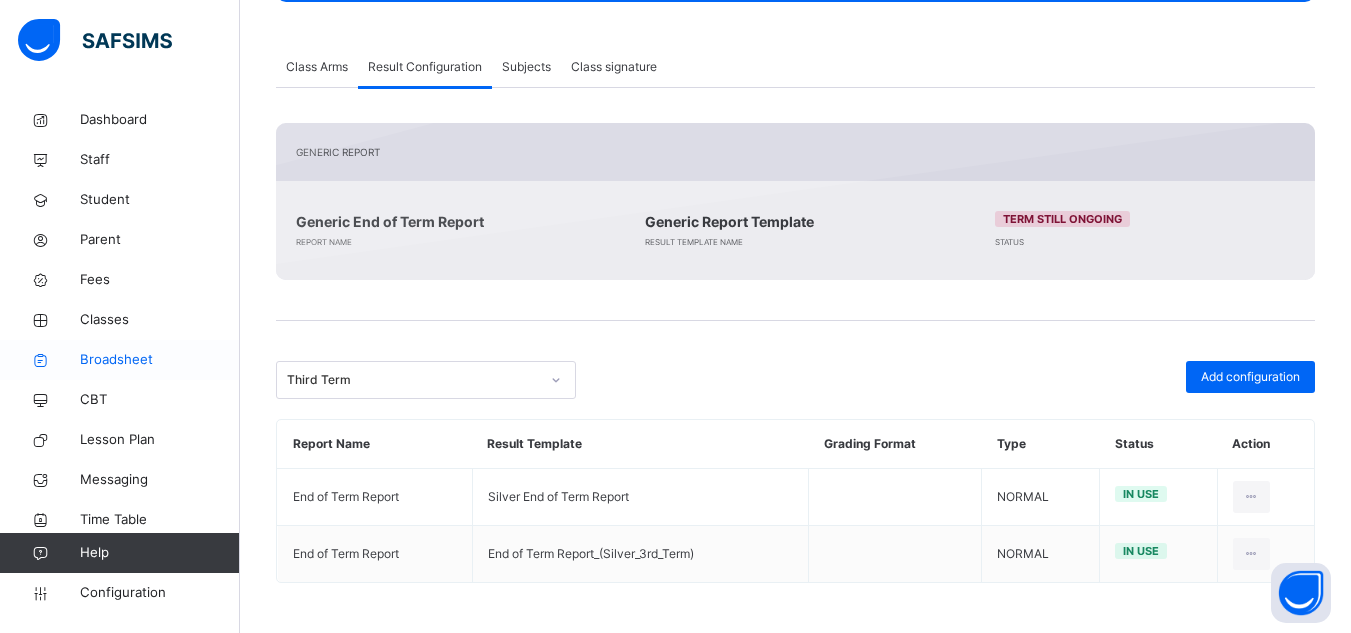 click on "Broadsheet" at bounding box center [160, 360] 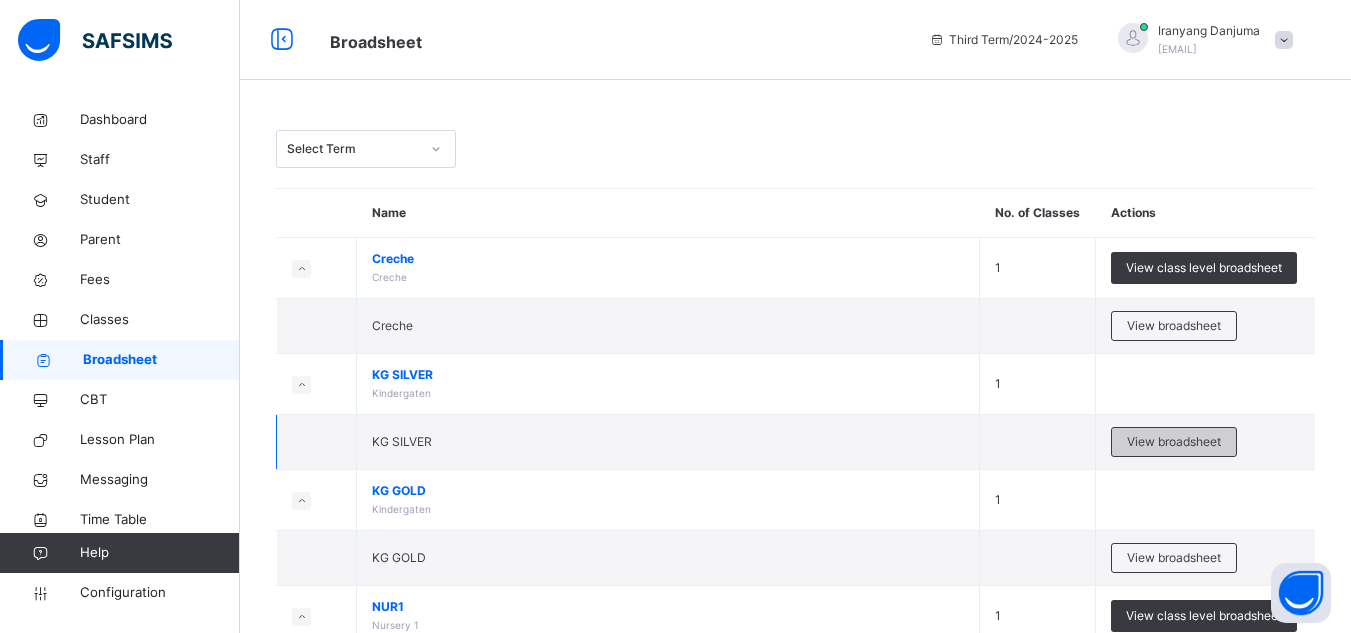 click on "View broadsheet" at bounding box center (1174, 442) 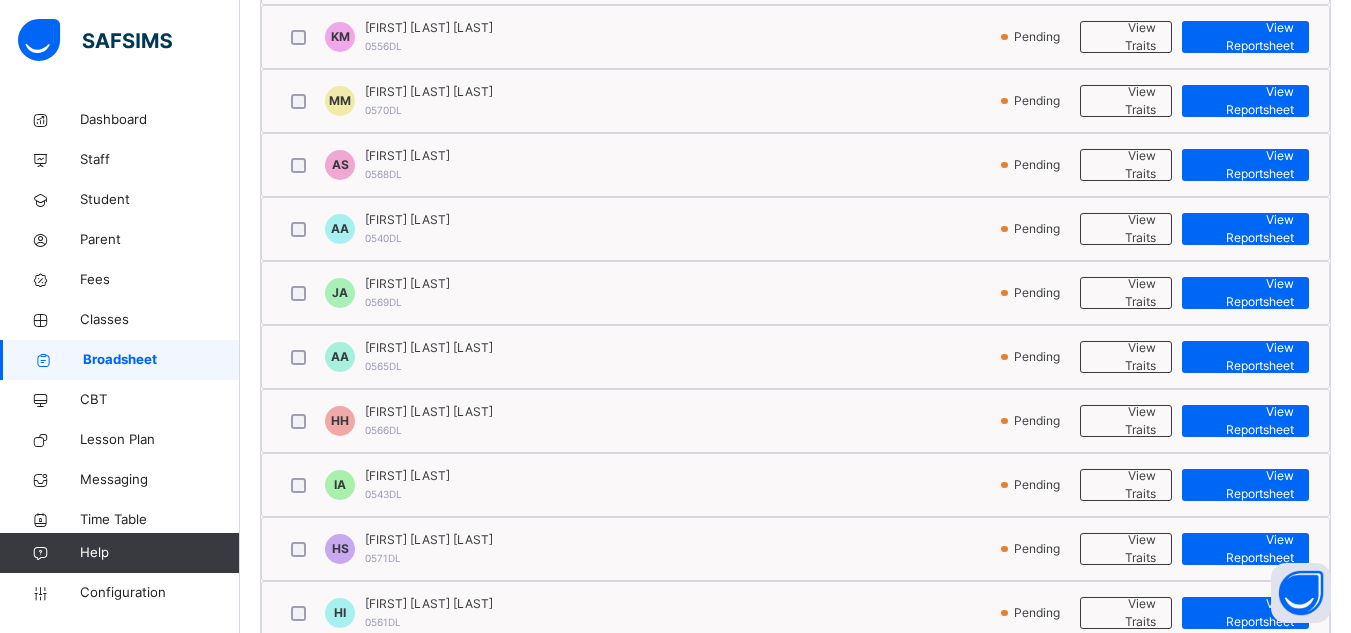 scroll, scrollTop: 643, scrollLeft: 0, axis: vertical 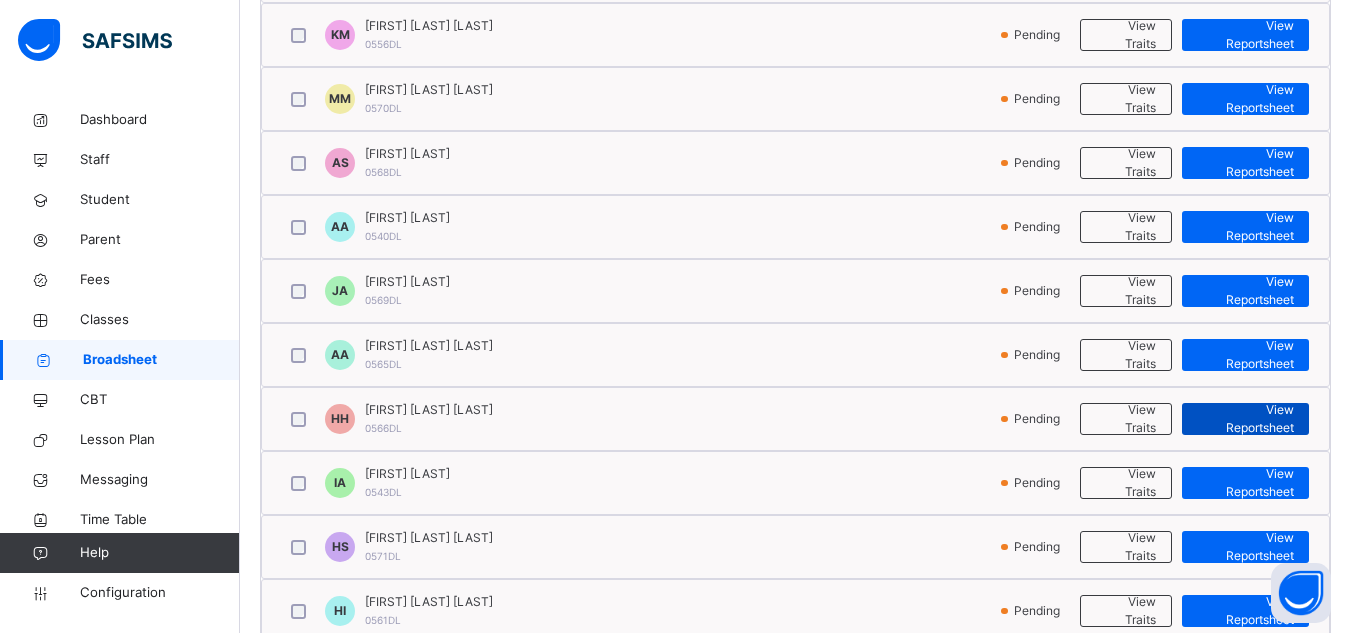 click on "View Reportsheet" at bounding box center (1245, 419) 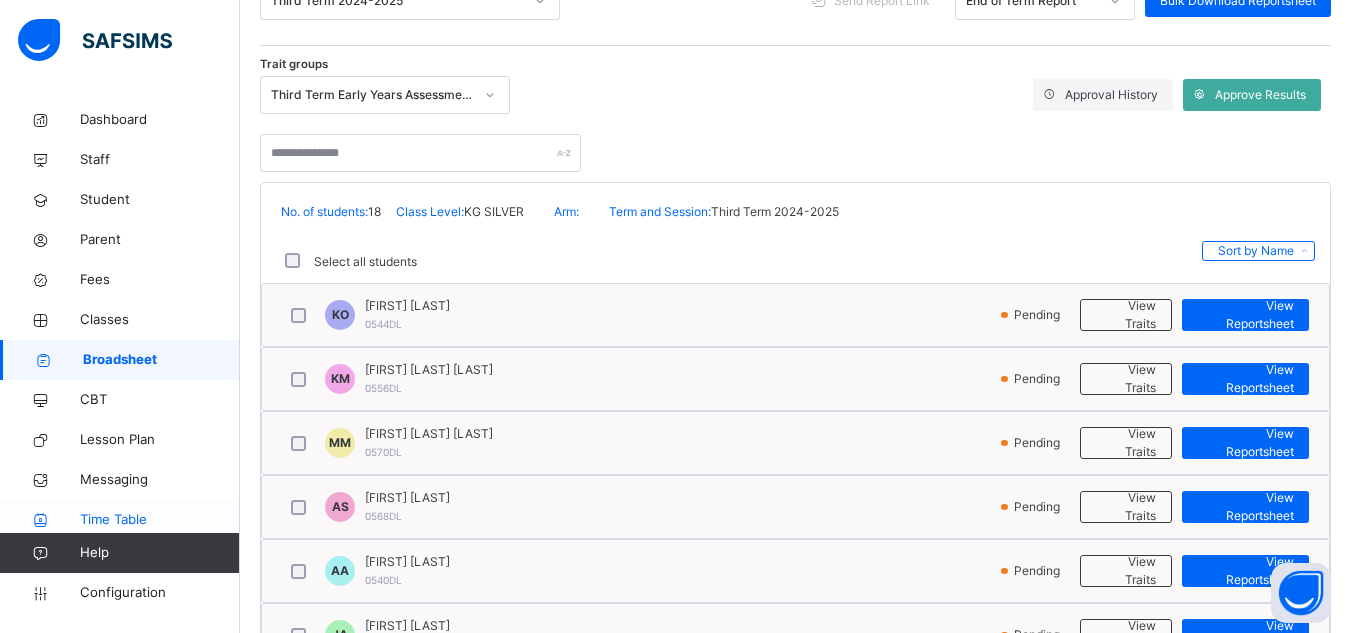 scroll, scrollTop: 298, scrollLeft: 0, axis: vertical 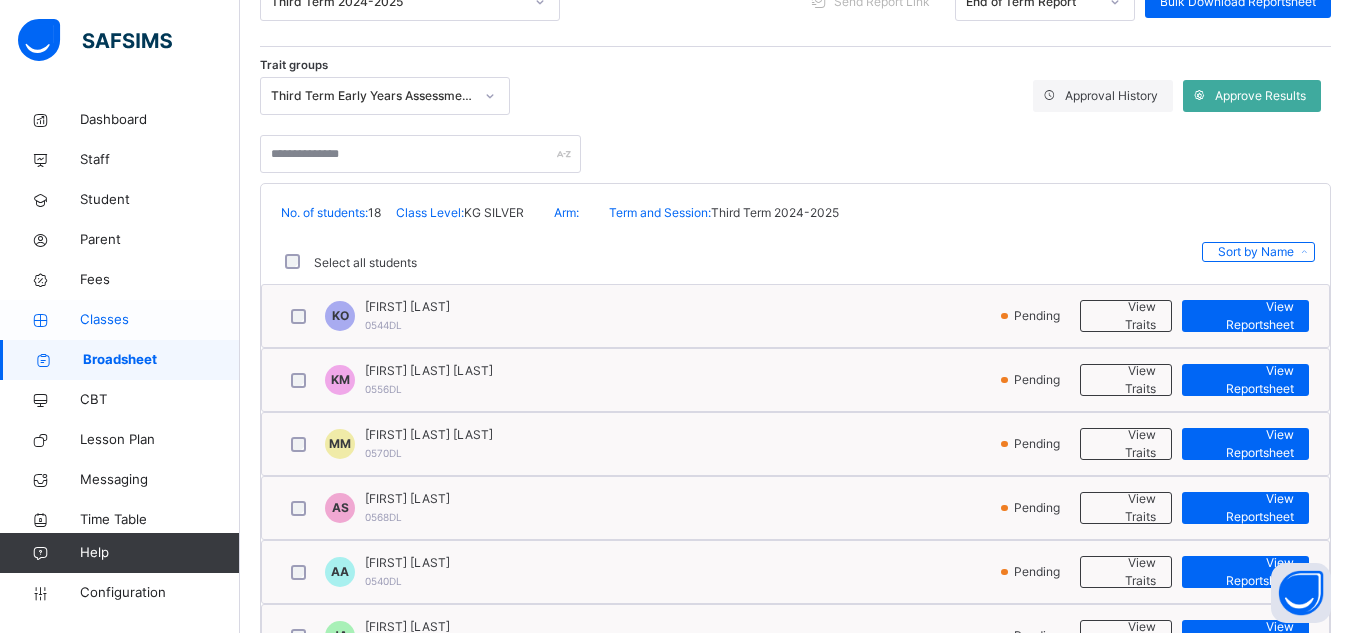 click on "Classes" at bounding box center [160, 320] 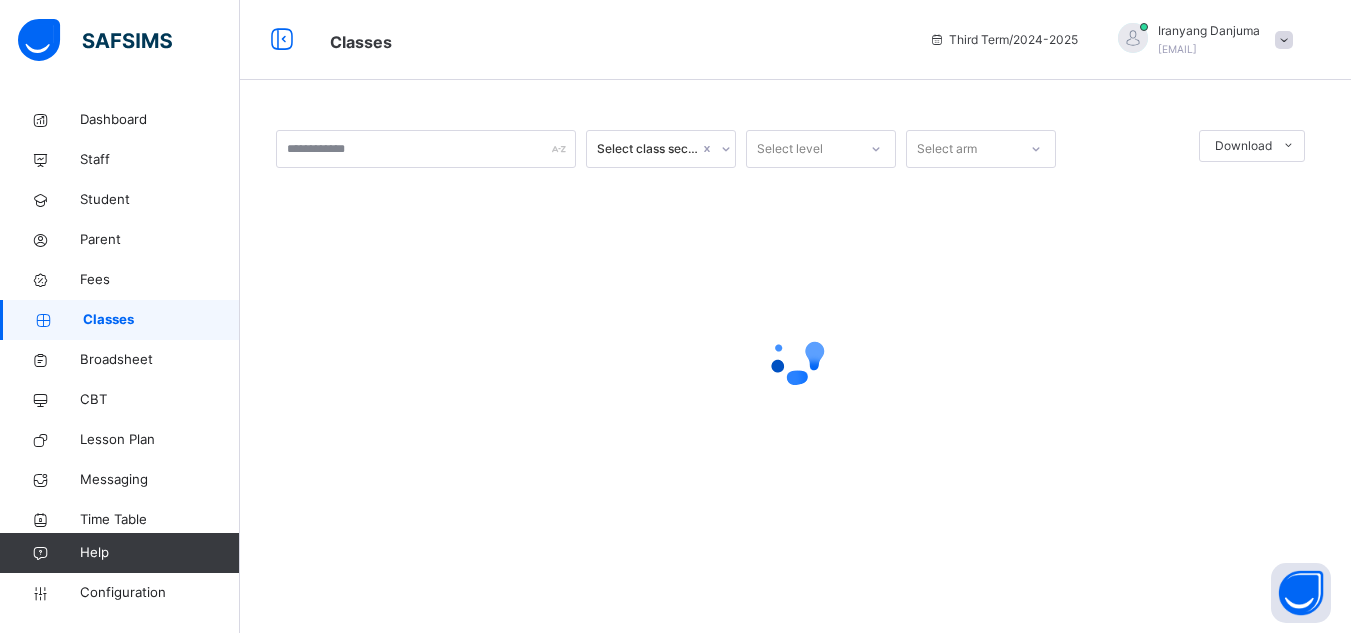 scroll, scrollTop: 0, scrollLeft: 0, axis: both 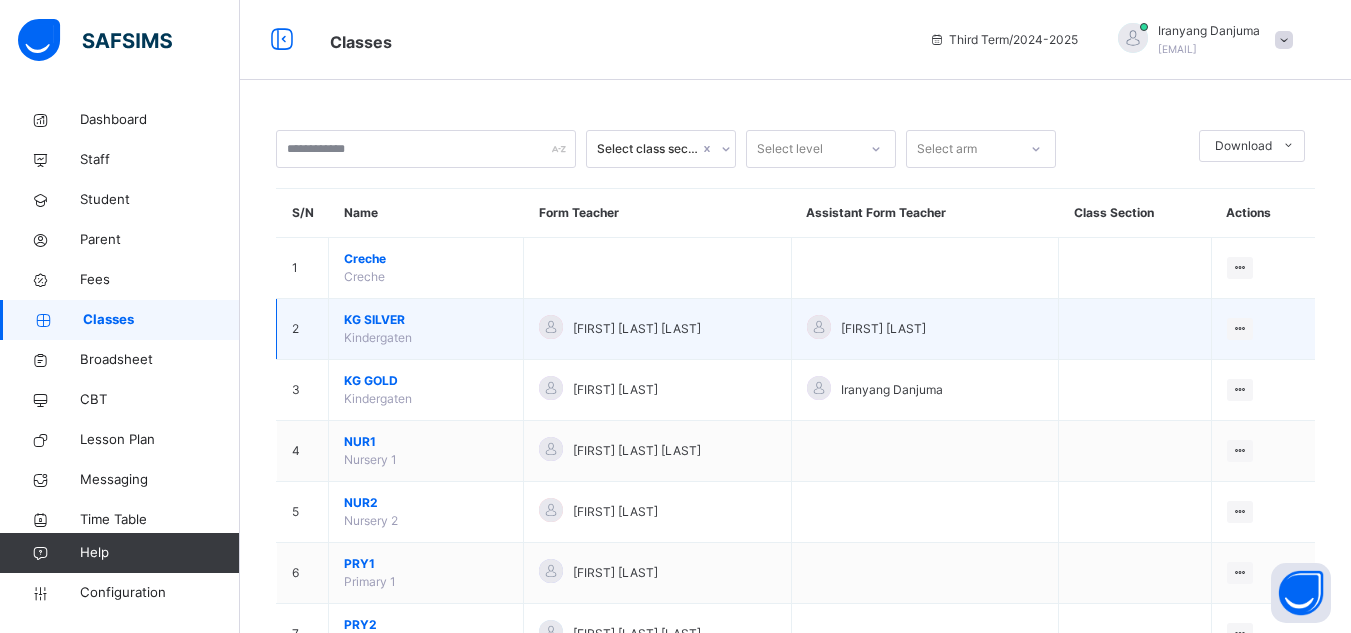 click on "KG SILVER" at bounding box center [426, 320] 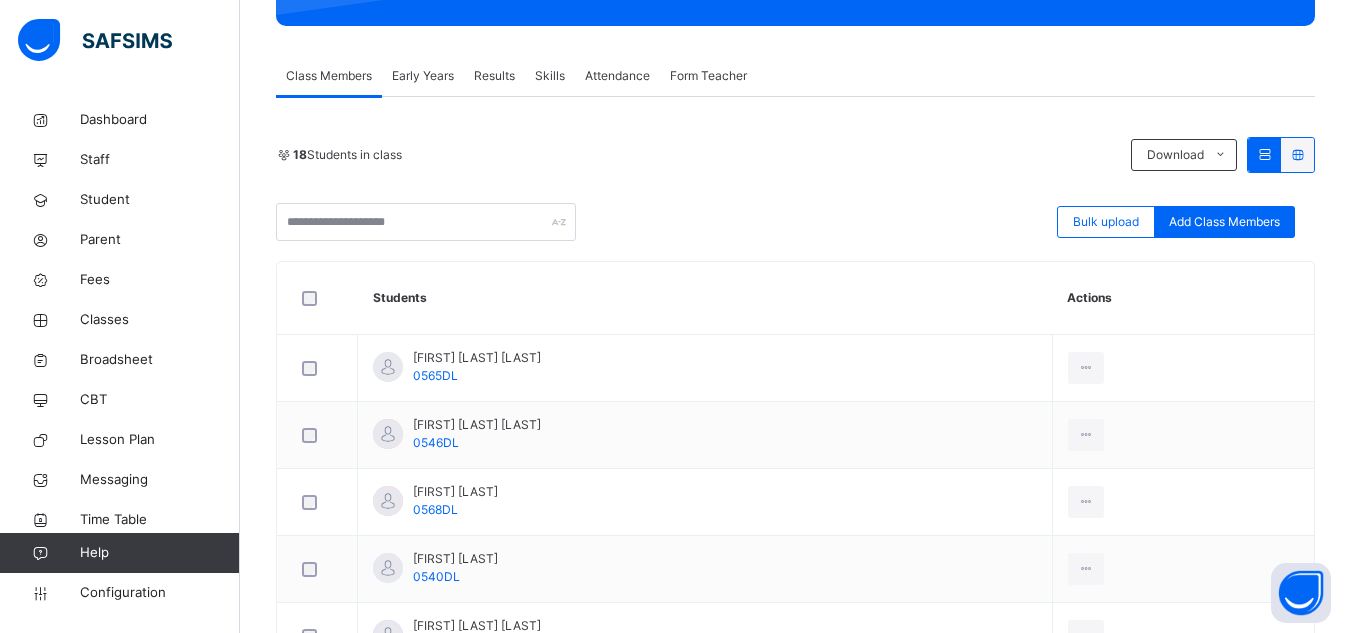scroll, scrollTop: 326, scrollLeft: 0, axis: vertical 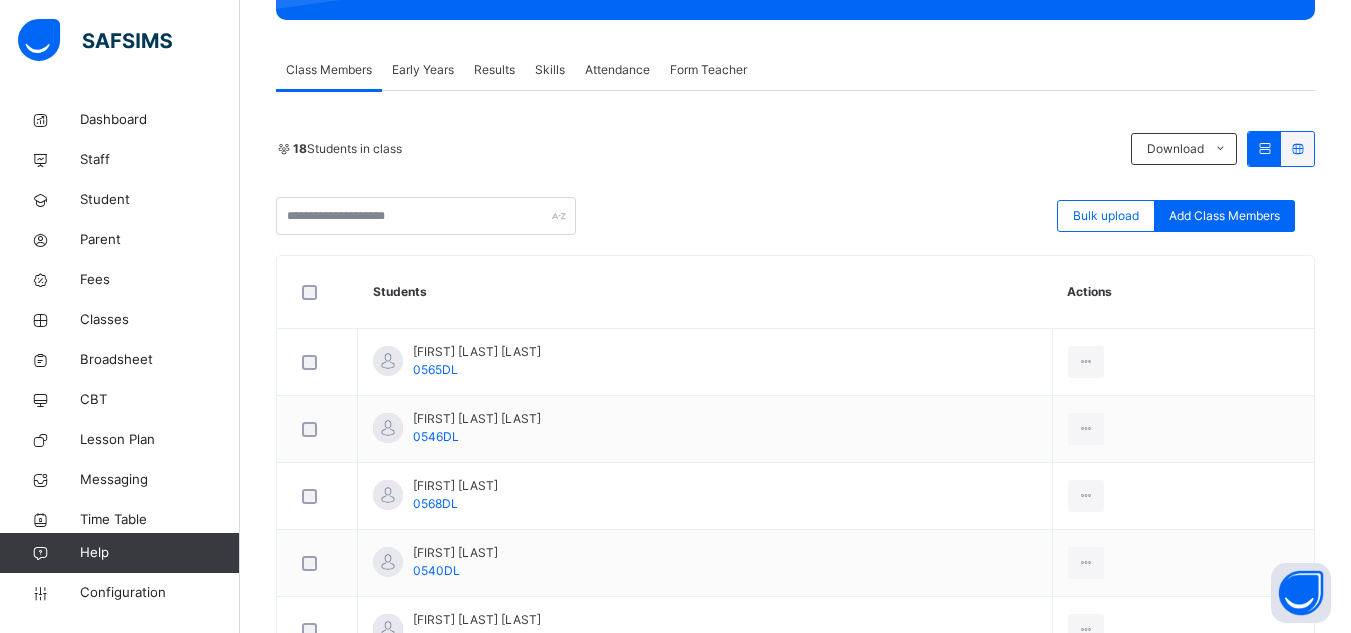 click on "Early Years" at bounding box center [423, 70] 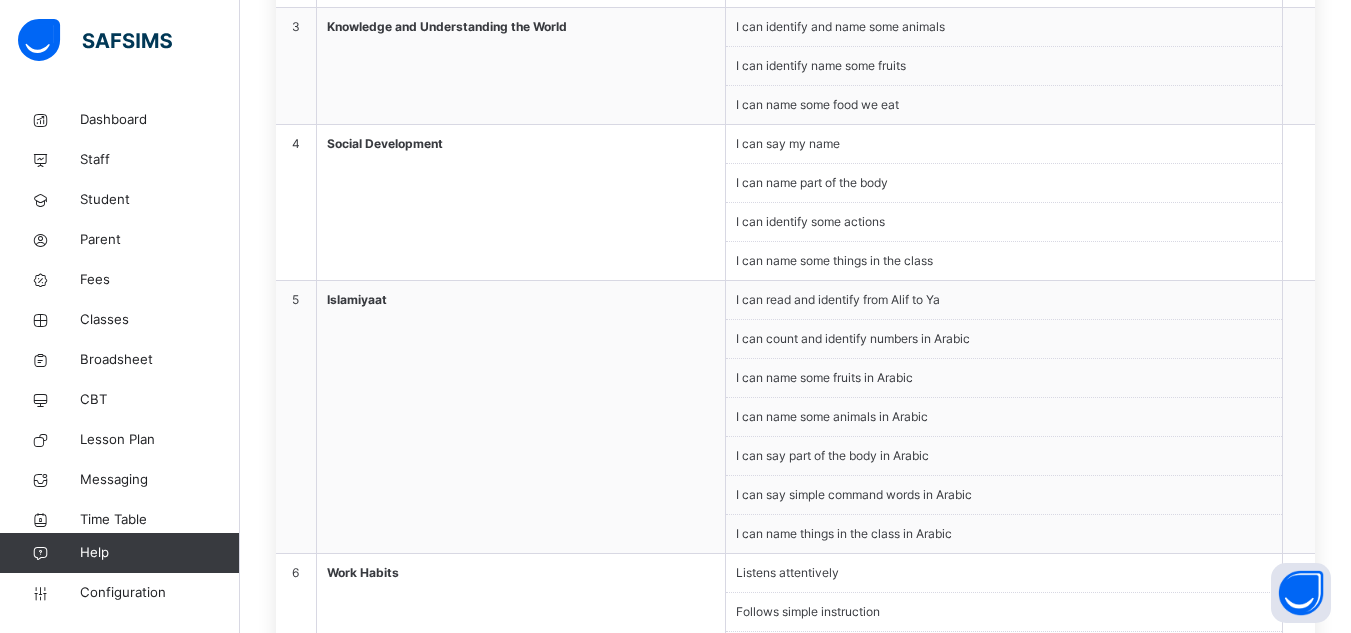 scroll, scrollTop: 937, scrollLeft: 0, axis: vertical 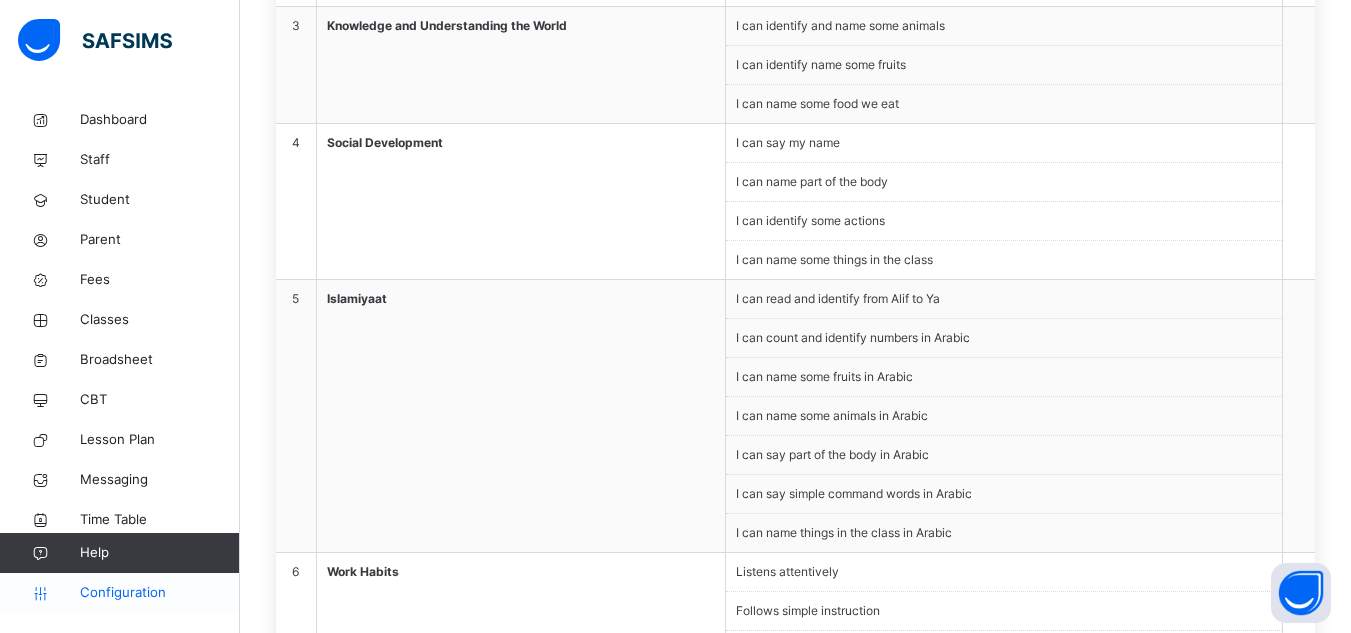 click on "Configuration" at bounding box center (159, 593) 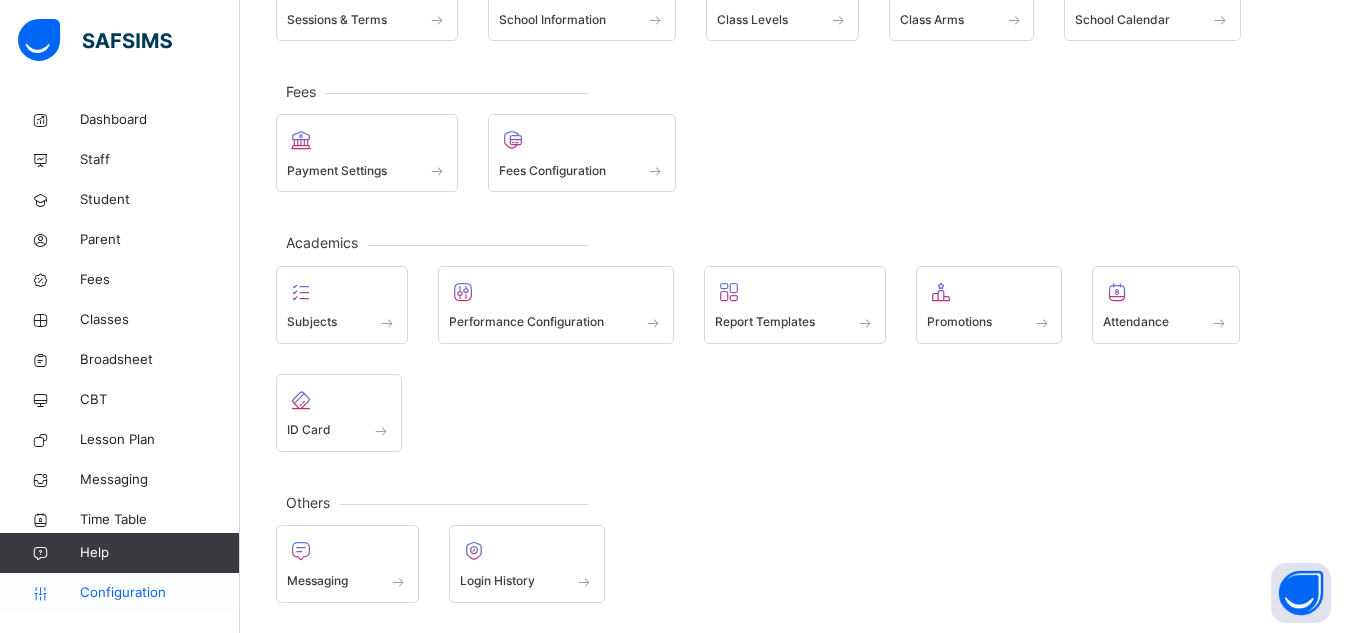 scroll, scrollTop: 200, scrollLeft: 0, axis: vertical 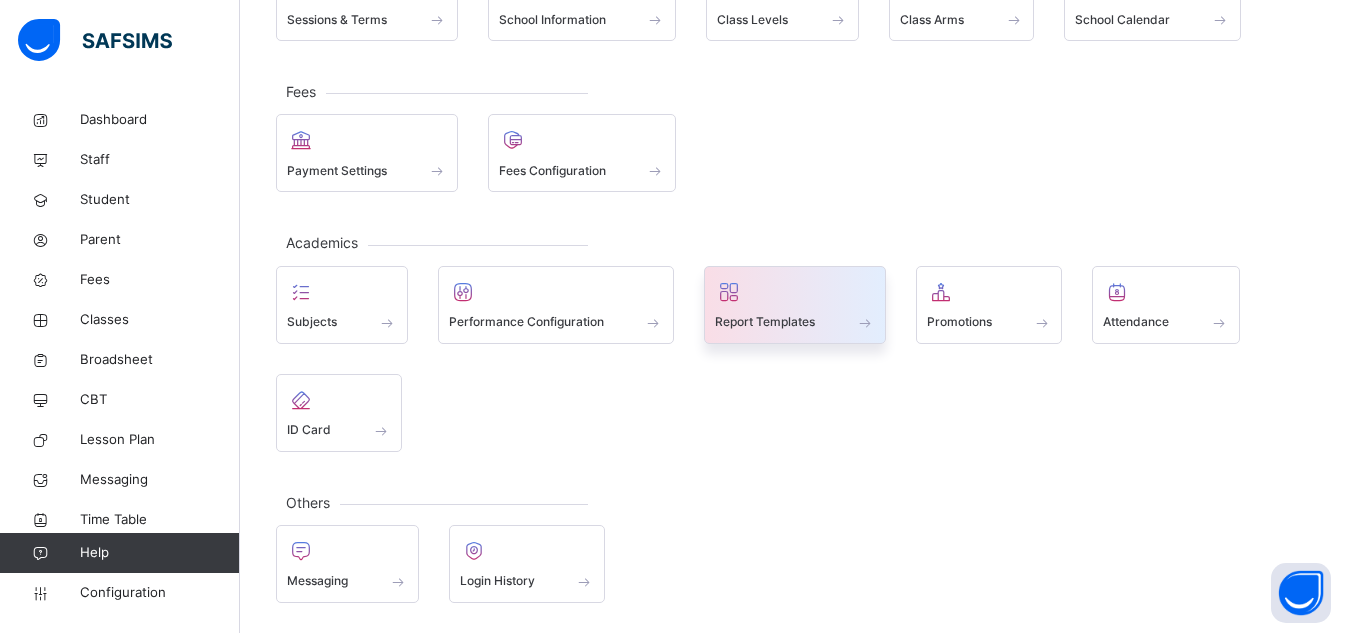 click on "Report Templates" at bounding box center [795, 322] 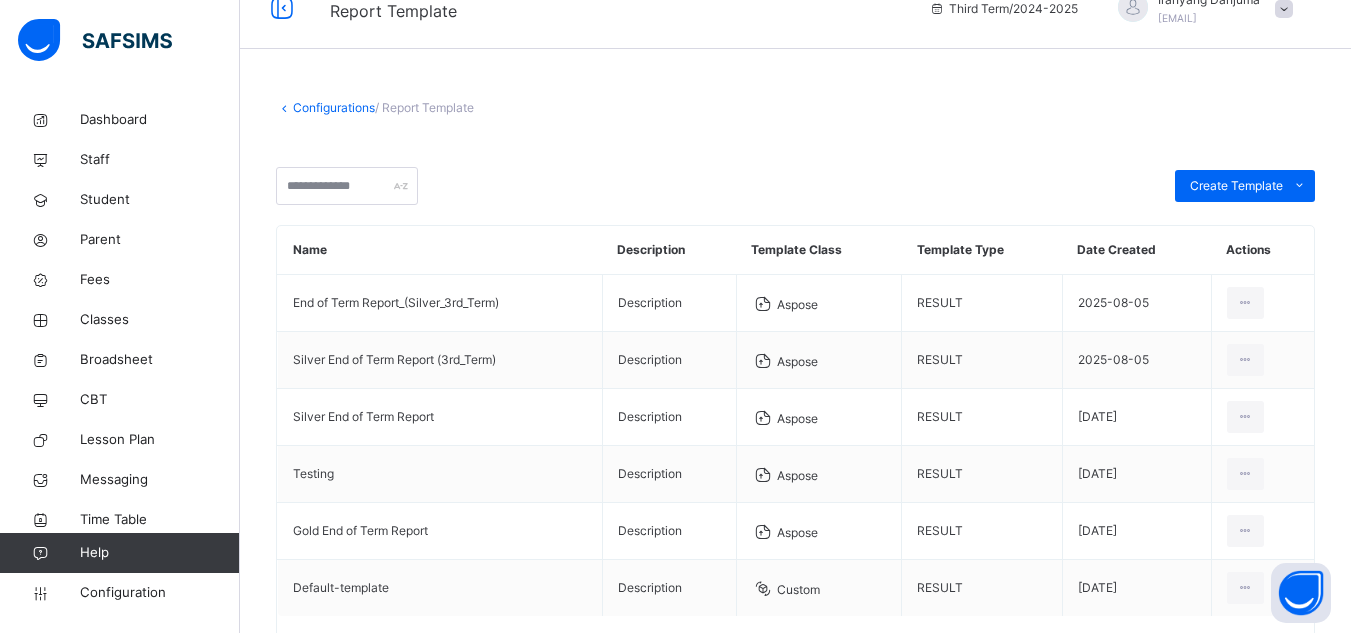 scroll, scrollTop: 165, scrollLeft: 0, axis: vertical 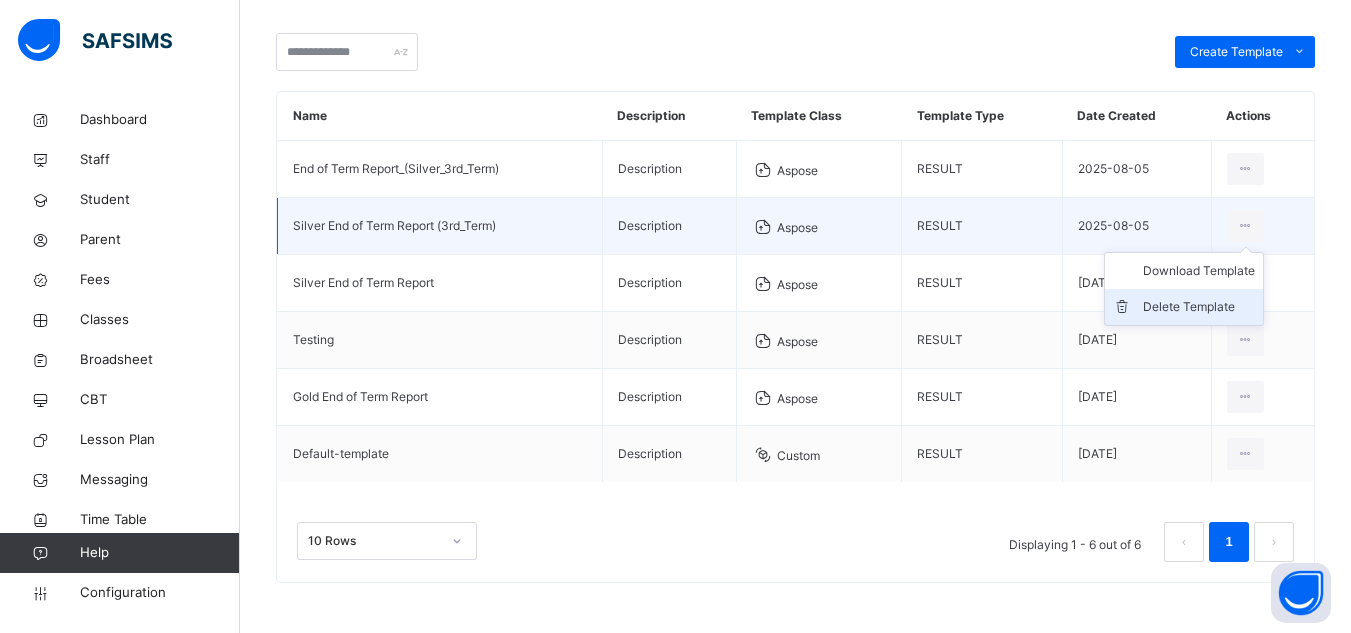 click on "Delete Template" at bounding box center [1199, 307] 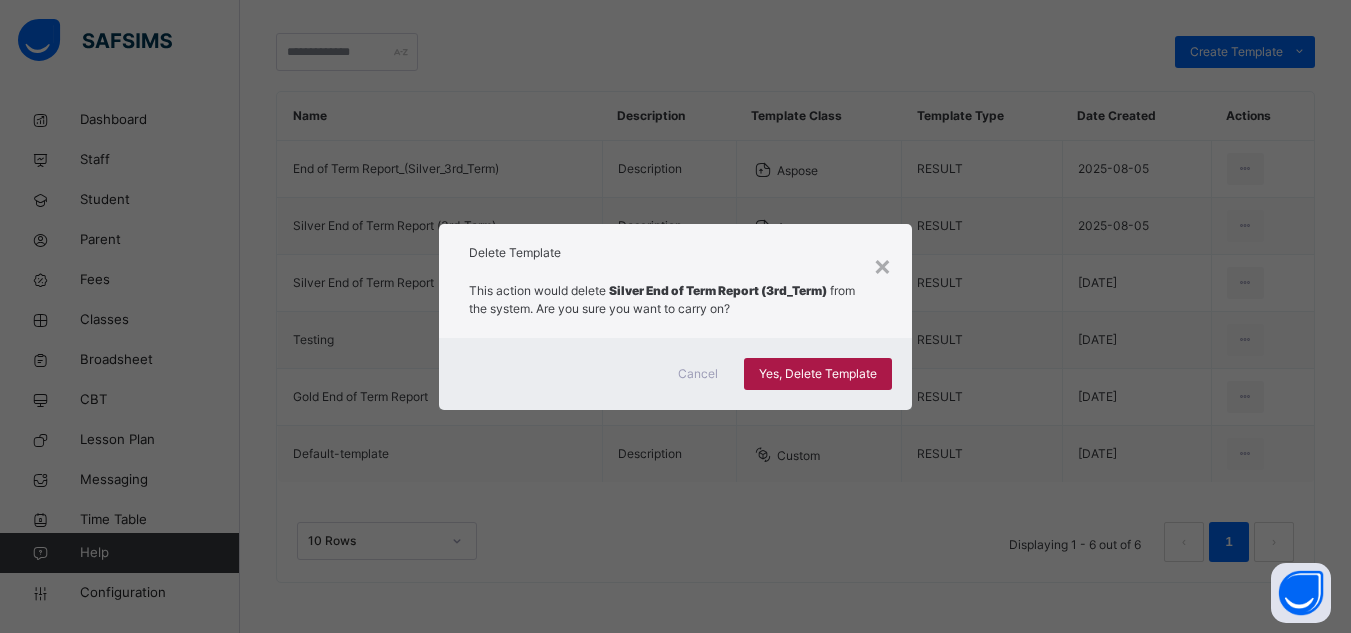 click on "Yes, Delete Template" at bounding box center [818, 374] 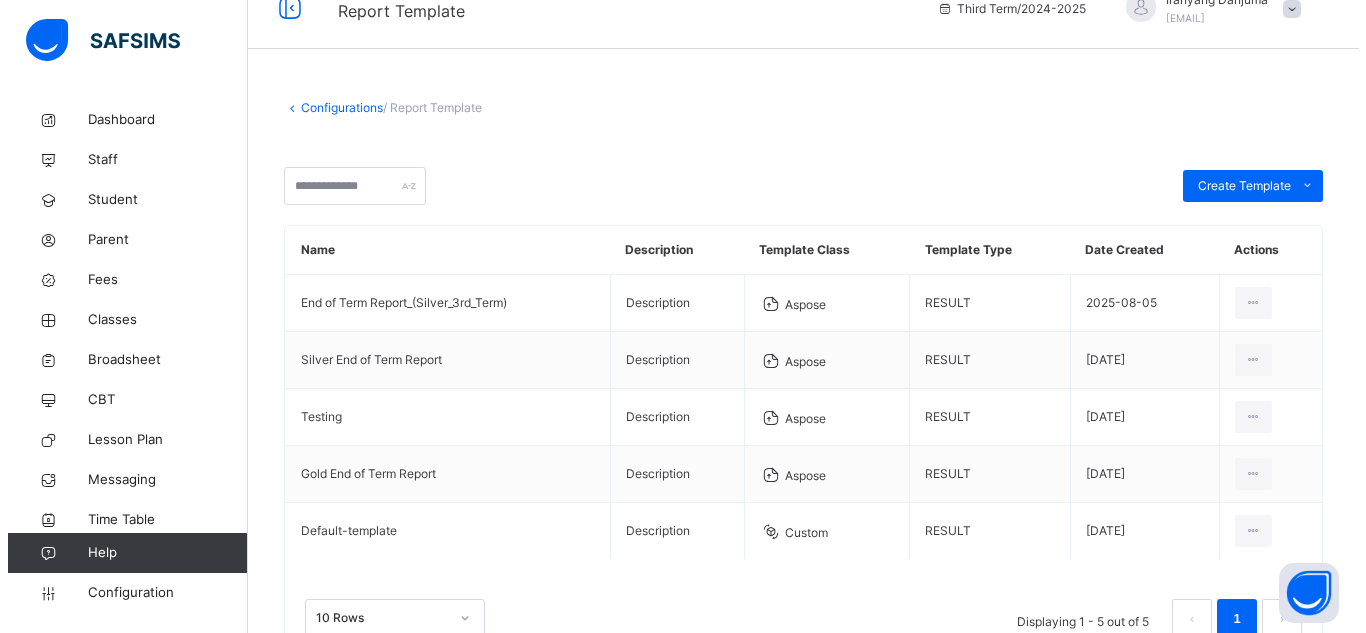 scroll, scrollTop: 108, scrollLeft: 0, axis: vertical 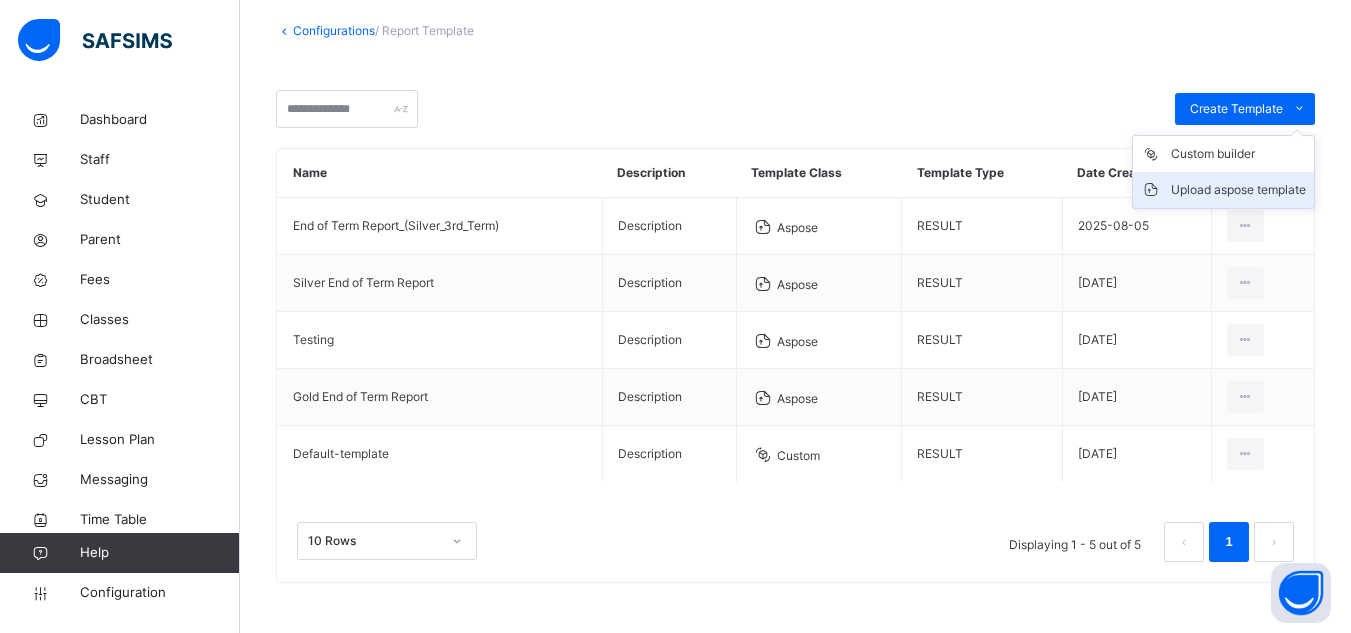 click on "Upload aspose template" at bounding box center (1238, 190) 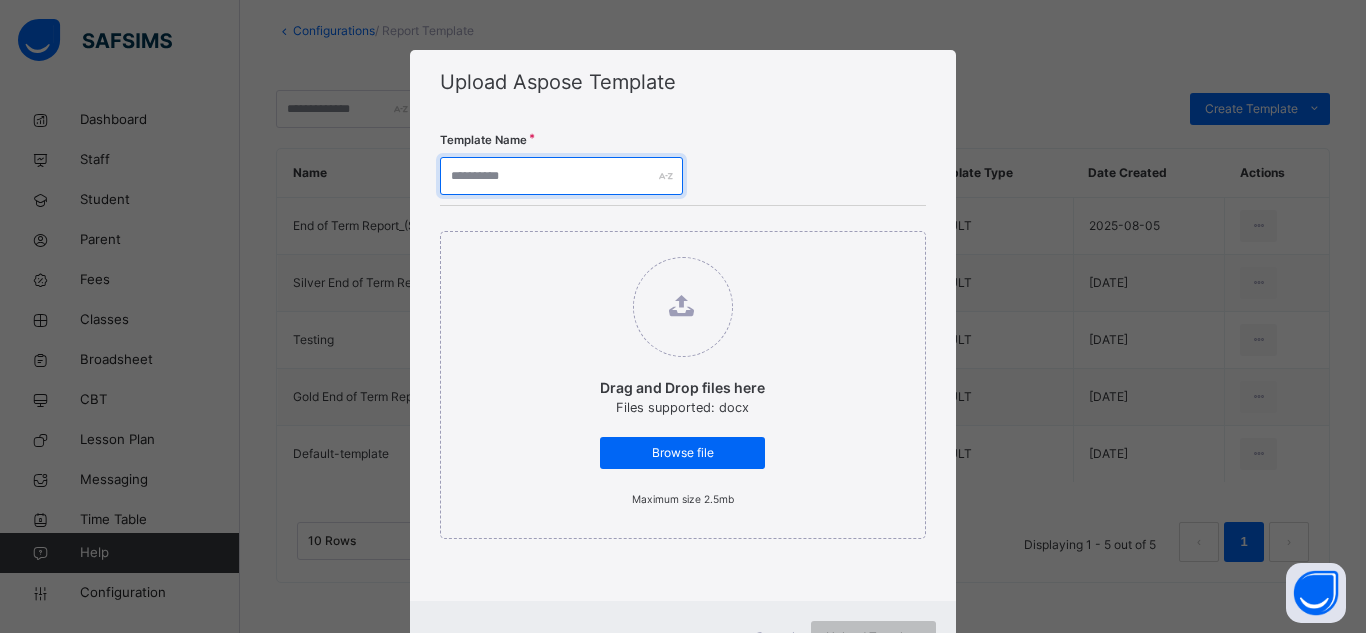 click at bounding box center [561, 176] 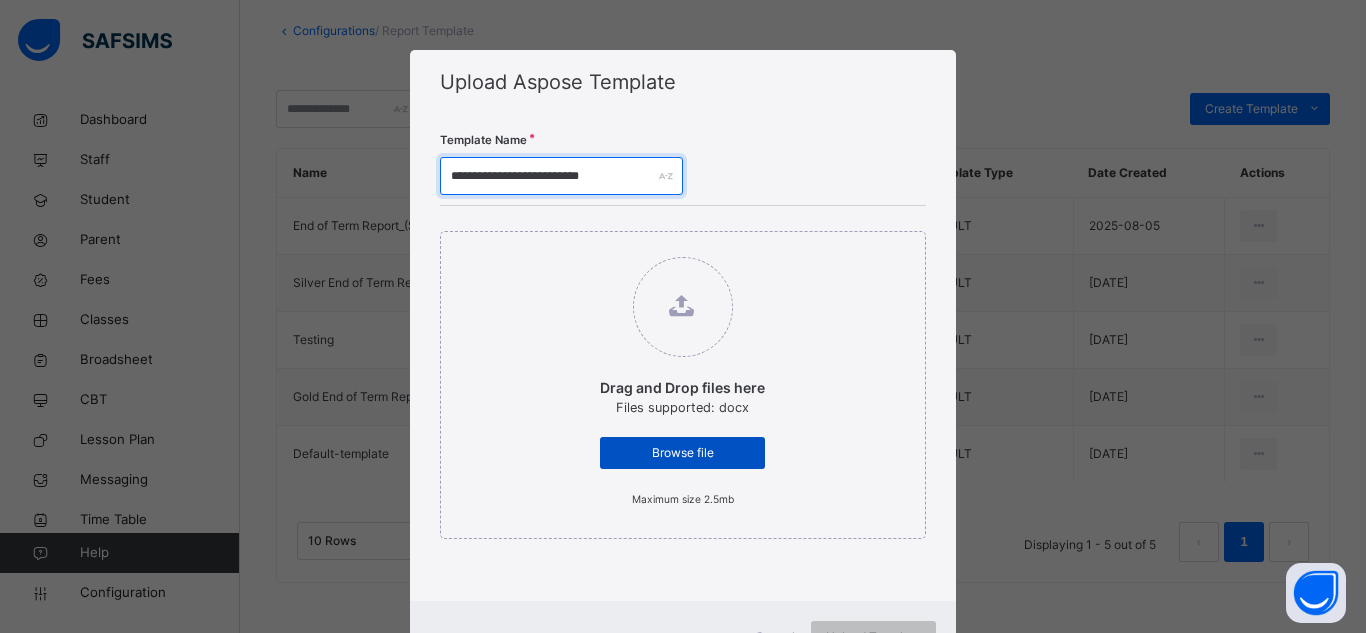 type on "**********" 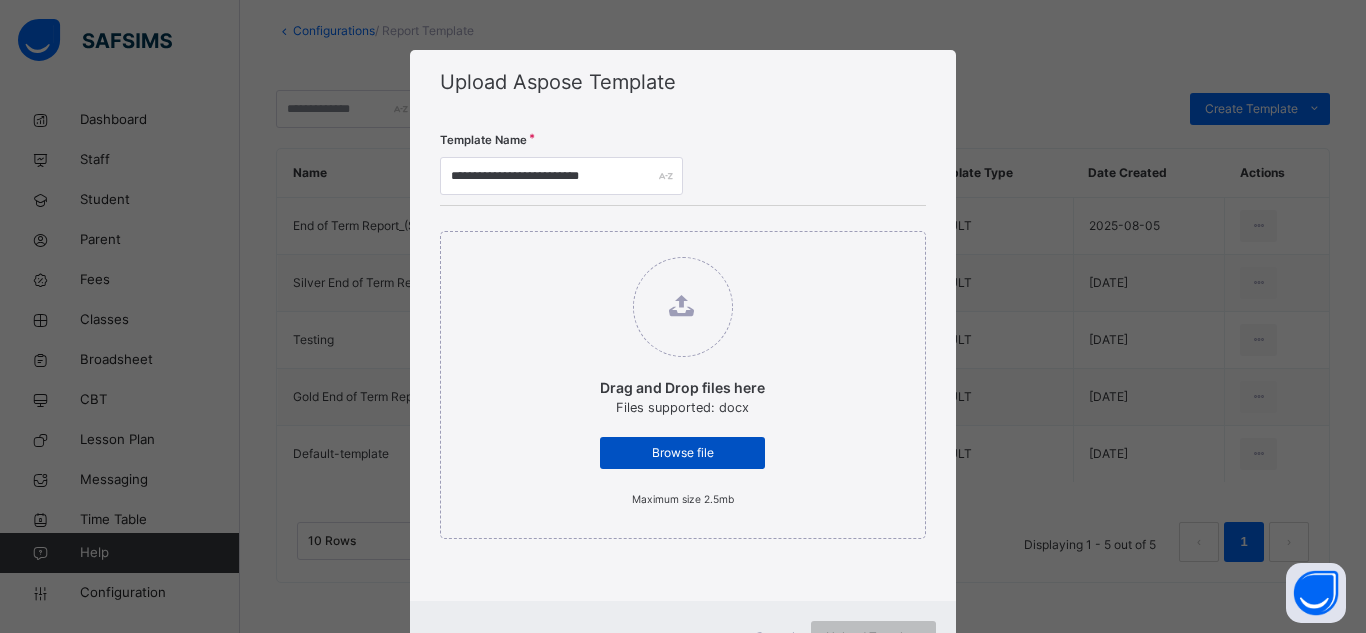 click on "Browse file" at bounding box center [682, 453] 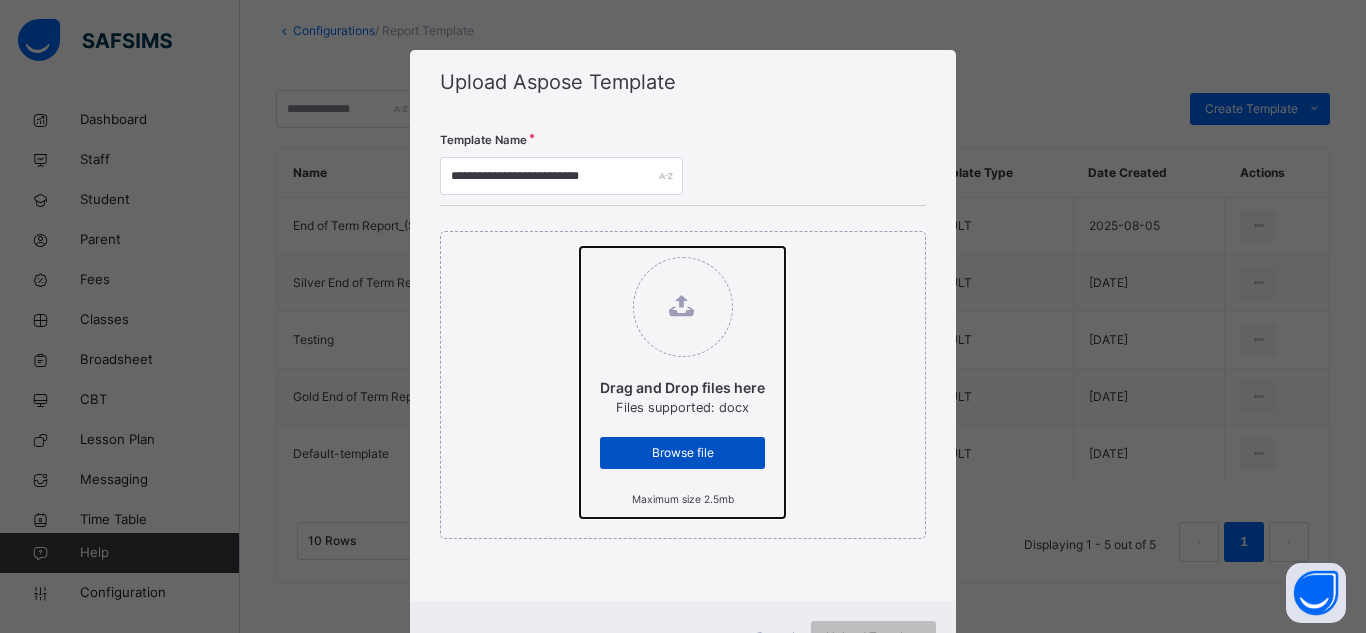 click on "Drag and Drop files here Files supported: docx Browse file Maximum size 2.5mb" at bounding box center (580, 247) 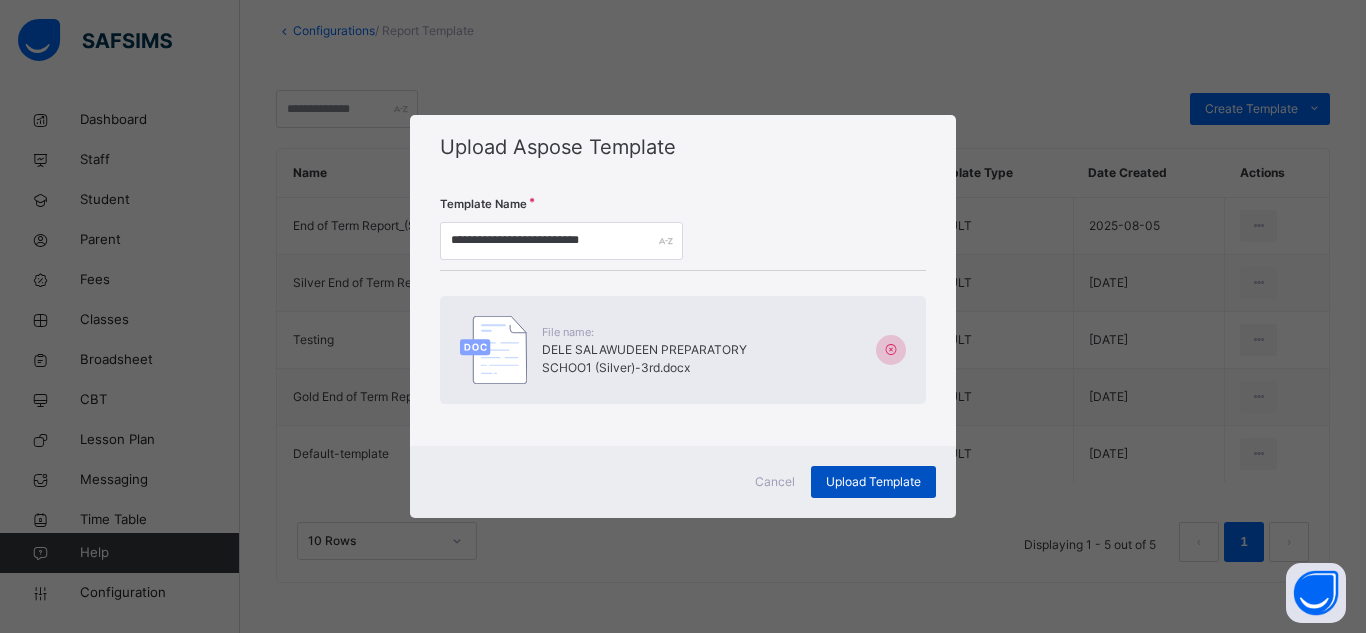 click on "Upload Template" at bounding box center [873, 482] 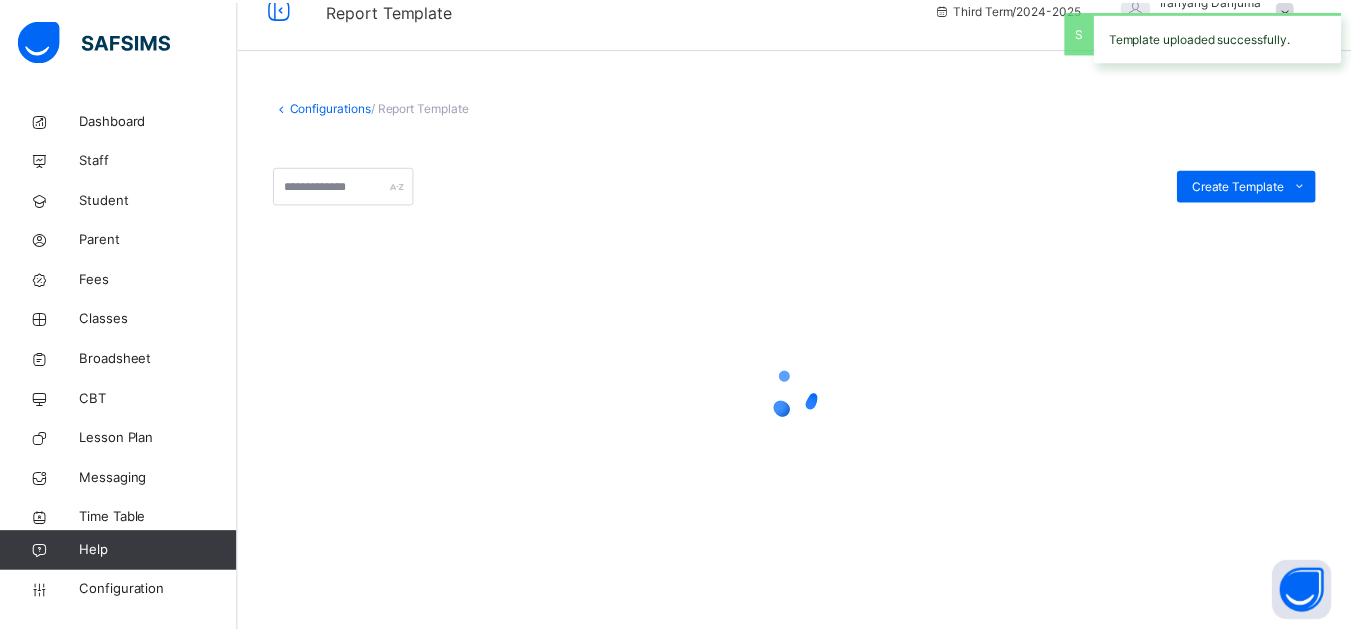 scroll, scrollTop: 31, scrollLeft: 0, axis: vertical 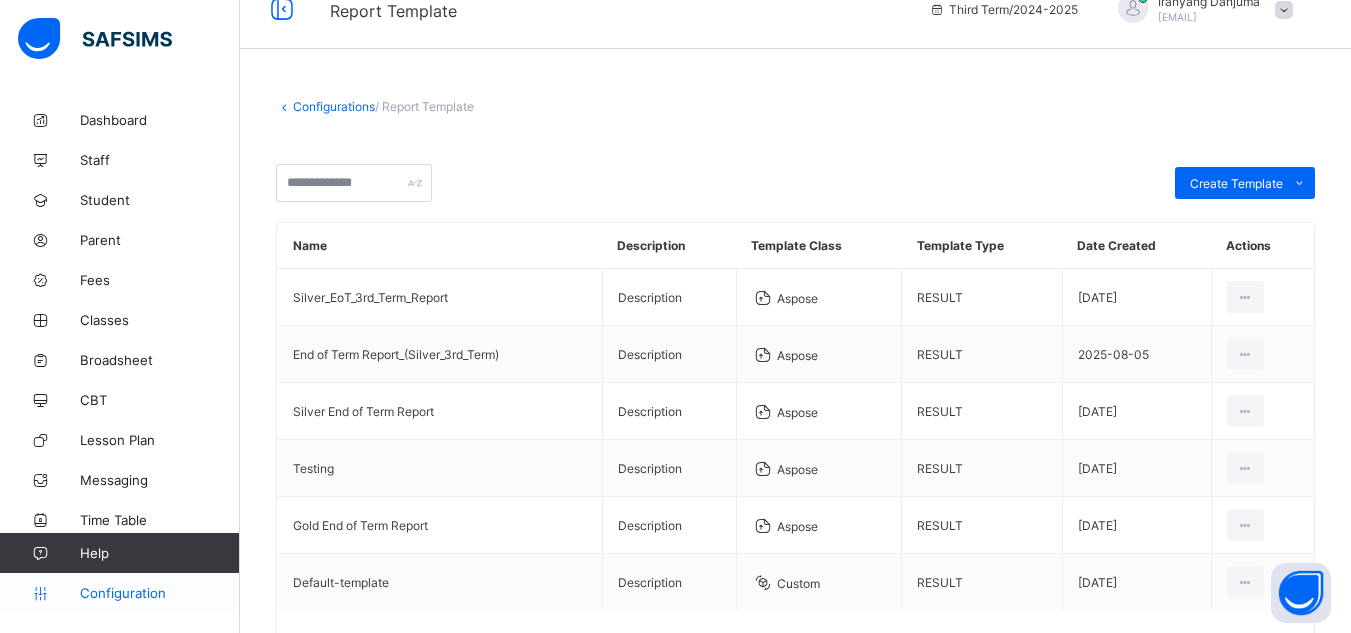 click on "Configuration" at bounding box center [159, 593] 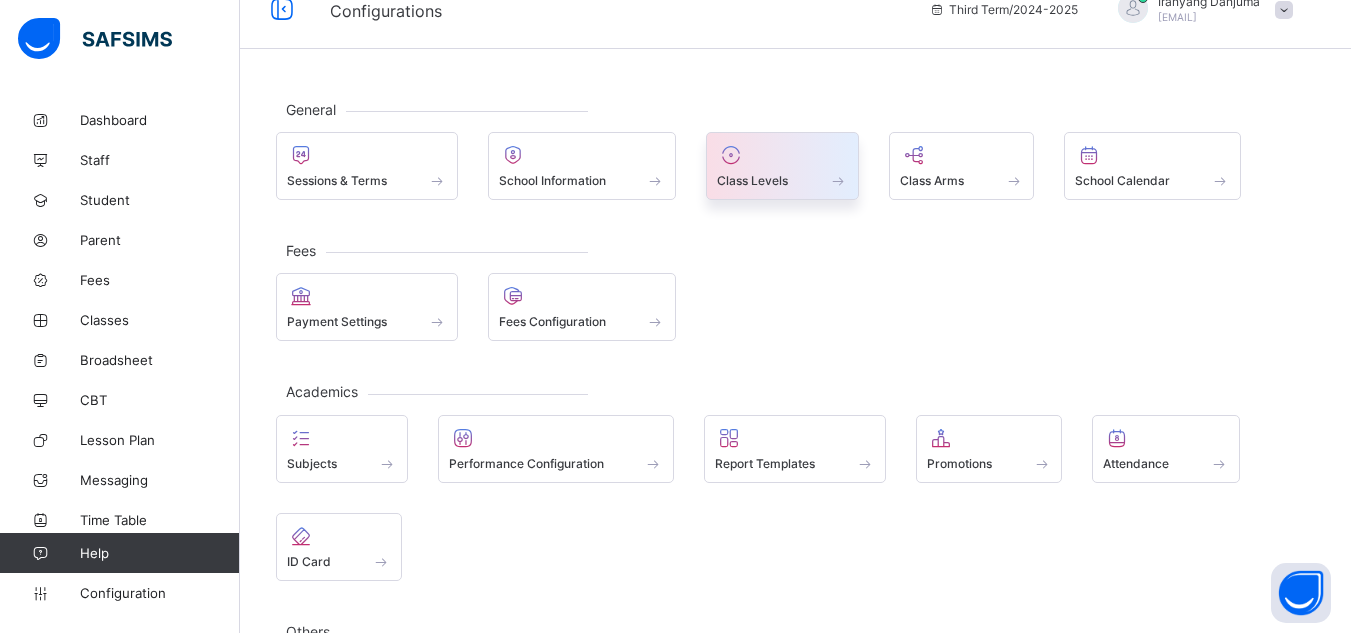 click at bounding box center (782, 169) 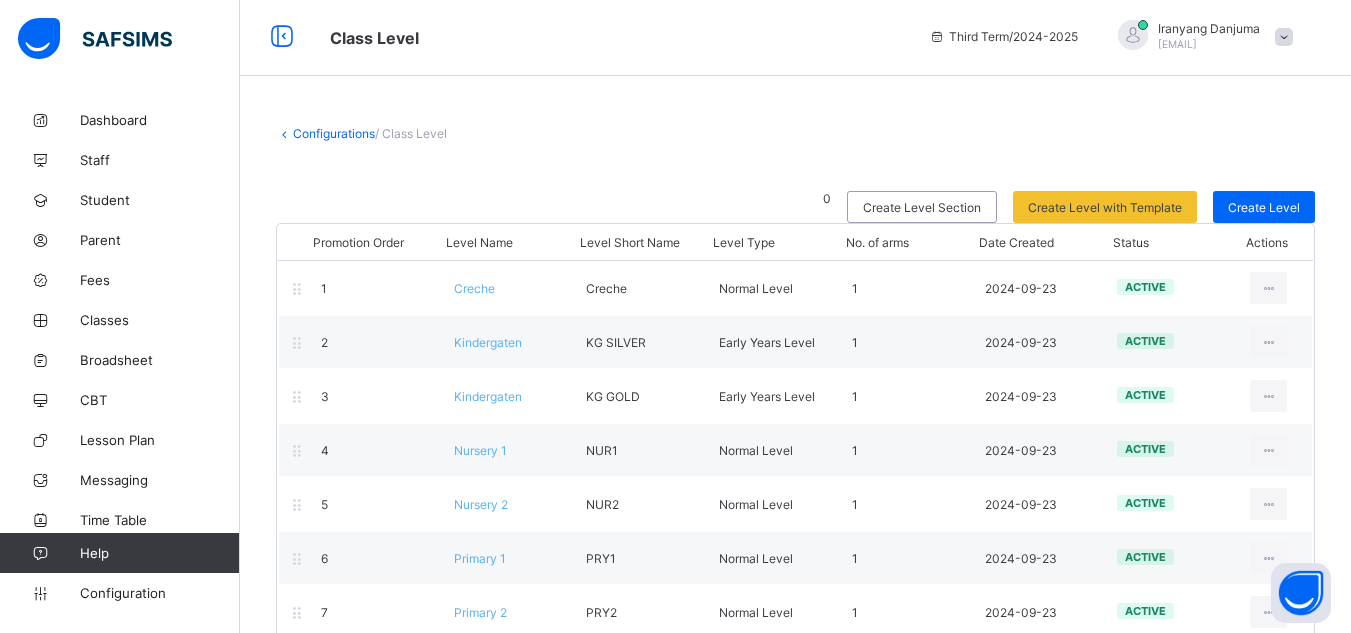 scroll, scrollTop: 31, scrollLeft: 0, axis: vertical 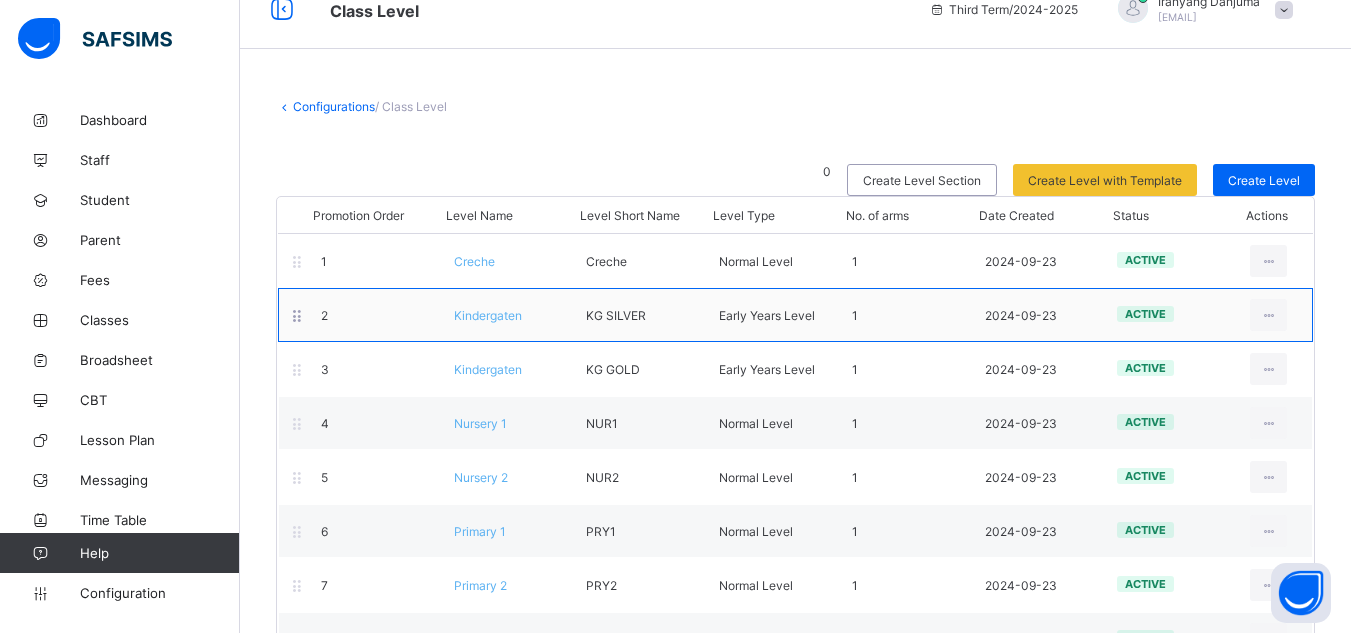 click on "Kindergaten" at bounding box center [488, 315] 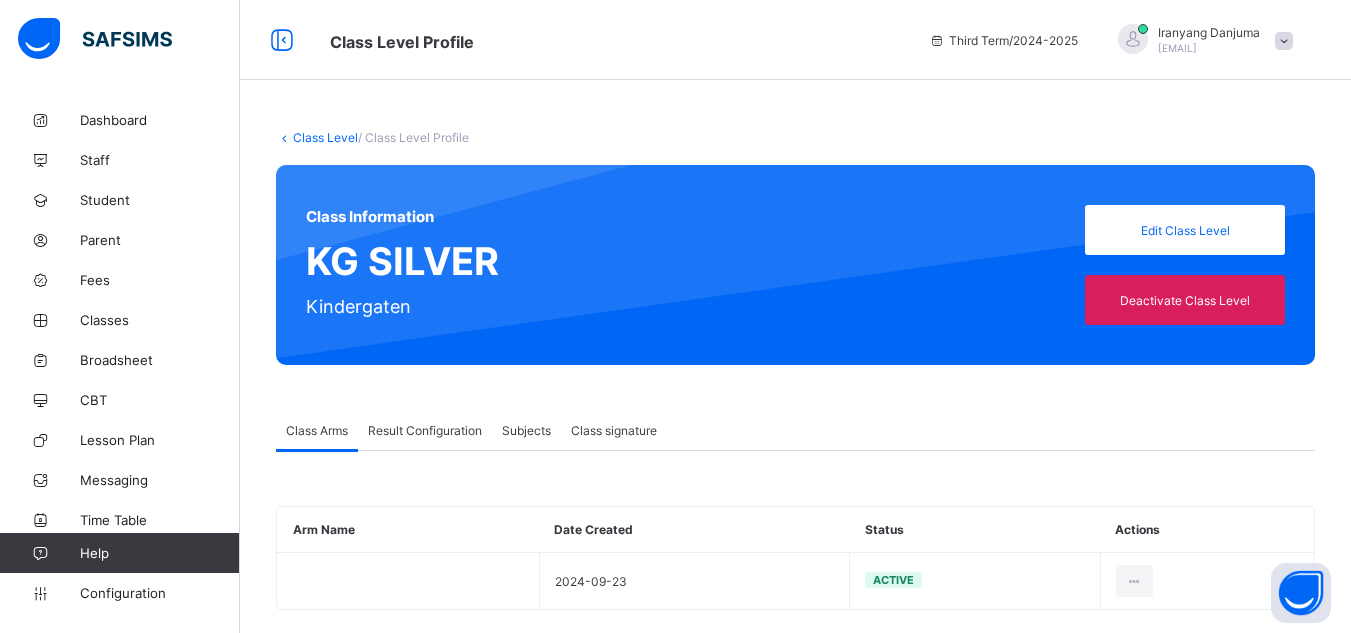 scroll, scrollTop: 27, scrollLeft: 0, axis: vertical 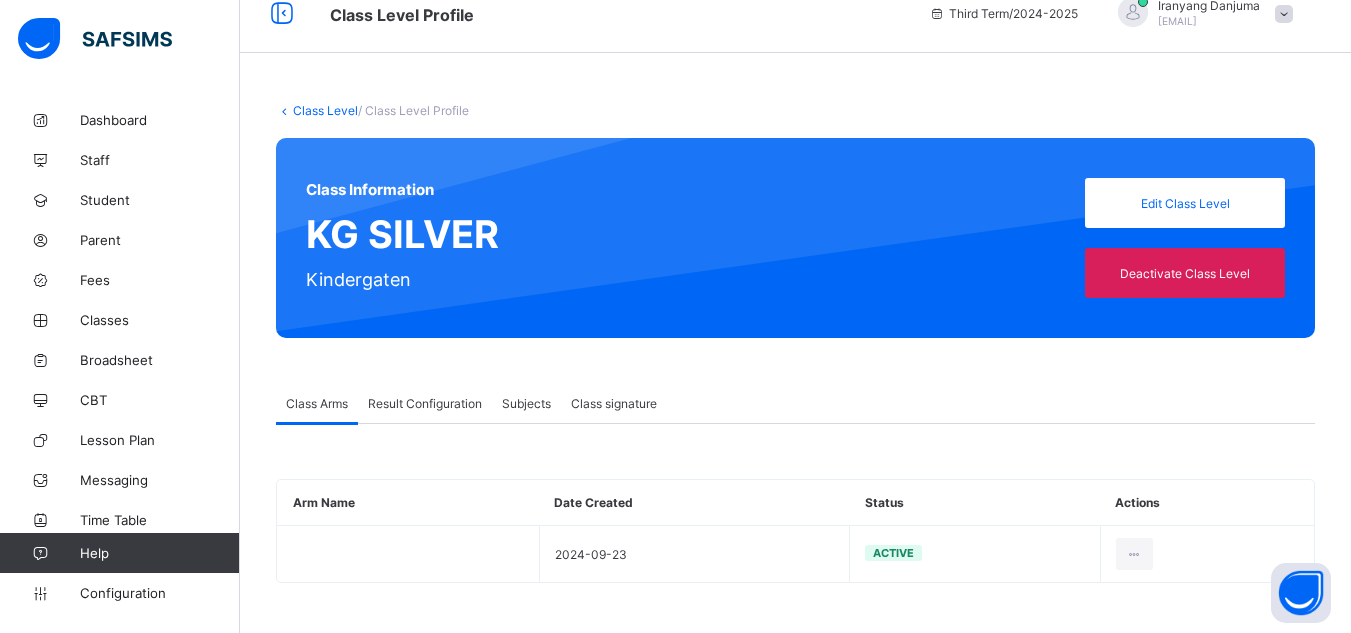 click on "Result Configuration" at bounding box center [425, 403] 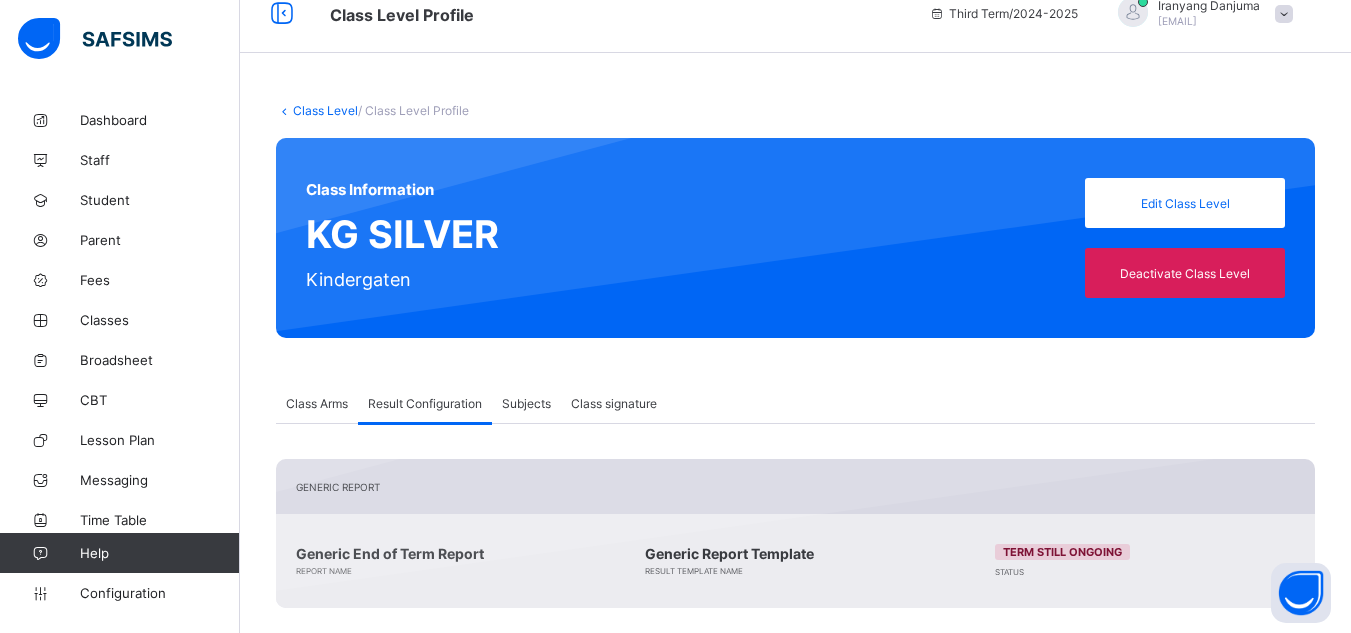 scroll, scrollTop: 364, scrollLeft: 0, axis: vertical 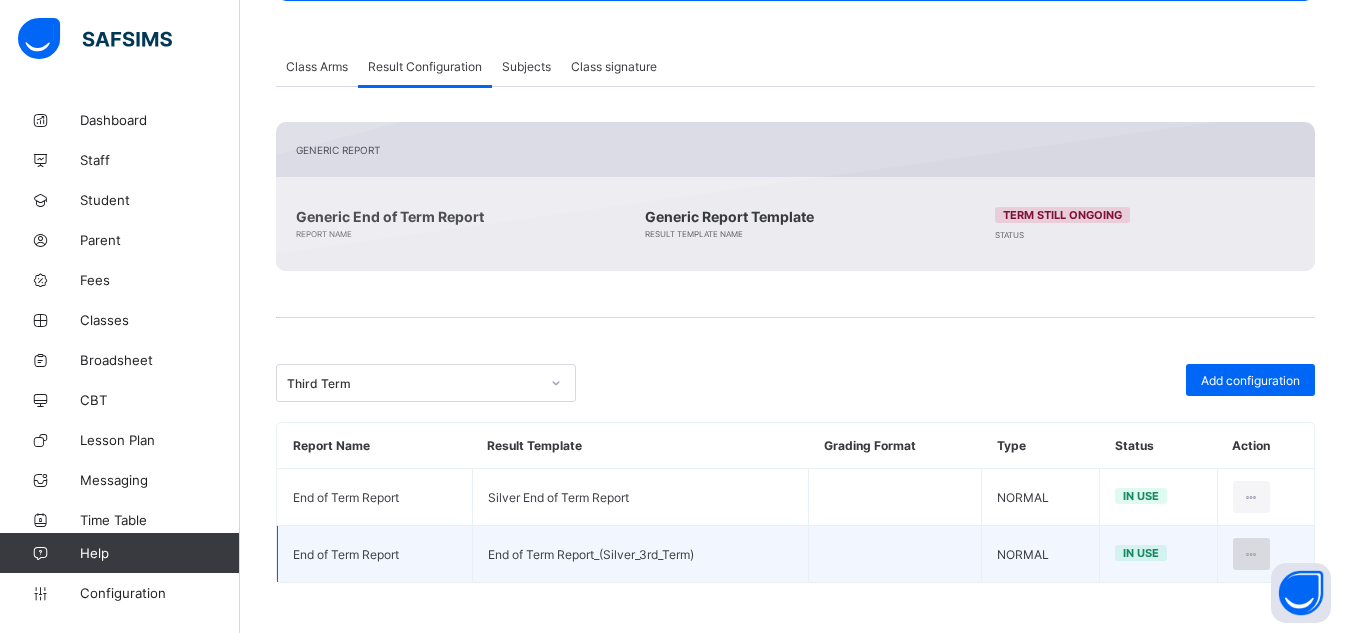 click at bounding box center (1251, 554) 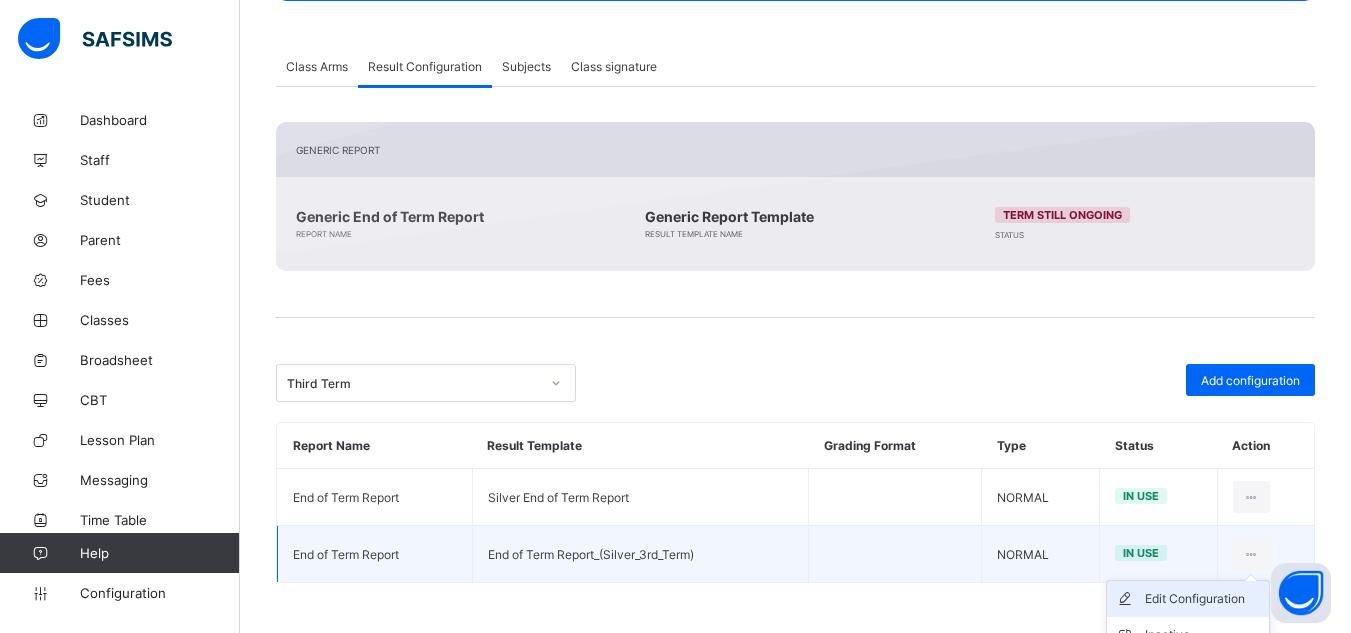 click on "Edit Configuration" at bounding box center [1203, 599] 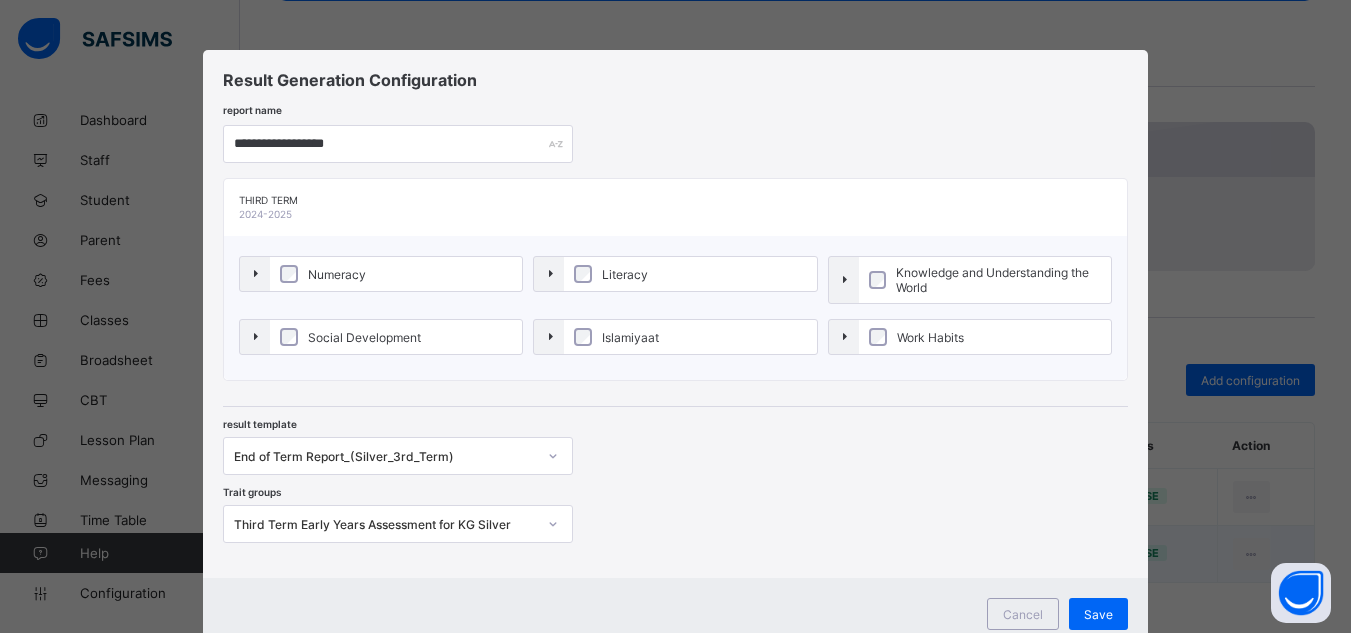 scroll, scrollTop: 67, scrollLeft: 0, axis: vertical 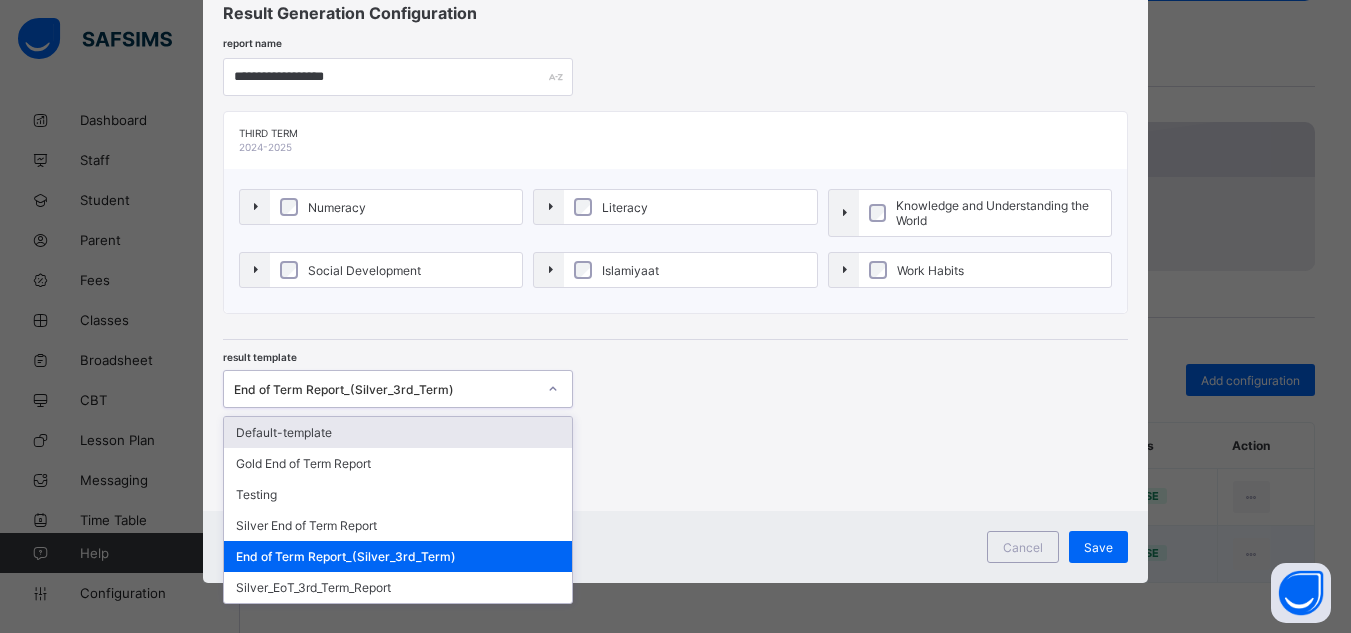 click on "End of Term Report_(Silver_3rd_Term)" at bounding box center [385, 389] 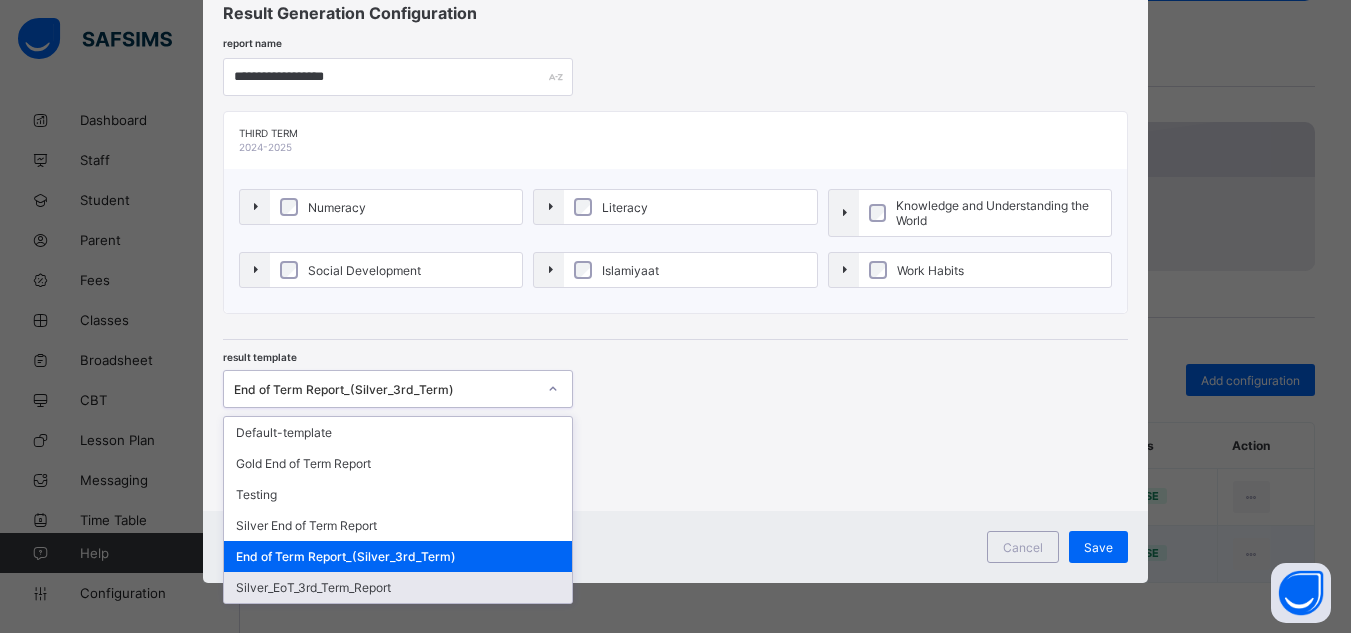 click on "Silver_EoT_3rd_Term_Report" at bounding box center (398, 587) 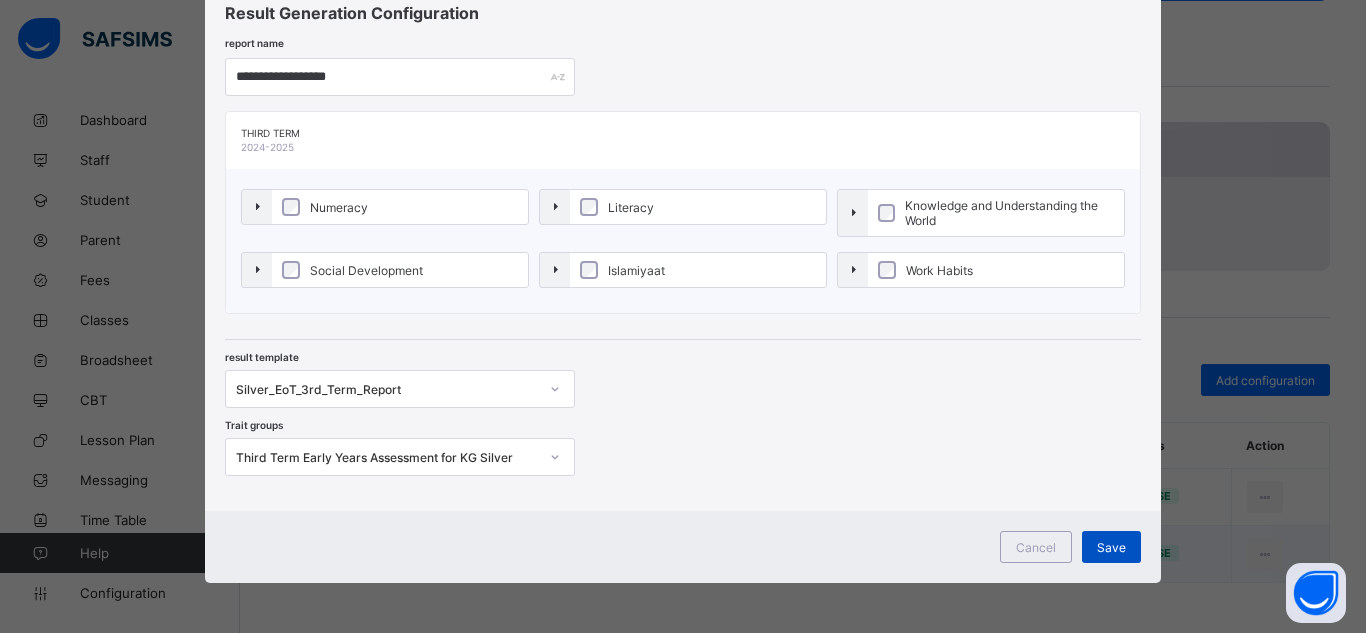 click on "Save" at bounding box center [1111, 547] 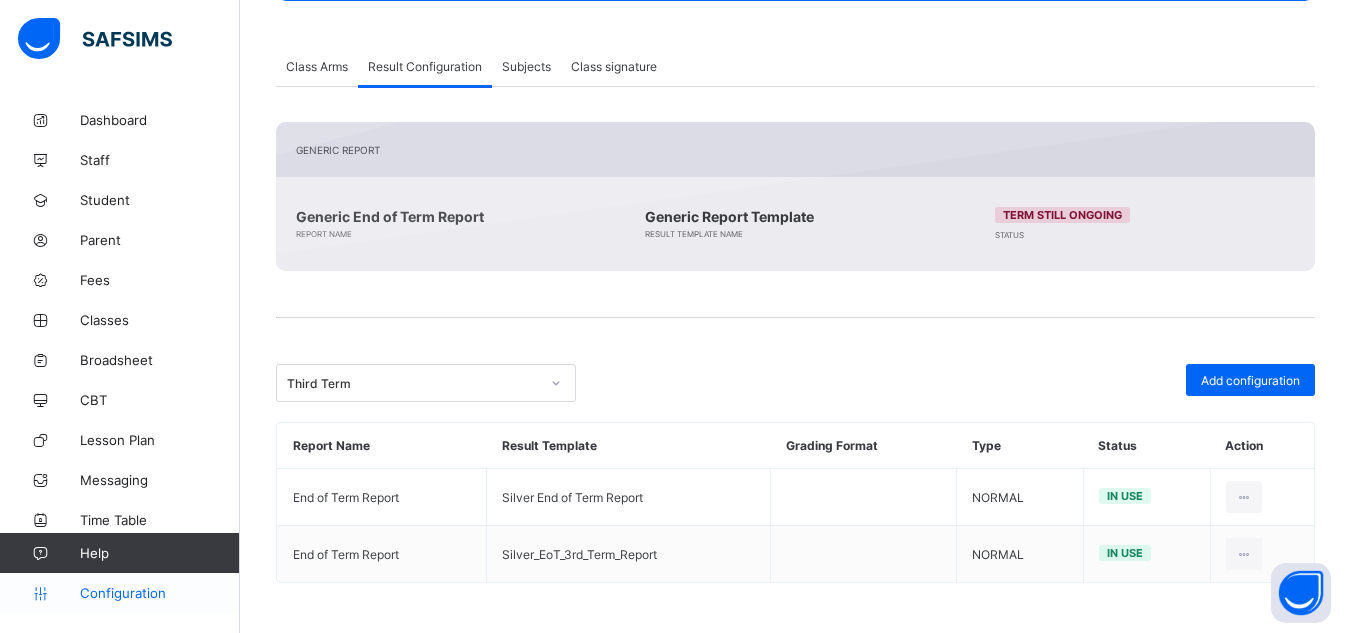 click on "Configuration" at bounding box center (159, 593) 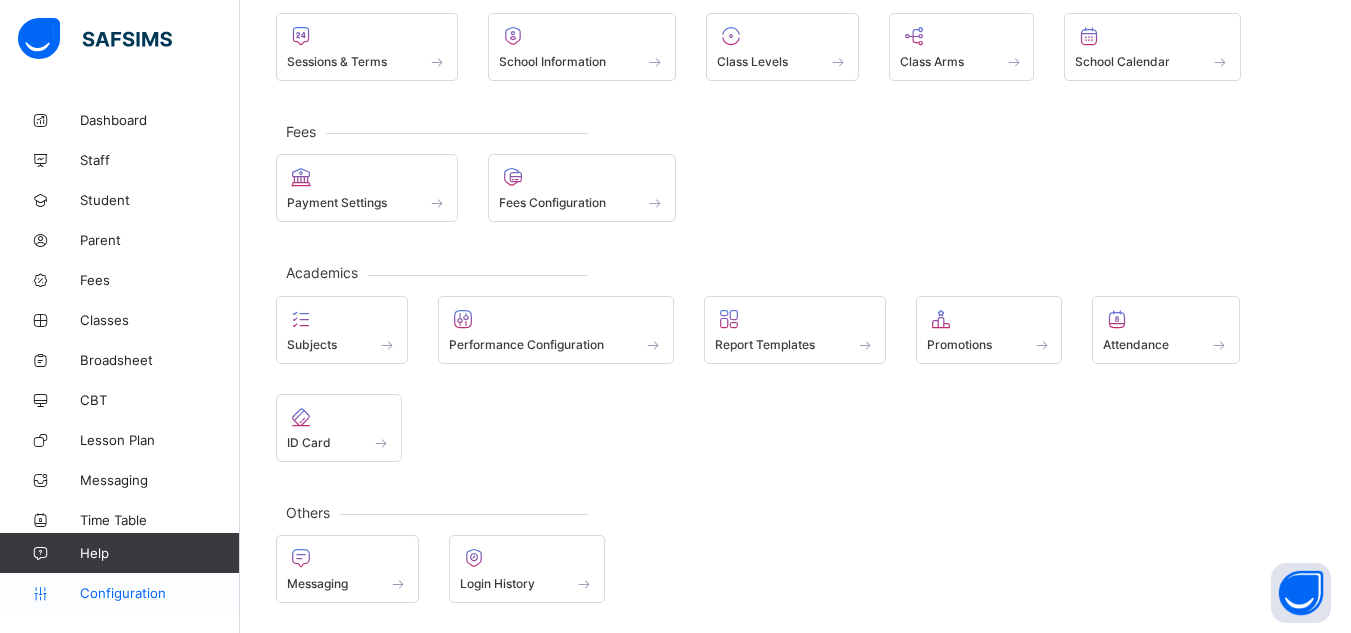 scroll, scrollTop: 150, scrollLeft: 0, axis: vertical 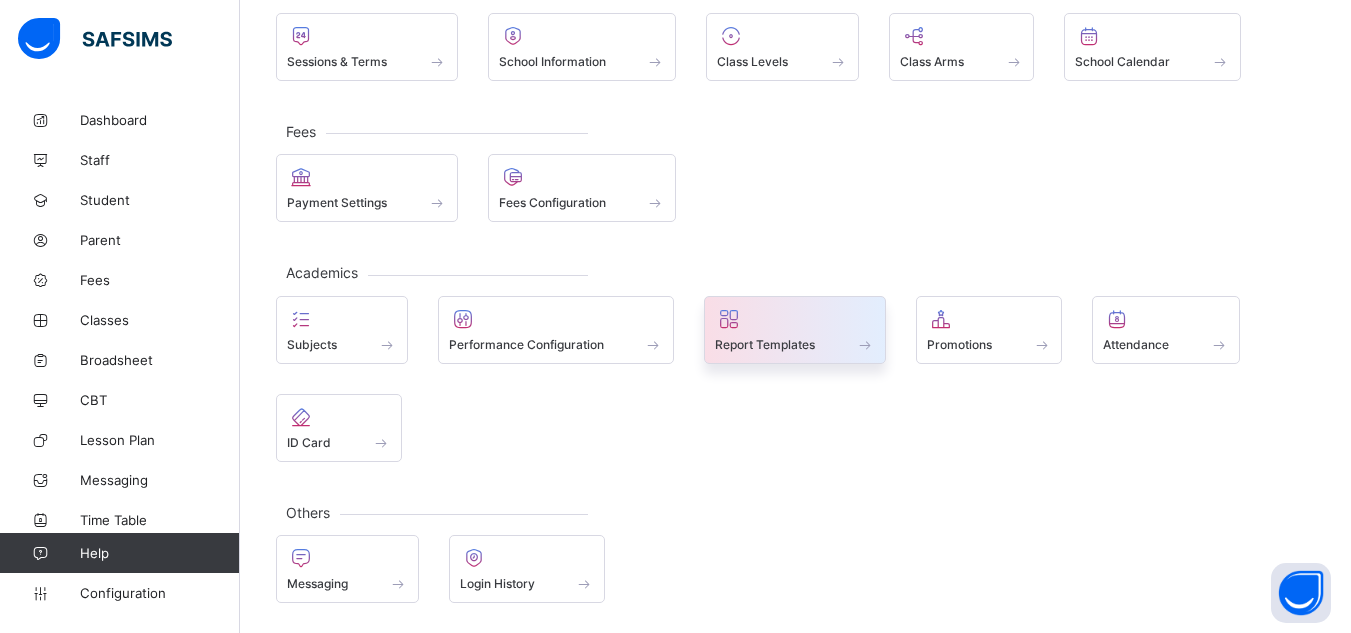 click on "Report Templates" at bounding box center (765, 344) 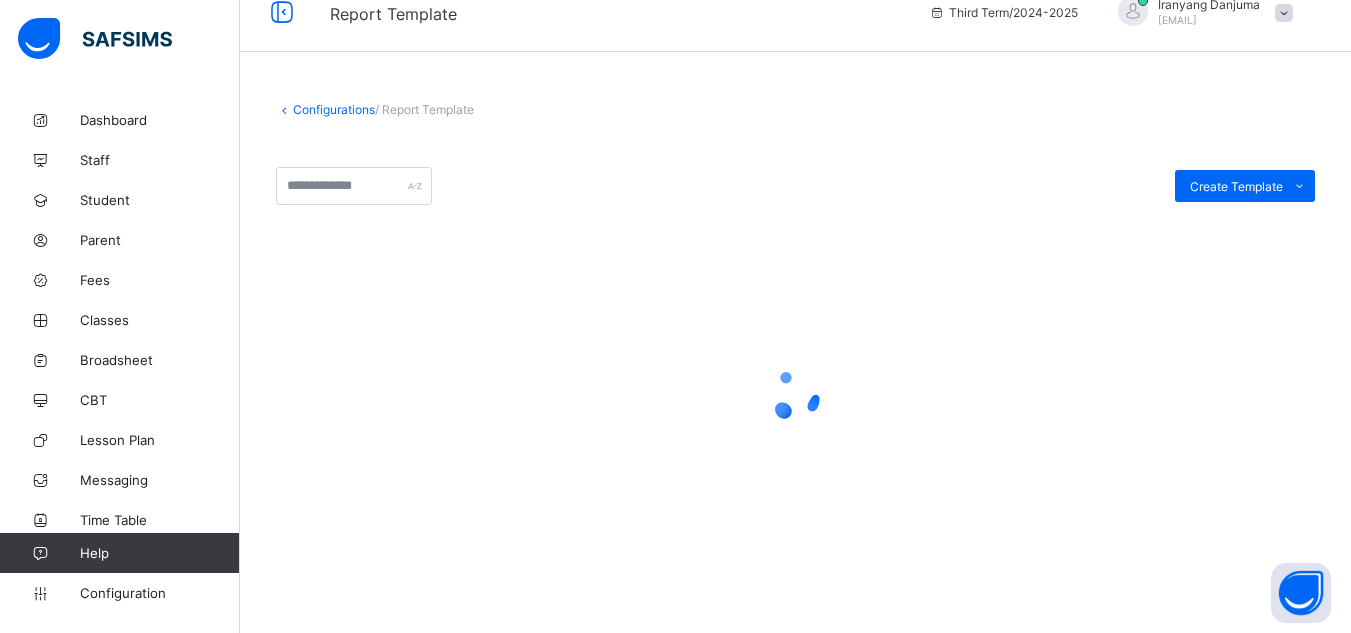 scroll, scrollTop: 159, scrollLeft: 0, axis: vertical 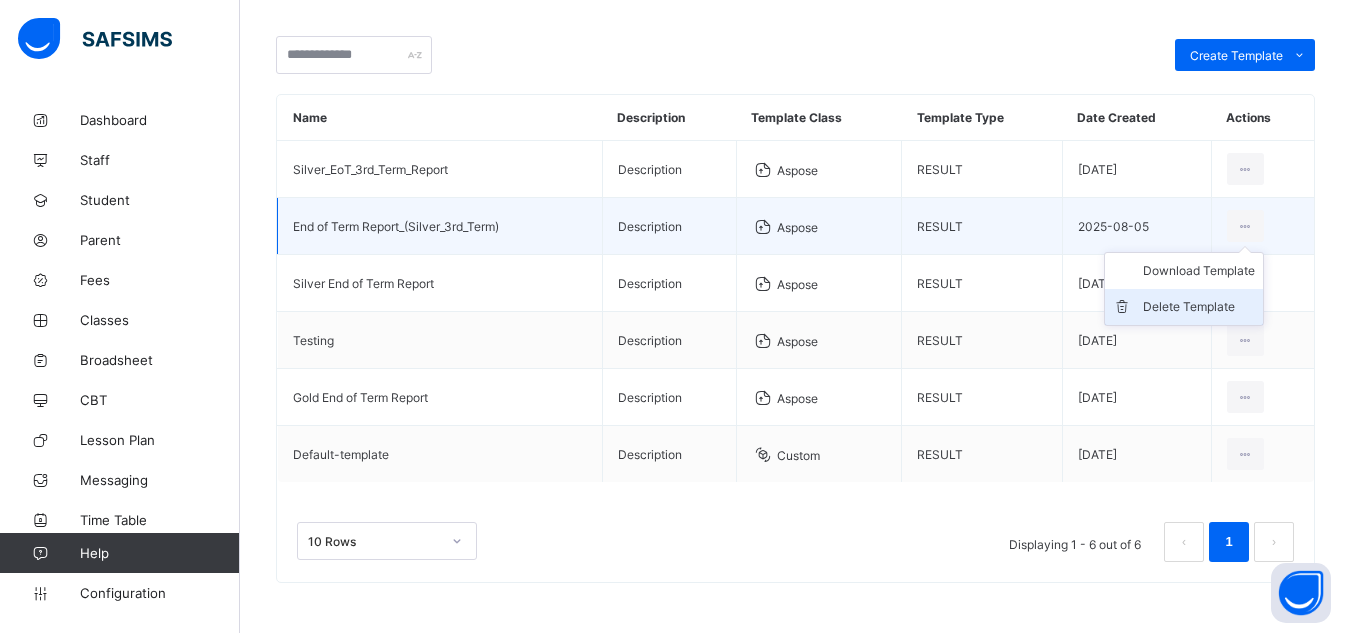 click on "Delete Template" at bounding box center (1199, 307) 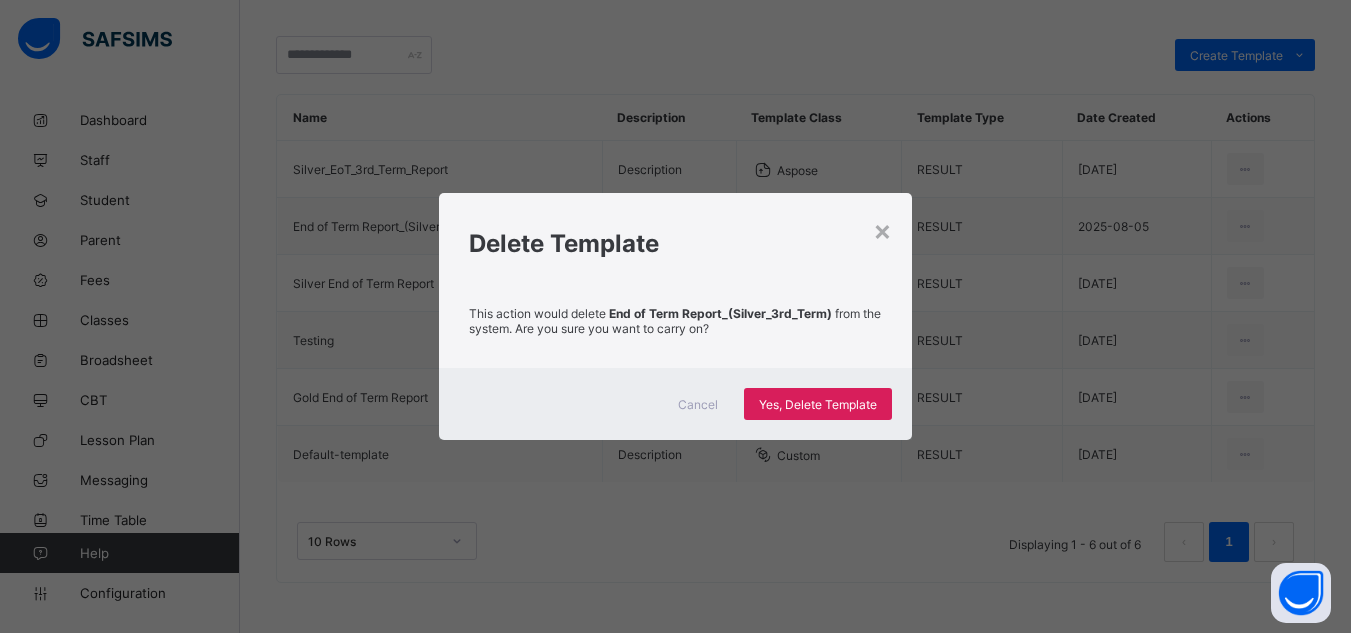 click on "Cancel Yes, Delete Template" at bounding box center (675, 404) 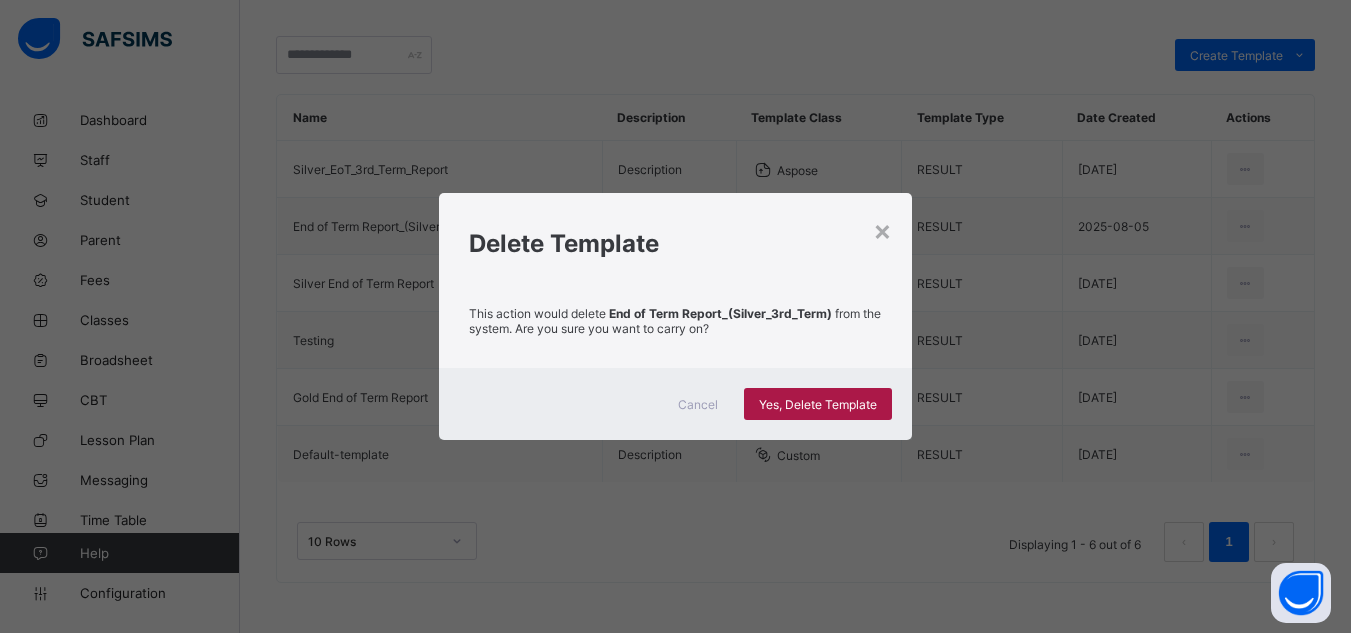 click on "Yes, Delete Template" at bounding box center [818, 404] 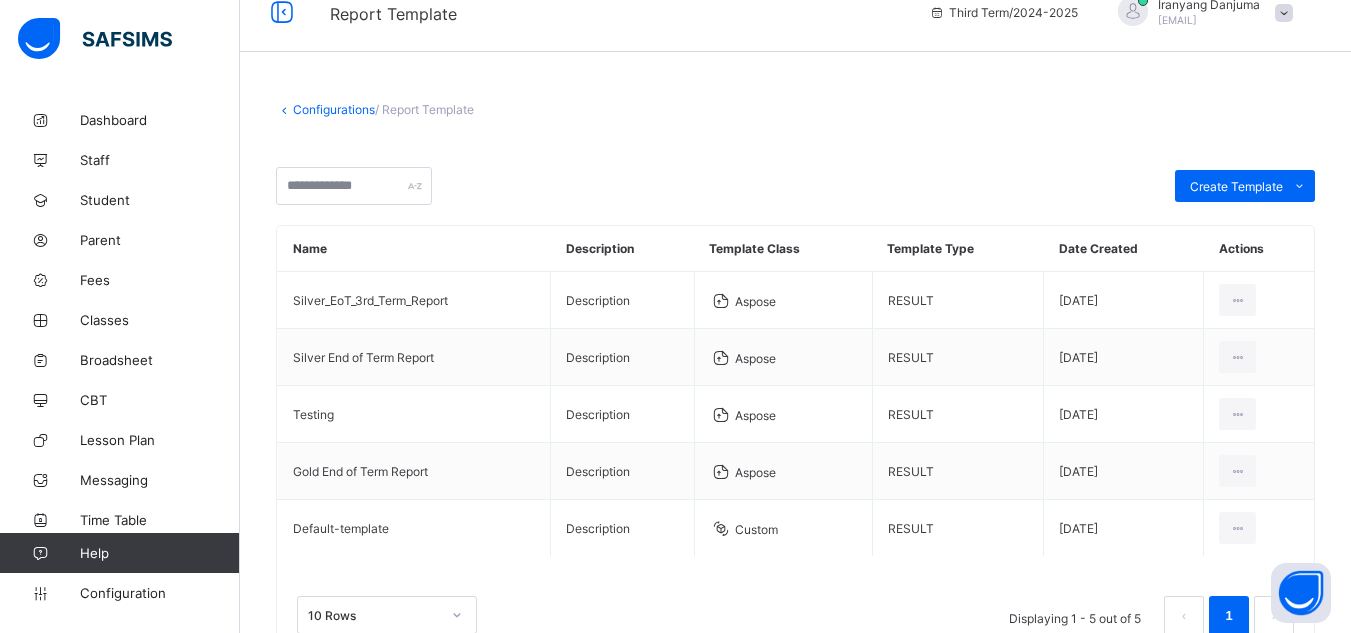 scroll, scrollTop: 102, scrollLeft: 0, axis: vertical 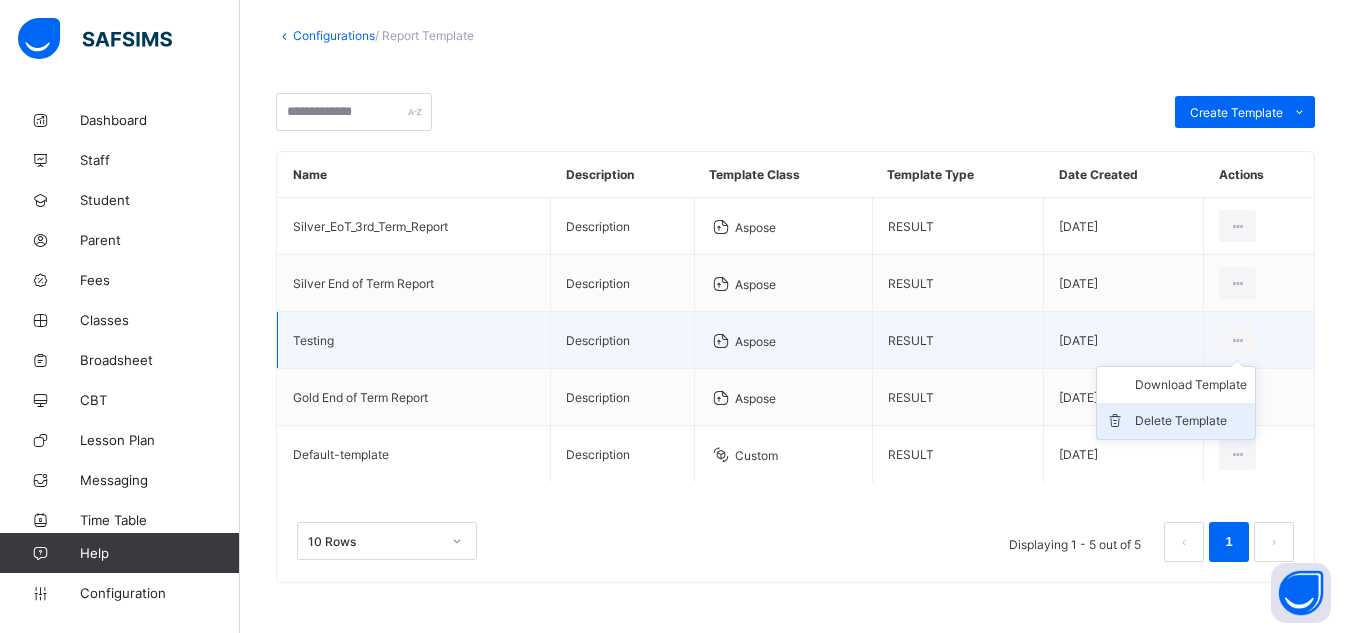 click on "Delete Template" at bounding box center [1191, 421] 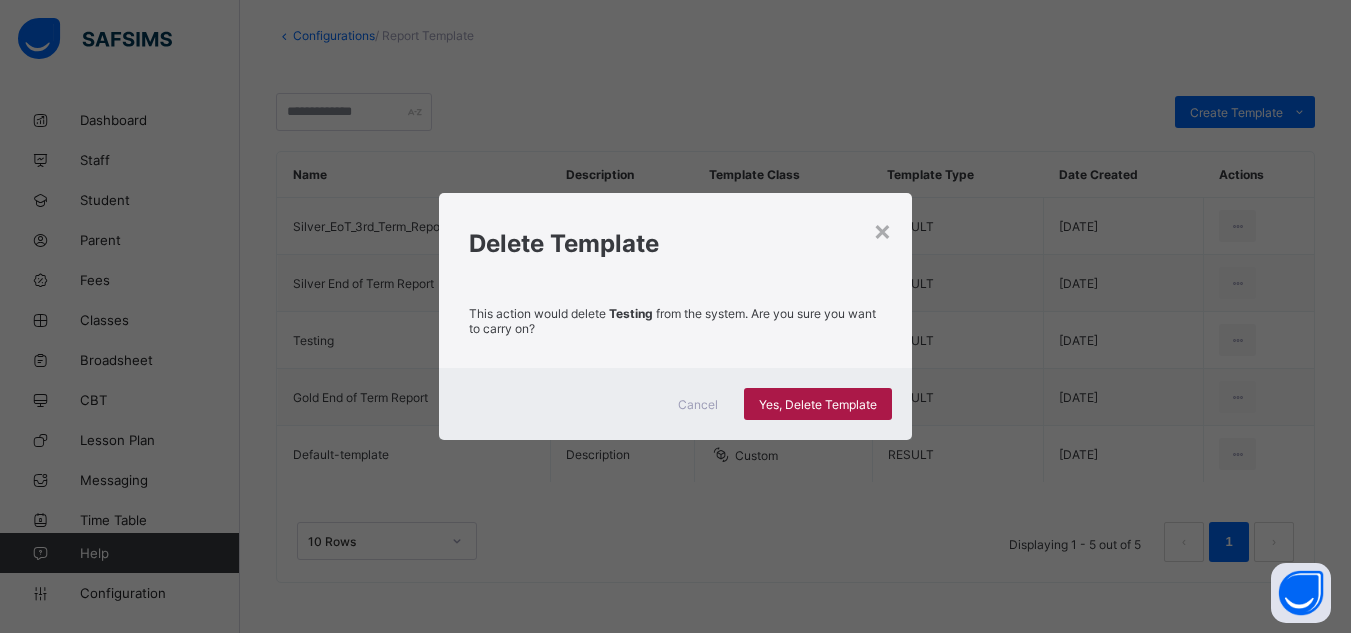 click on "Yes, Delete Template" at bounding box center (818, 404) 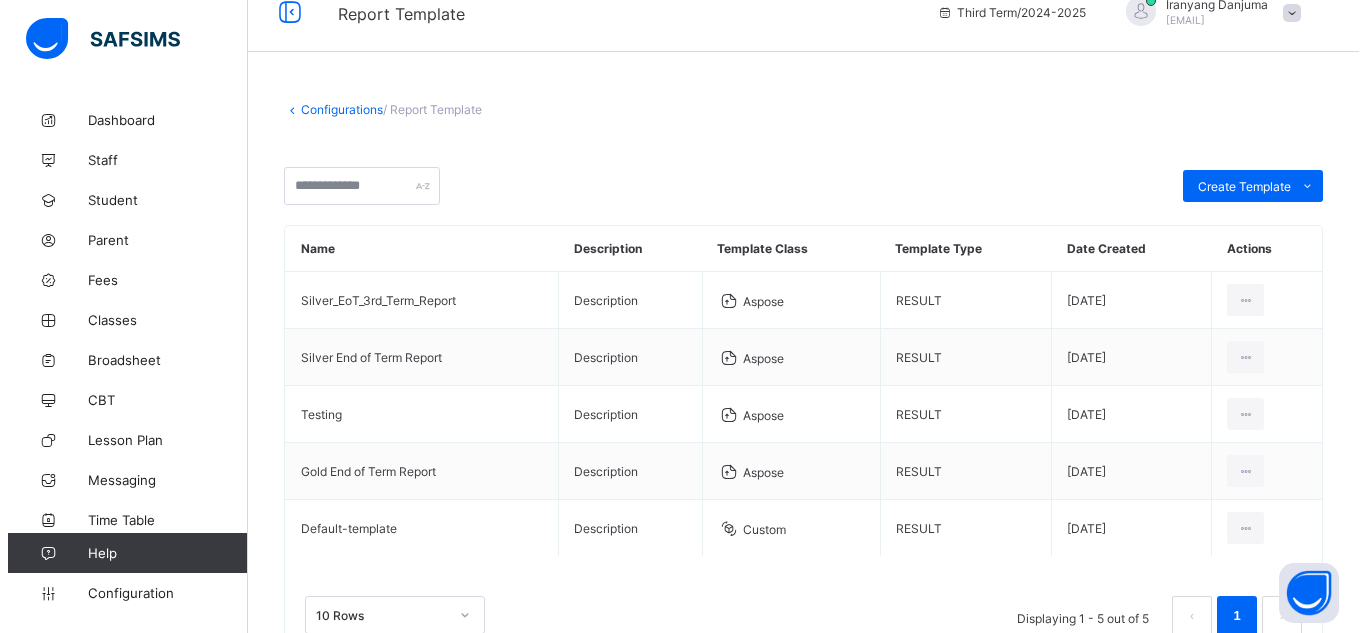 scroll, scrollTop: 102, scrollLeft: 0, axis: vertical 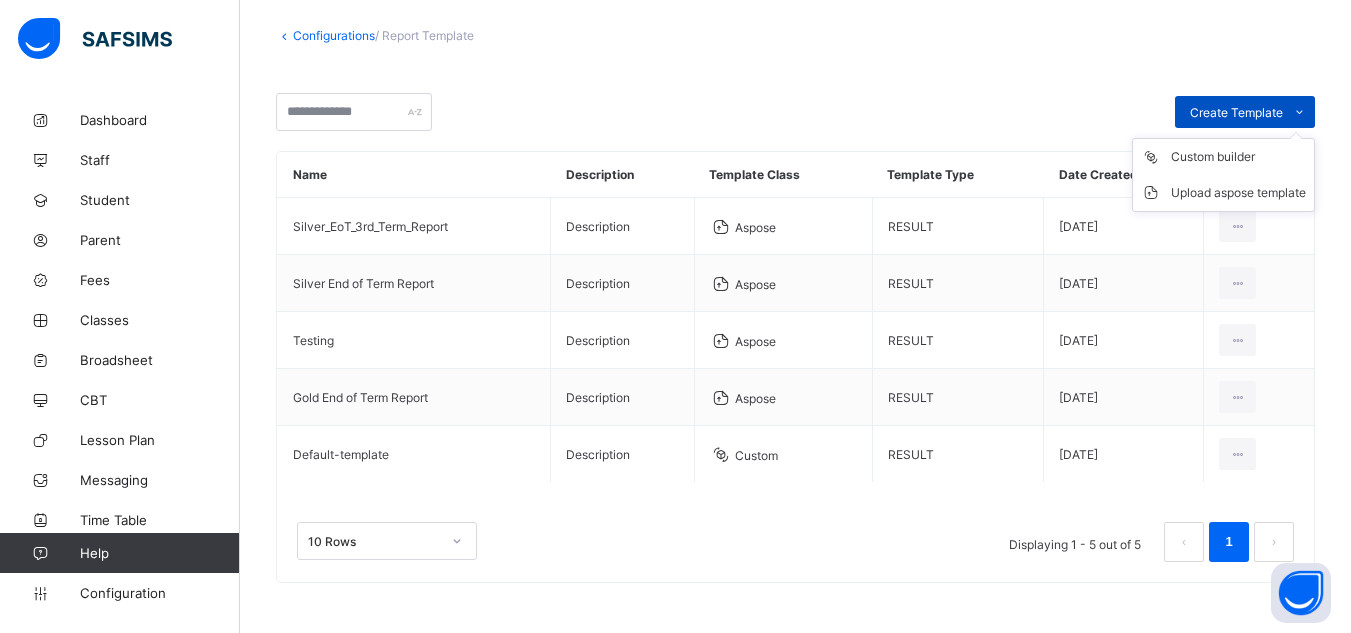 click on "Create Template" at bounding box center (1236, 112) 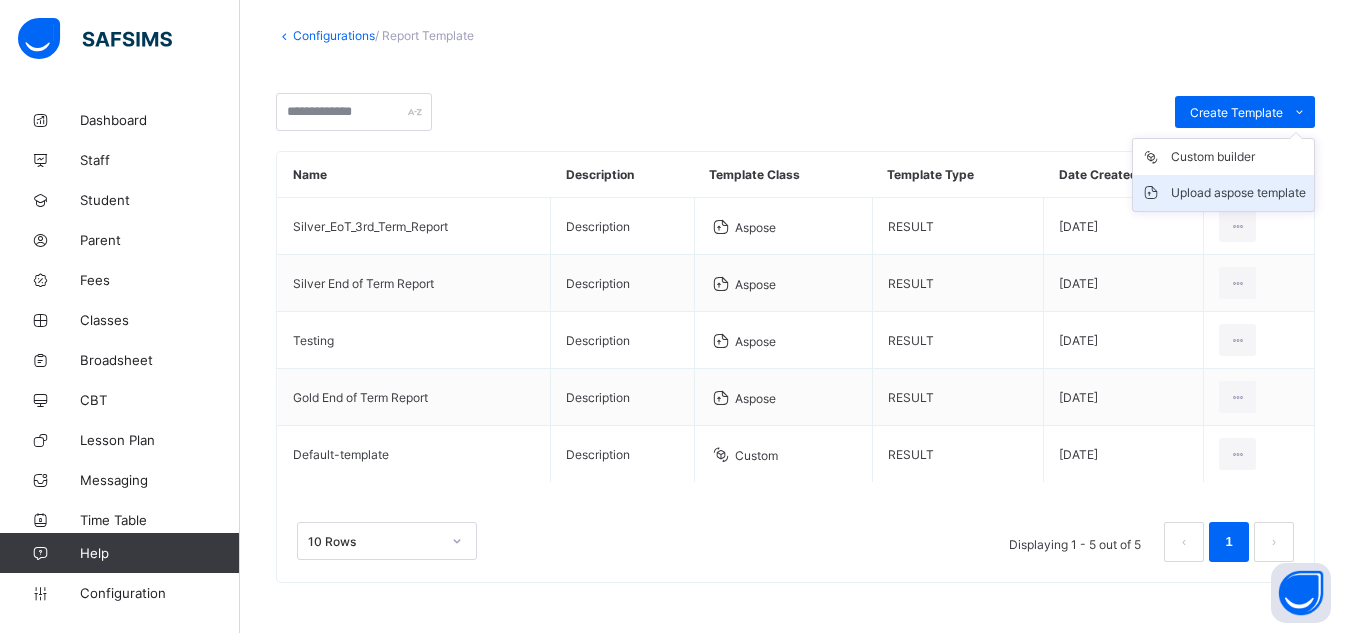 click on "Upload aspose template" at bounding box center (1238, 193) 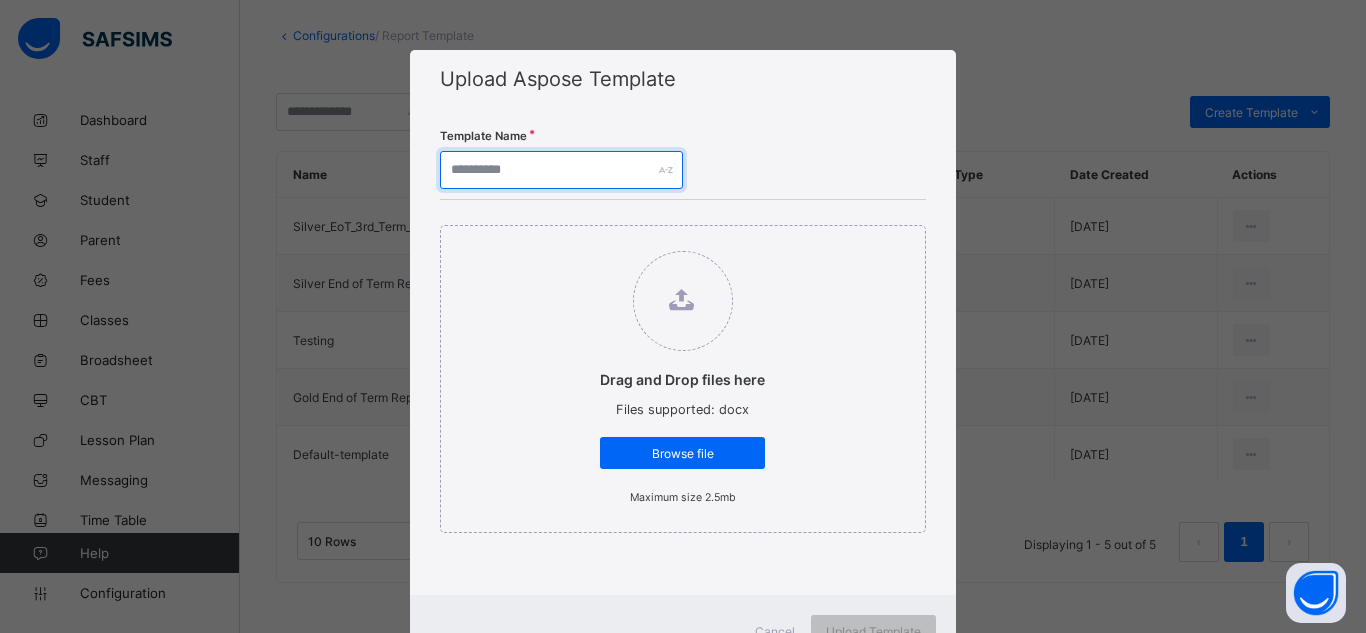 click at bounding box center (561, 170) 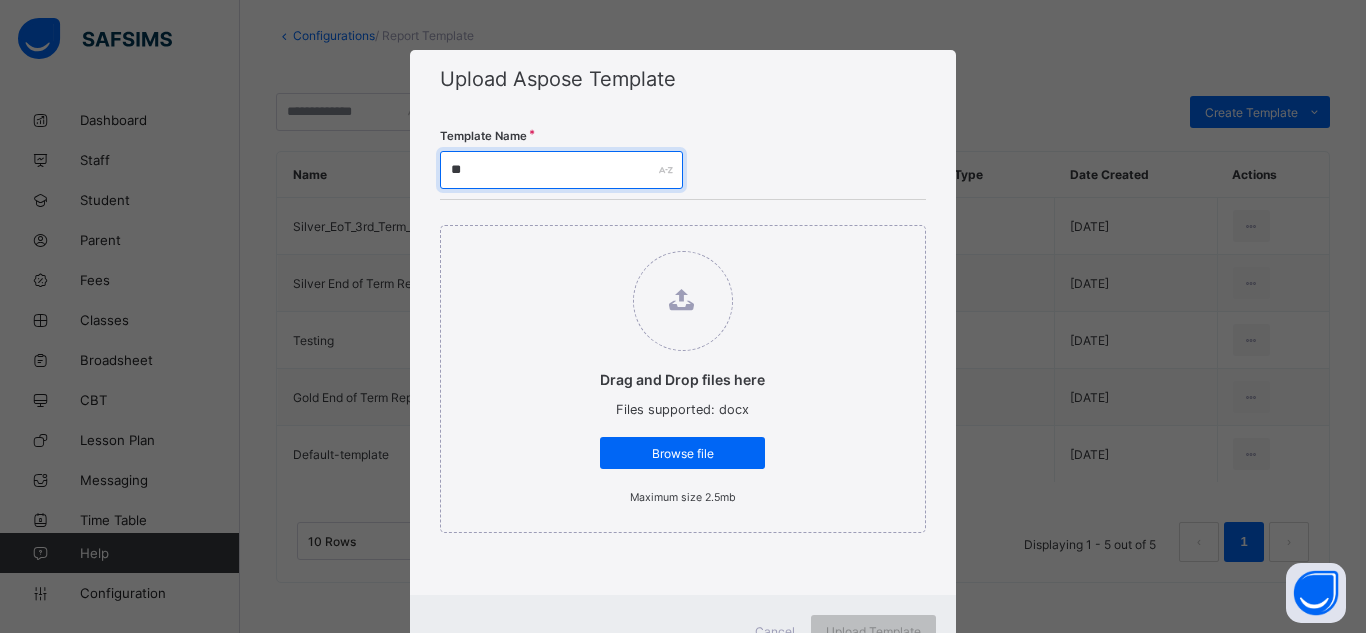 type on "*" 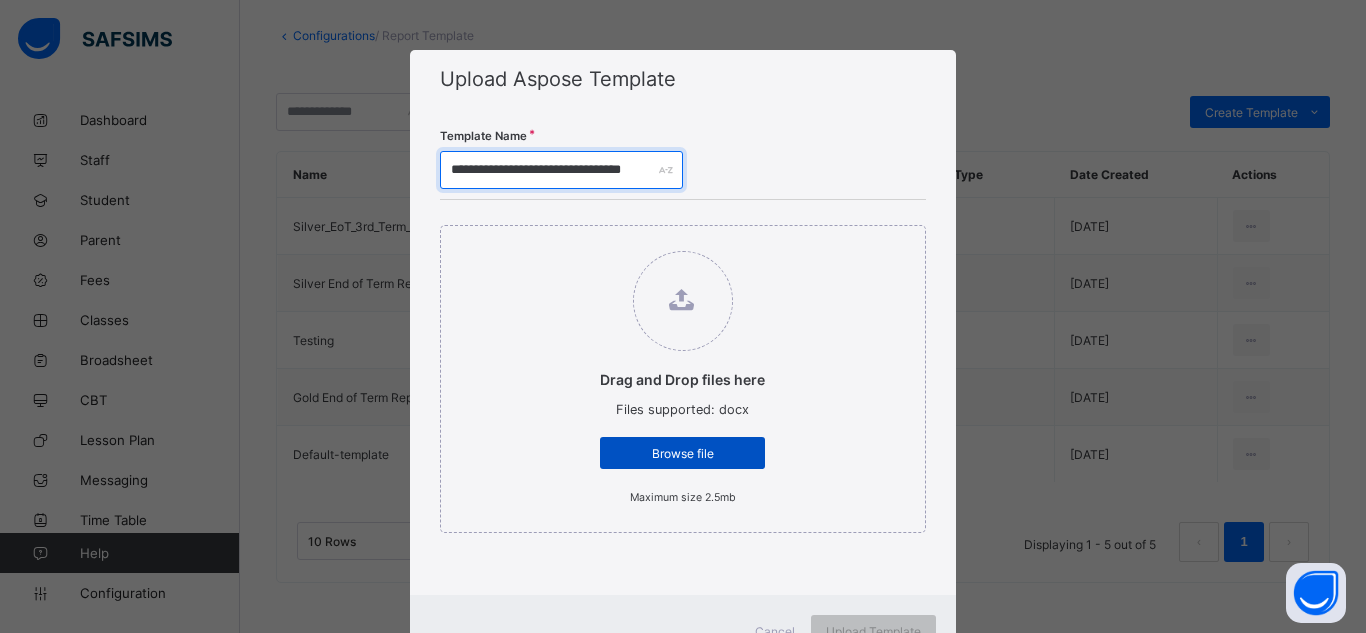 type on "**********" 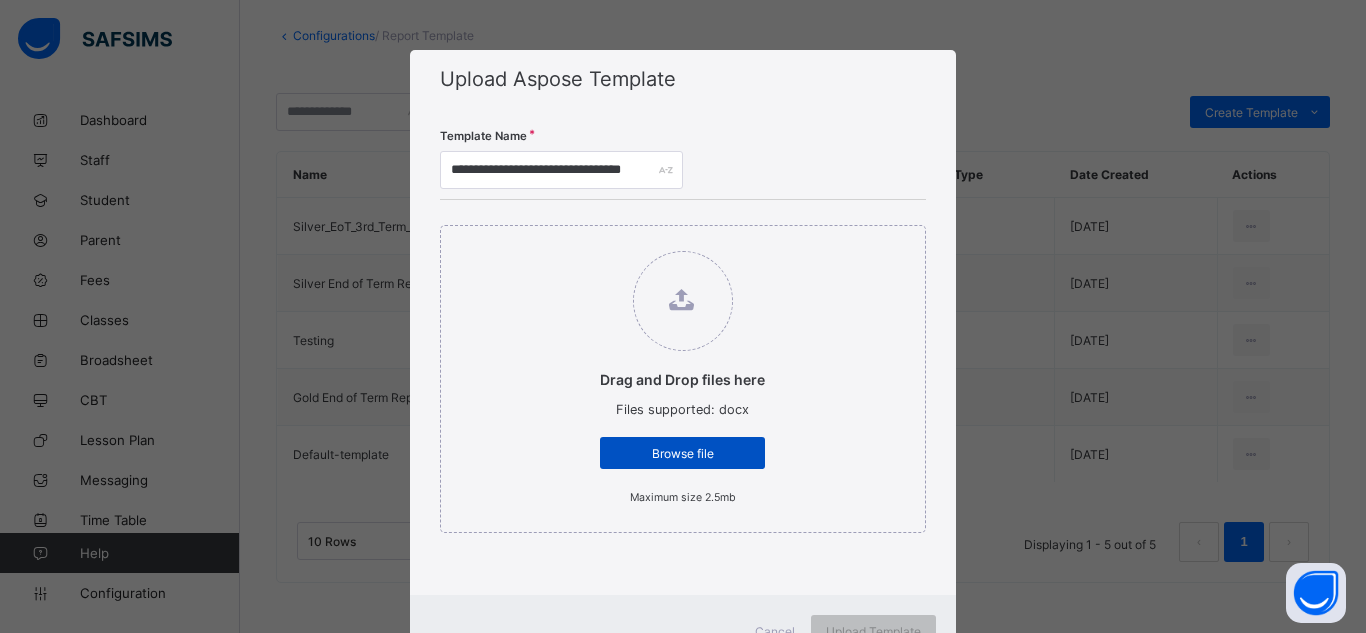 click on "Browse file" at bounding box center (682, 453) 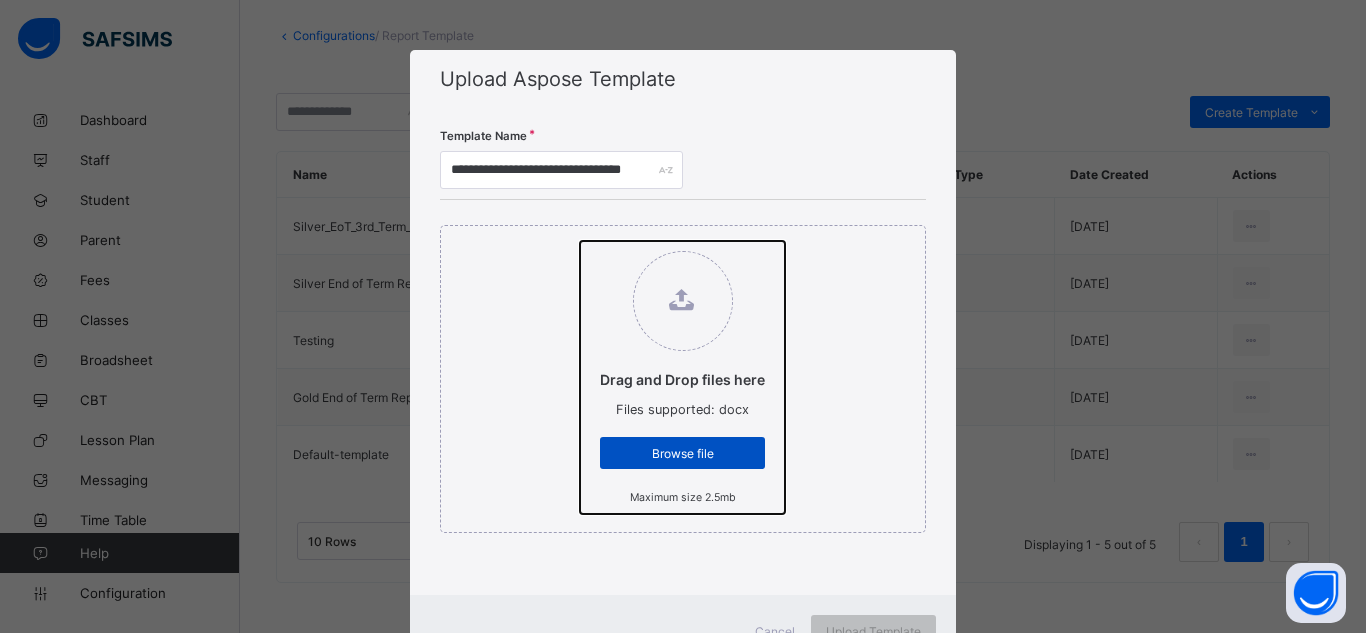 click on "Drag and Drop files here Files supported: docx Browse file Maximum size 2.5mb" at bounding box center (580, 241) 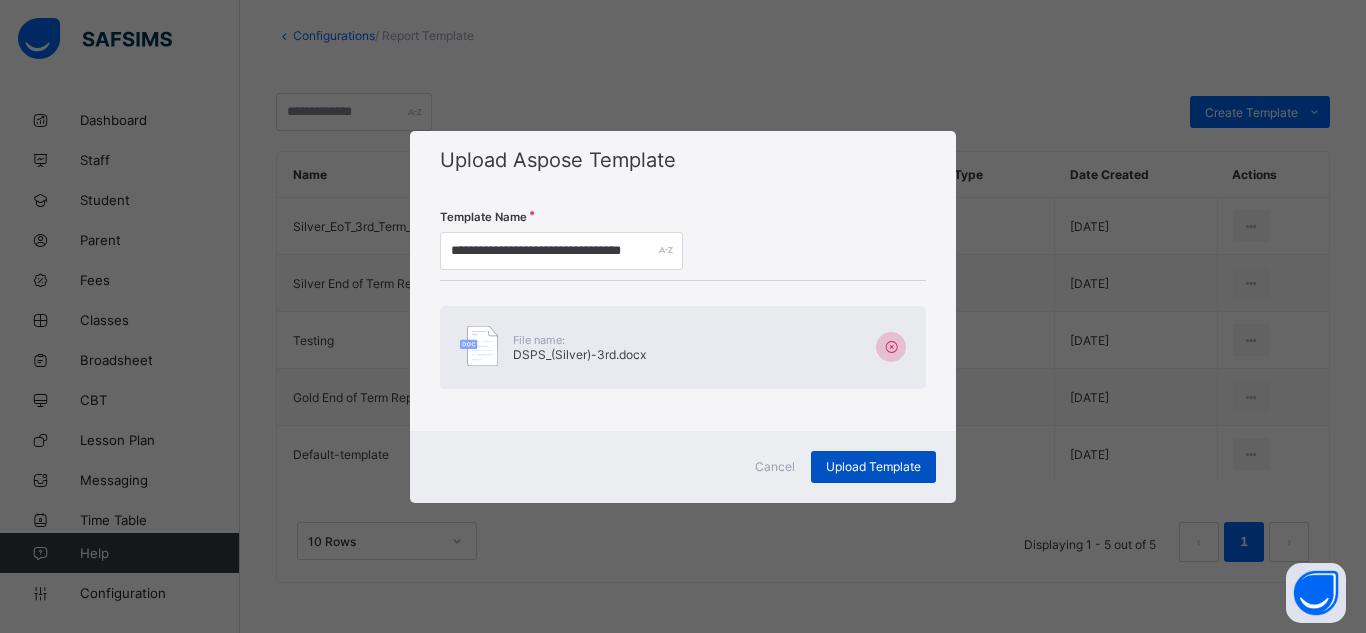 click on "Upload Template" at bounding box center (873, 466) 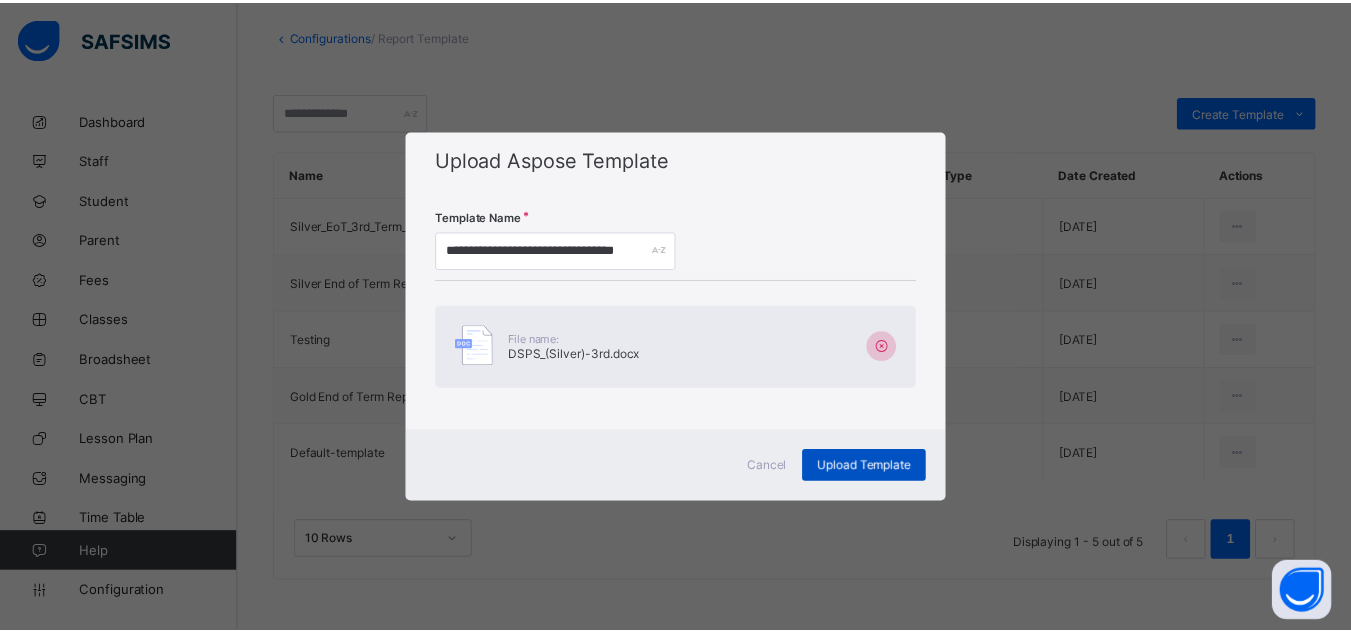 scroll, scrollTop: 28, scrollLeft: 0, axis: vertical 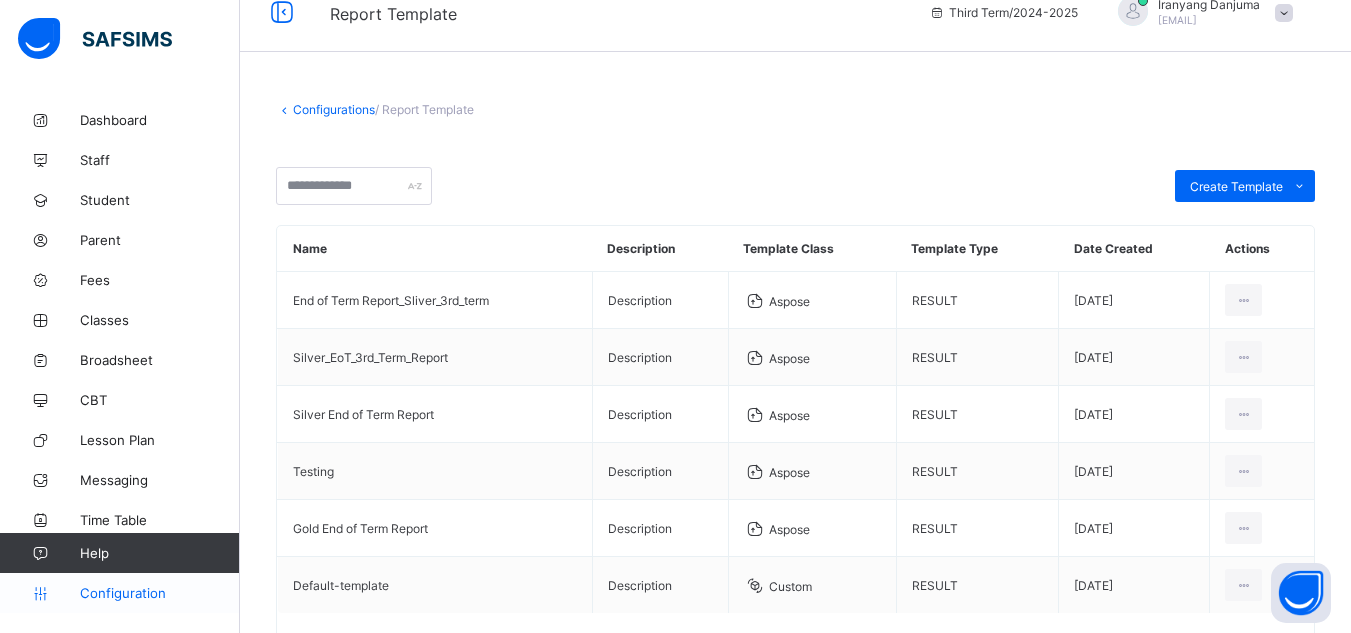 click on "Configuration" at bounding box center (159, 593) 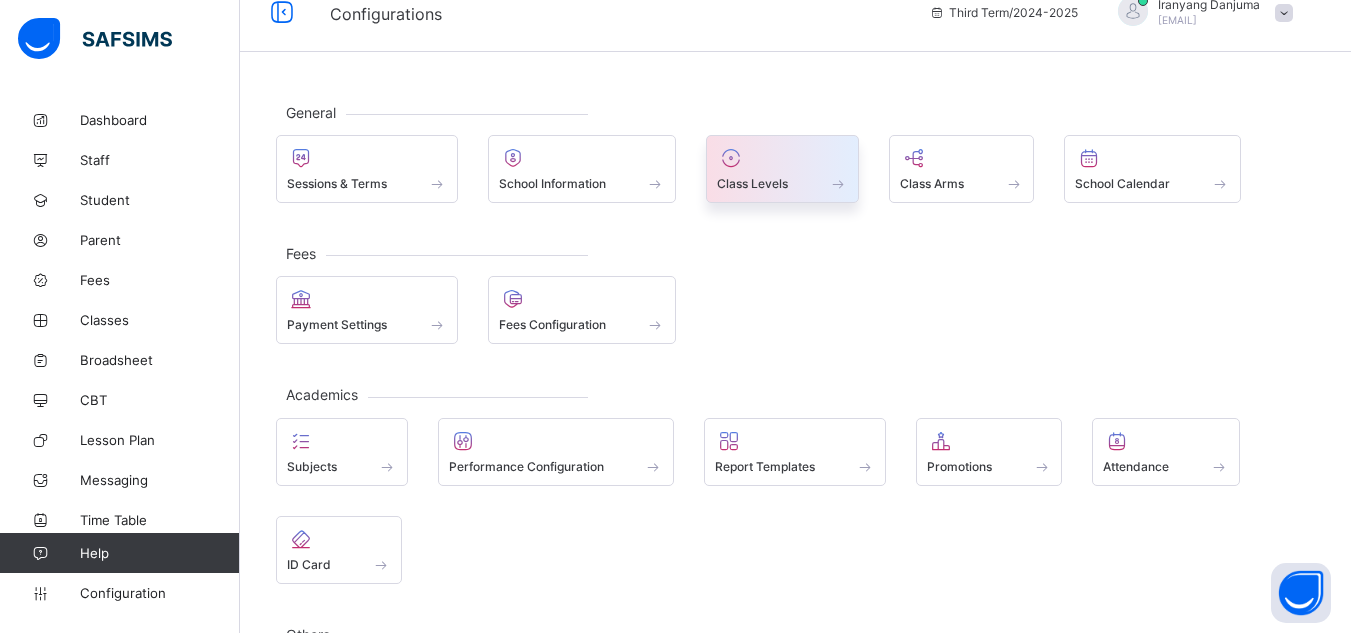 click on "Class Levels" at bounding box center (752, 183) 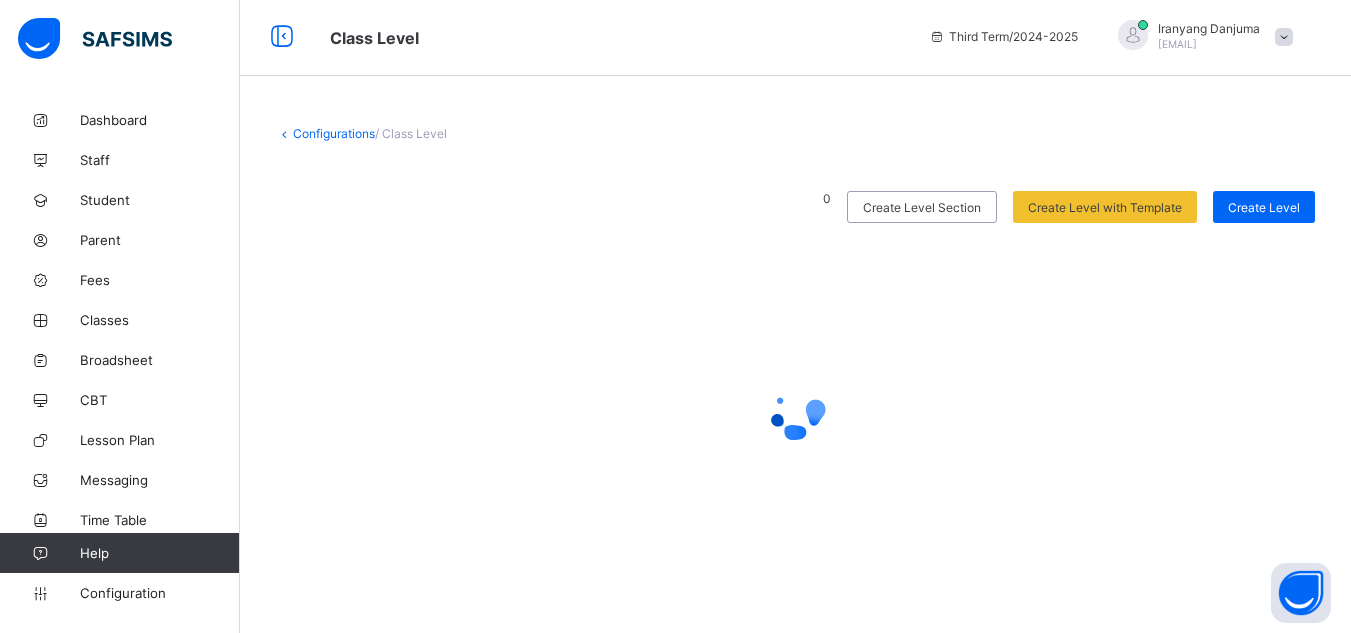 scroll, scrollTop: 28, scrollLeft: 0, axis: vertical 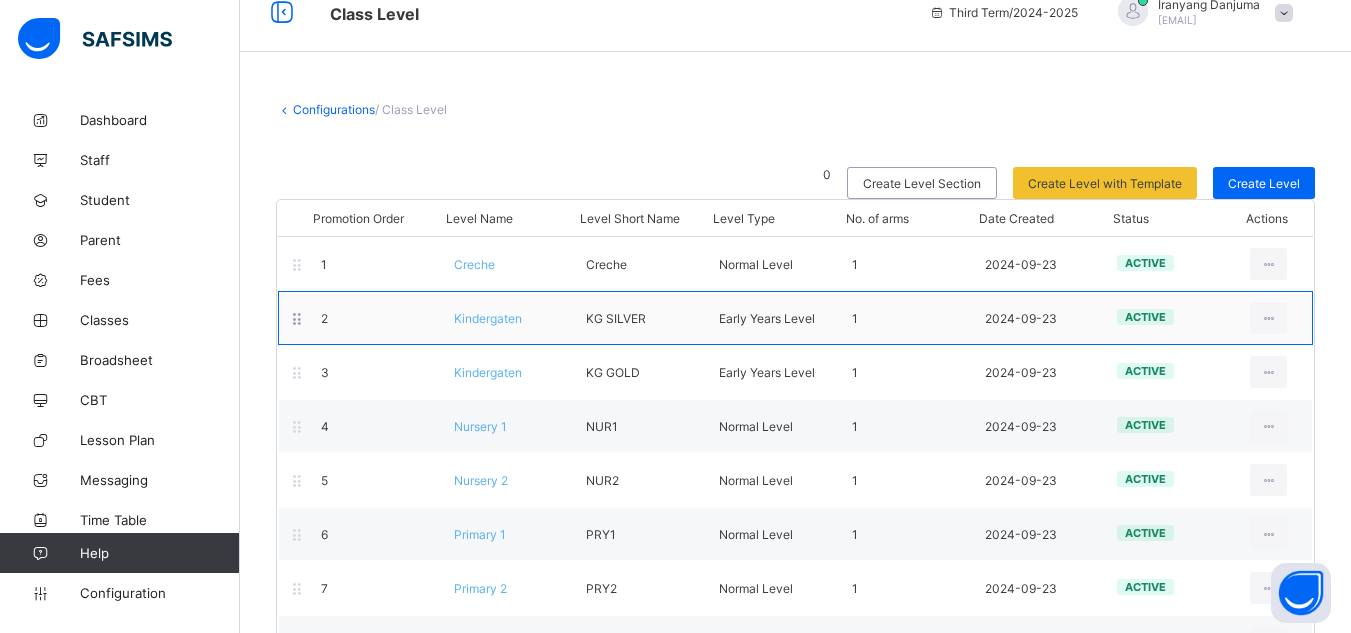 click on "Kindergaten" at bounding box center (488, 318) 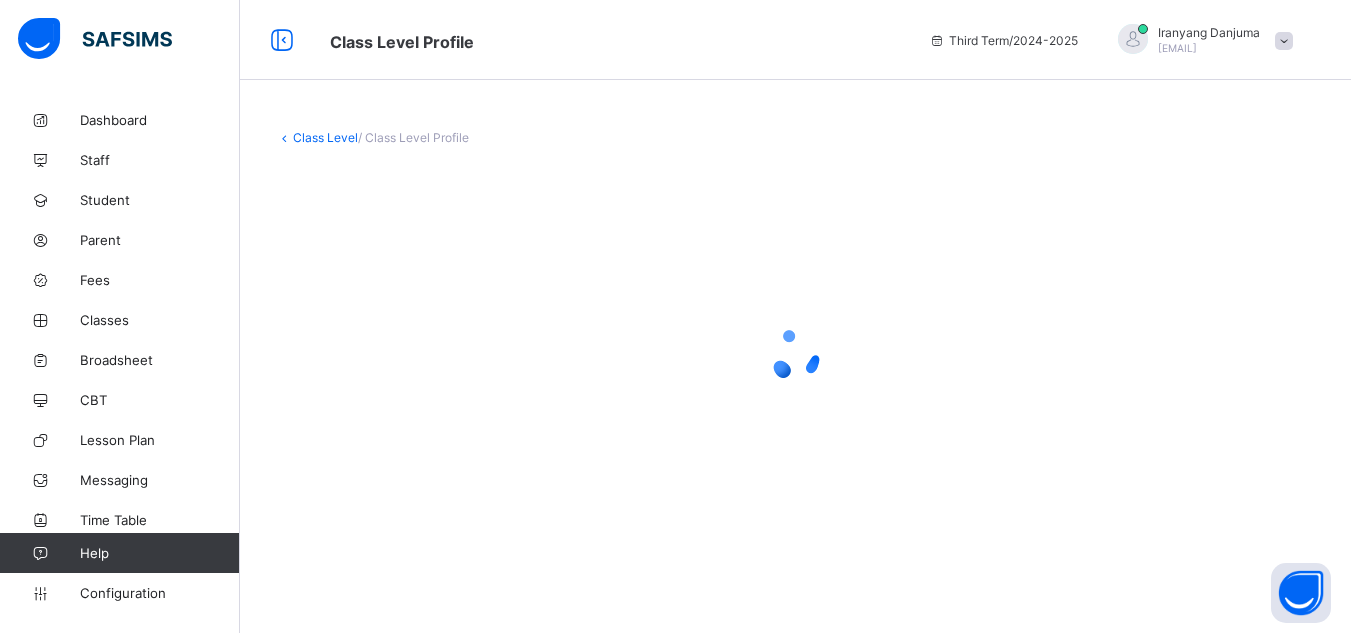 scroll, scrollTop: 0, scrollLeft: 0, axis: both 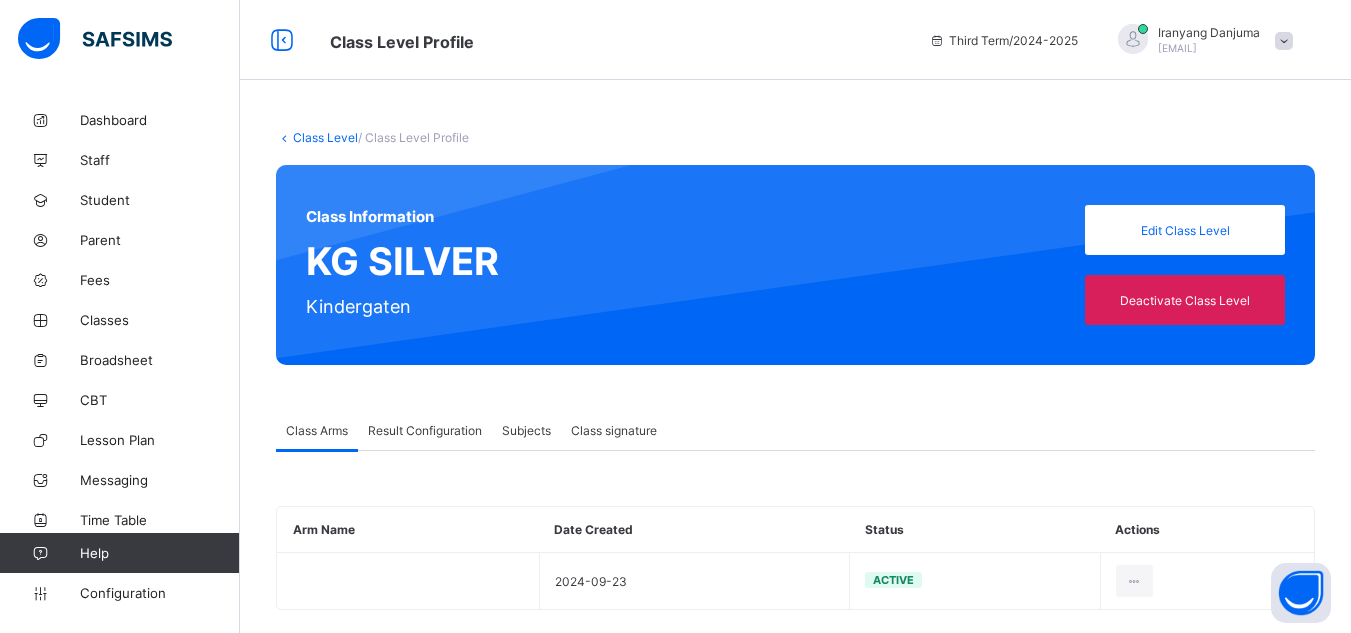 click on "Result Configuration" at bounding box center (425, 430) 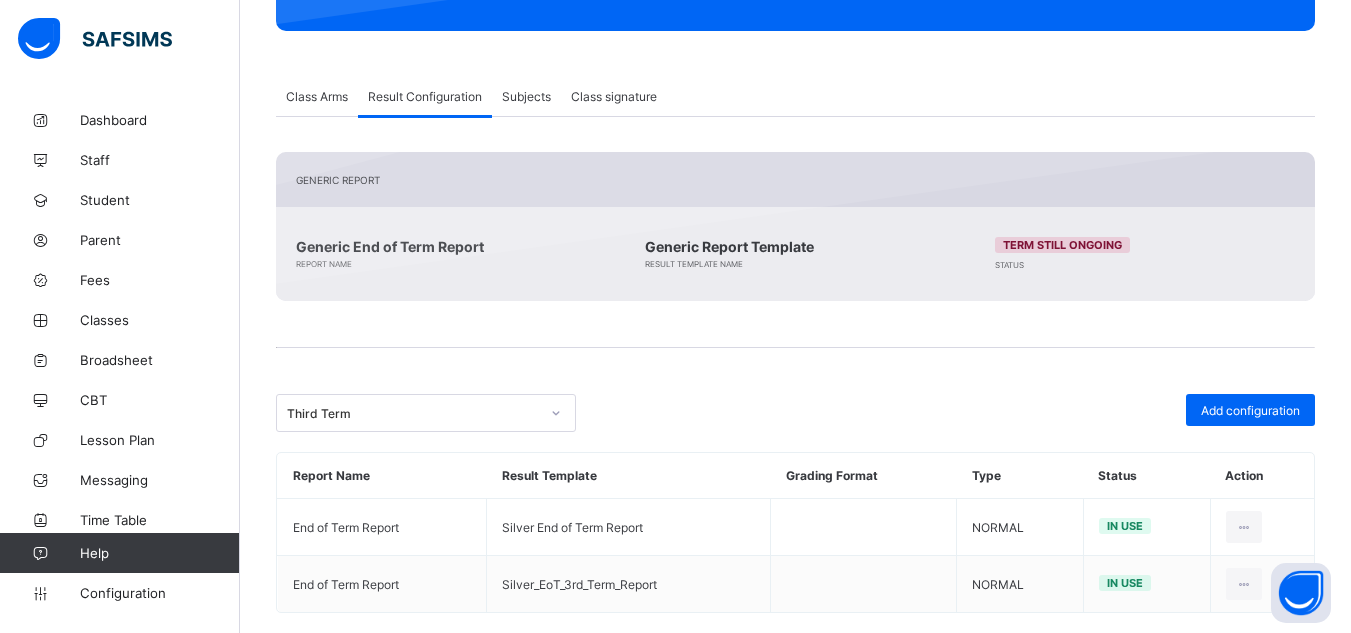 scroll, scrollTop: 364, scrollLeft: 0, axis: vertical 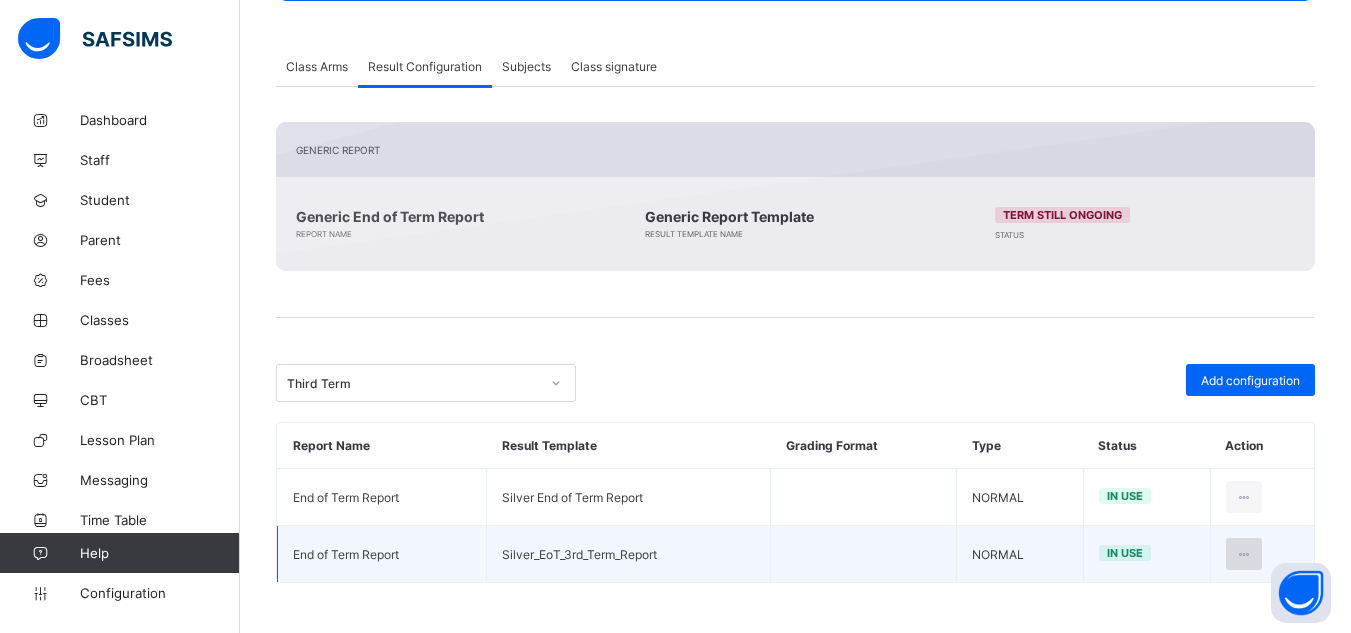 click at bounding box center [1244, 554] 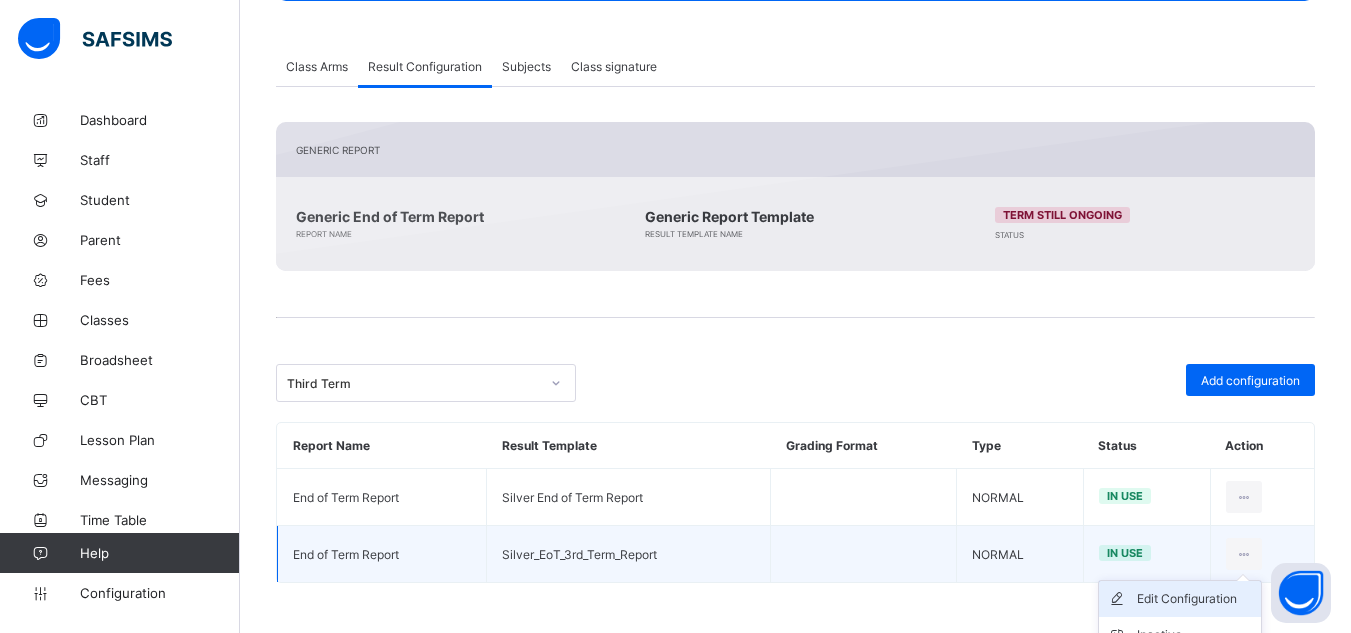click on "Edit Configuration" at bounding box center (1195, 599) 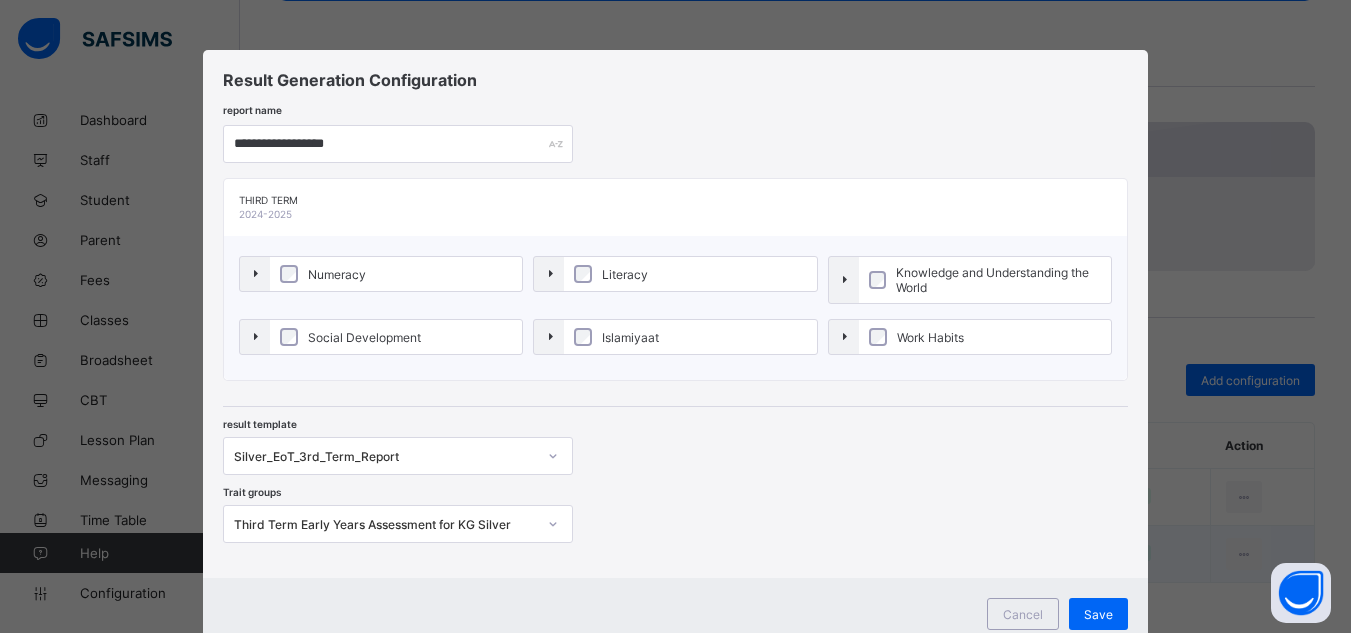 scroll, scrollTop: 67, scrollLeft: 0, axis: vertical 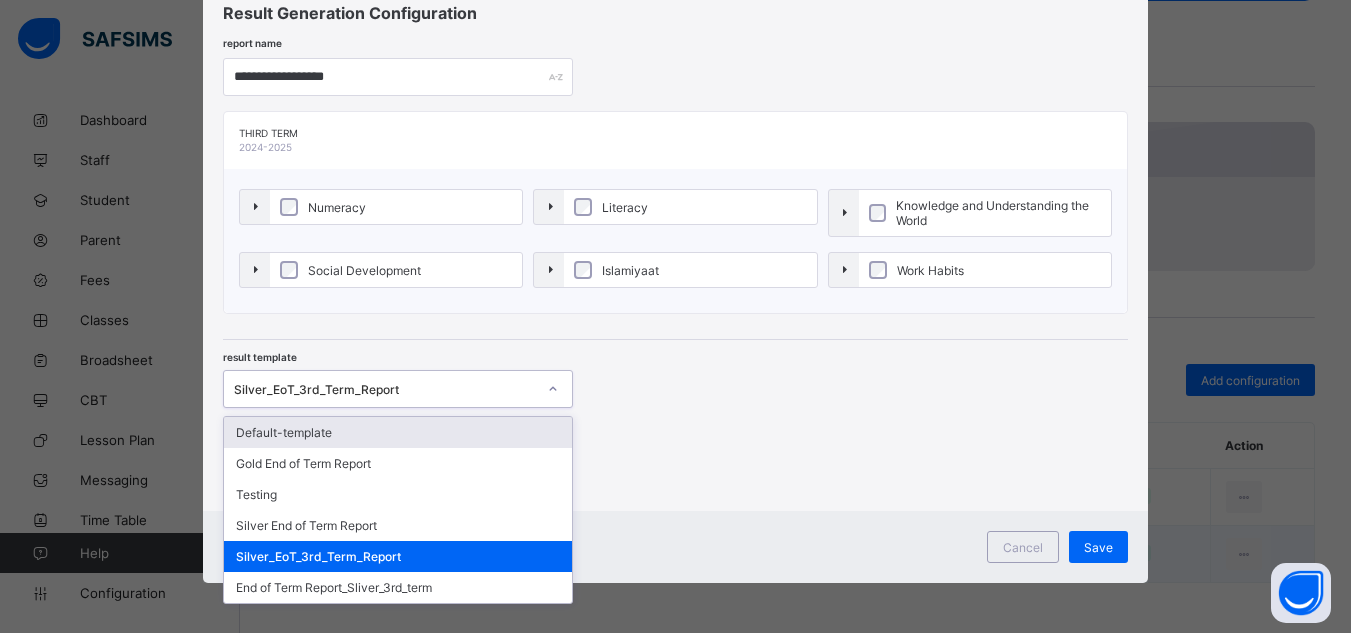 click on "Silver_EoT_3rd_Term_Report" at bounding box center (385, 389) 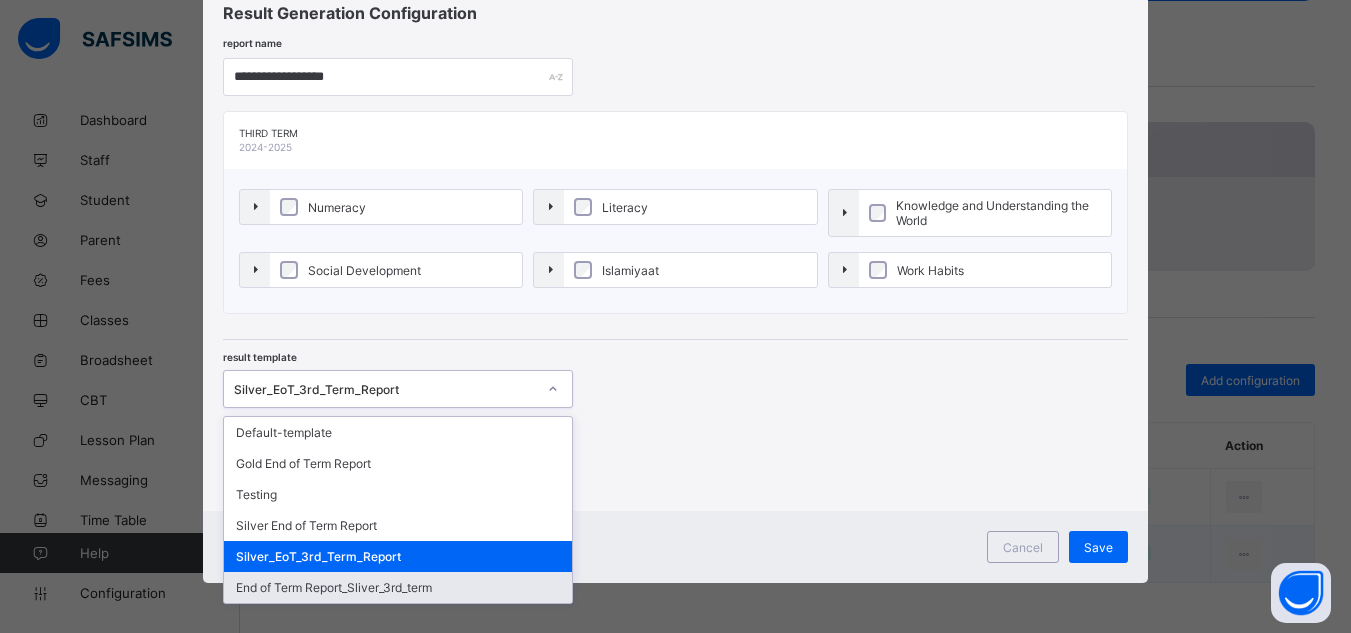 click on "End of Term Report_Sliver_3rd_term" at bounding box center [398, 587] 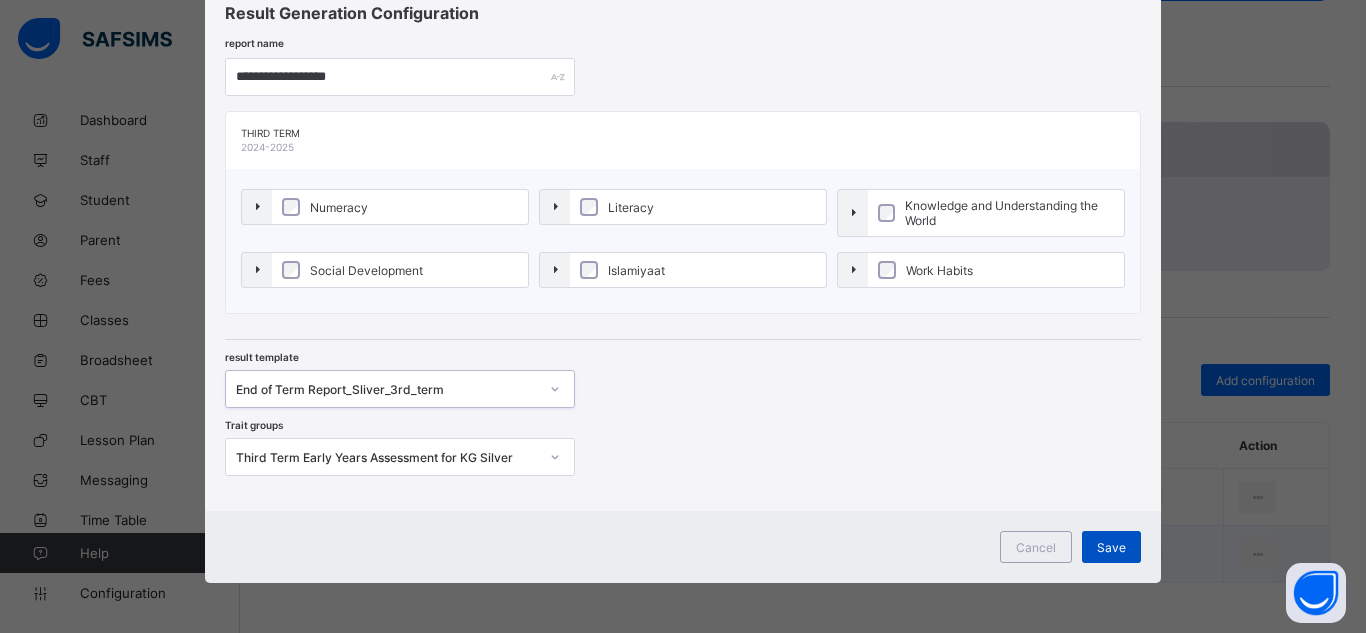 click on "Save" at bounding box center (1111, 547) 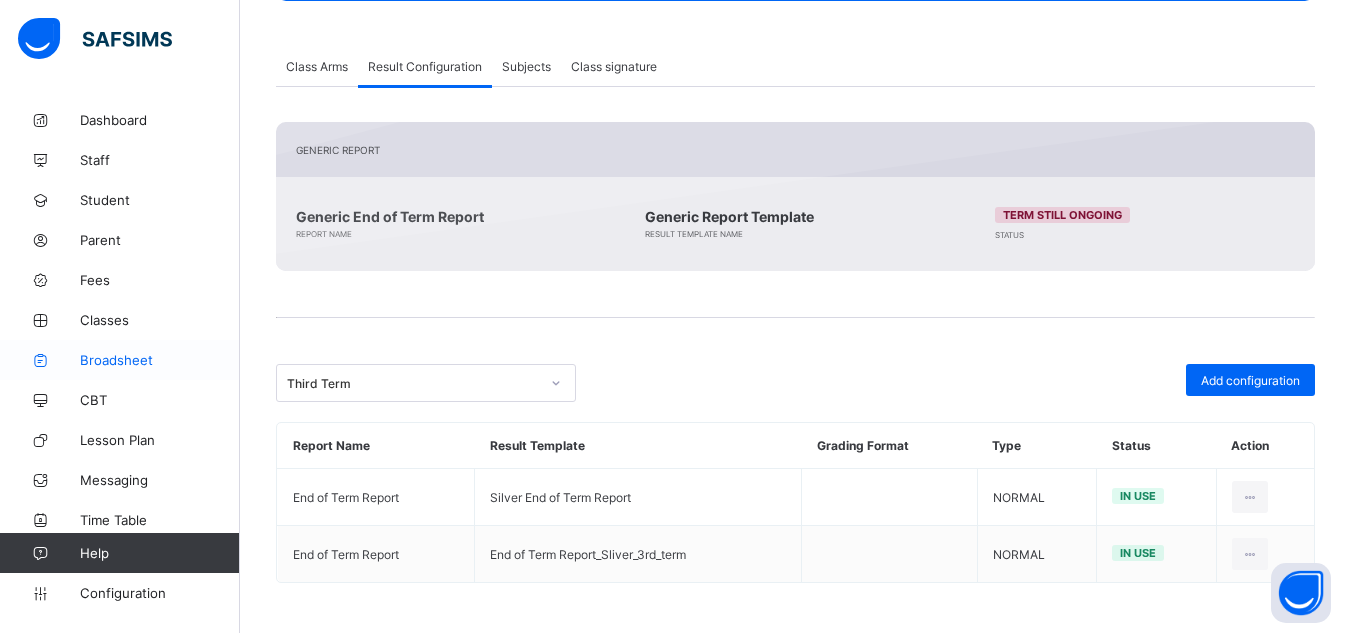click on "Broadsheet" at bounding box center [160, 360] 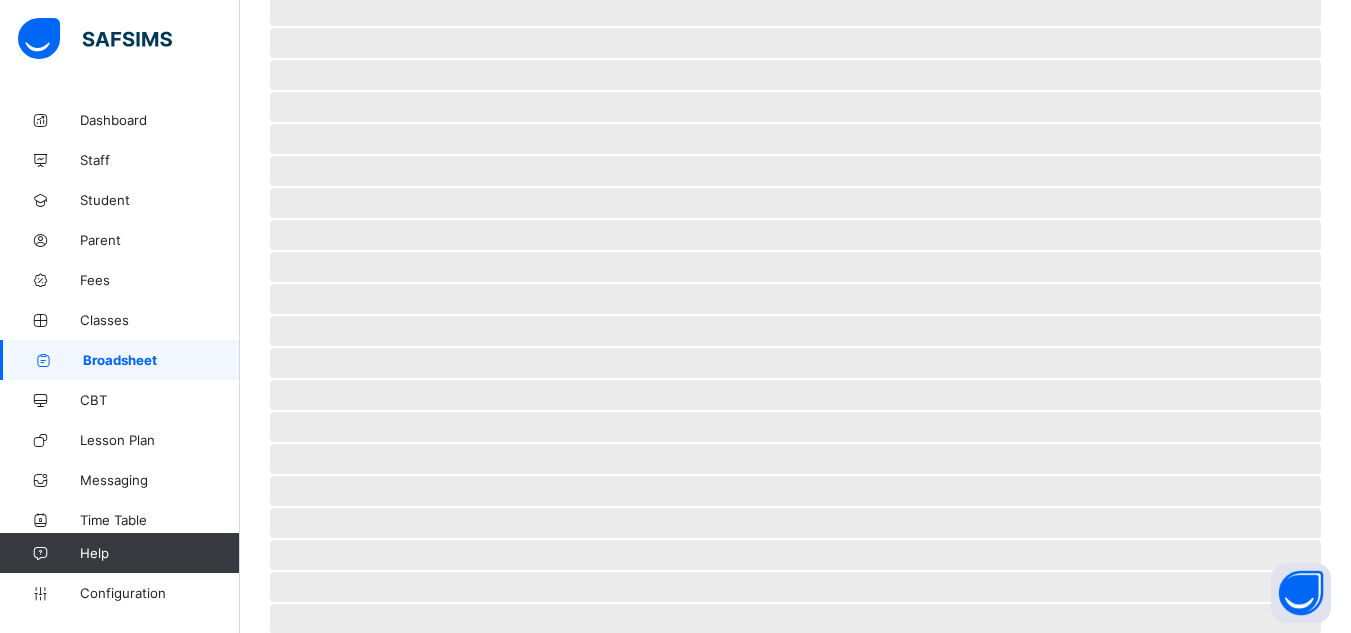 scroll, scrollTop: 0, scrollLeft: 0, axis: both 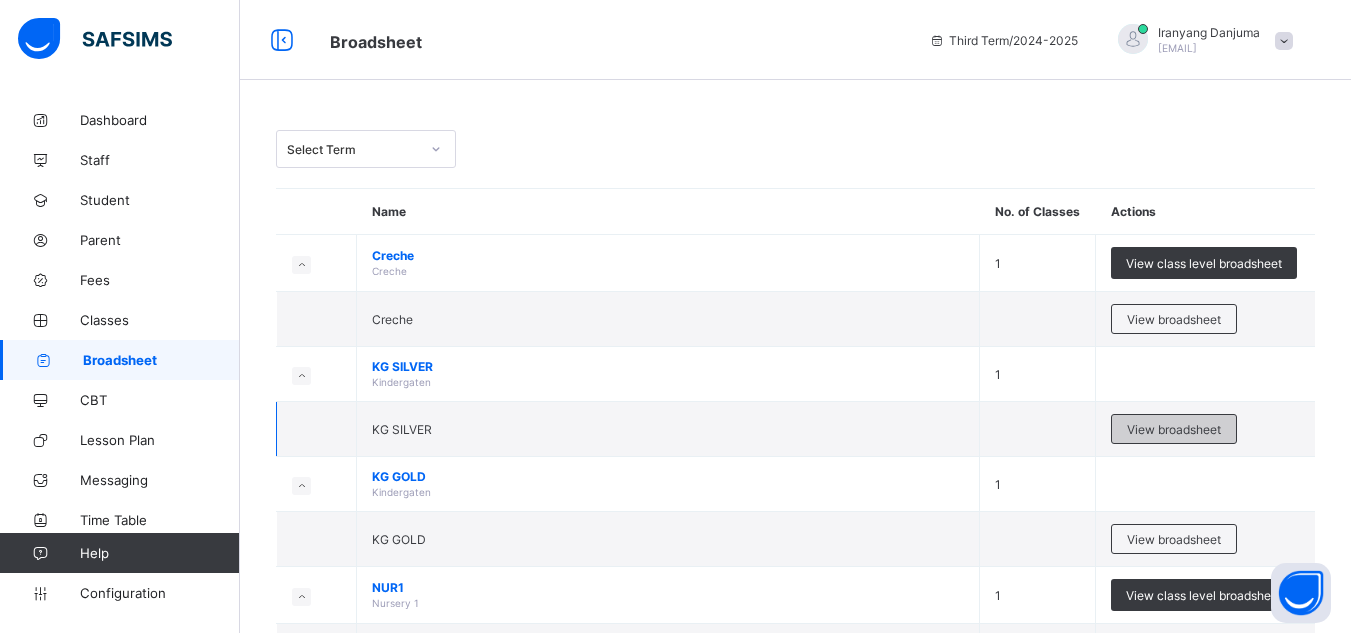 click on "View broadsheet" at bounding box center [1174, 429] 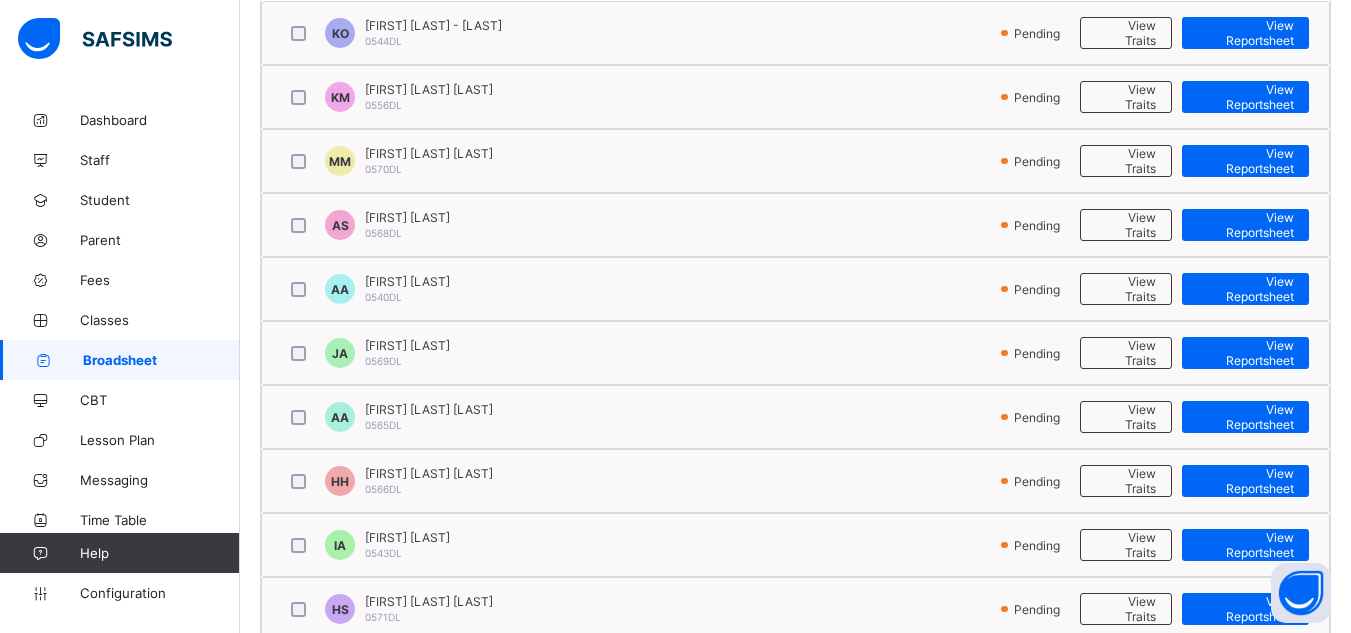 scroll, scrollTop: 612, scrollLeft: 0, axis: vertical 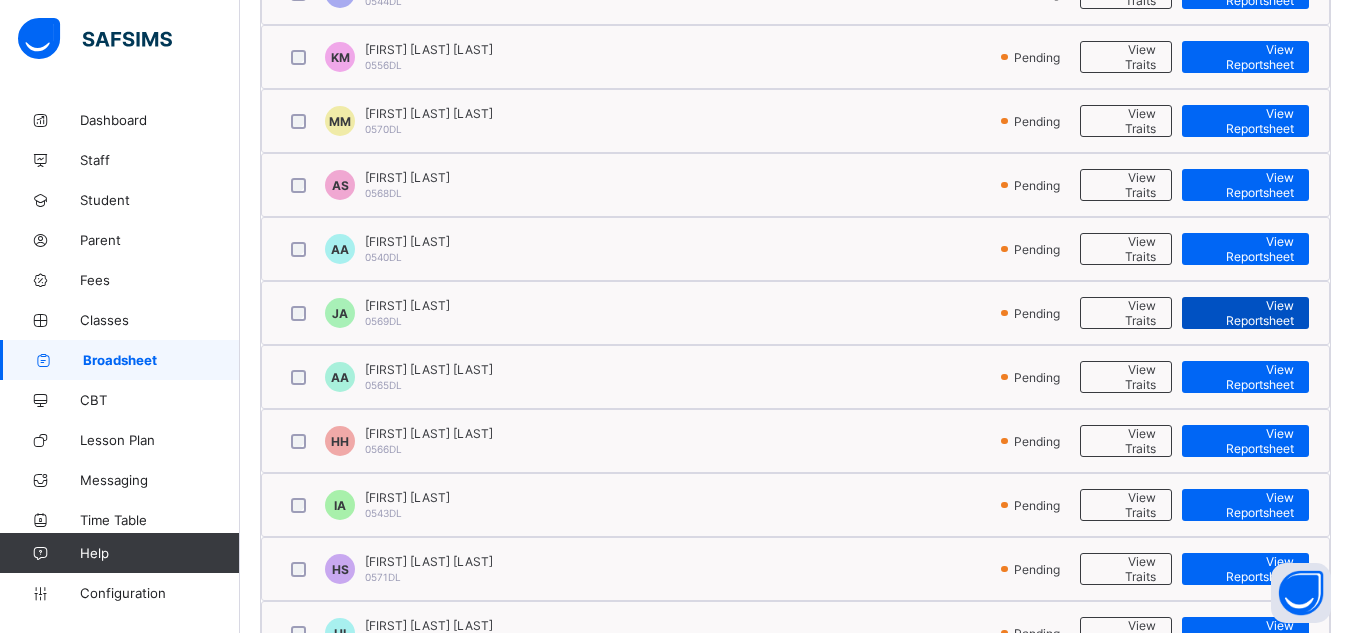 click on "View Reportsheet" at bounding box center [1245, 313] 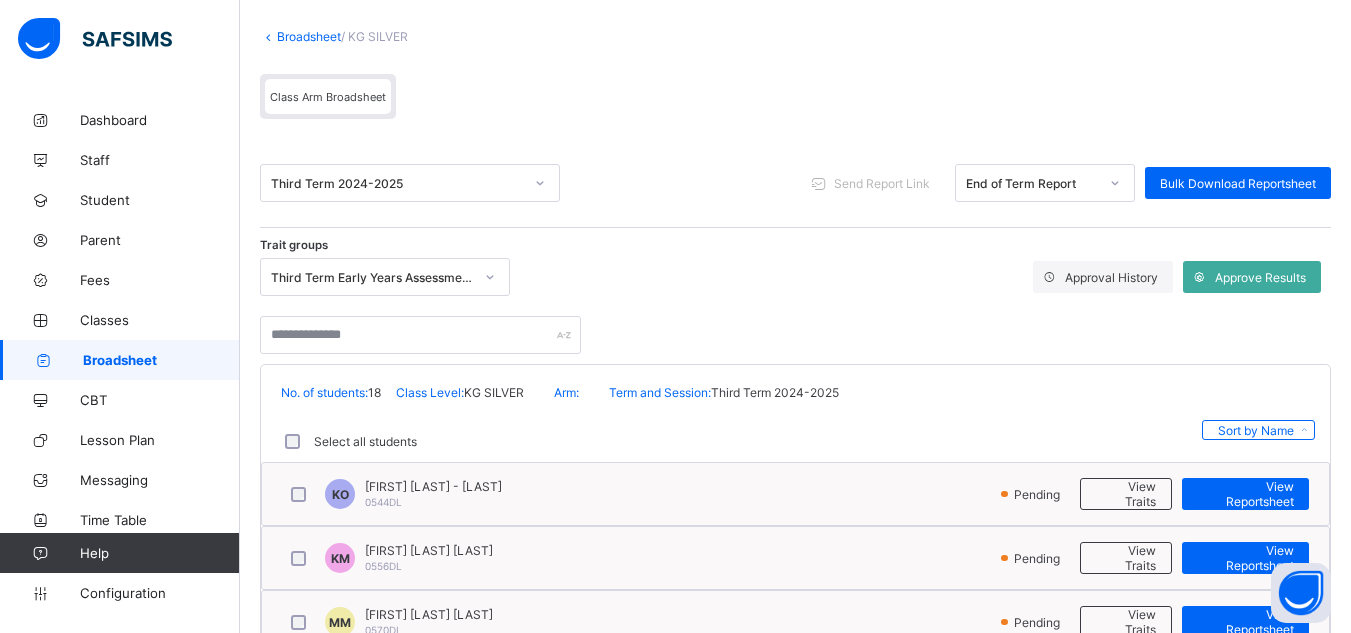 scroll, scrollTop: 112, scrollLeft: 0, axis: vertical 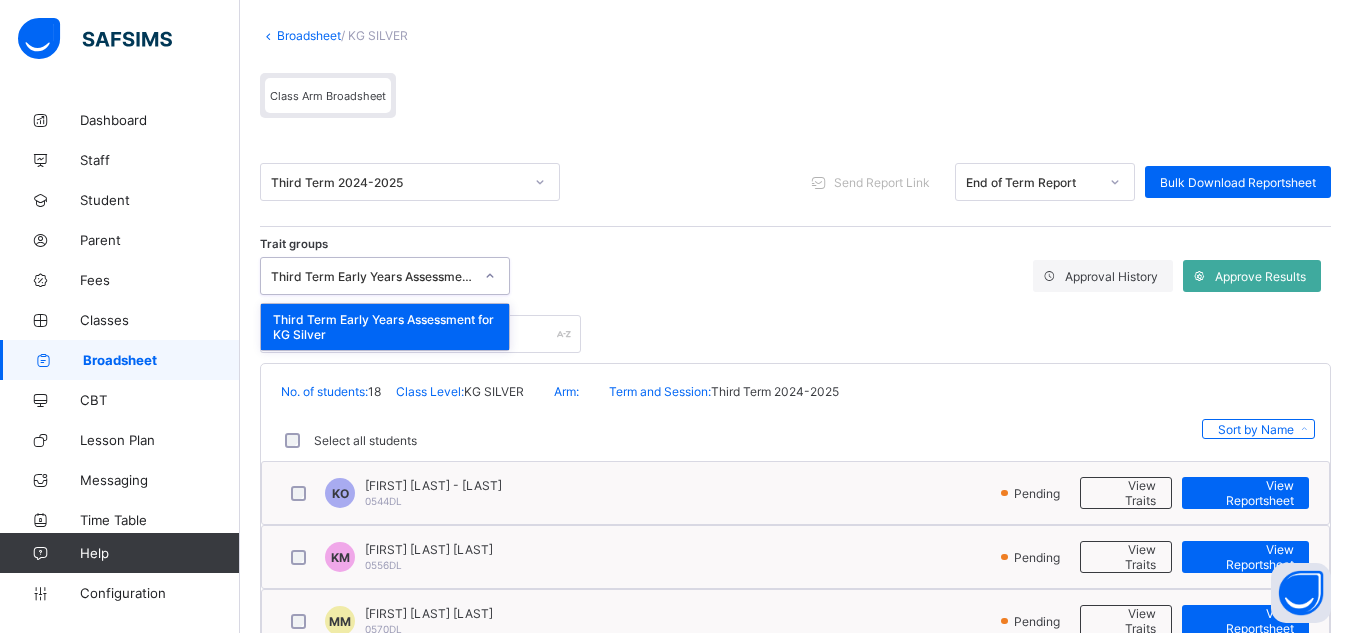 click at bounding box center [490, 276] 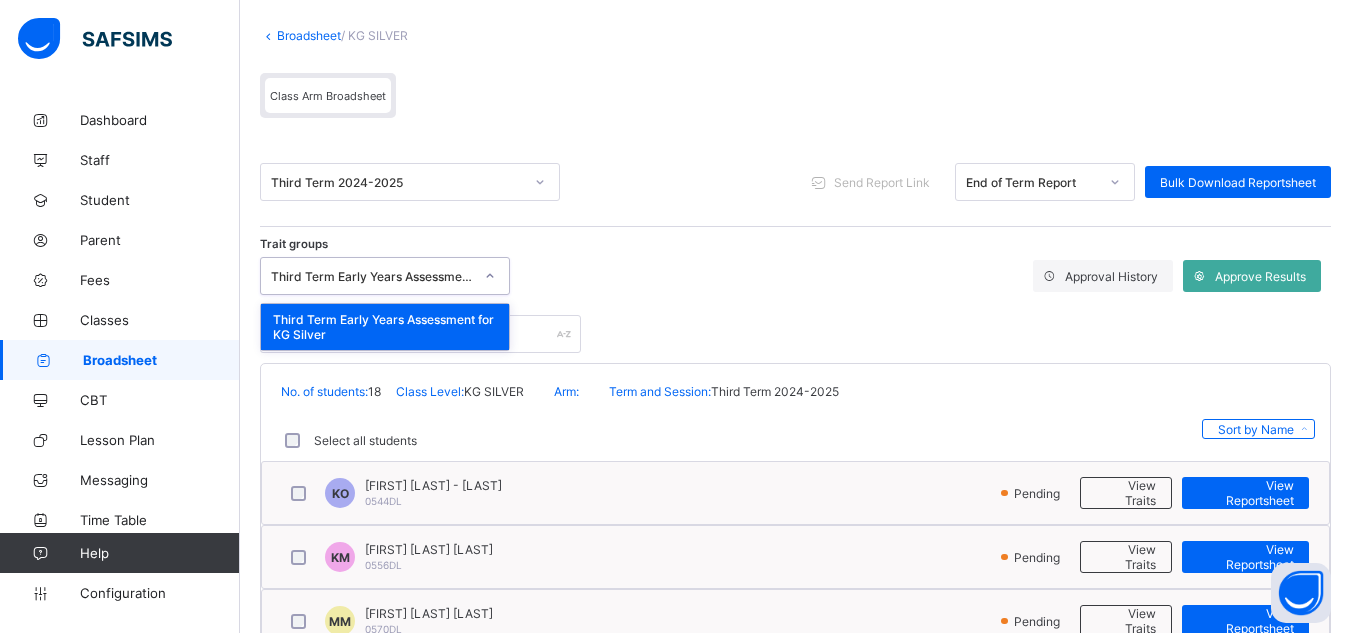 click on "Third Term Early Years Assessment for KG Silver" at bounding box center (385, 327) 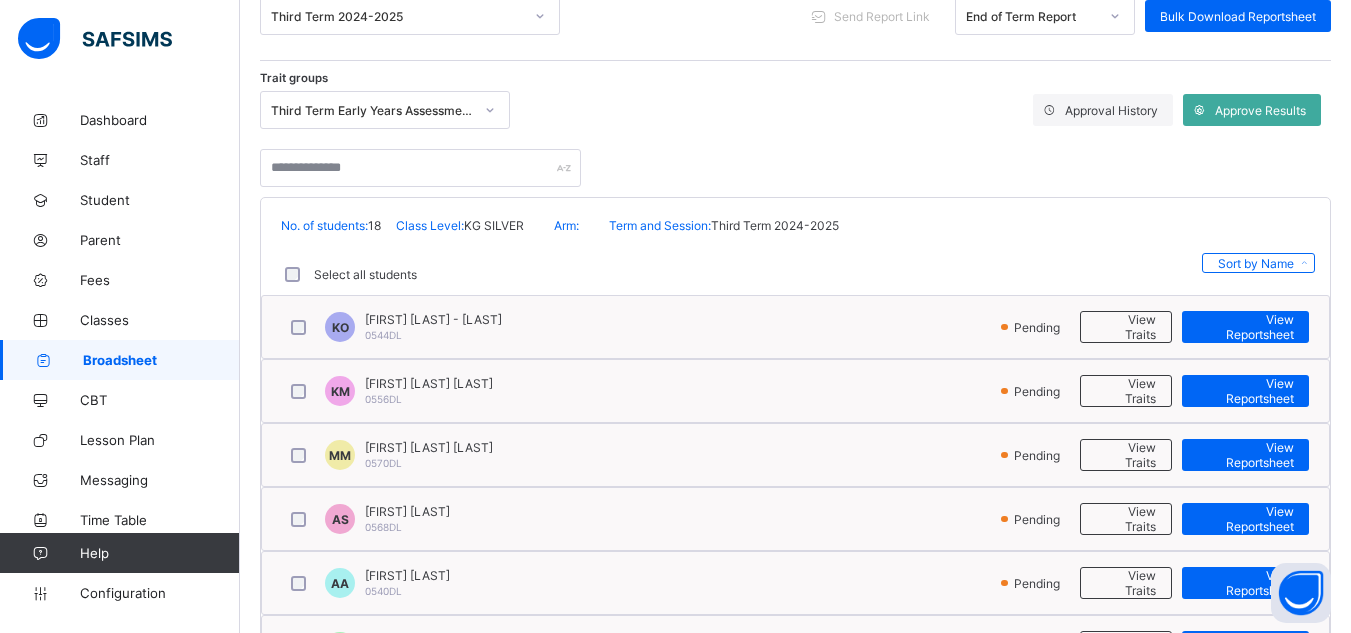scroll, scrollTop: 279, scrollLeft: 0, axis: vertical 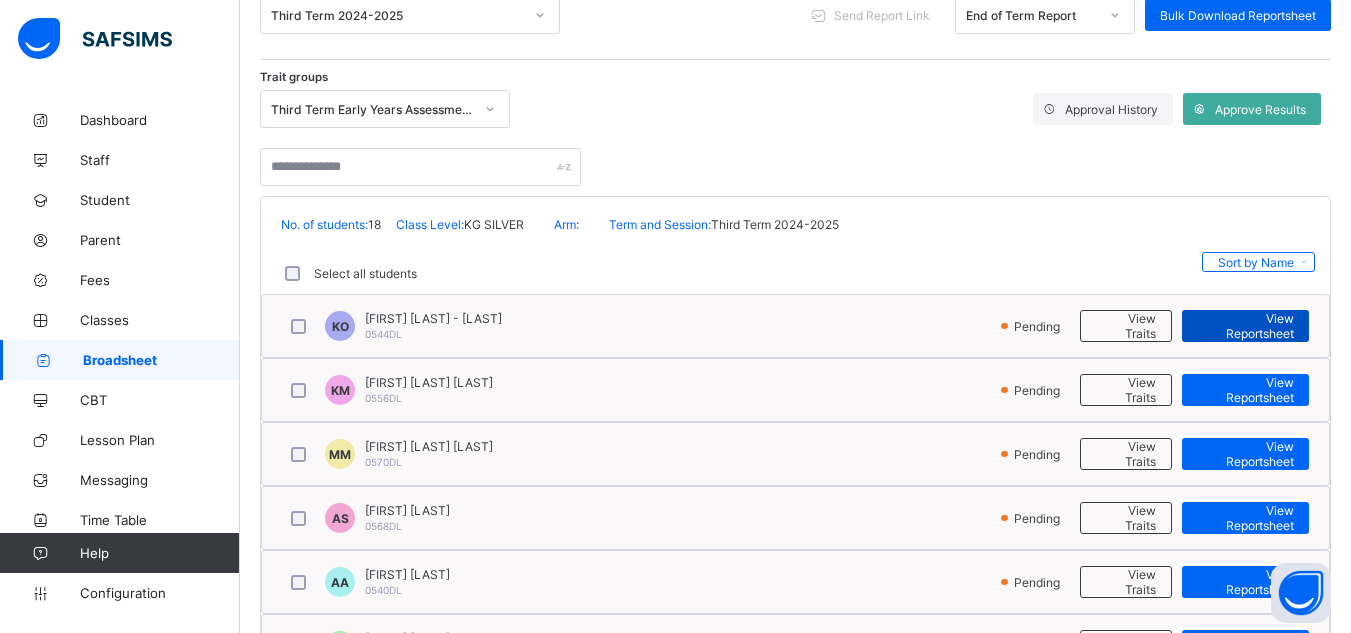 click on "View Reportsheet" at bounding box center [1245, 326] 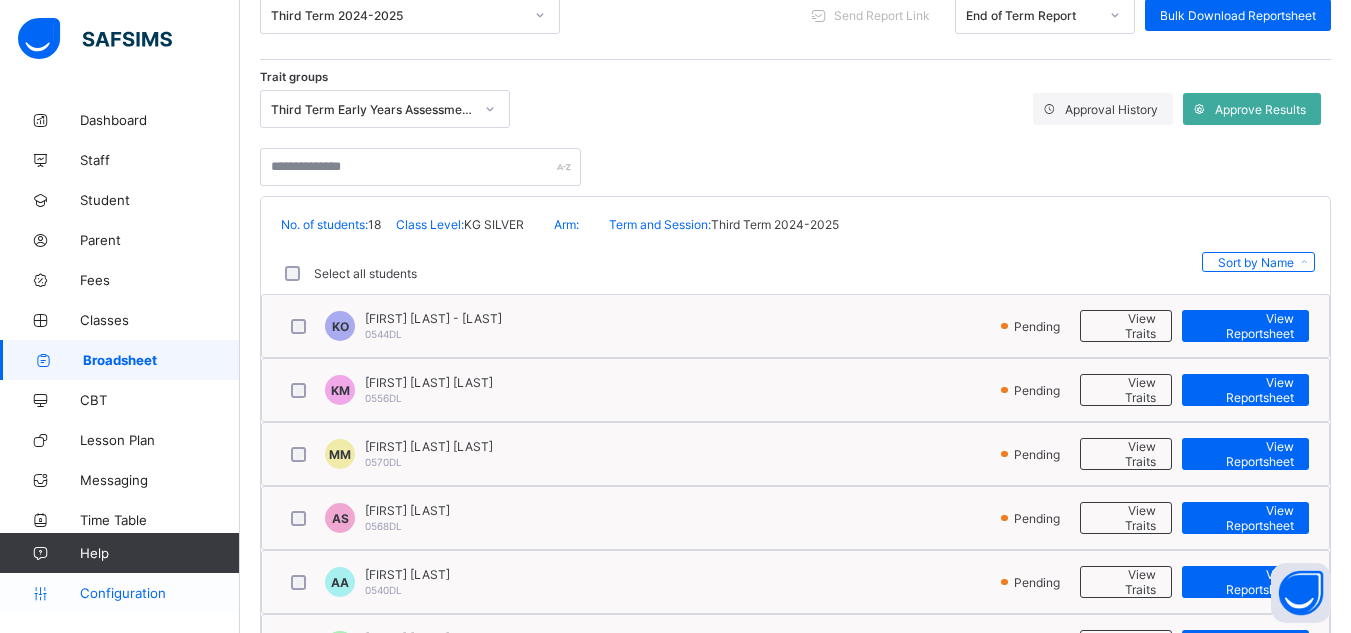 click on "Configuration" at bounding box center [159, 593] 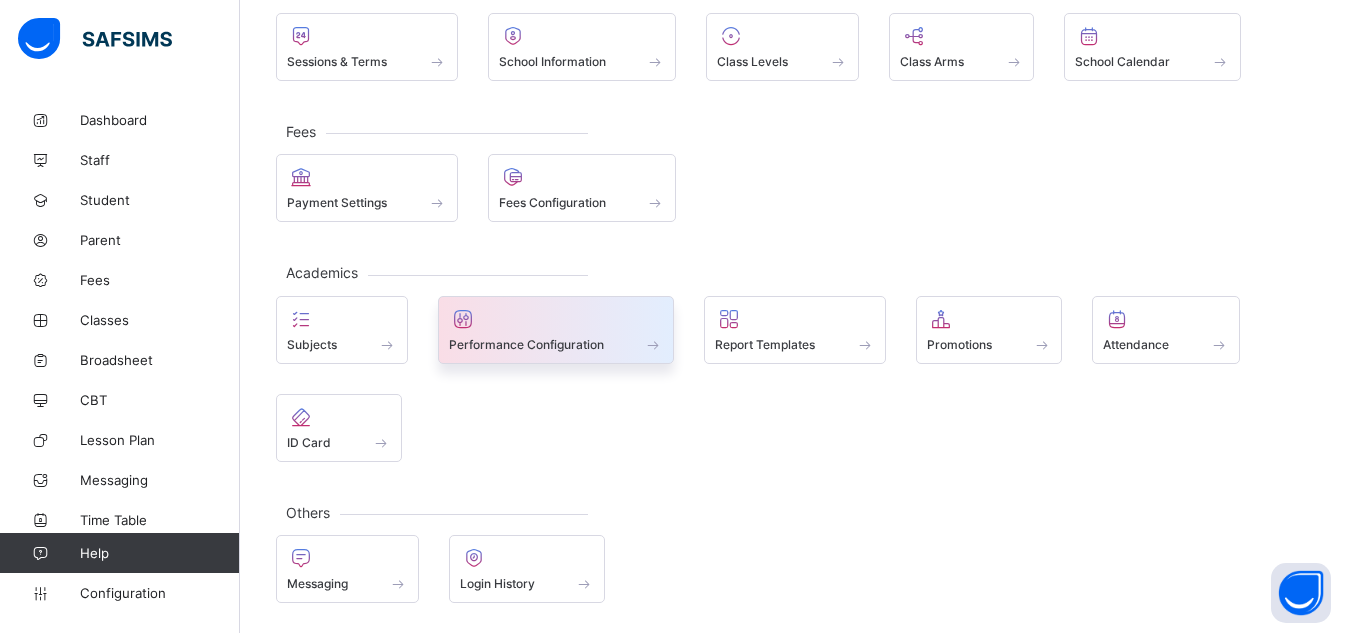 click at bounding box center [556, 333] 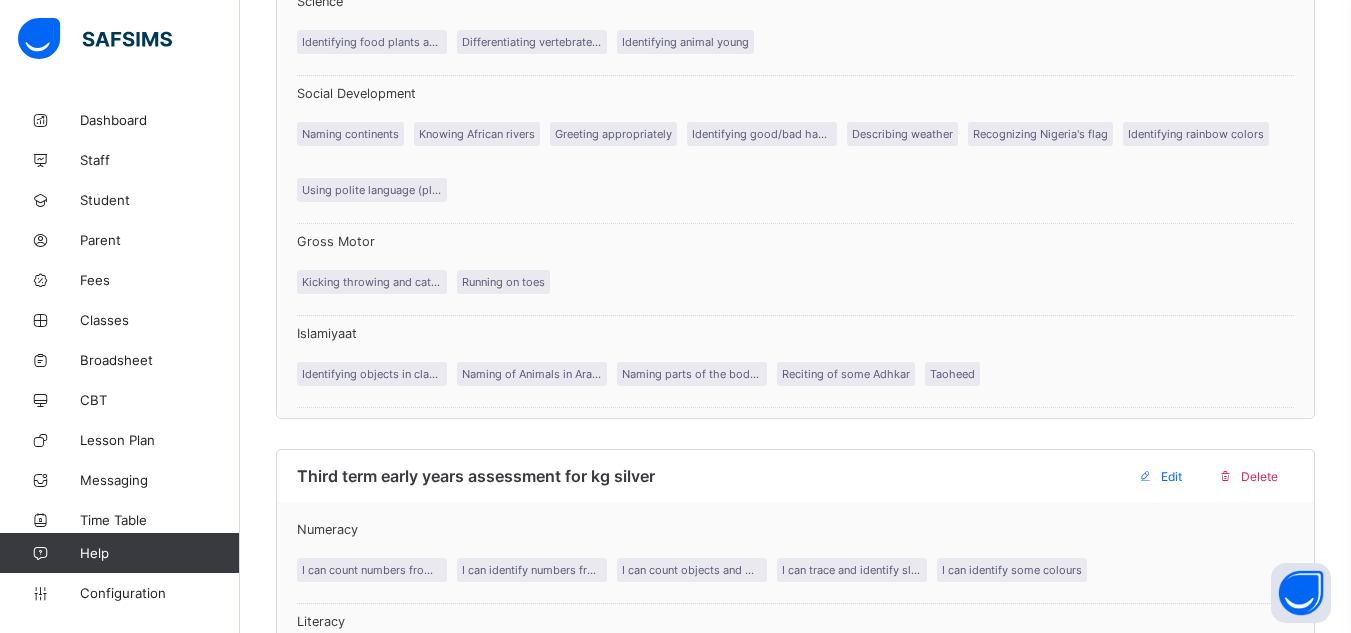 scroll, scrollTop: 2344, scrollLeft: 0, axis: vertical 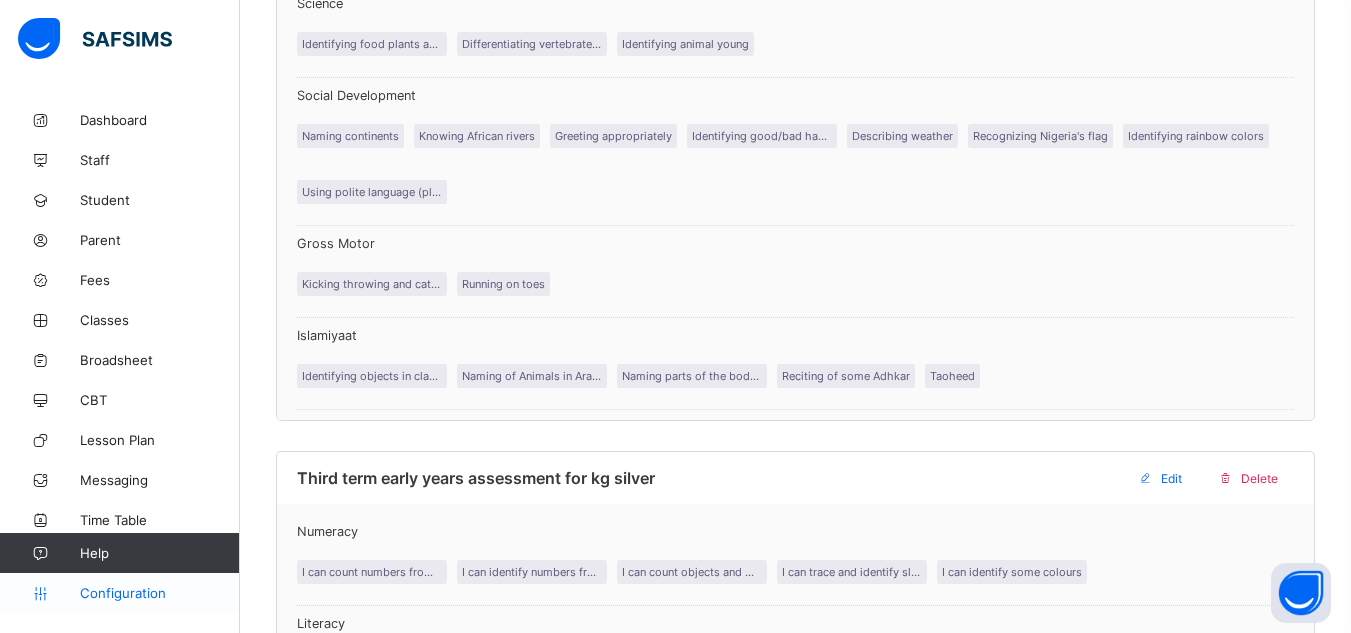 click on "Configuration" at bounding box center [159, 593] 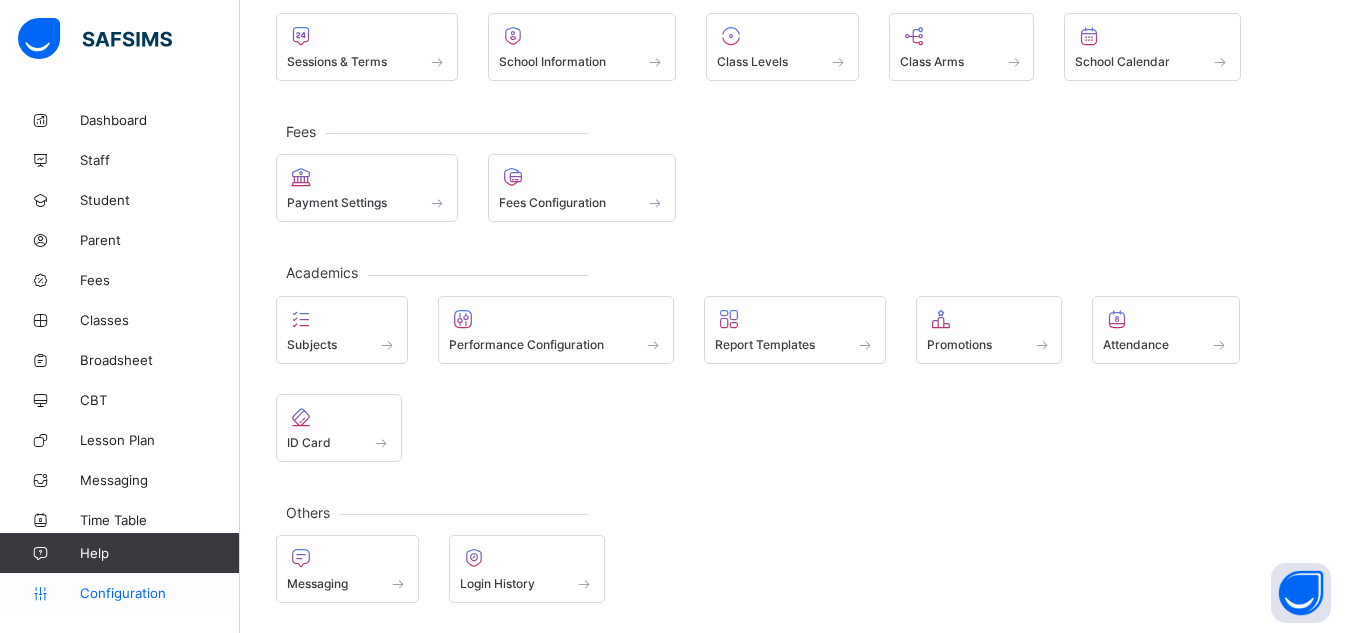 scroll, scrollTop: 150, scrollLeft: 0, axis: vertical 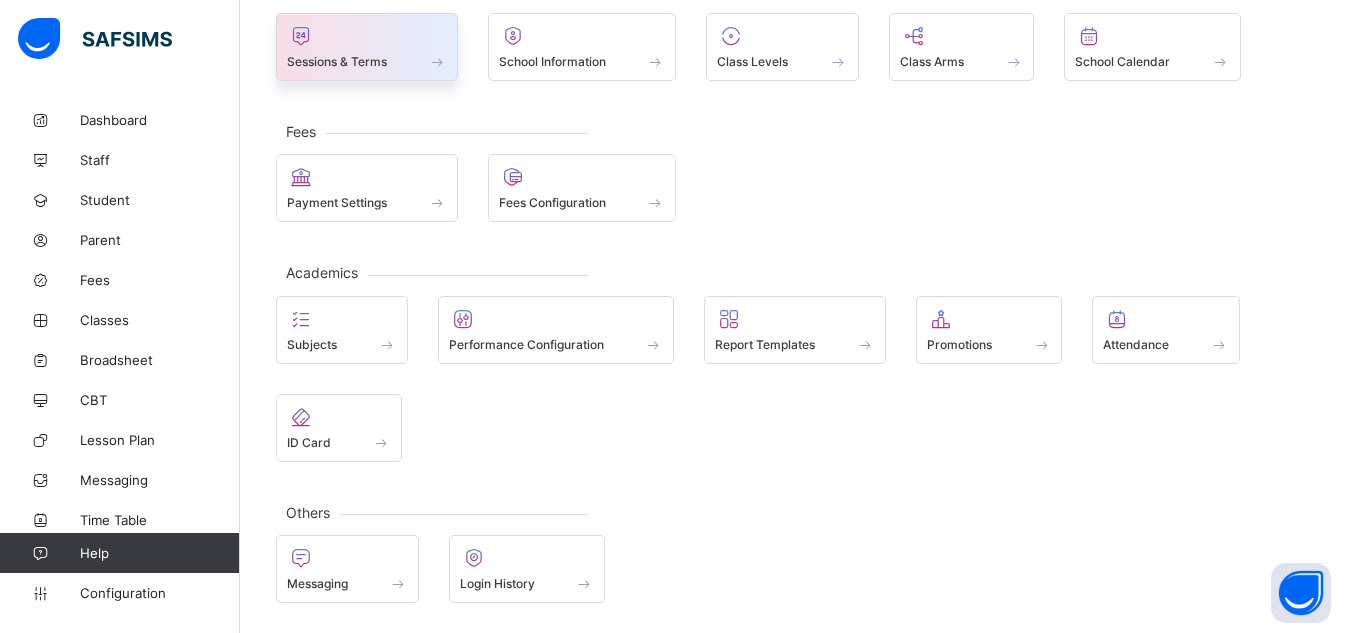 click at bounding box center [367, 50] 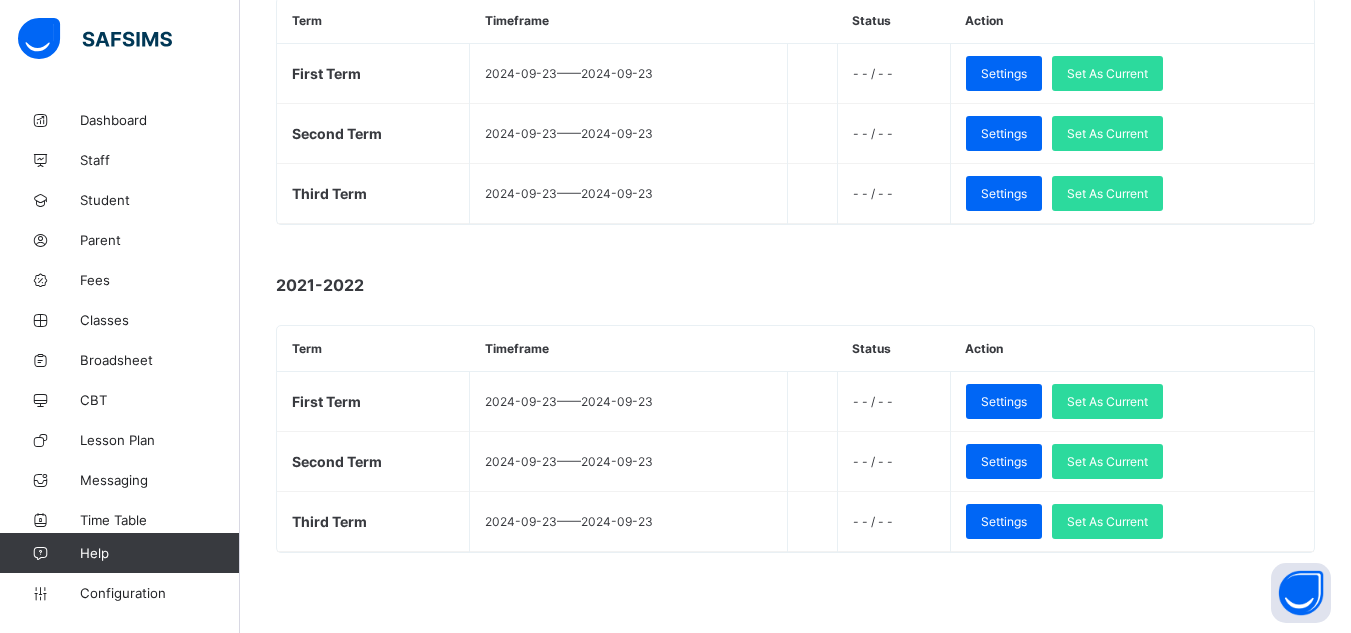 scroll, scrollTop: 0, scrollLeft: 0, axis: both 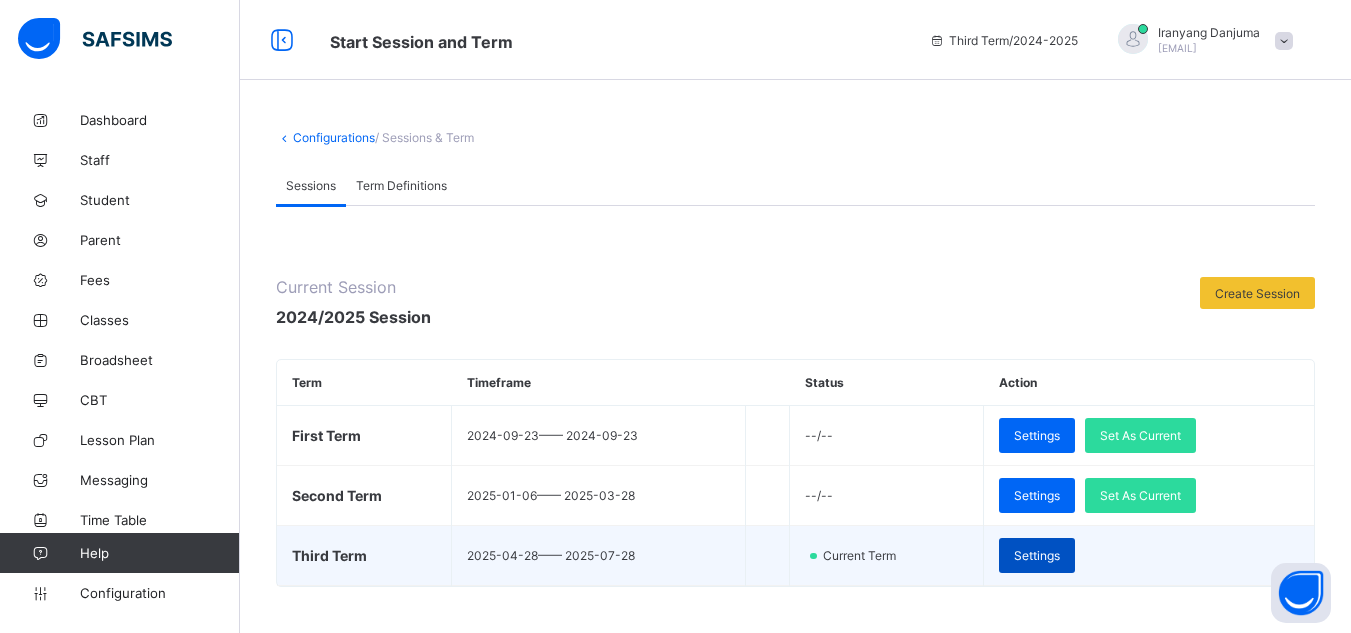click on "Settings" at bounding box center (1037, 555) 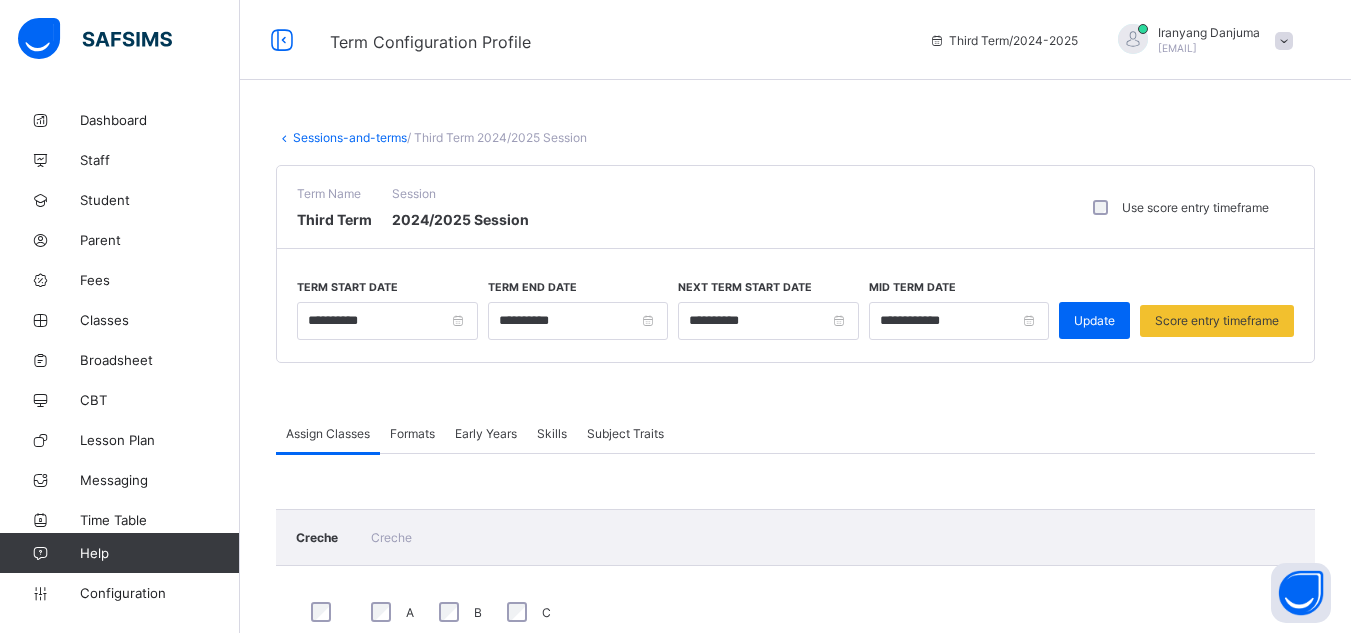 click on "Early Years" at bounding box center [486, 433] 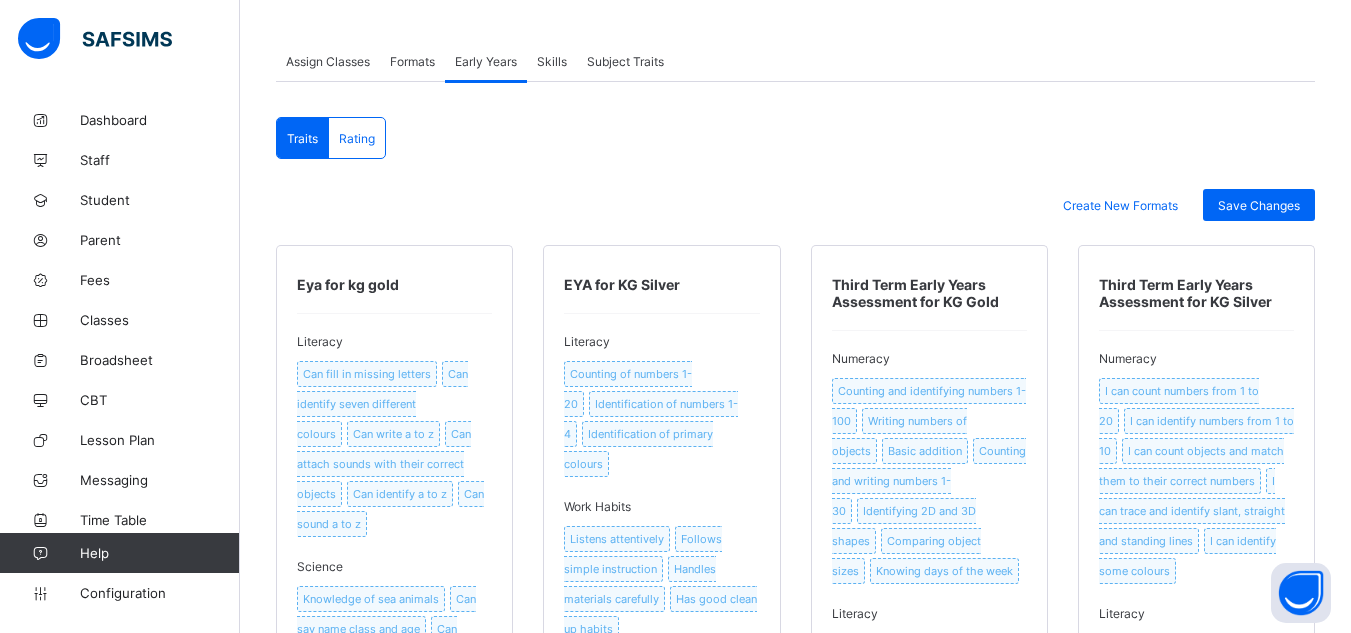 scroll, scrollTop: 371, scrollLeft: 0, axis: vertical 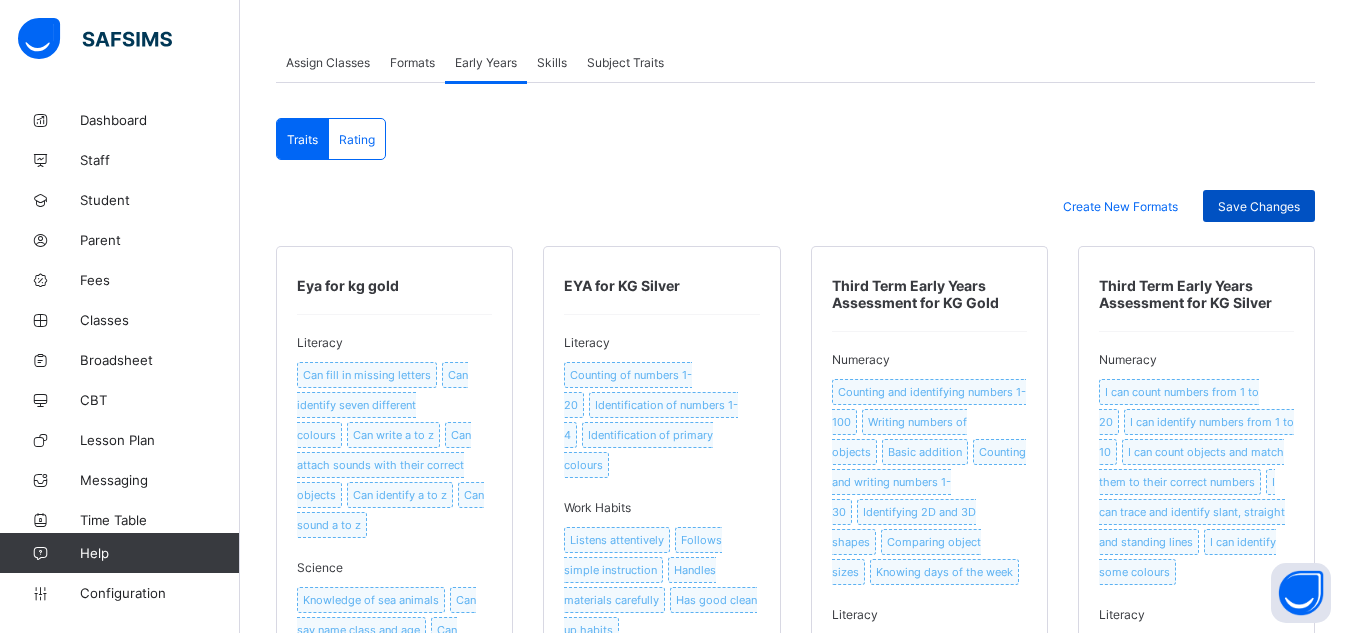 click on "Save Changes" at bounding box center (1259, 206) 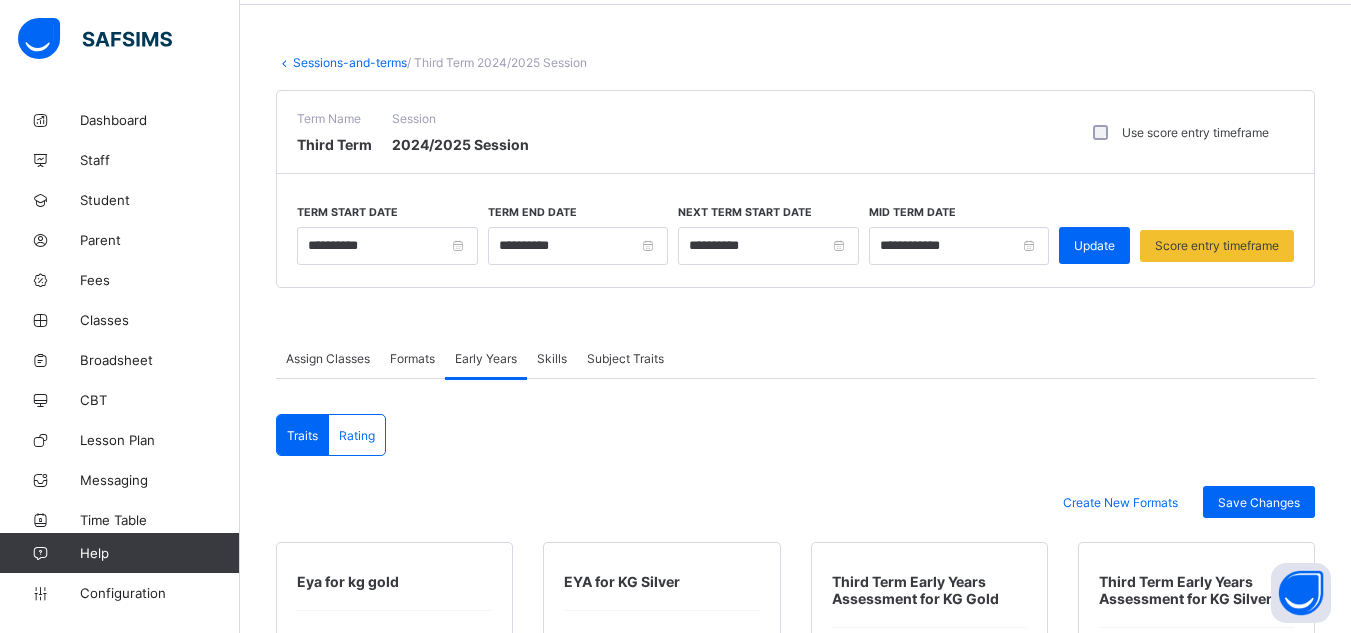 scroll, scrollTop: 0, scrollLeft: 0, axis: both 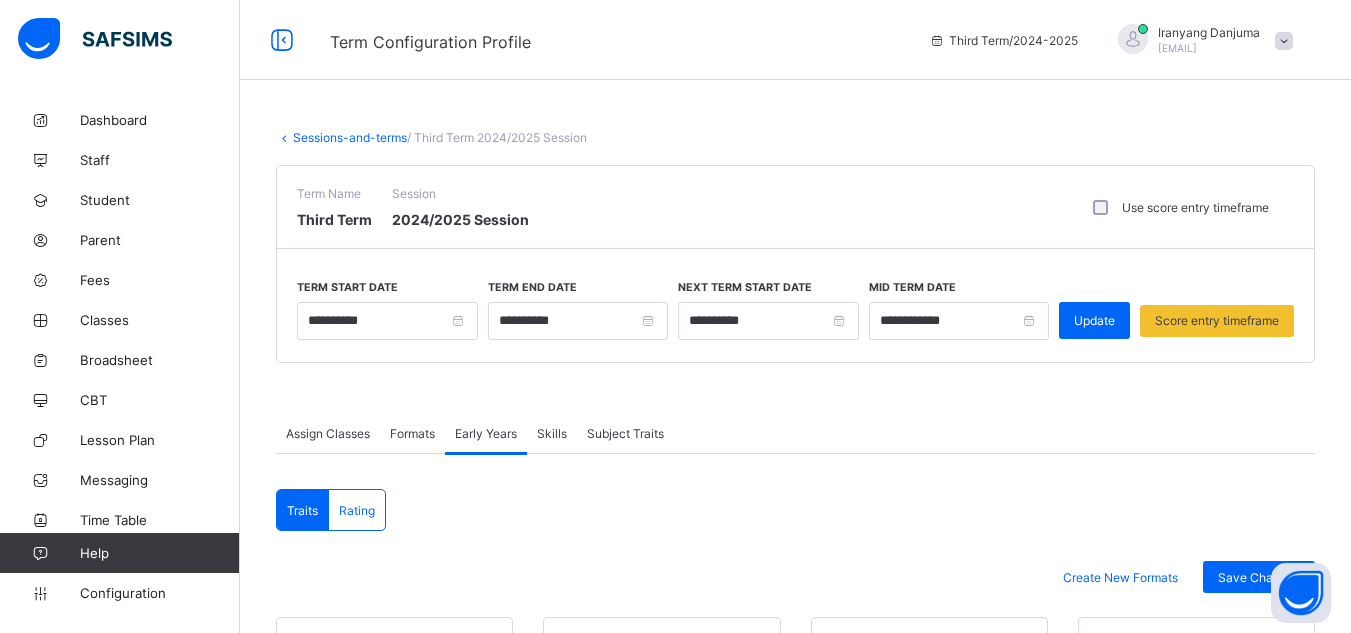 click on "Term Name   Third Term Session   2024/2025 Session Use score entry timeframe" at bounding box center [795, 207] 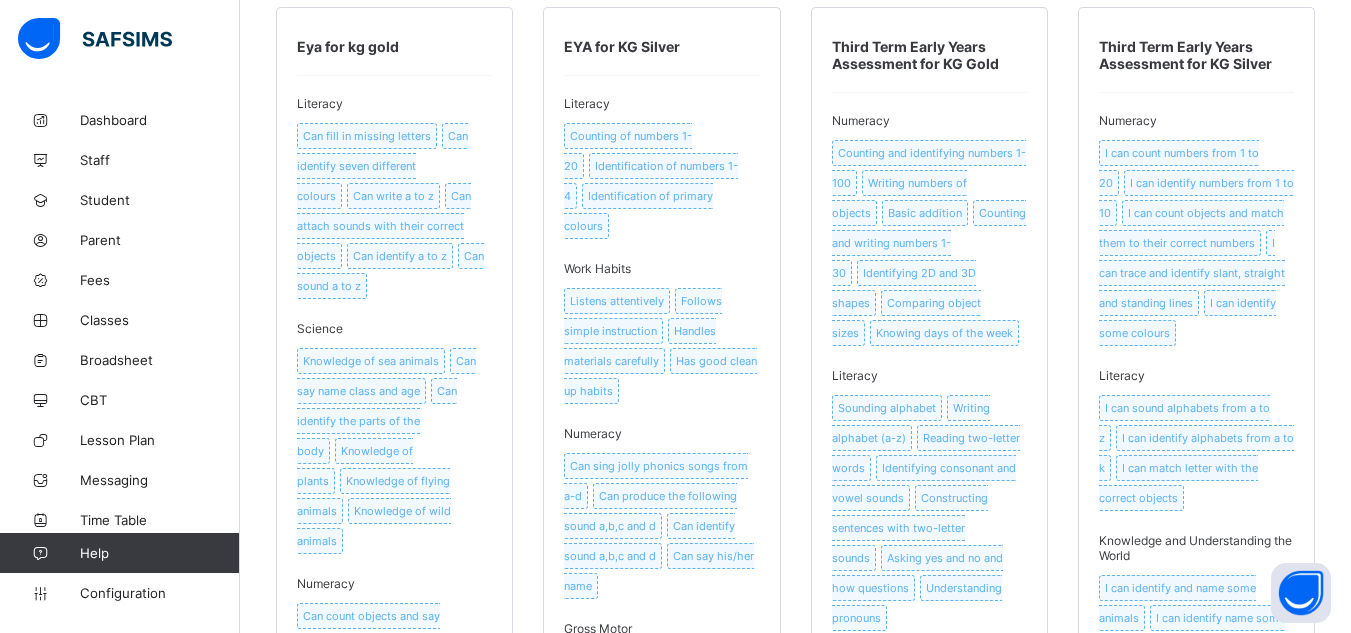 scroll, scrollTop: 612, scrollLeft: 0, axis: vertical 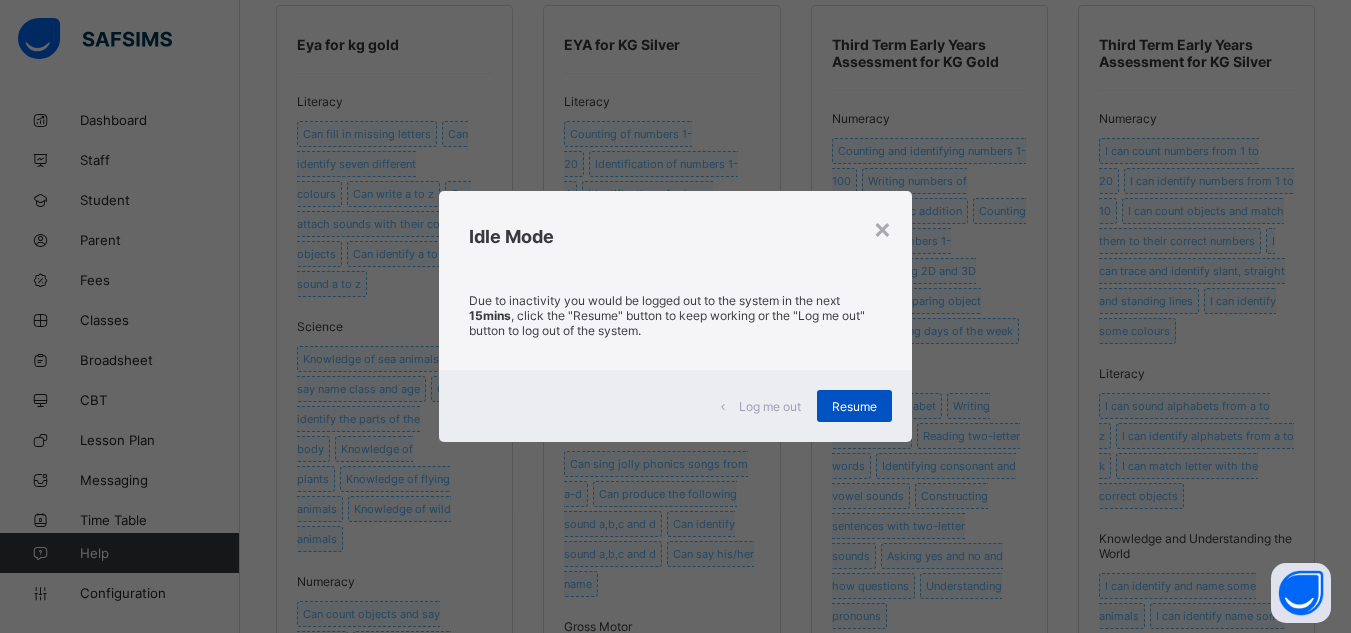 click on "Resume" at bounding box center (854, 406) 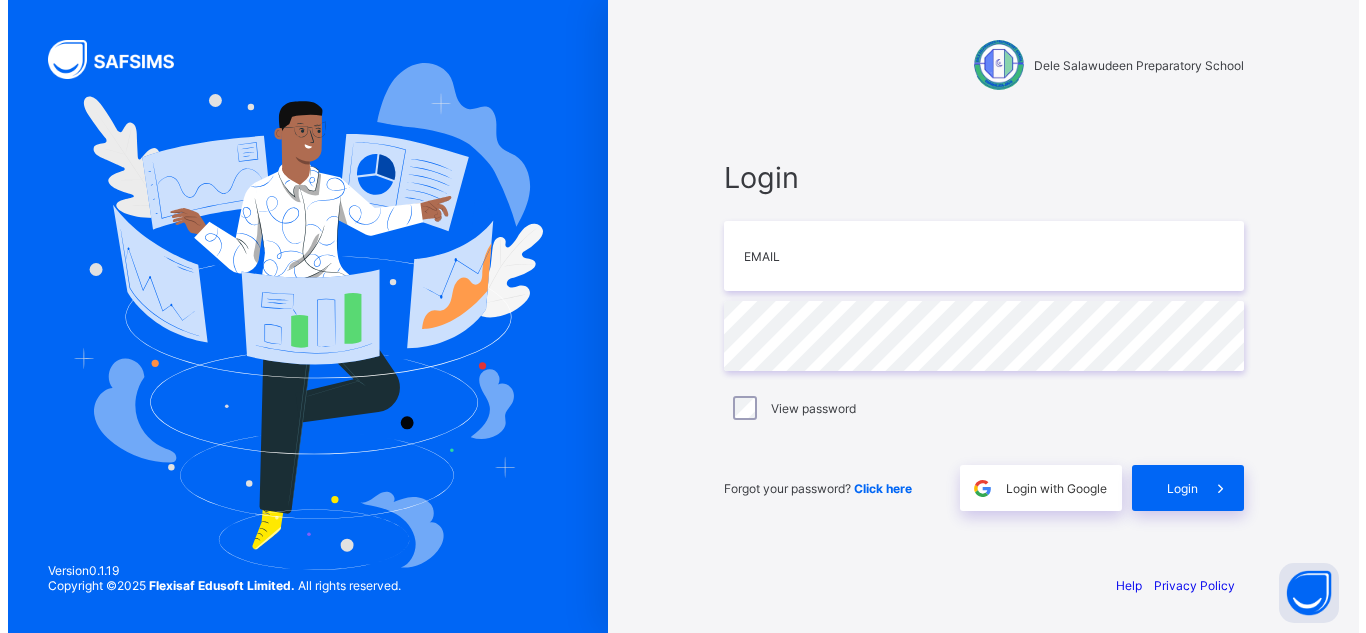 scroll, scrollTop: 0, scrollLeft: 0, axis: both 